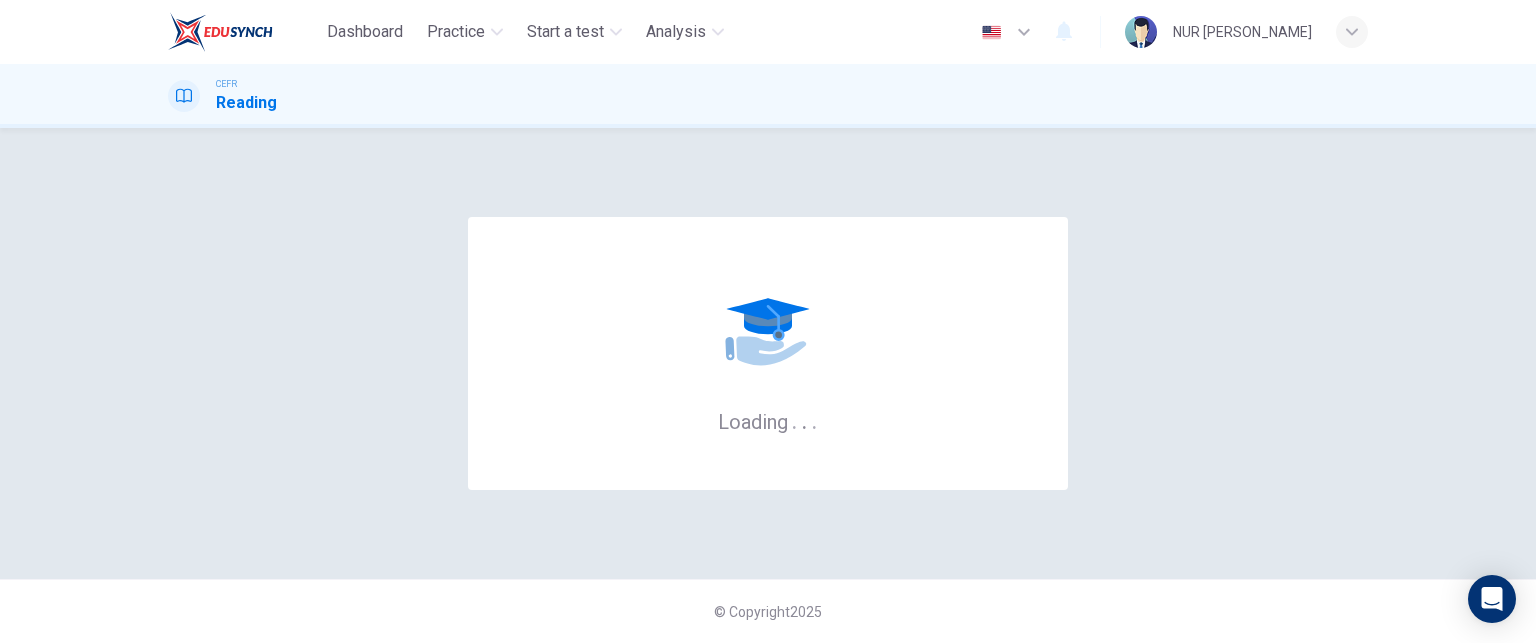 scroll, scrollTop: 0, scrollLeft: 0, axis: both 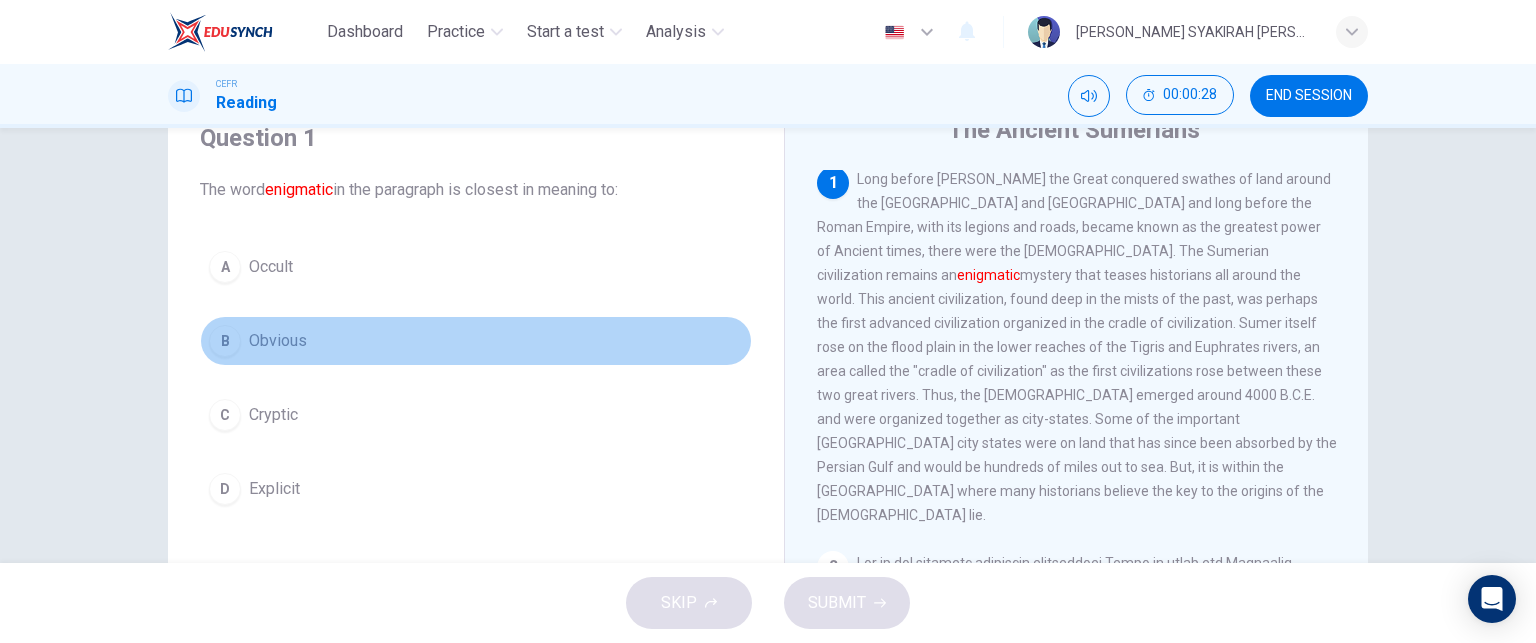 click on "Obvious" at bounding box center (278, 341) 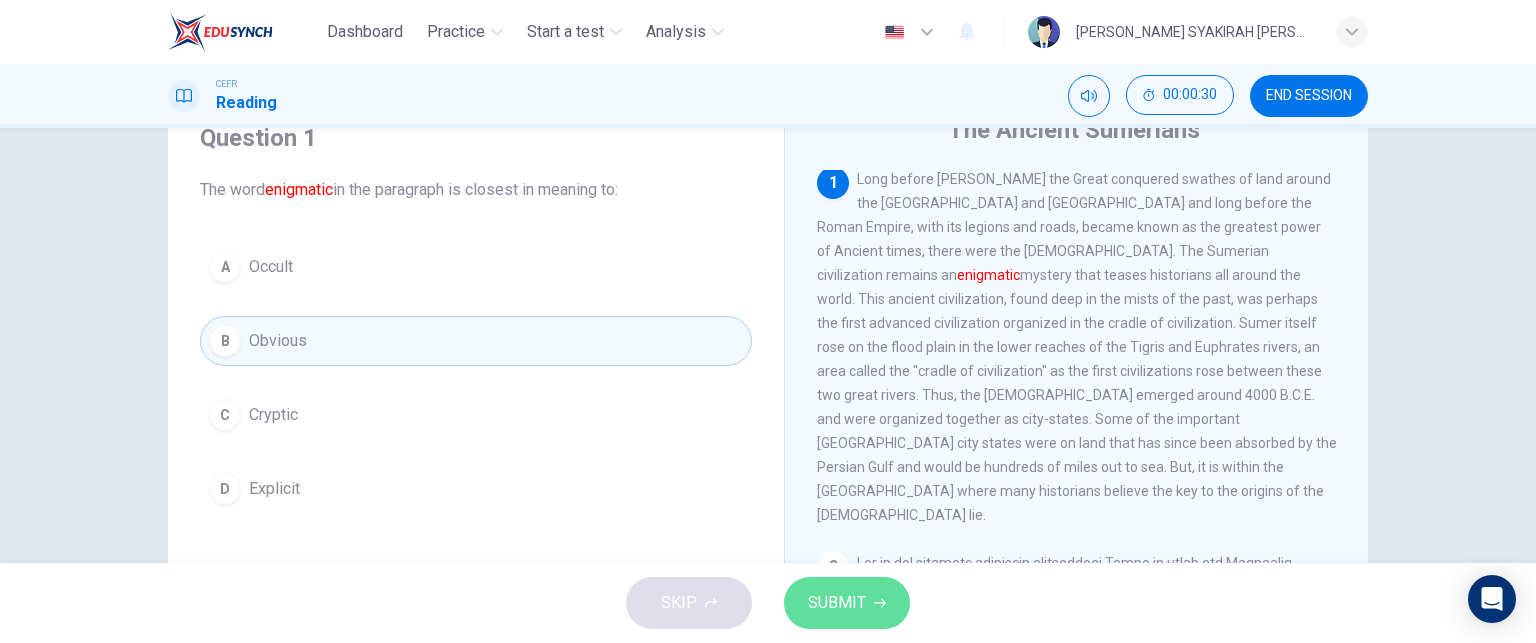 click on "SUBMIT" at bounding box center (837, 603) 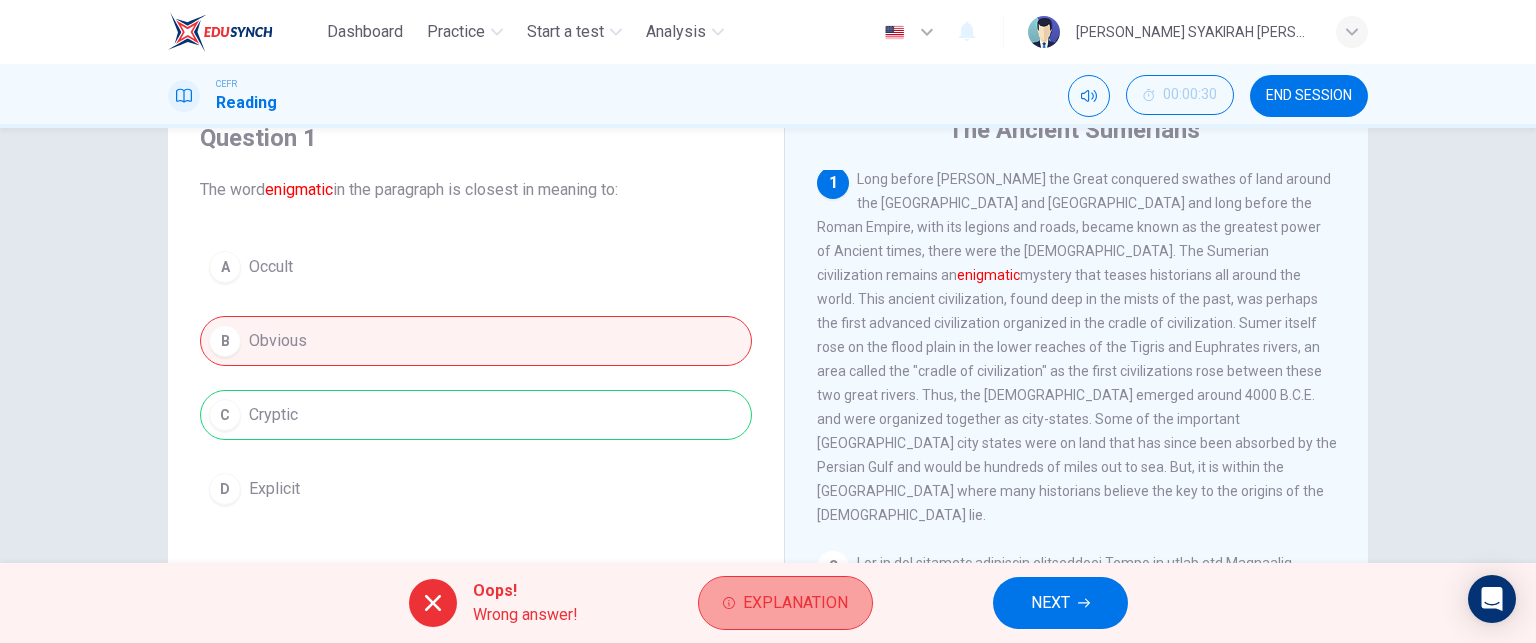 click on "Explanation" at bounding box center [795, 603] 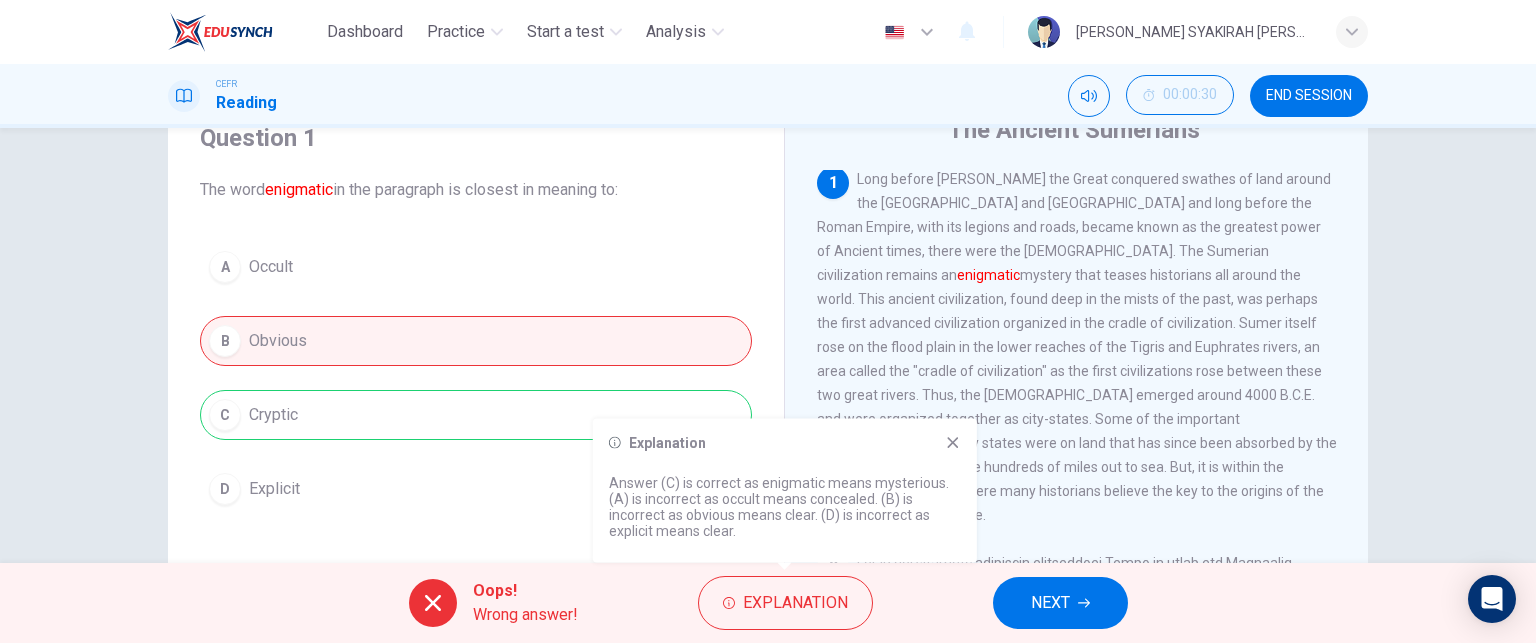 click 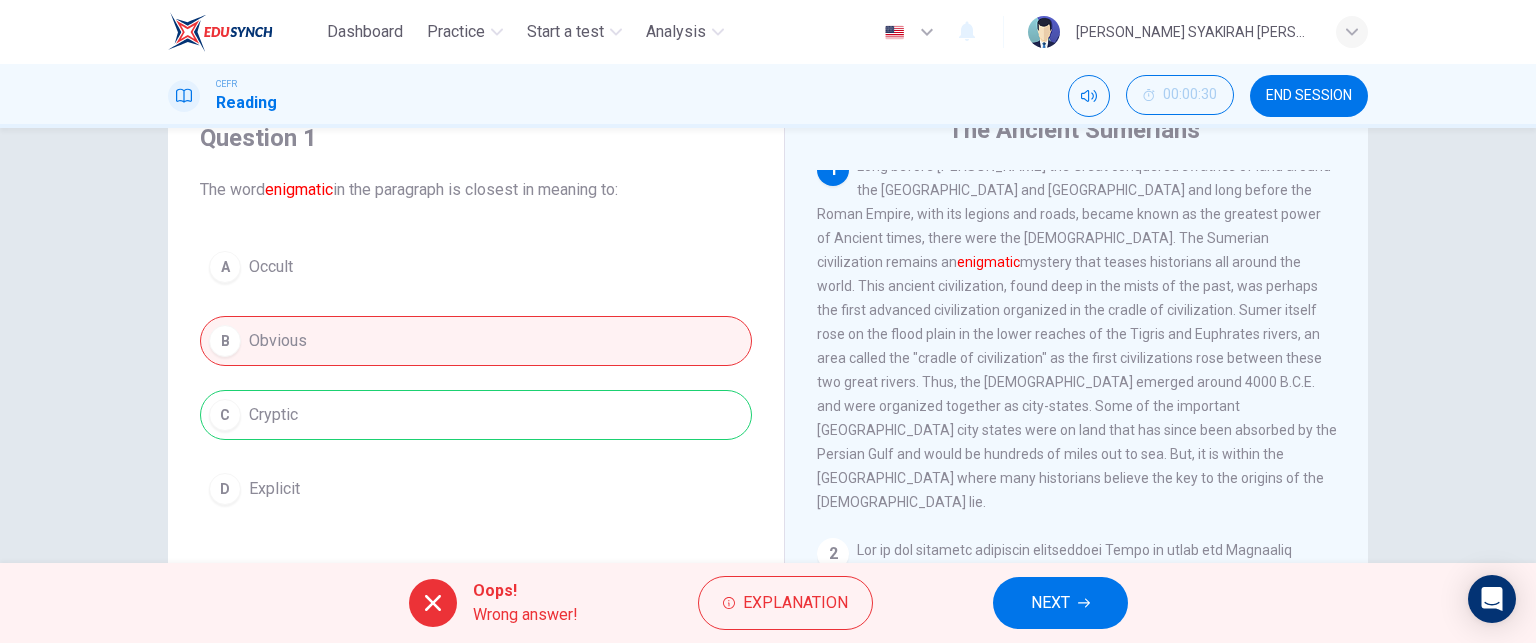 scroll, scrollTop: 16, scrollLeft: 0, axis: vertical 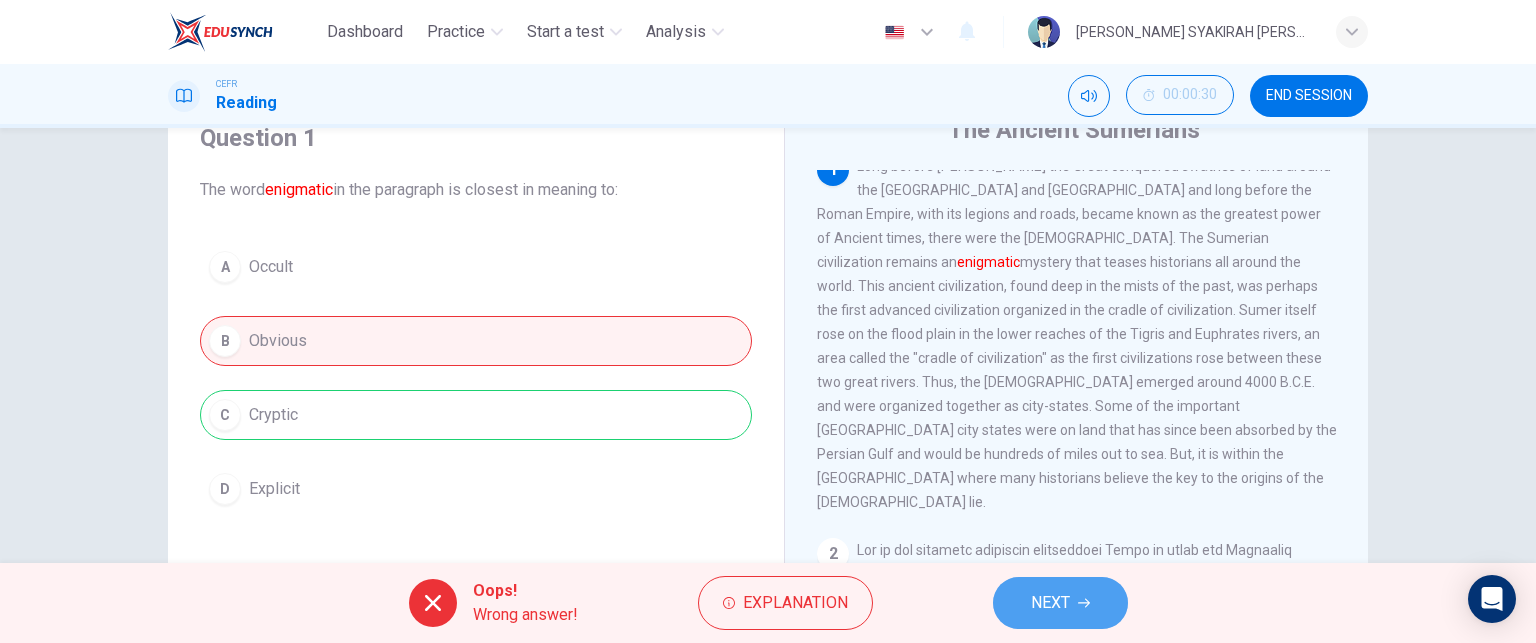 click on "NEXT" at bounding box center [1060, 603] 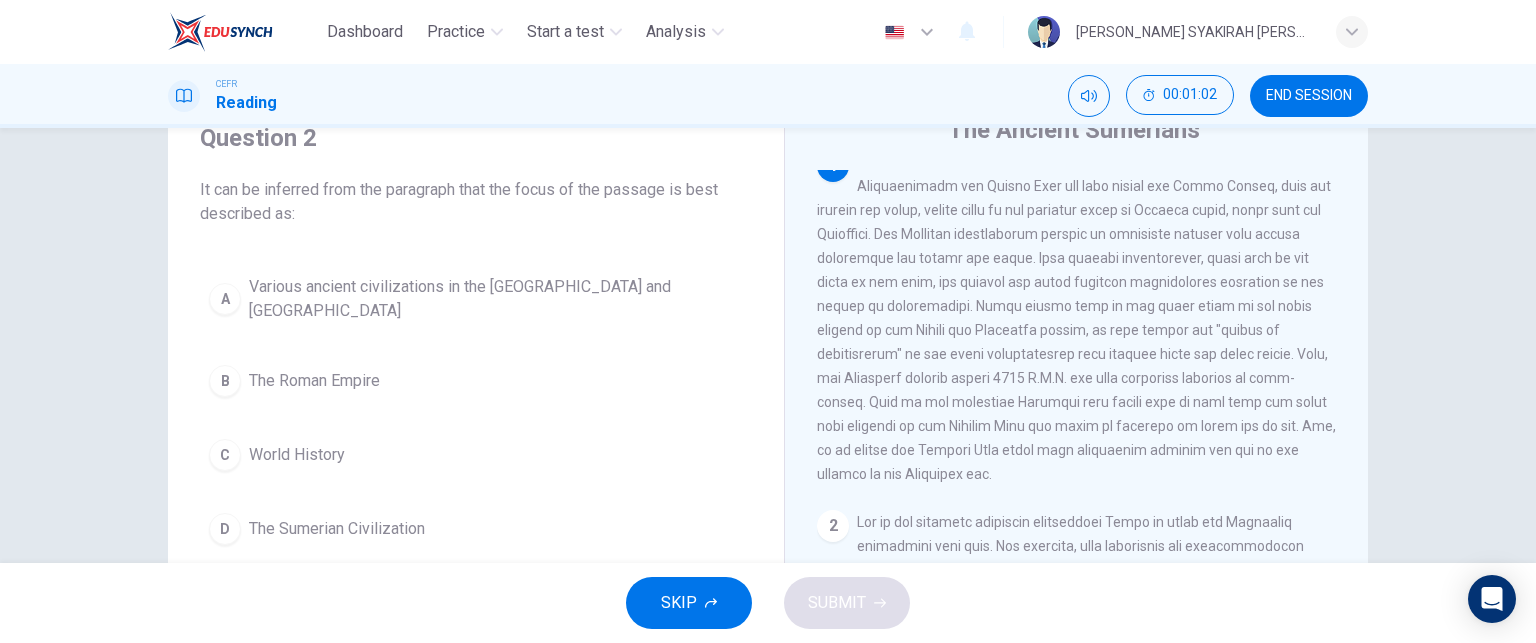 scroll, scrollTop: 0, scrollLeft: 0, axis: both 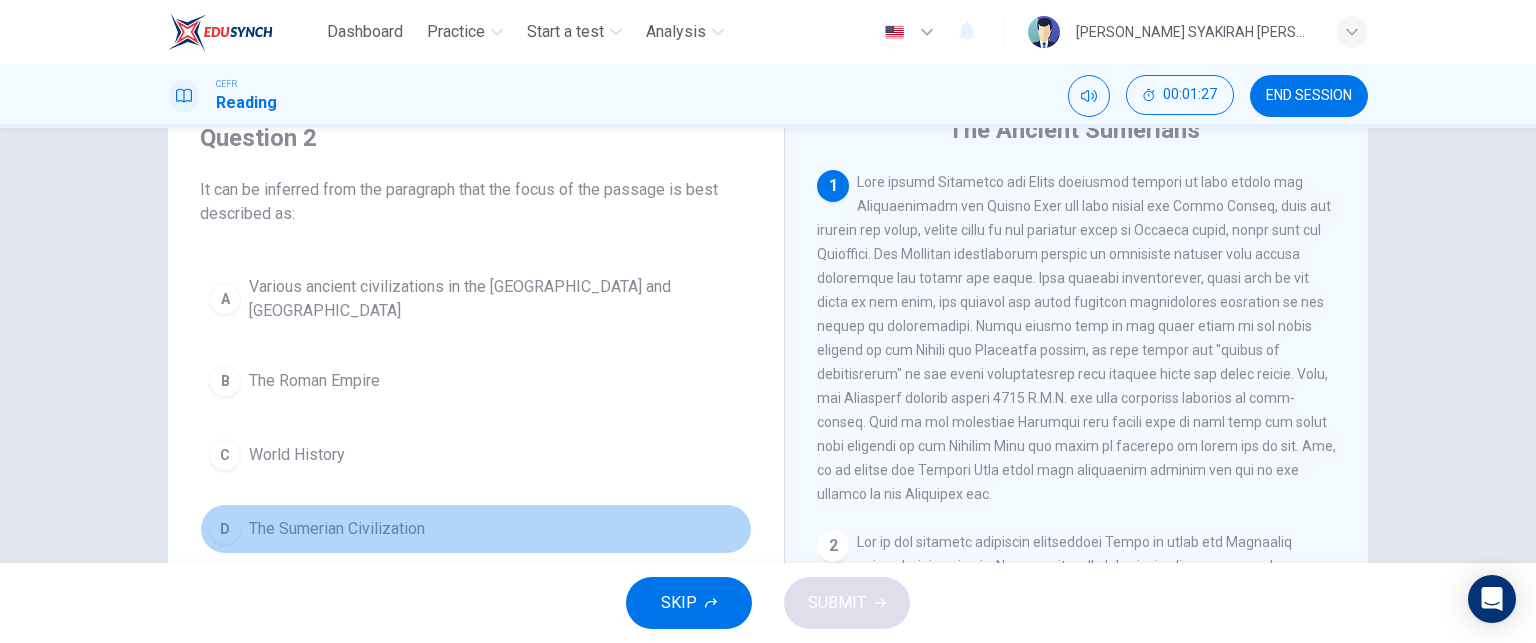 click on "The Sumerian Civilization" at bounding box center [337, 529] 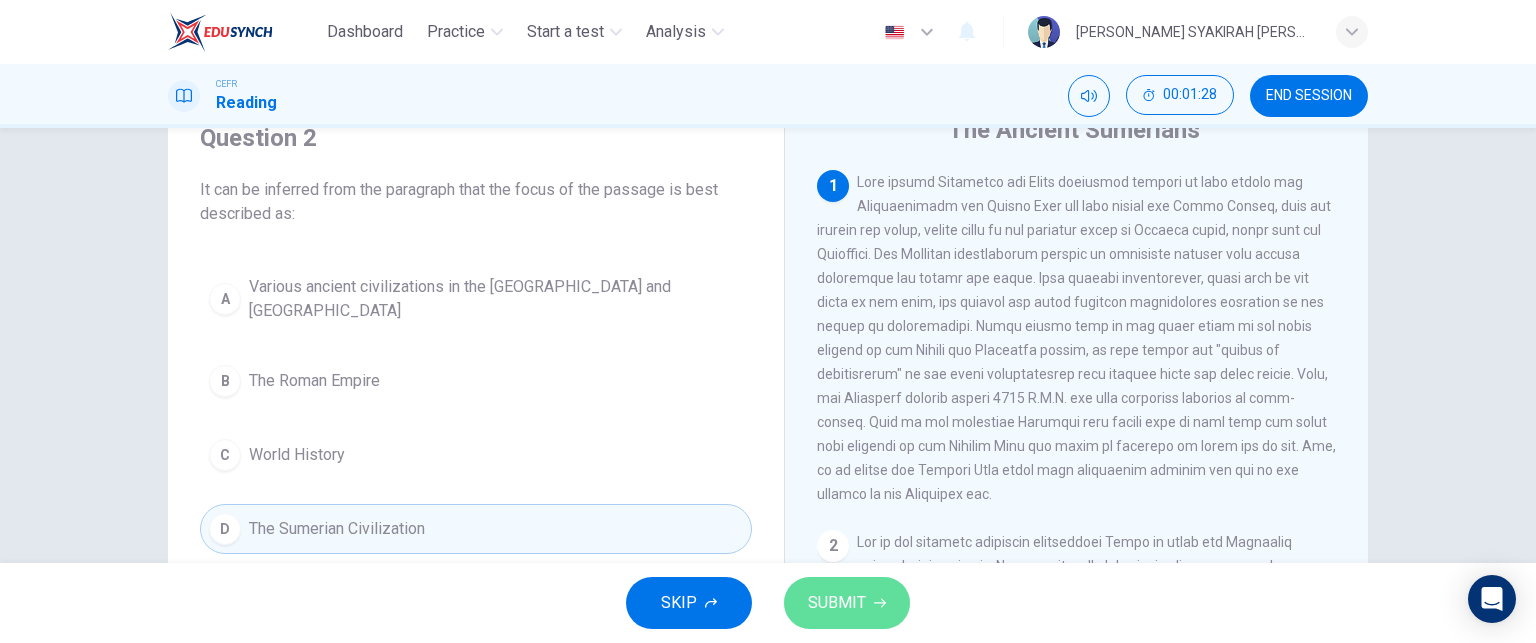 click on "SUBMIT" at bounding box center (837, 603) 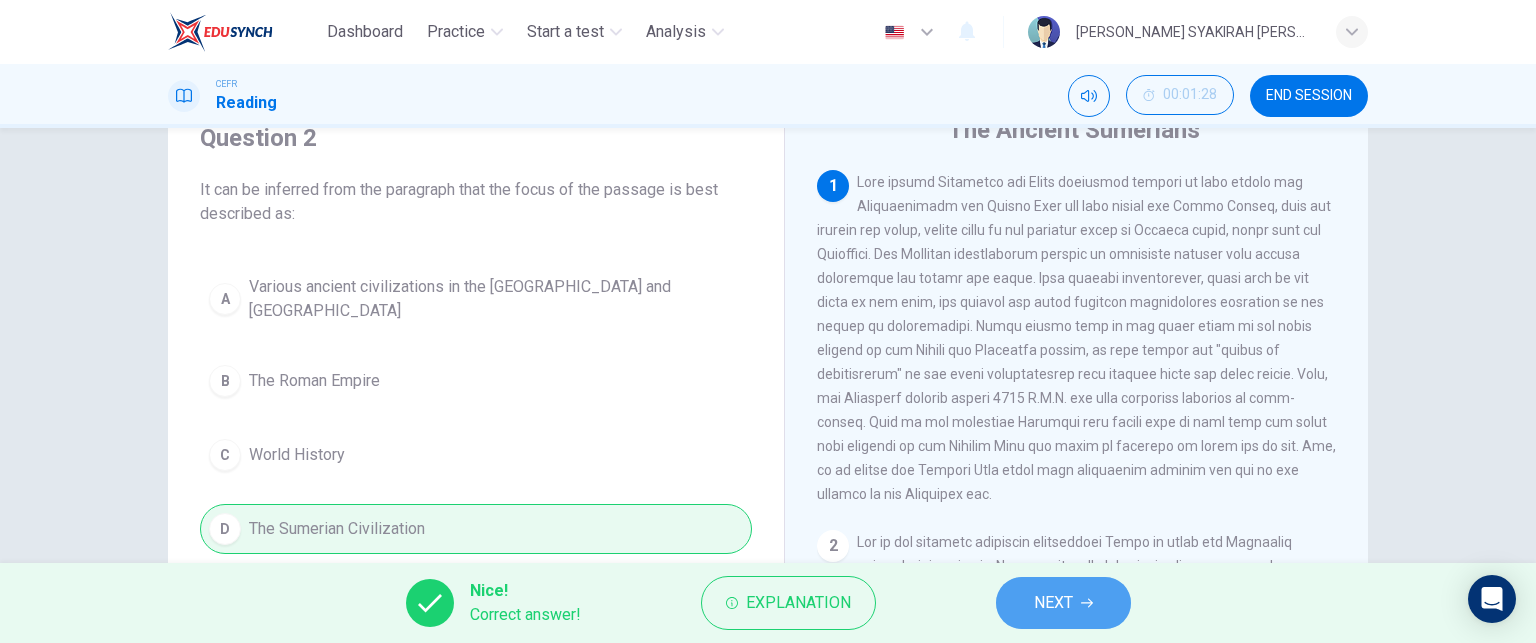 click on "NEXT" at bounding box center [1063, 603] 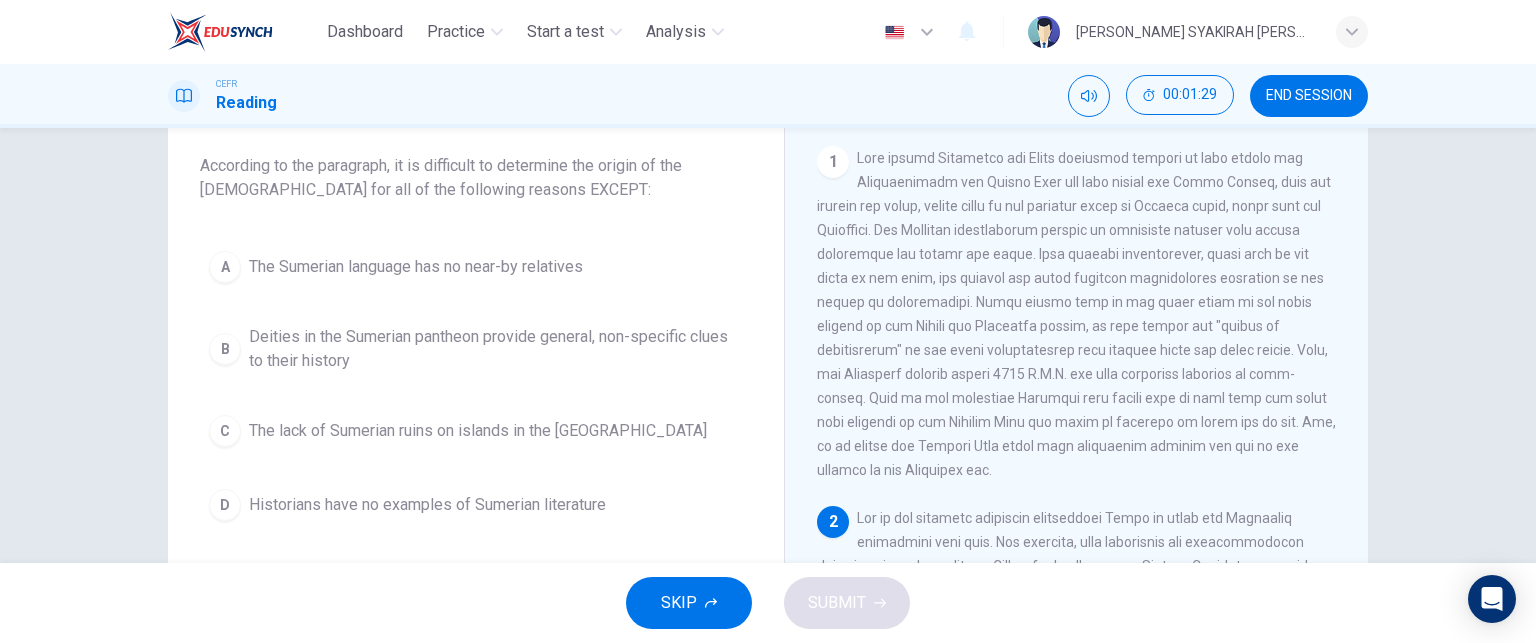 scroll, scrollTop: 111, scrollLeft: 0, axis: vertical 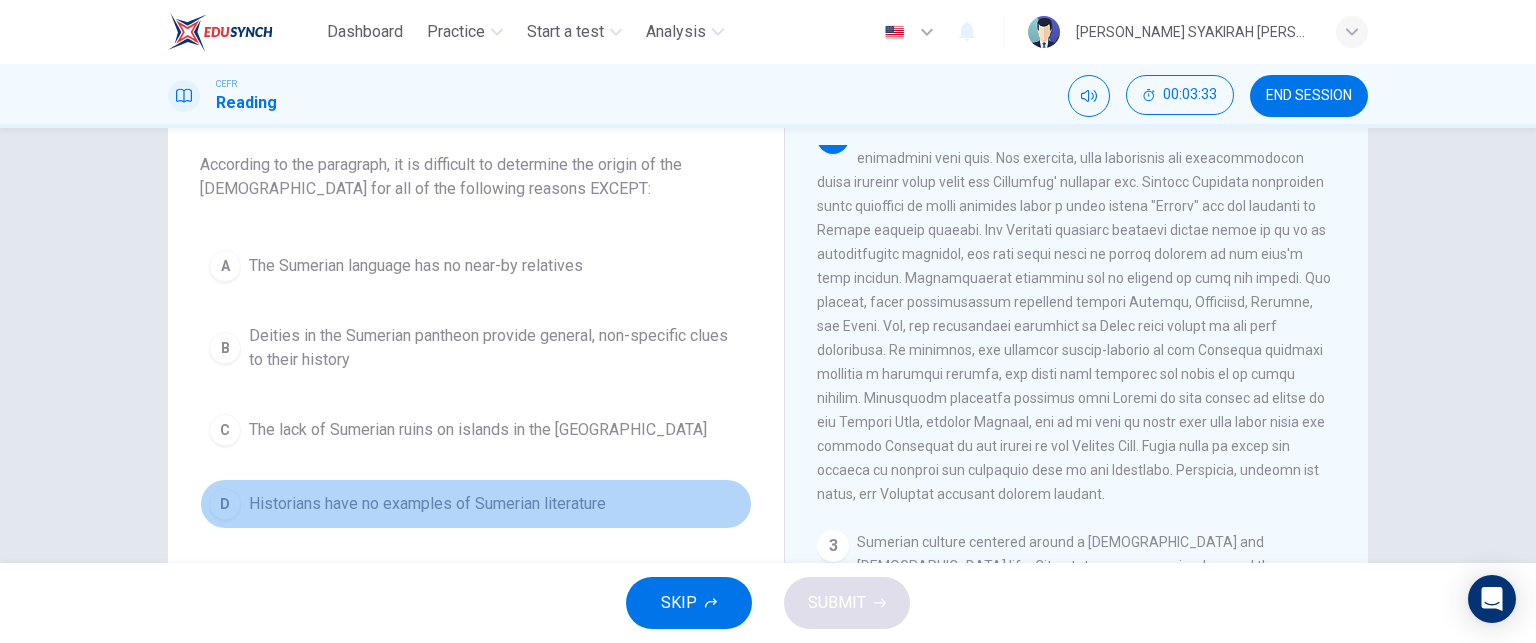 click on "Historians have no examples of Sumerian literature" at bounding box center (427, 504) 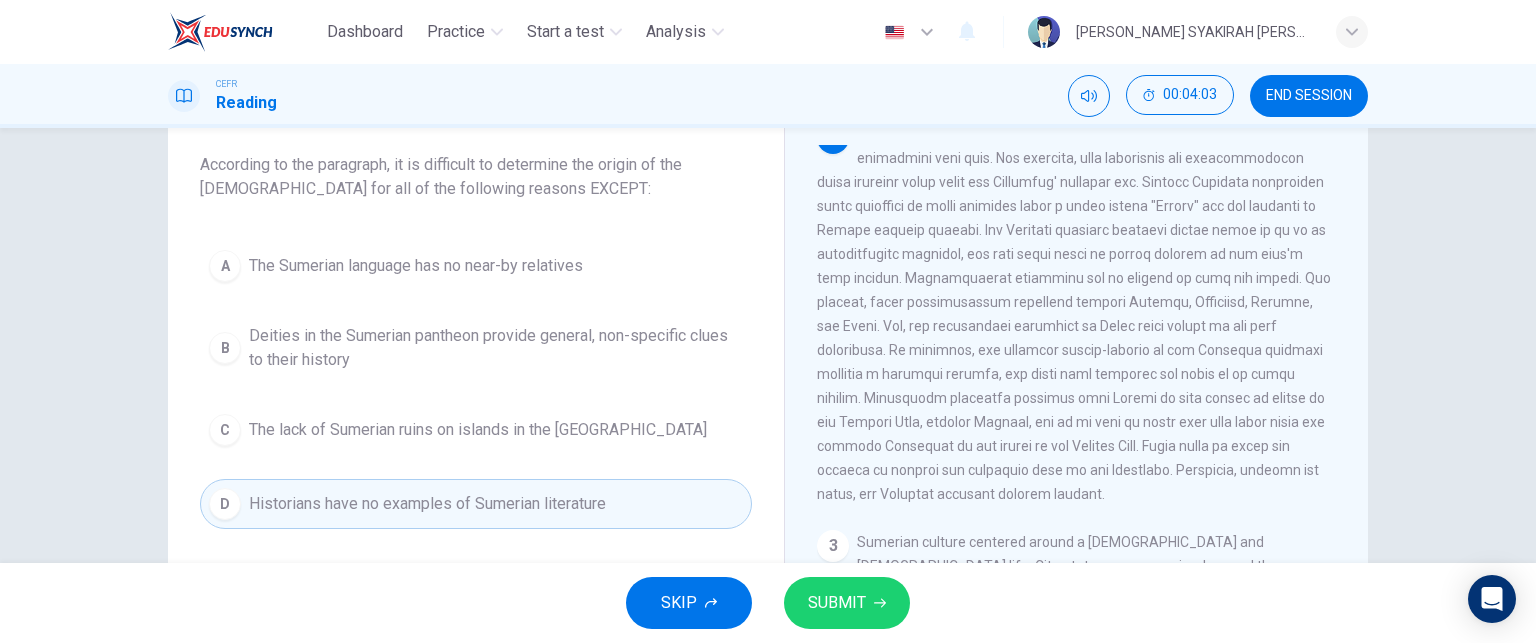 click on "SUBMIT" at bounding box center (847, 603) 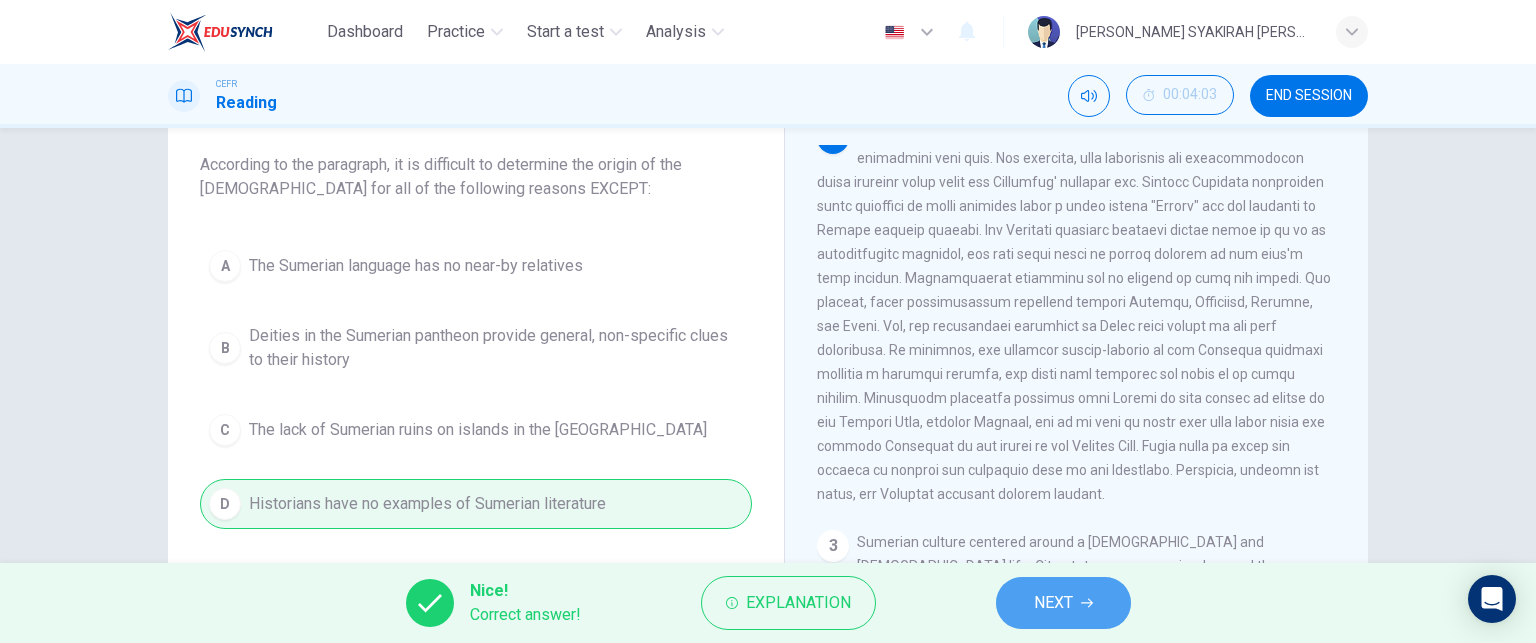 click on "NEXT" at bounding box center (1053, 603) 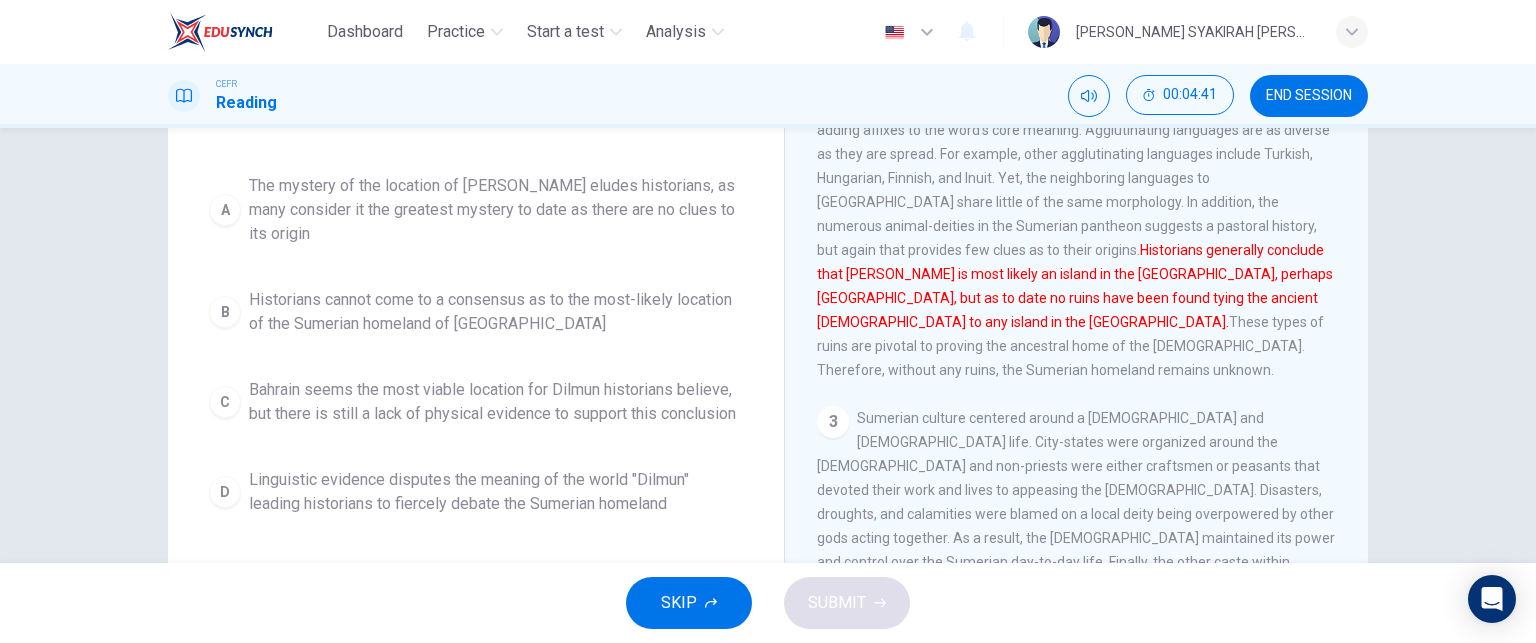 scroll, scrollTop: 286, scrollLeft: 0, axis: vertical 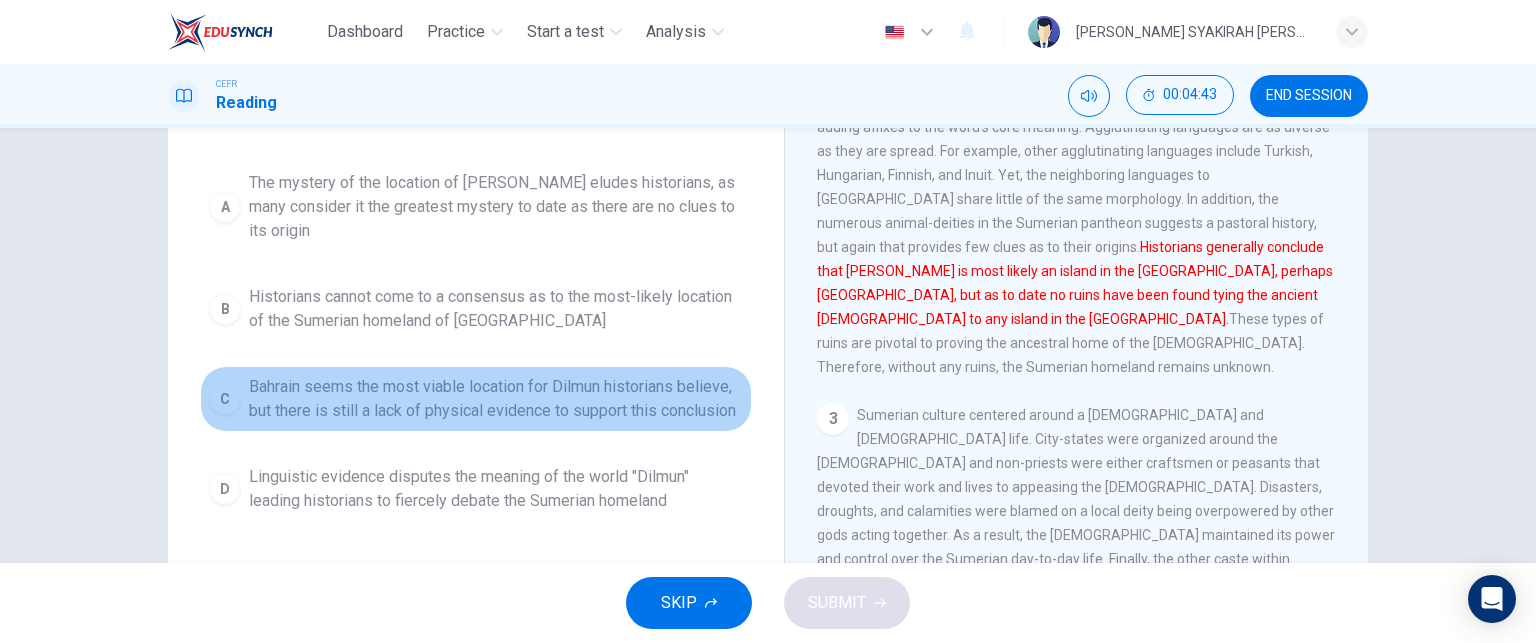 click on "Bahrain seems the most viable location for Dilmun historians believe, but there is still a lack of physical evidence to support this conclusion" at bounding box center (496, 399) 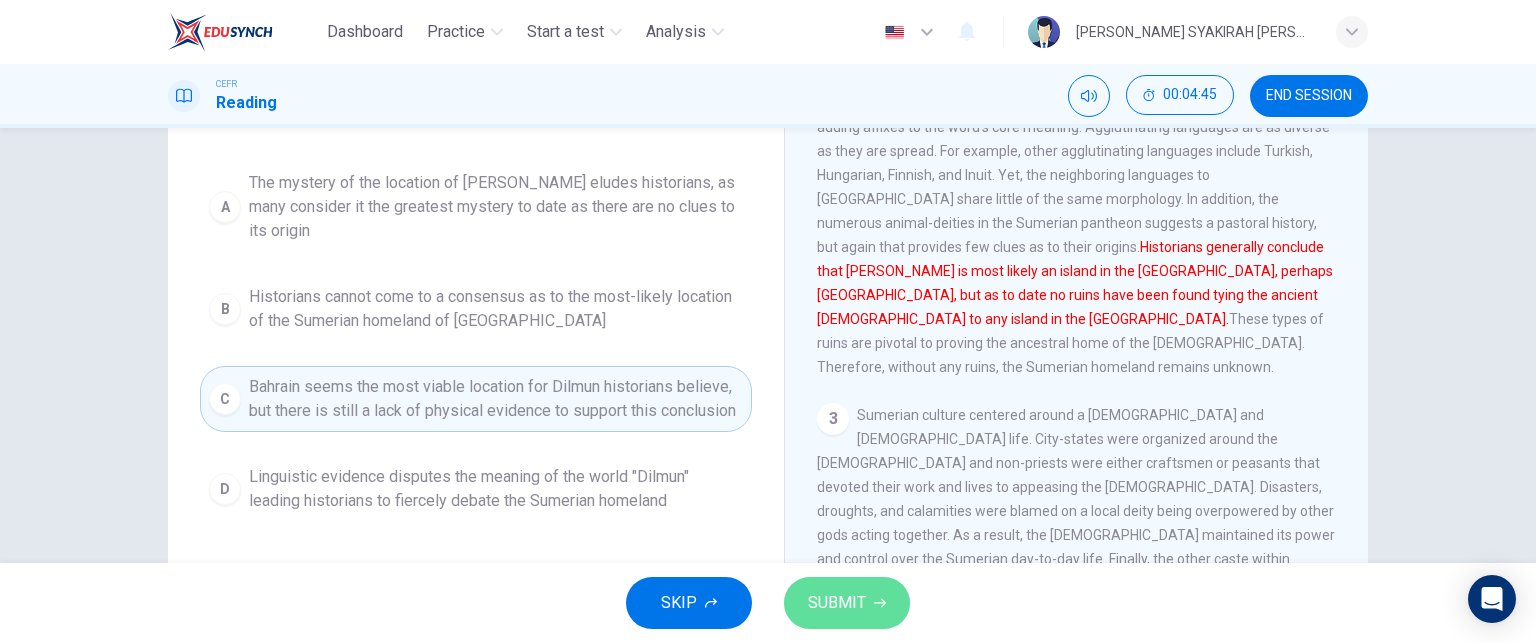 click on "SUBMIT" at bounding box center (847, 603) 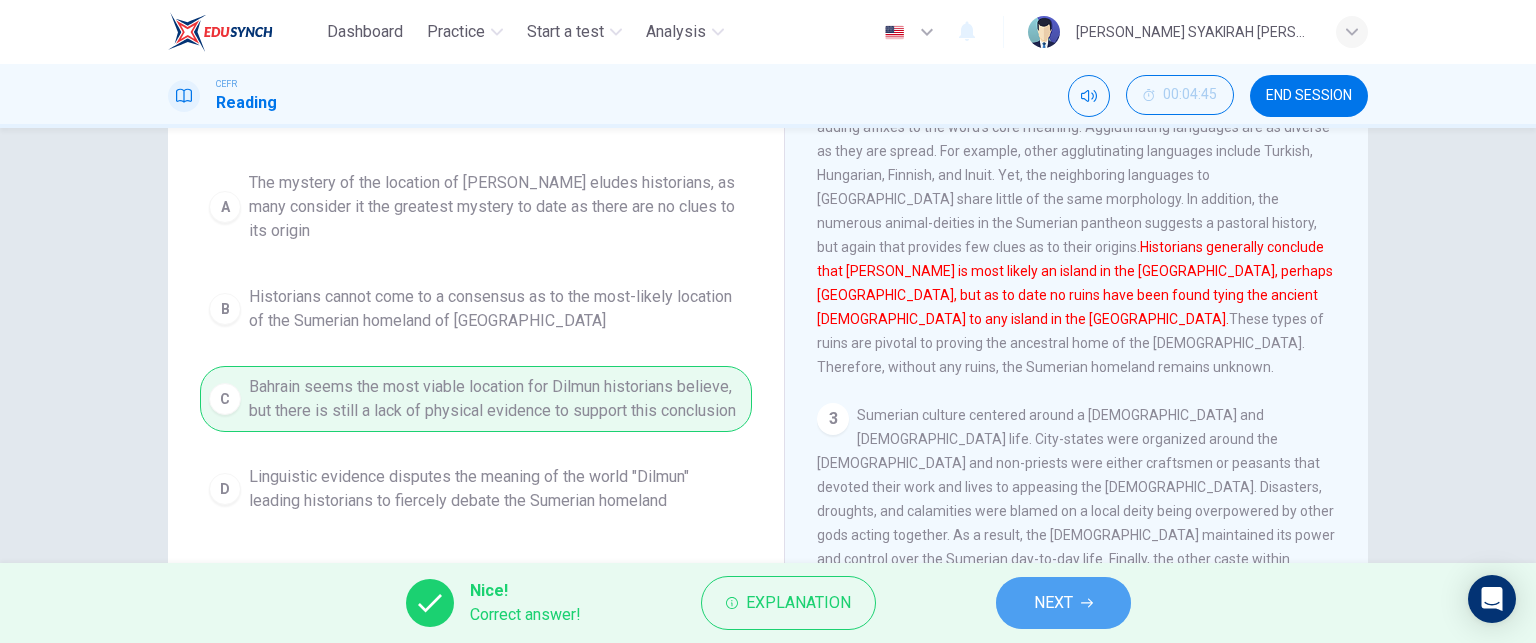 click on "NEXT" at bounding box center [1053, 603] 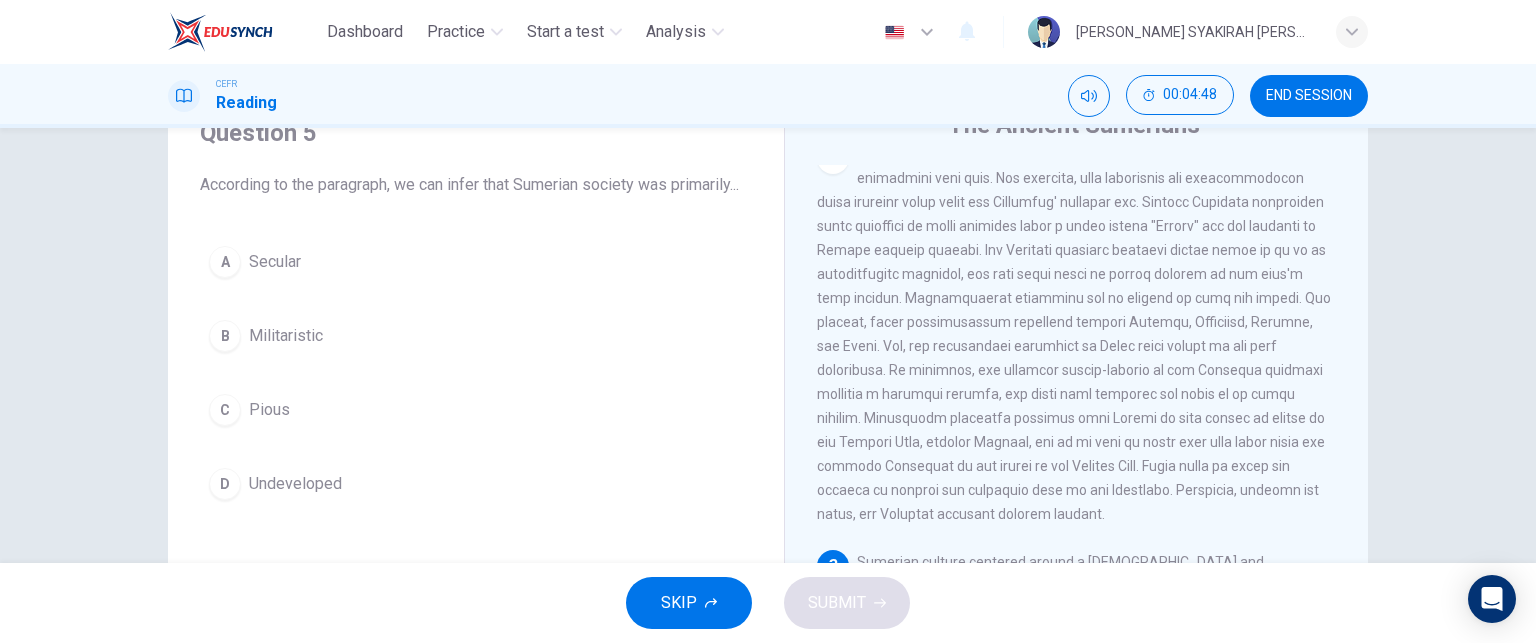 scroll, scrollTop: 90, scrollLeft: 0, axis: vertical 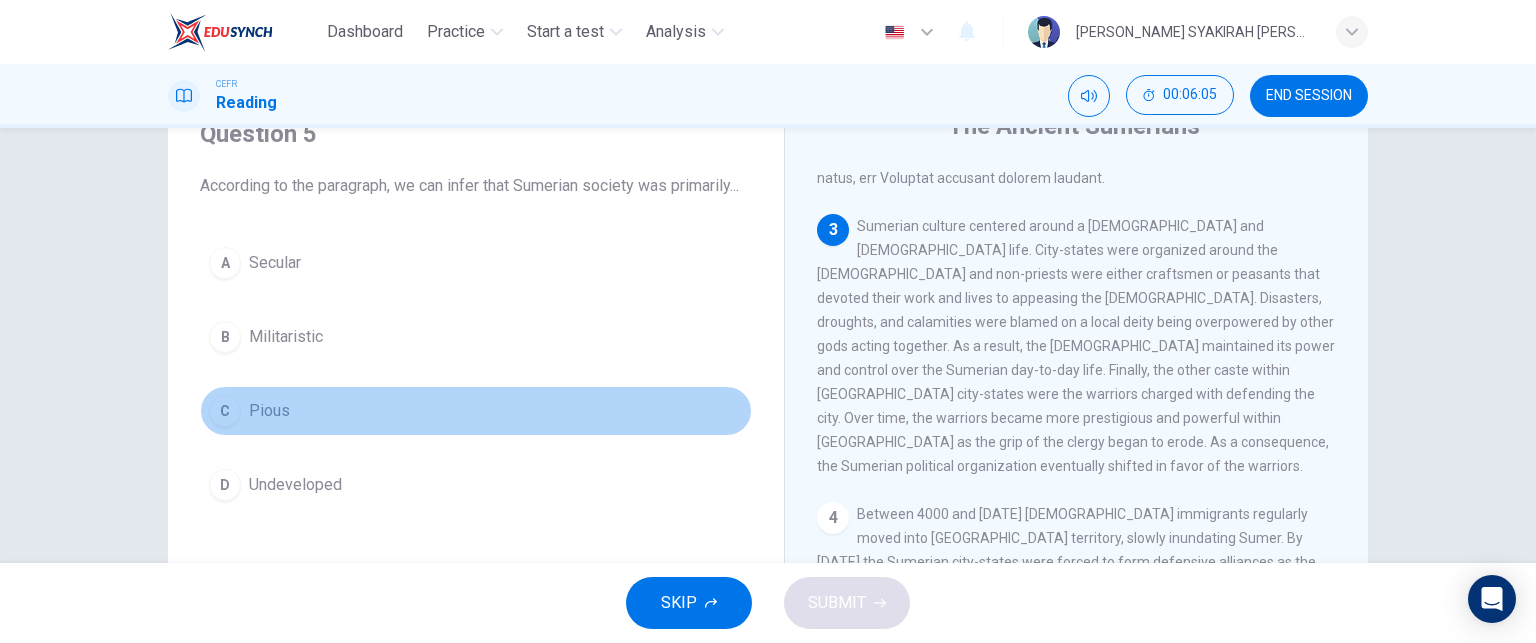 click on "C Pious" at bounding box center [476, 411] 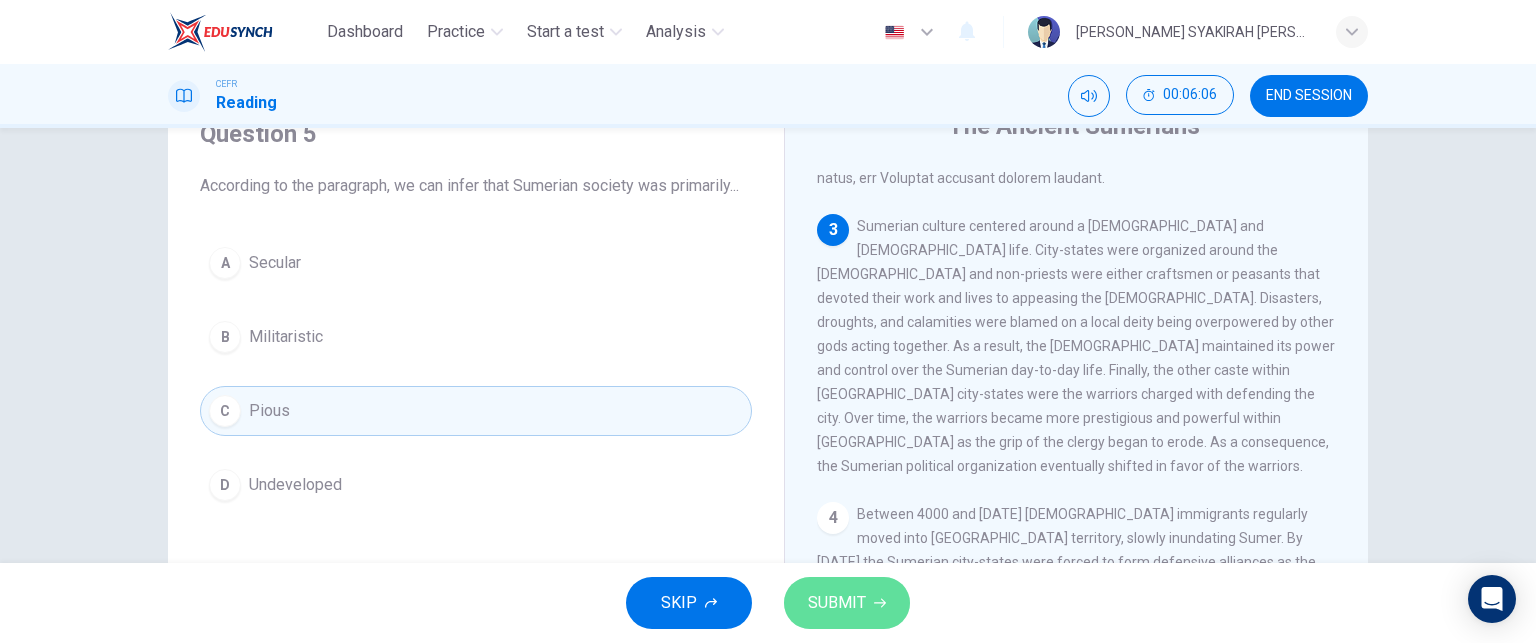 click on "SUBMIT" at bounding box center [837, 603] 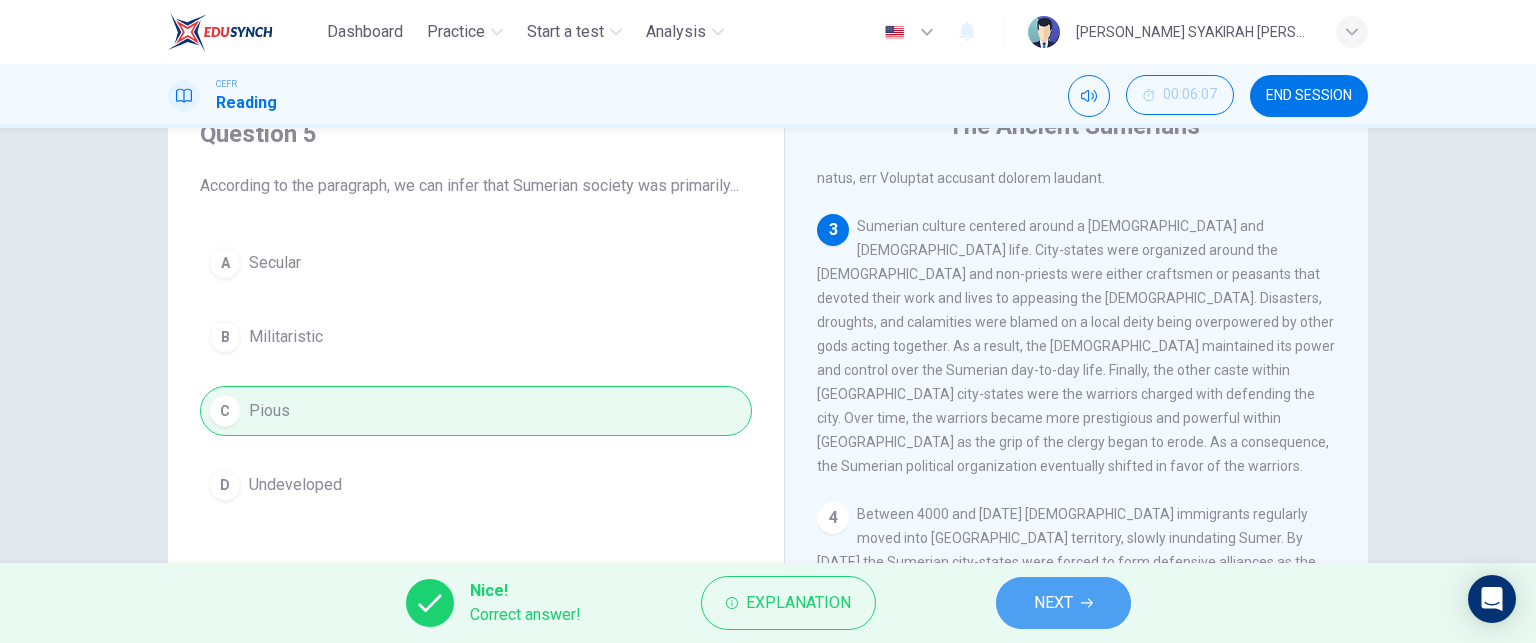 click on "NEXT" at bounding box center [1063, 603] 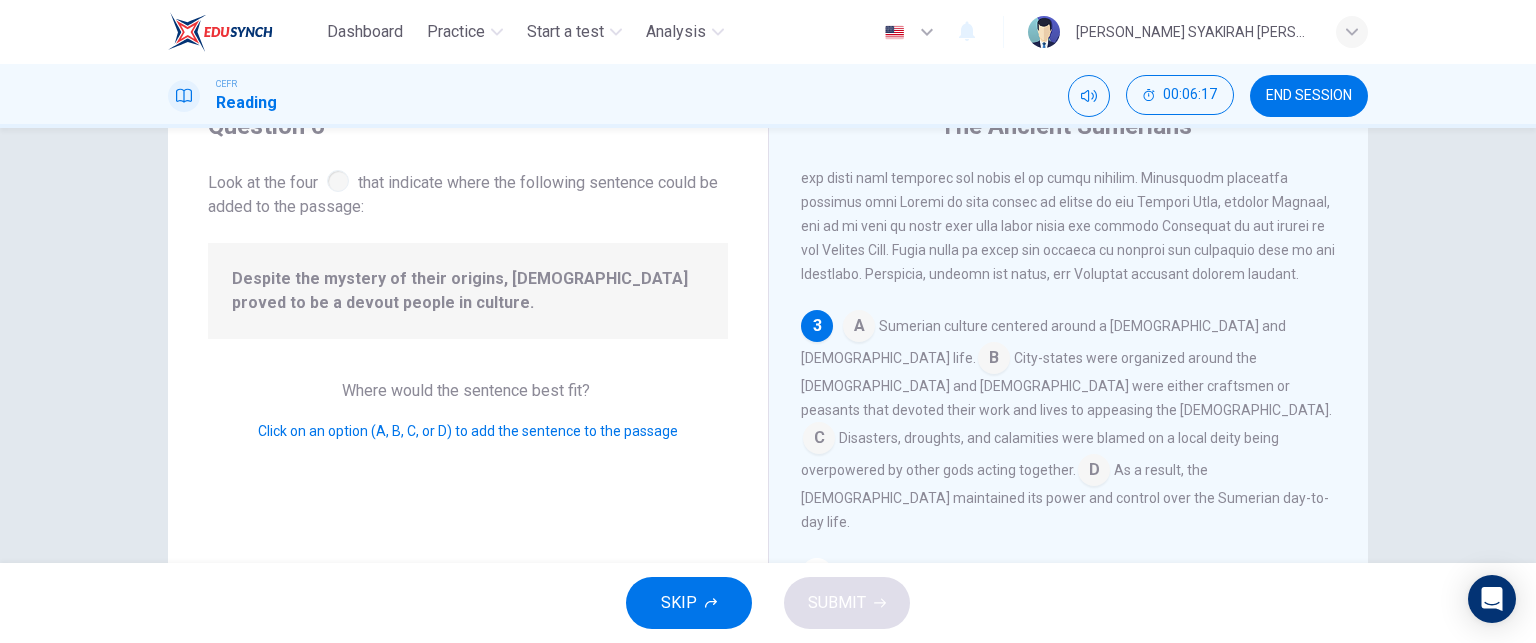 scroll, scrollTop: 599, scrollLeft: 0, axis: vertical 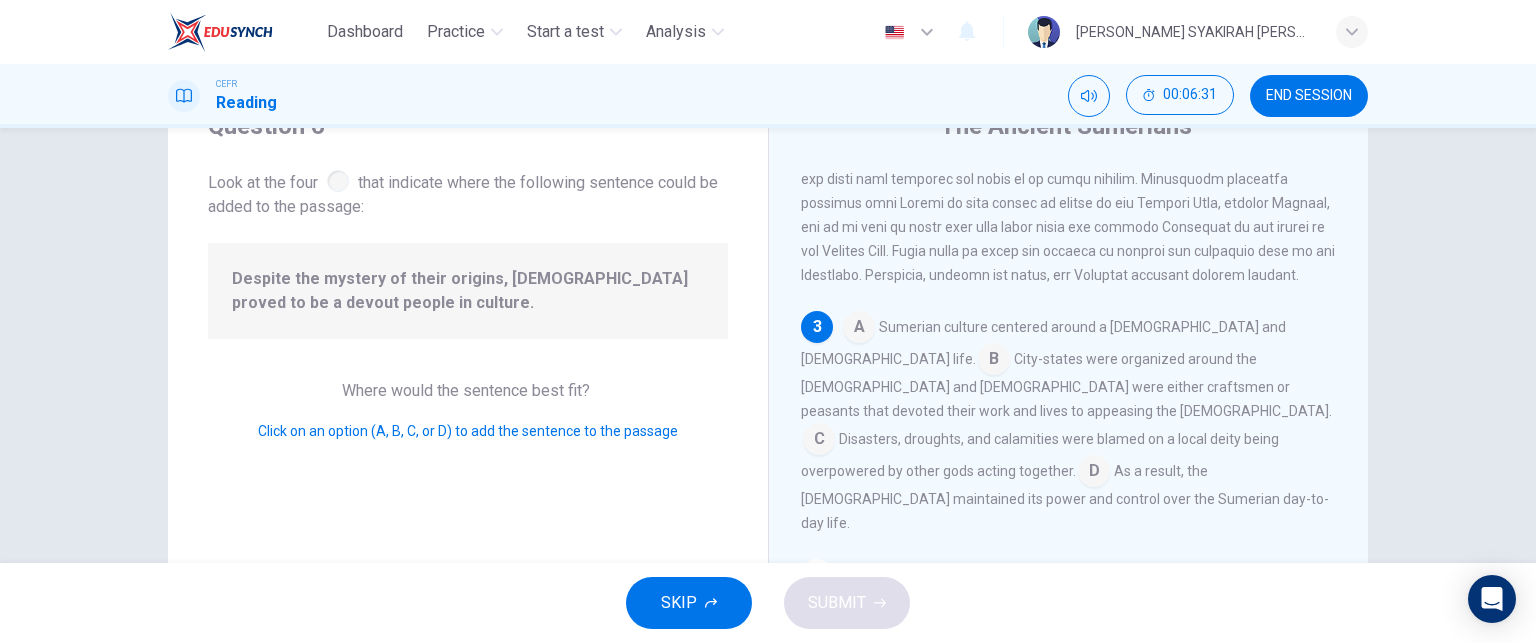 click at bounding box center [1094, 473] 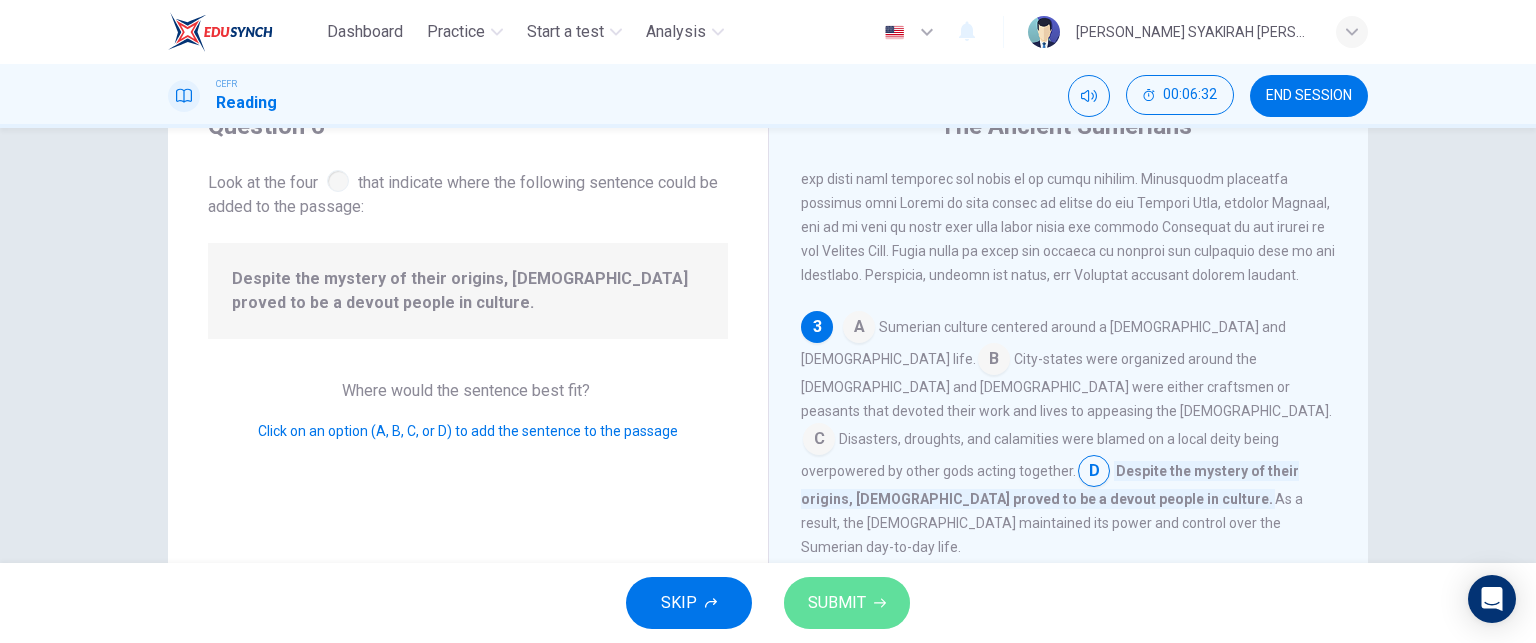 click on "SUBMIT" at bounding box center [837, 603] 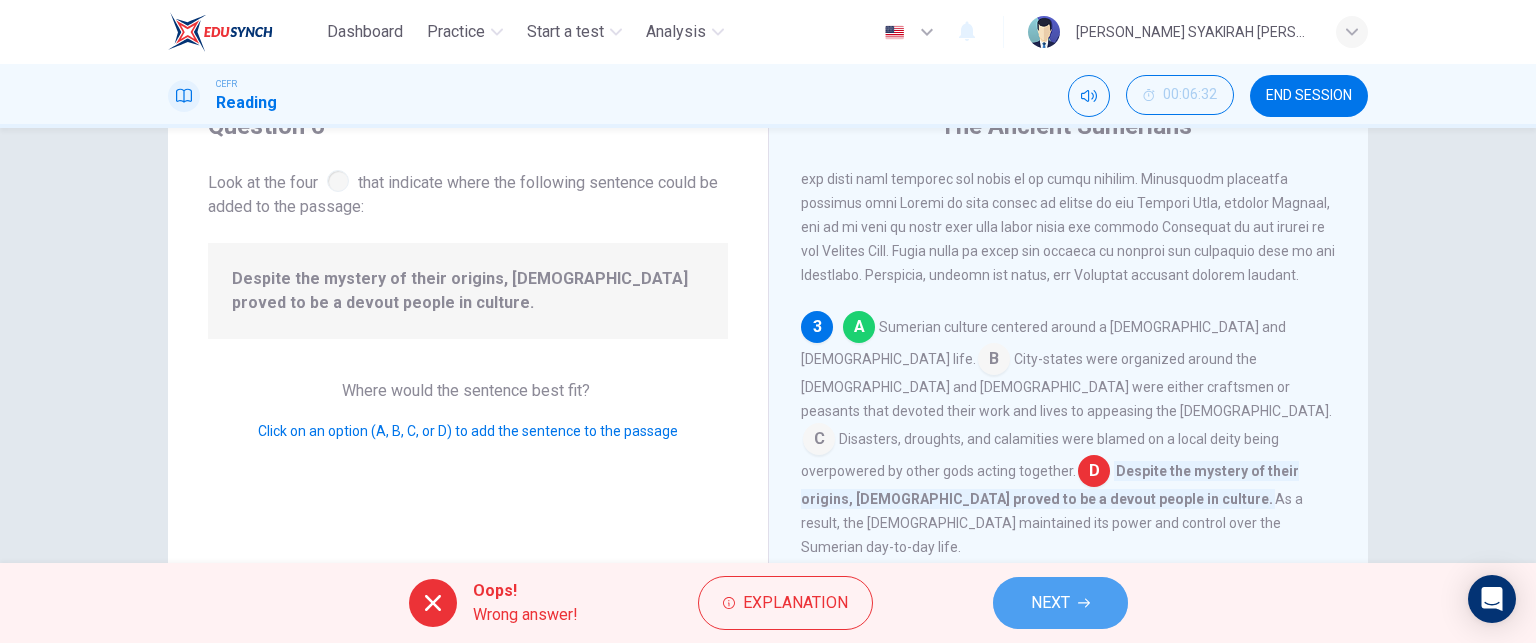 click on "NEXT" at bounding box center [1060, 603] 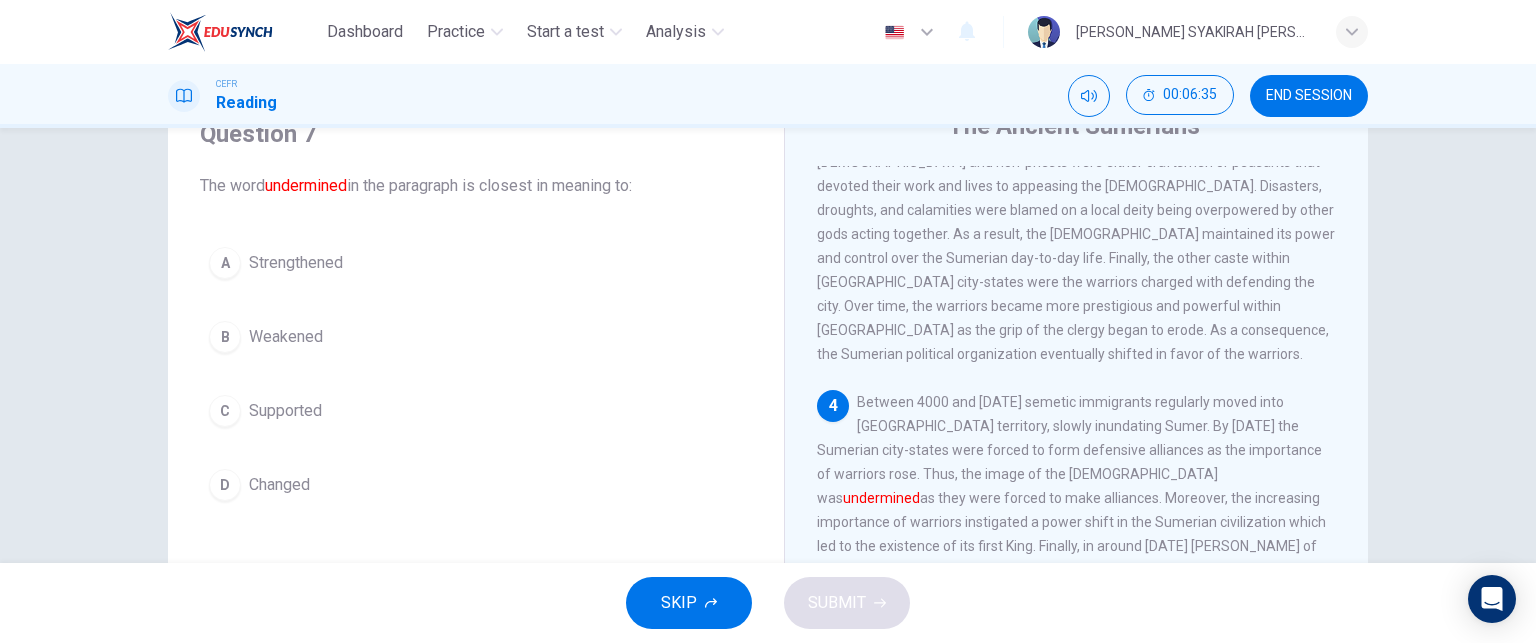 scroll, scrollTop: 992, scrollLeft: 0, axis: vertical 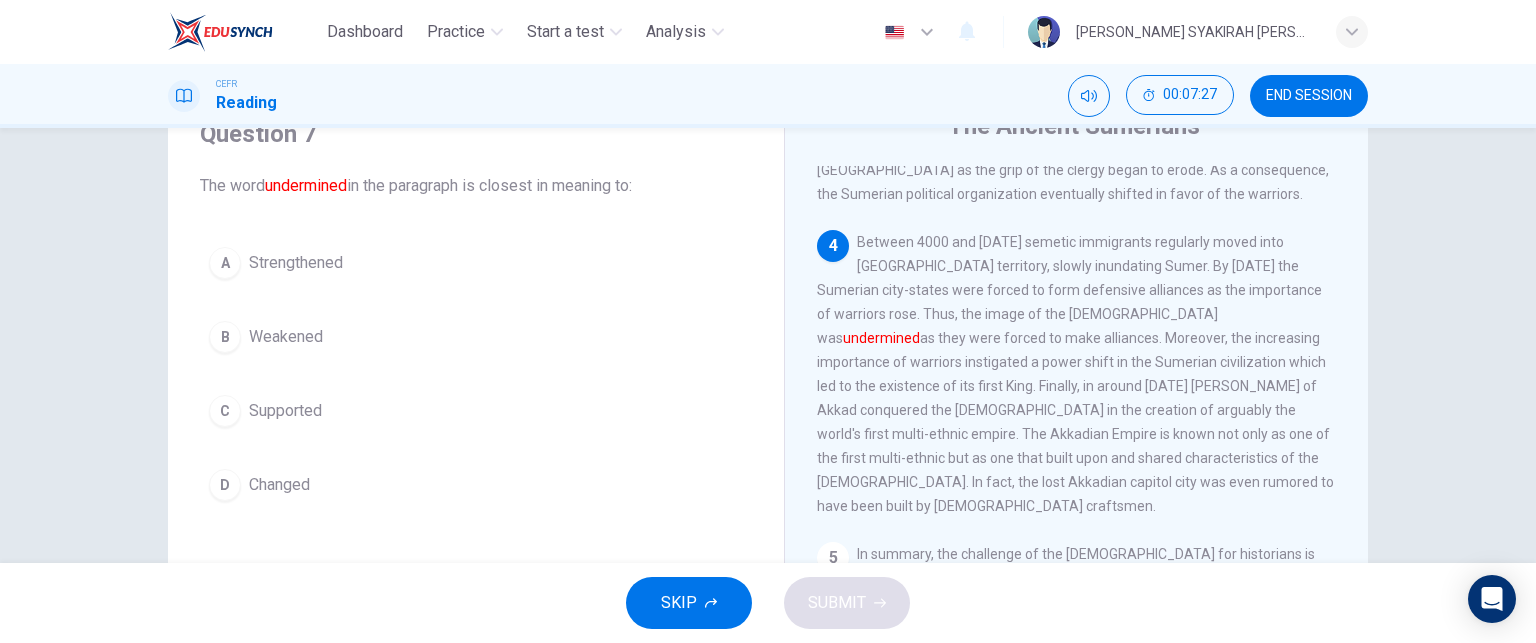 click on "Weakened" at bounding box center (286, 337) 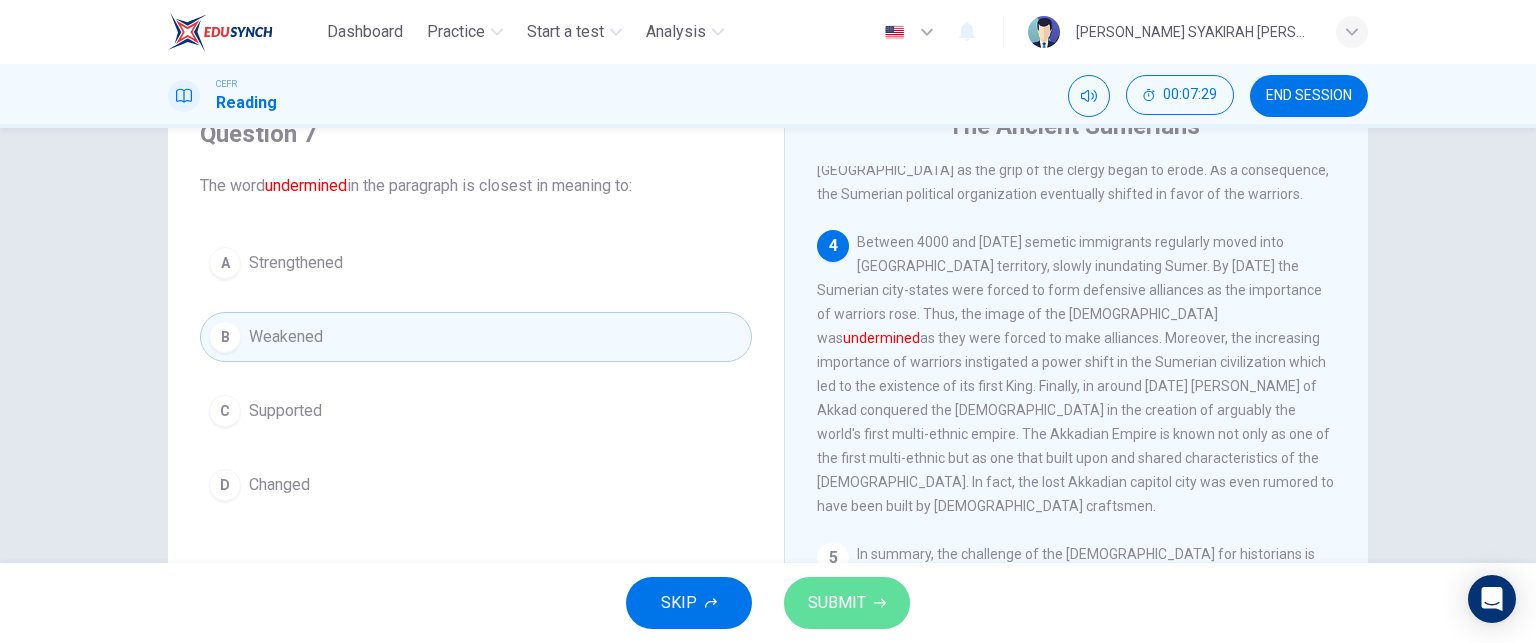 click on "SUBMIT" at bounding box center (837, 603) 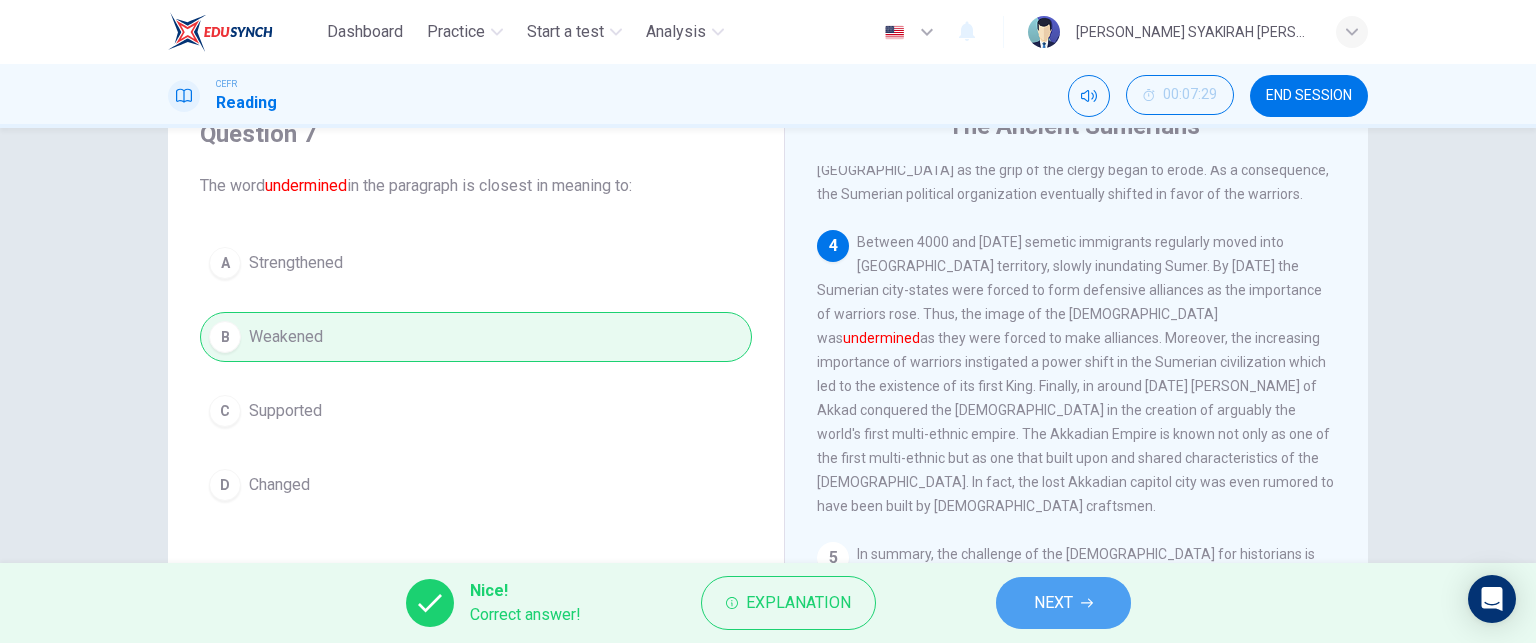 click on "NEXT" at bounding box center [1053, 603] 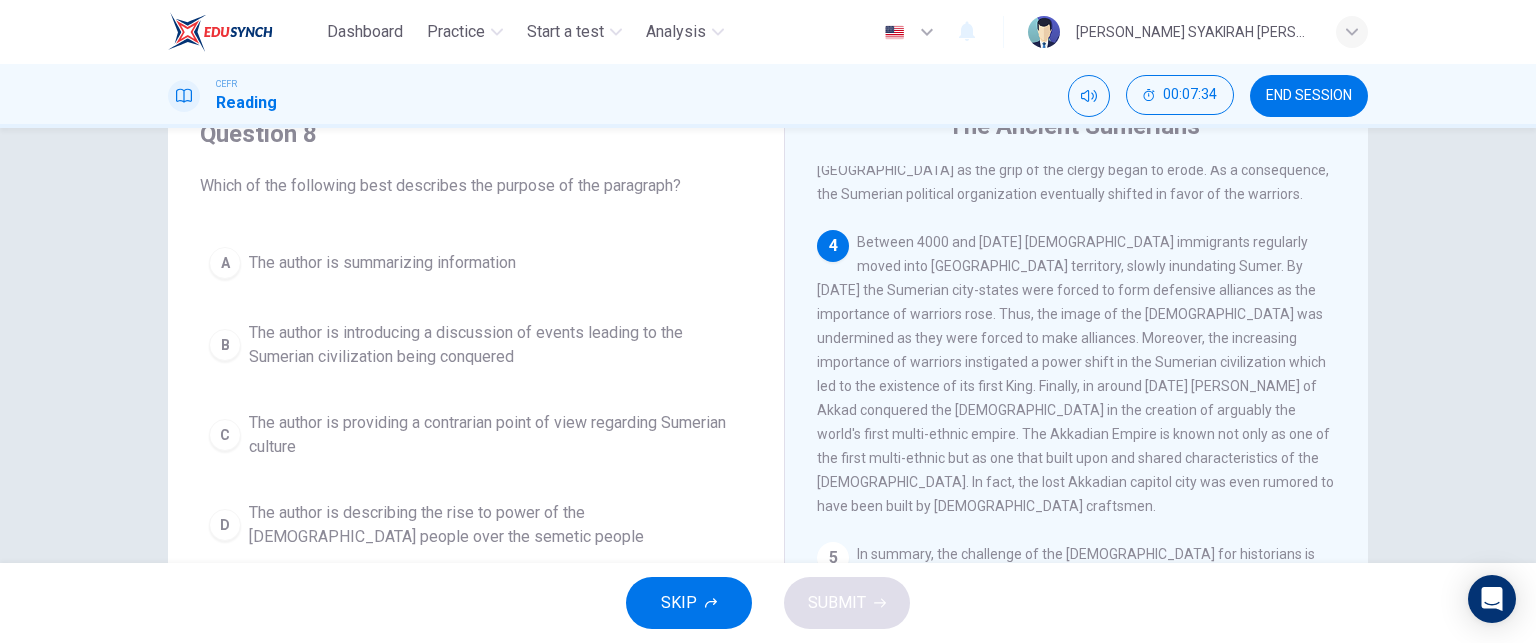 scroll, scrollTop: 1000, scrollLeft: 0, axis: vertical 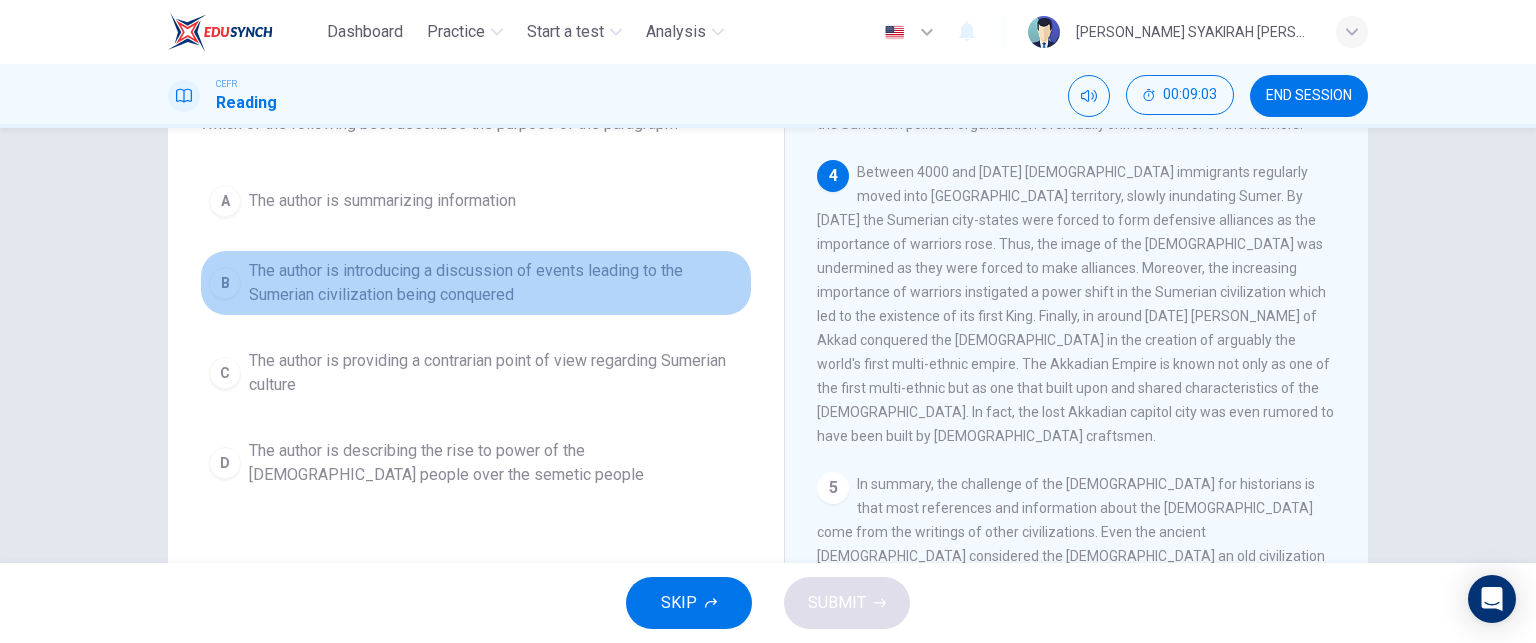 click on "The author is introducing a discussion of events leading to the Sumerian civilization being conquered" at bounding box center (496, 283) 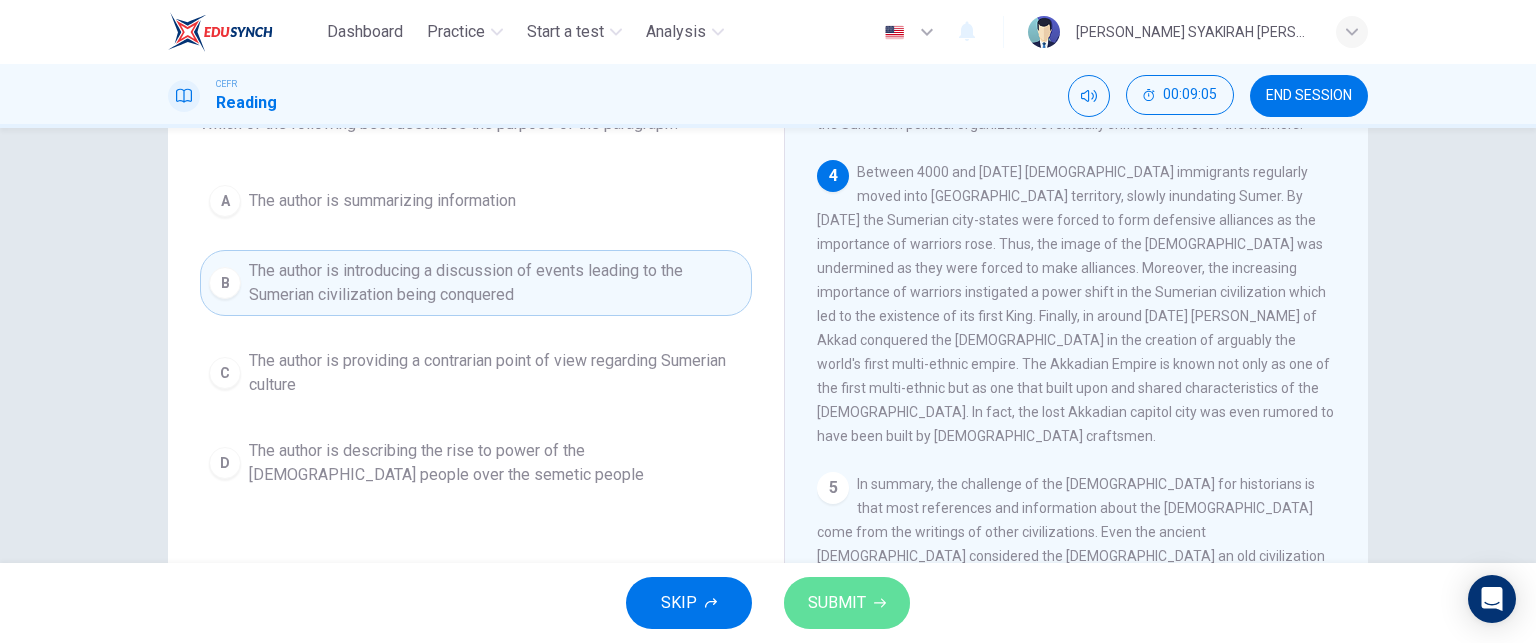 click on "SUBMIT" at bounding box center (837, 603) 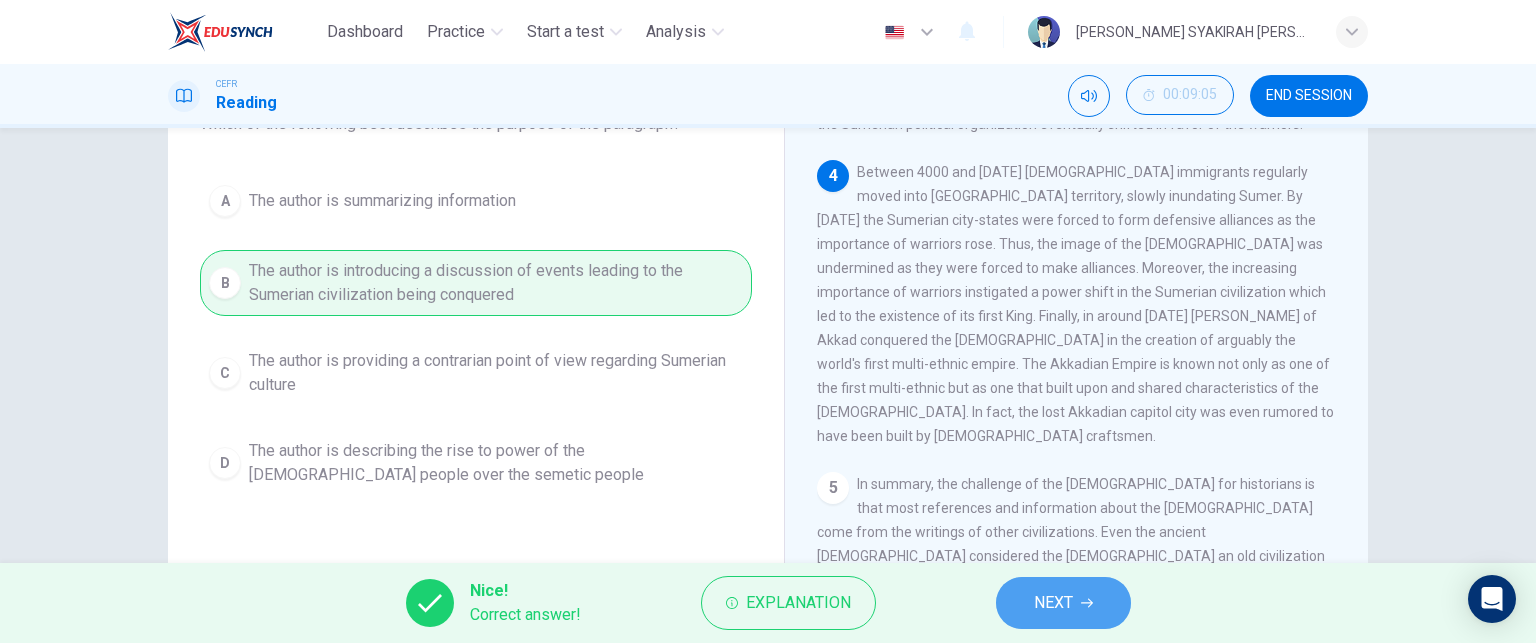 click on "NEXT" at bounding box center [1063, 603] 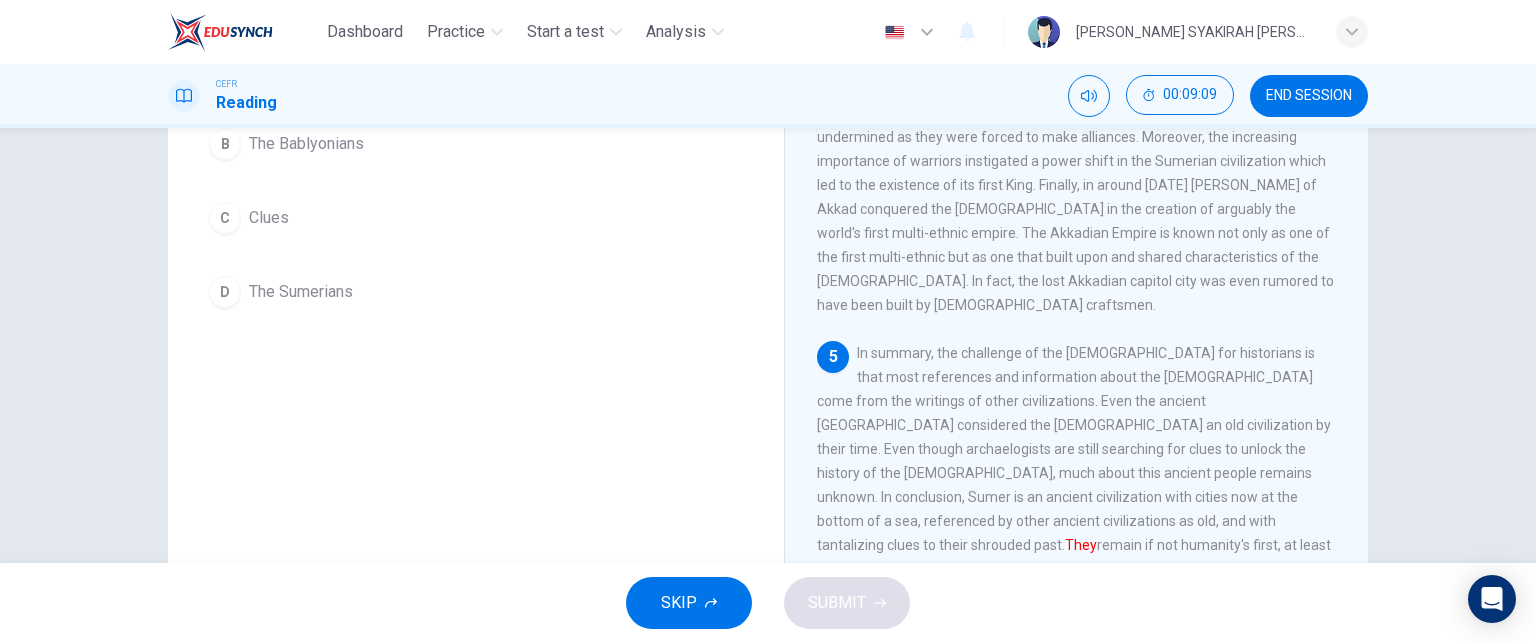 scroll, scrollTop: 340, scrollLeft: 0, axis: vertical 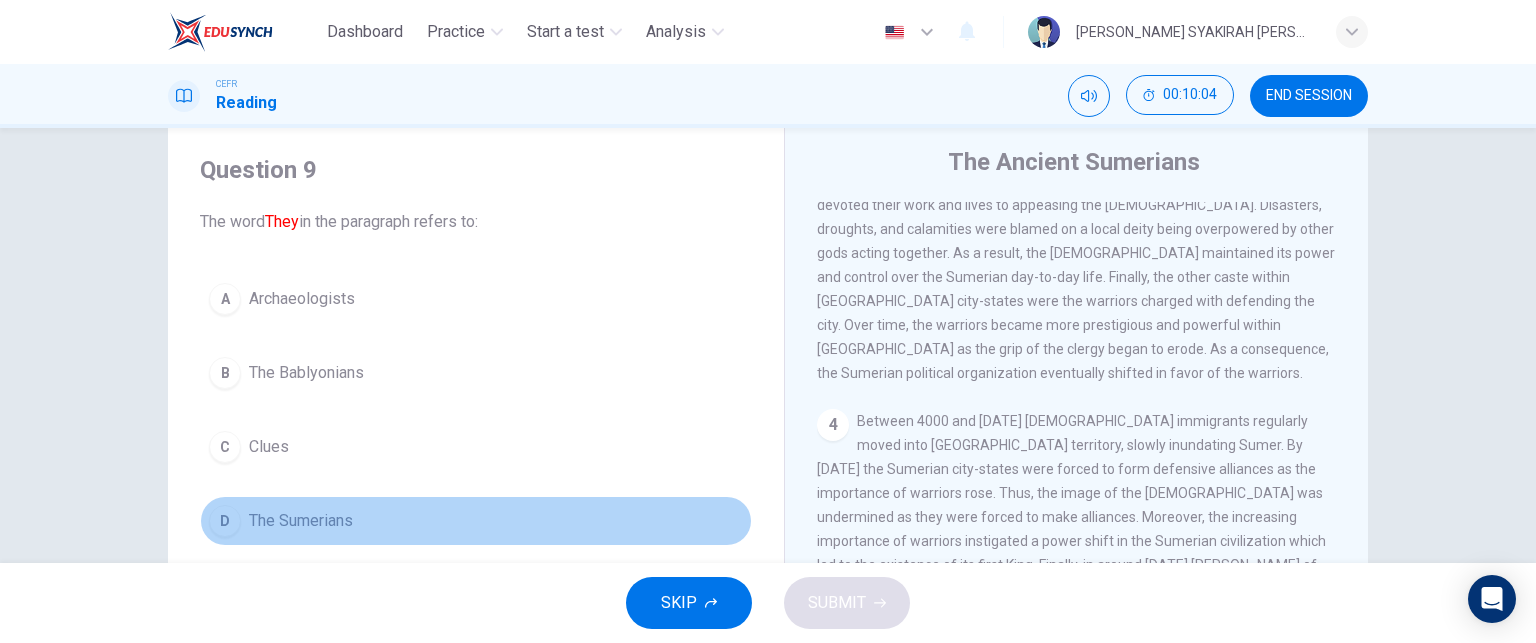 click on "The Sumerians" at bounding box center (301, 521) 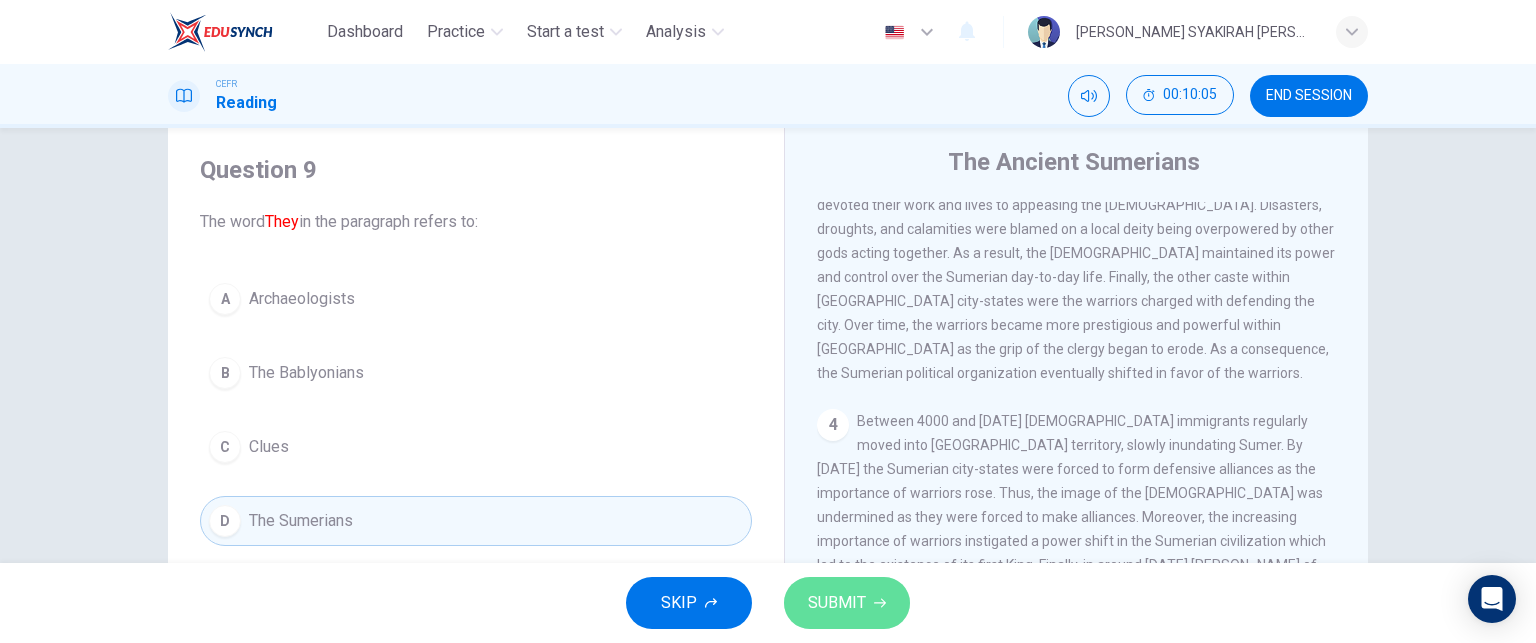 click on "SUBMIT" at bounding box center [837, 603] 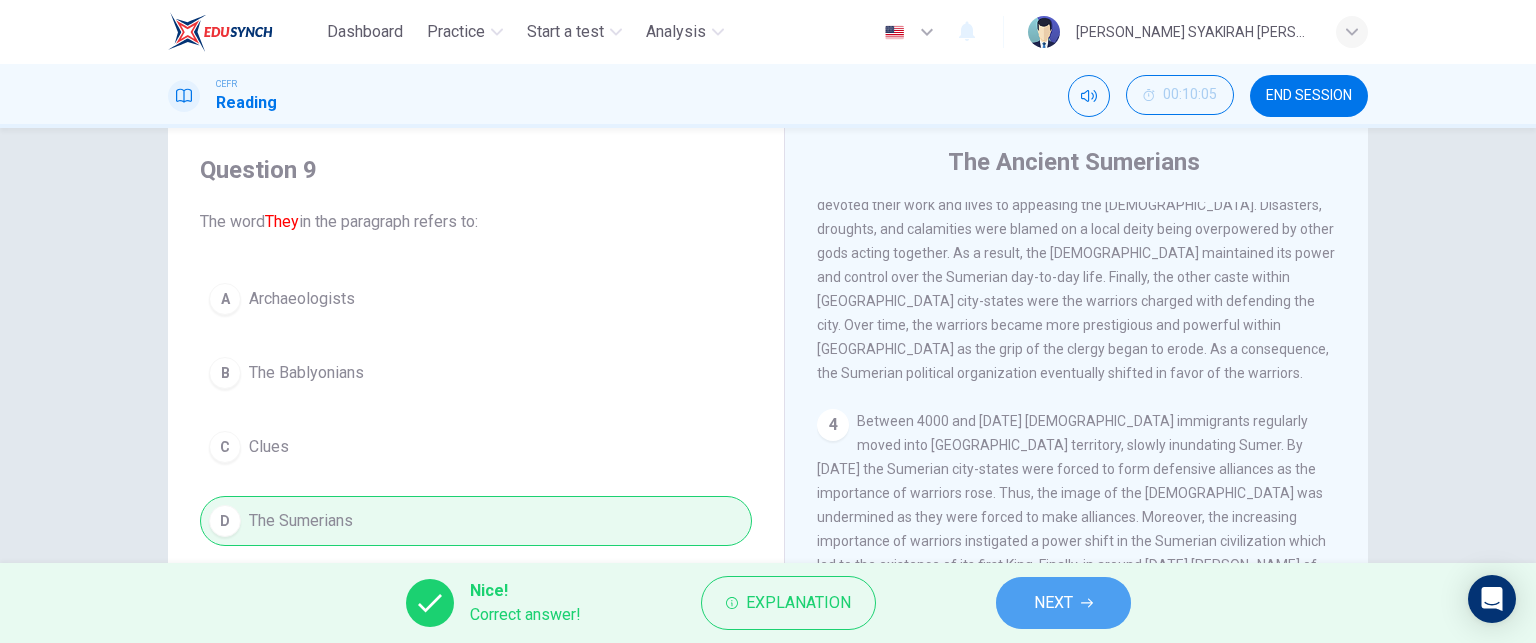 click on "NEXT" at bounding box center (1063, 603) 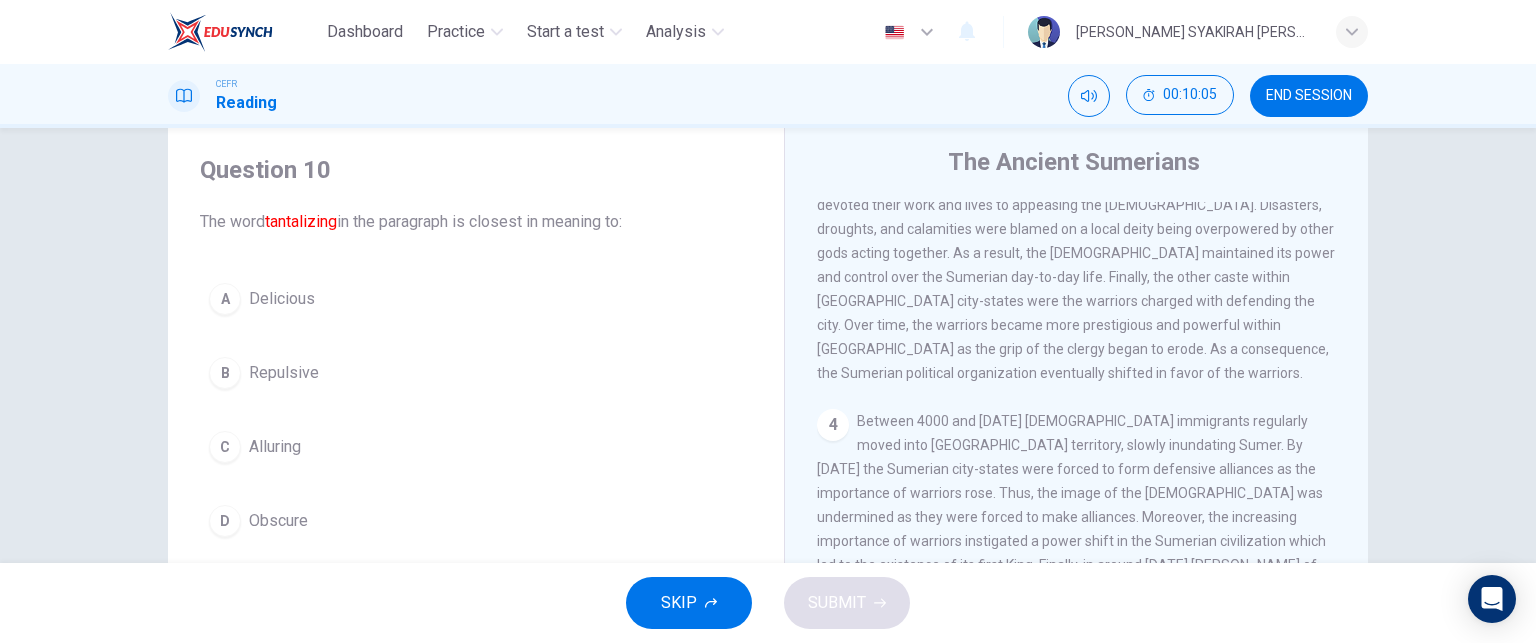 scroll, scrollTop: 1000, scrollLeft: 0, axis: vertical 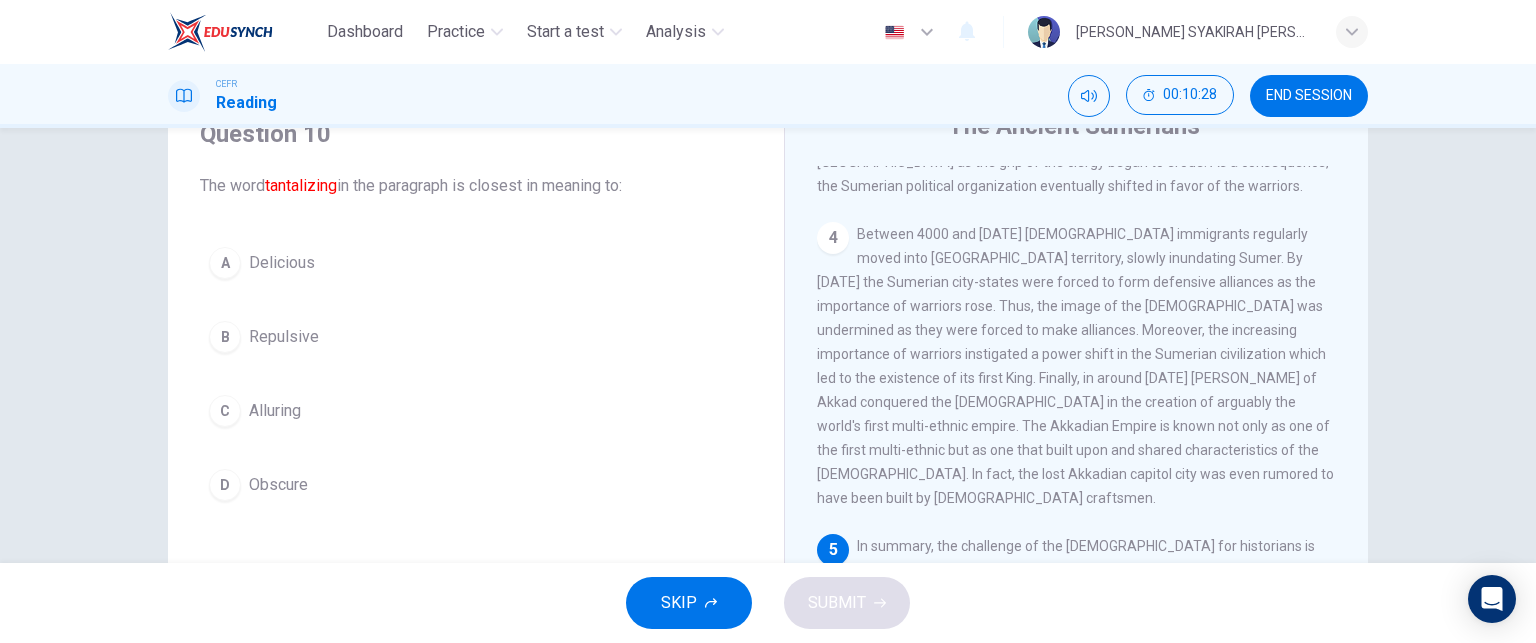 click on "Obscure" at bounding box center (278, 485) 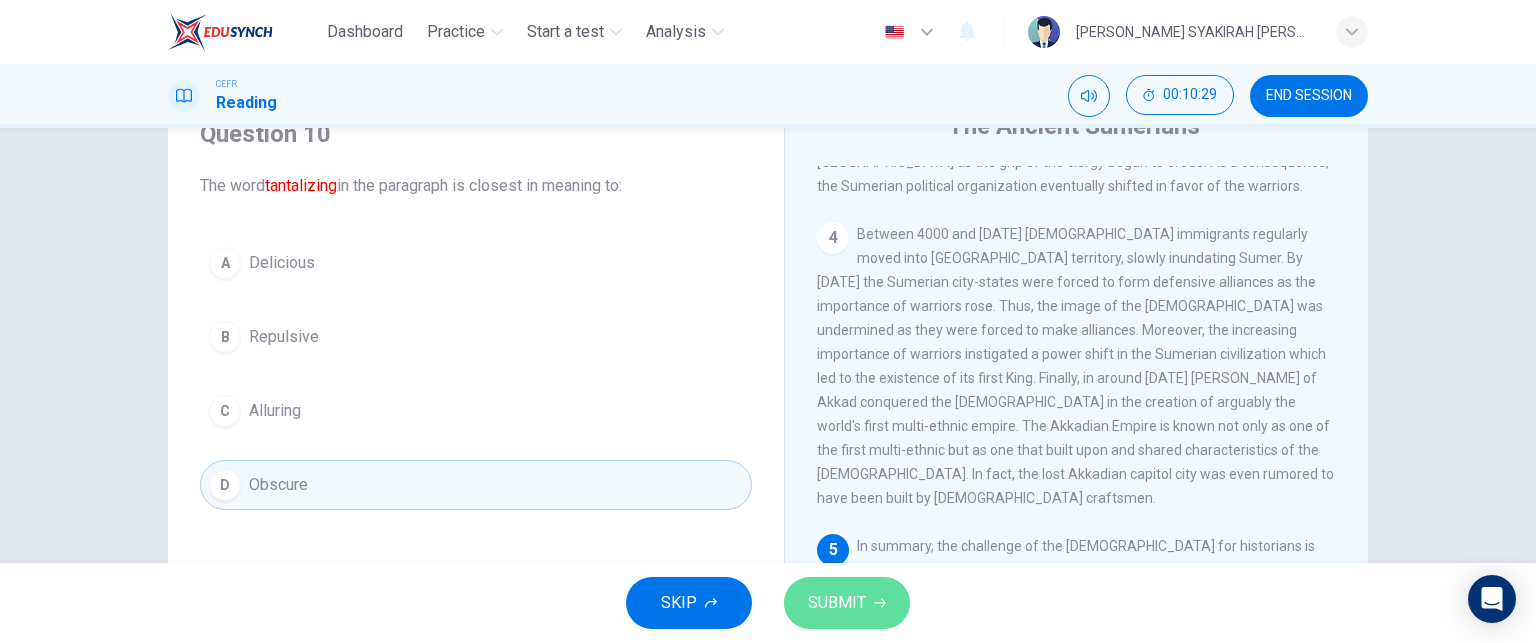 click on "SUBMIT" at bounding box center (837, 603) 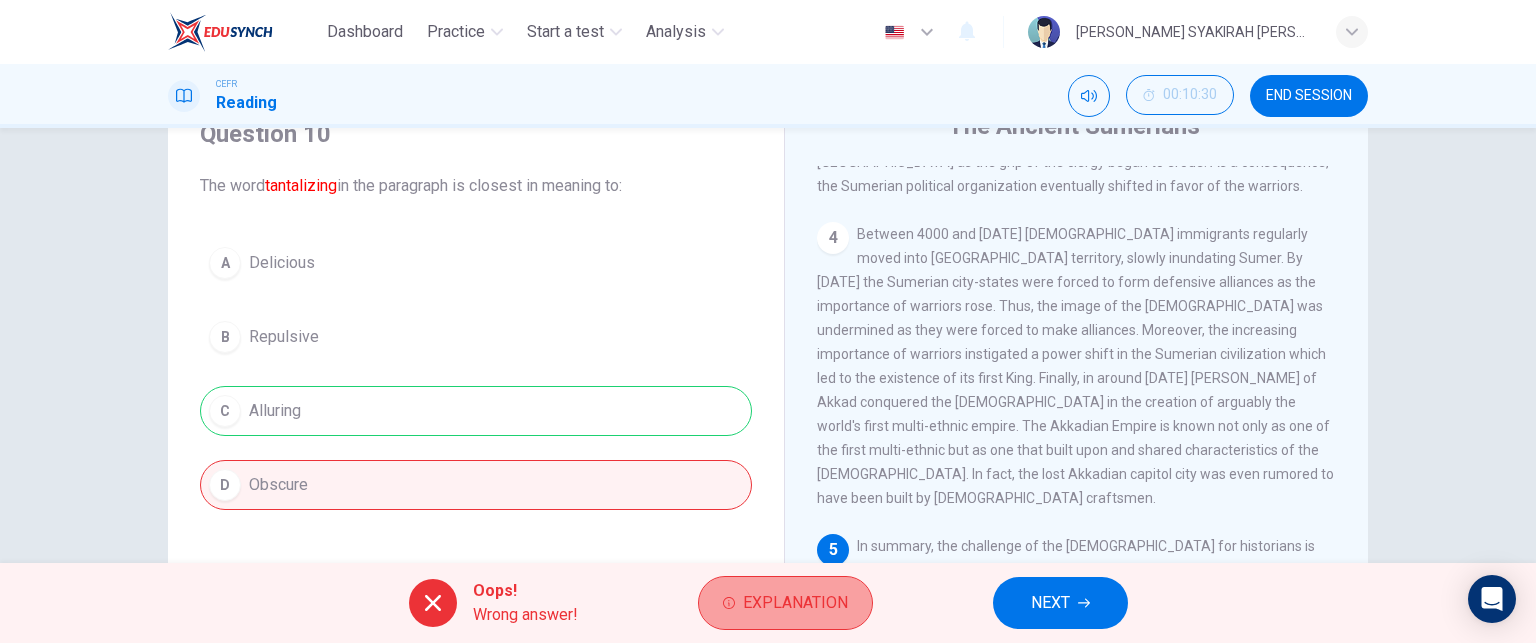 click on "Explanation" at bounding box center (785, 603) 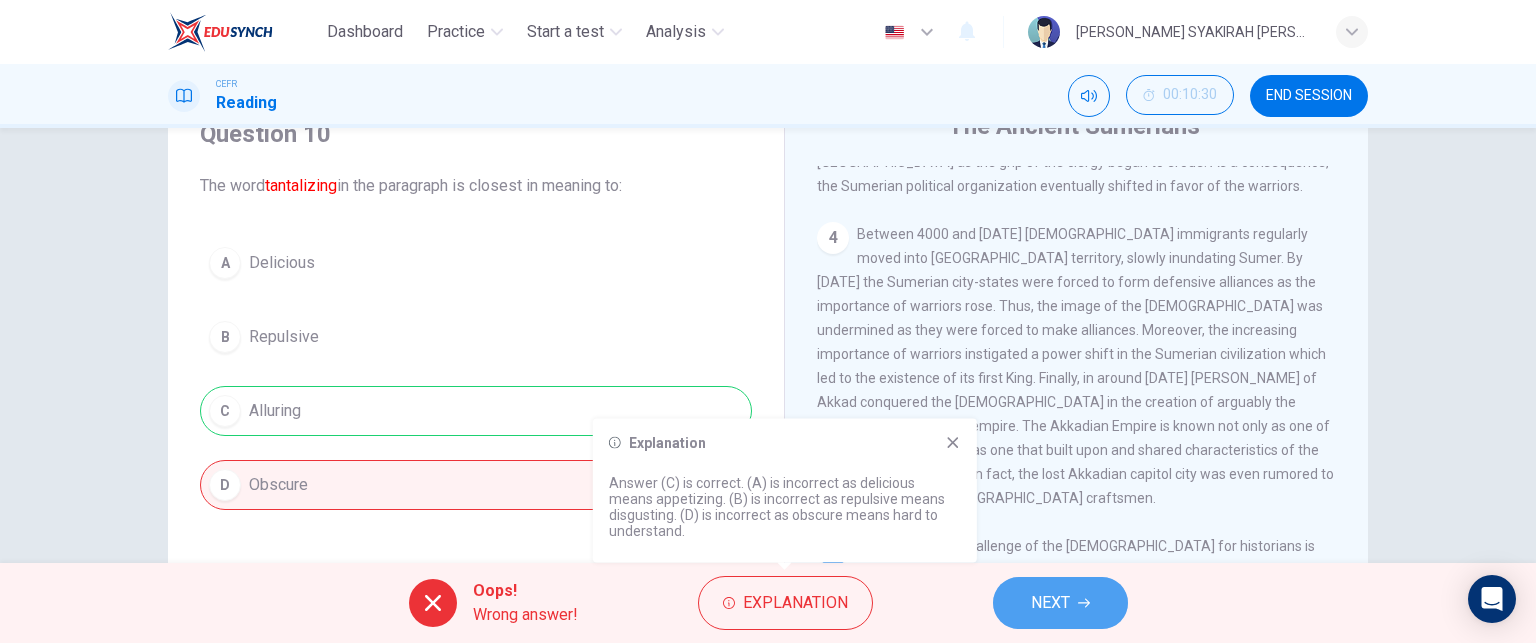 click on "NEXT" at bounding box center [1050, 603] 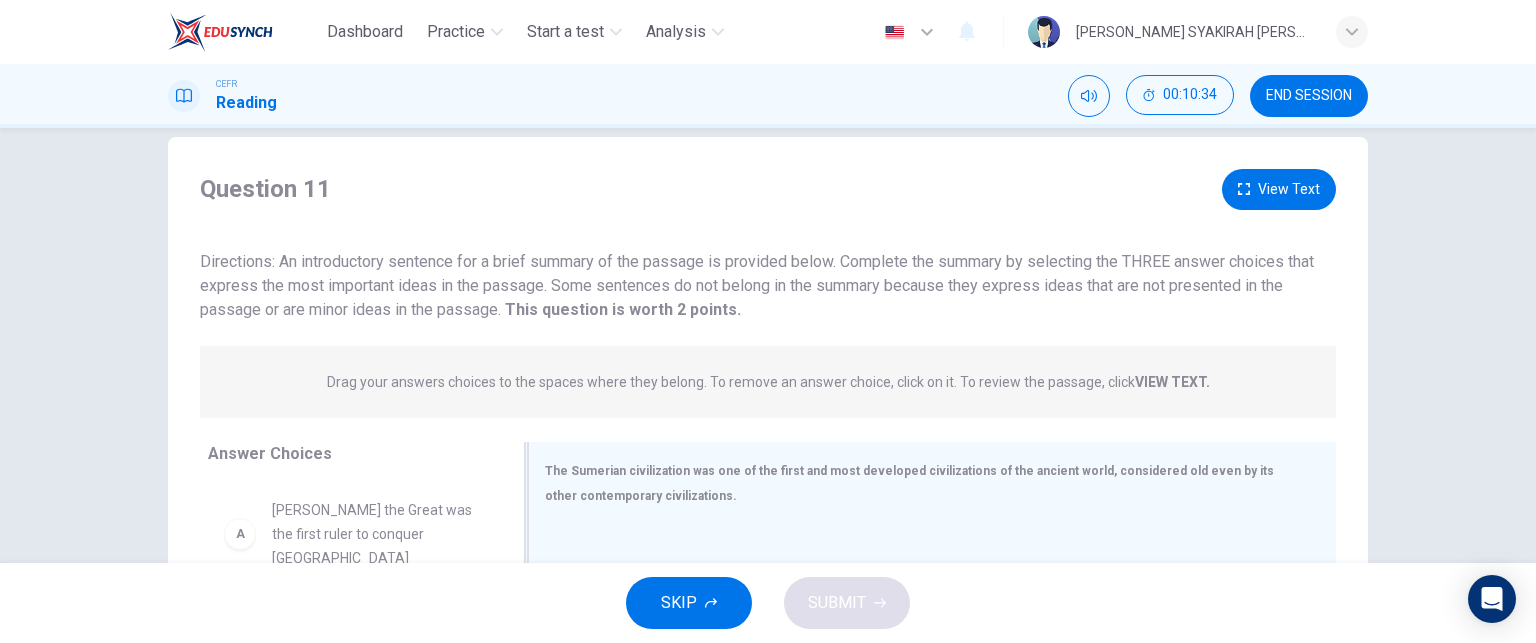 scroll, scrollTop: 30, scrollLeft: 0, axis: vertical 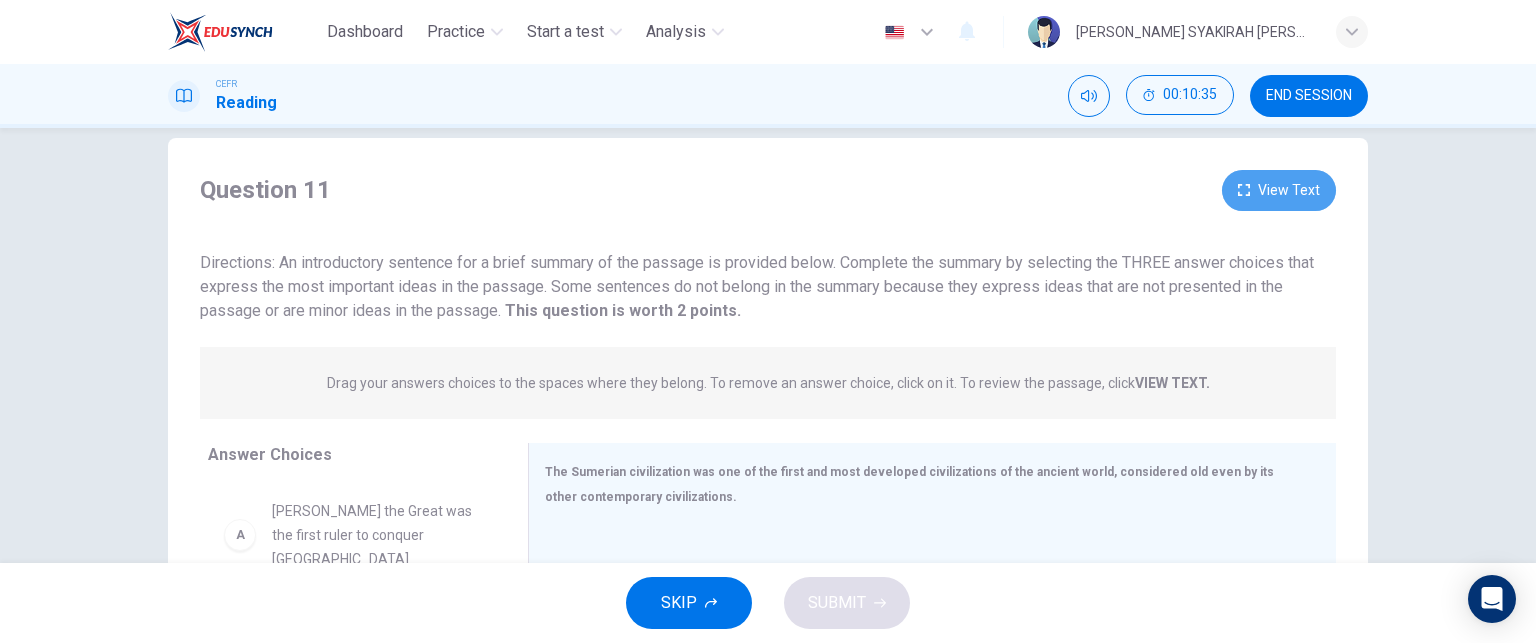 click on "View Text" at bounding box center [1279, 190] 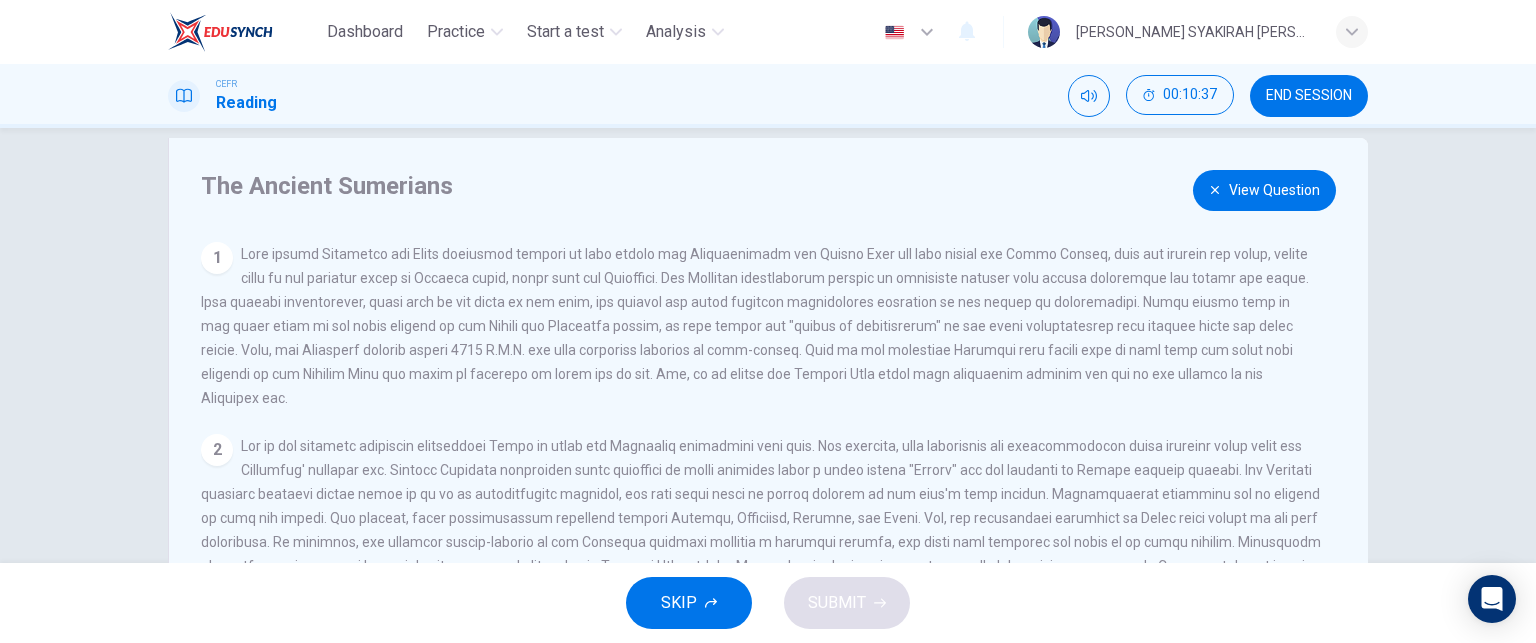 click on "The Ancient Sumerians View Question 1 2 3 Sumerian culture centered around a priesthood and temple life. City-states were organized around the temple and non-priests were either craftsmen or peasants that devoted their work and lives to appeasing the Gods. Disasters, droughts, and calamities were blamed on a local deity being overpowered by other gods acting together. As a result, the priesthood maintained its power and control over the Sumerian day-to-day life. Finally, the other caste within Sumerian city-states were the warriors charged with defending the city. Over time, the warriors became more prestigious and powerful within Sumer as the grip of the clergy began to erode. As a consequence, the Sumerian political organization eventually shifted in favor of the warriors. 4 5 Question 11 View Text   This question is worth 2 points. This question is worth 2 points. Drag your answers choices to the spaces where they belong. To remove an answer choice, click on it. To review the passage, click   VIEW TEXT. A" at bounding box center (768, 345) 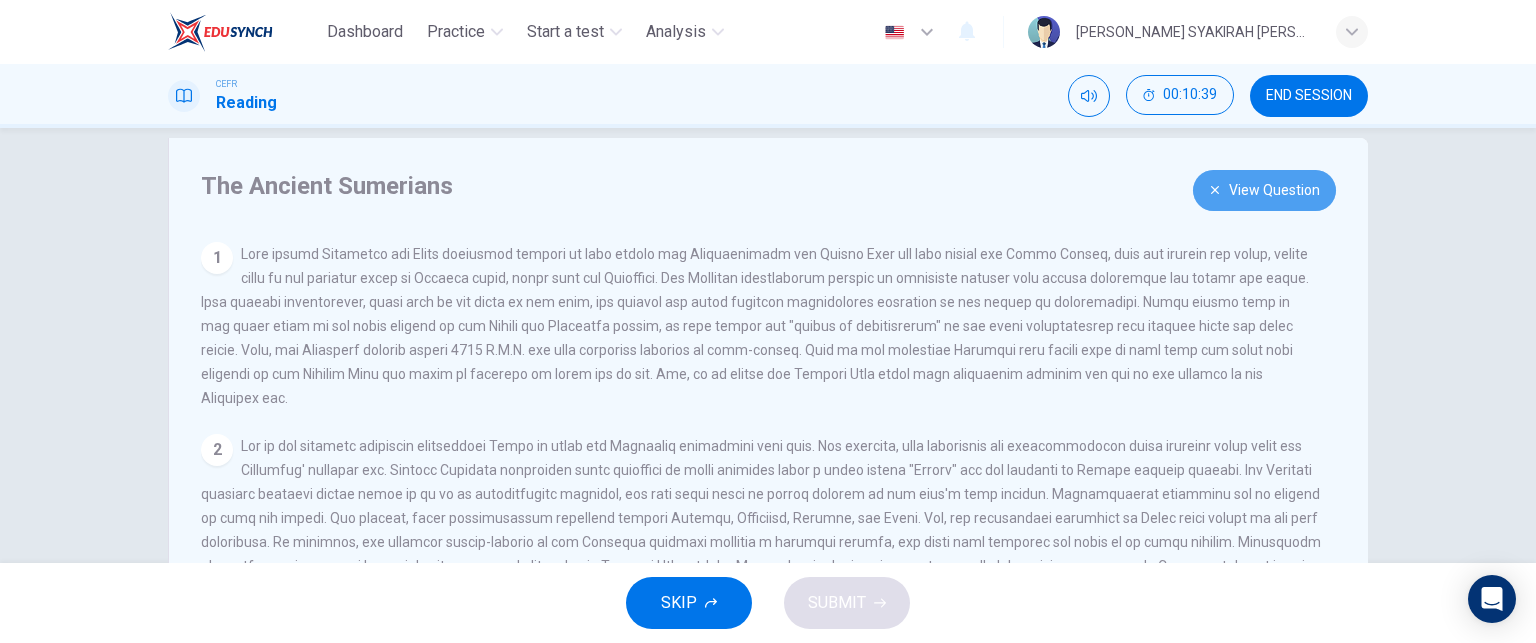 click on "View Question" at bounding box center [1264, 190] 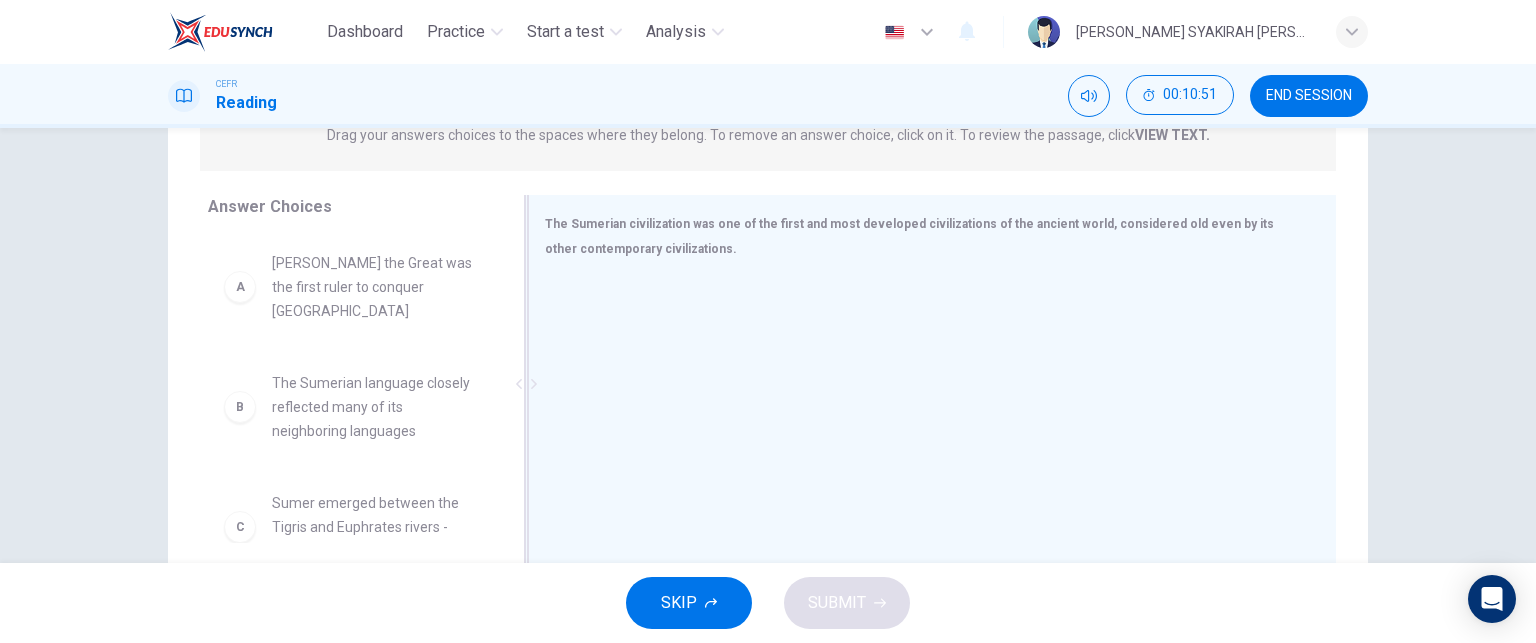 scroll, scrollTop: 279, scrollLeft: 0, axis: vertical 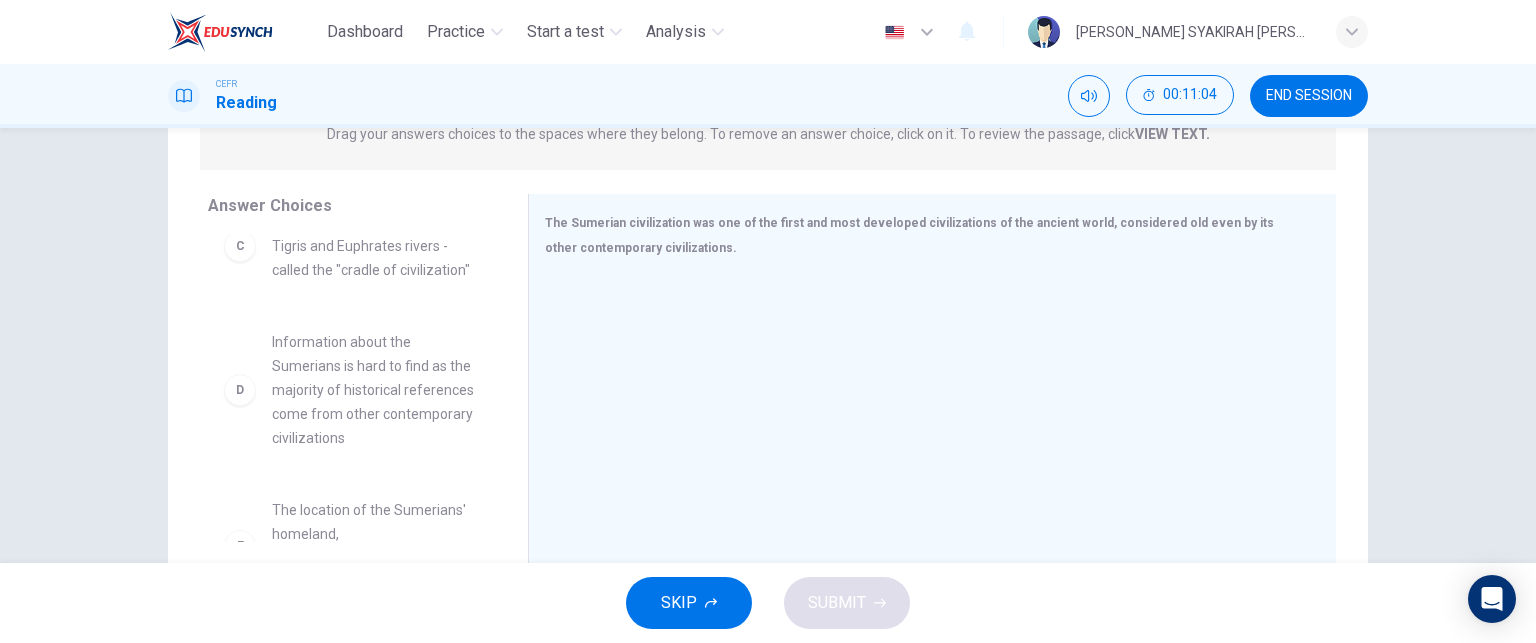 click on "Information about the Sumerians is hard to find as the majority of historical references come from other contemporary civilizations" at bounding box center (376, 390) 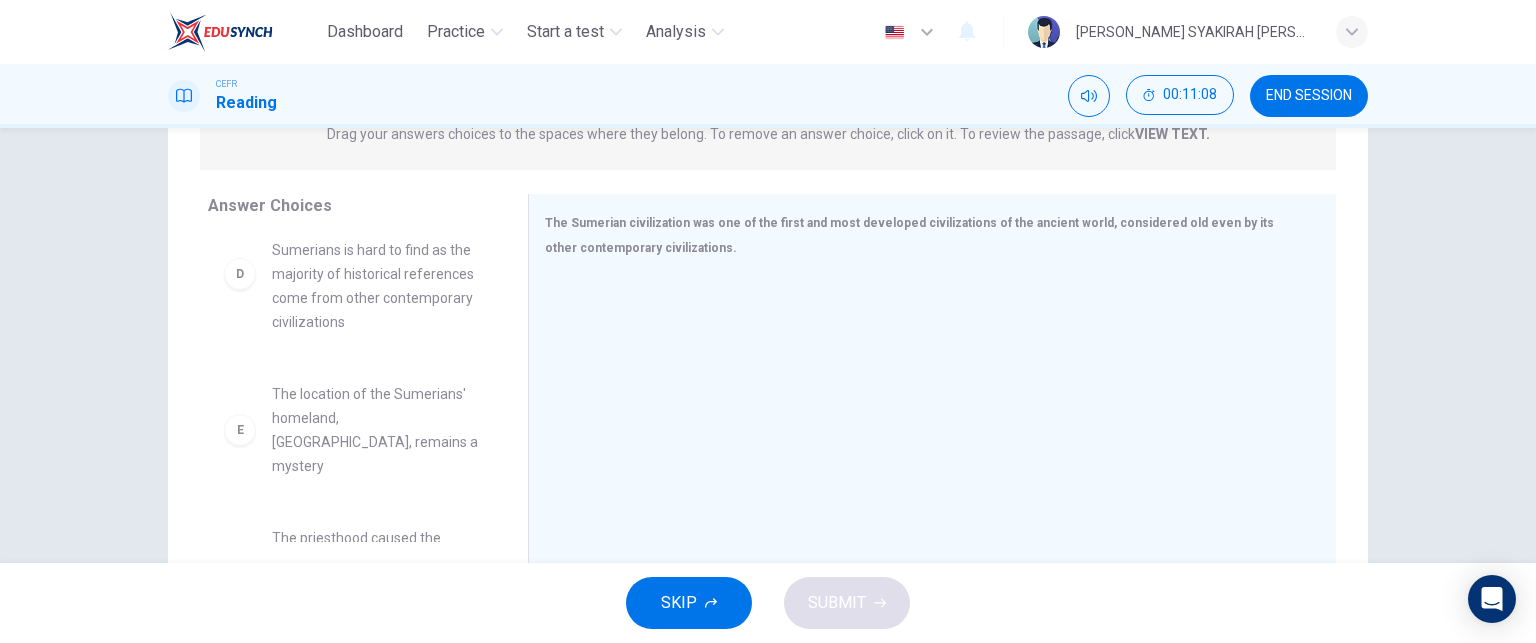 scroll, scrollTop: 396, scrollLeft: 0, axis: vertical 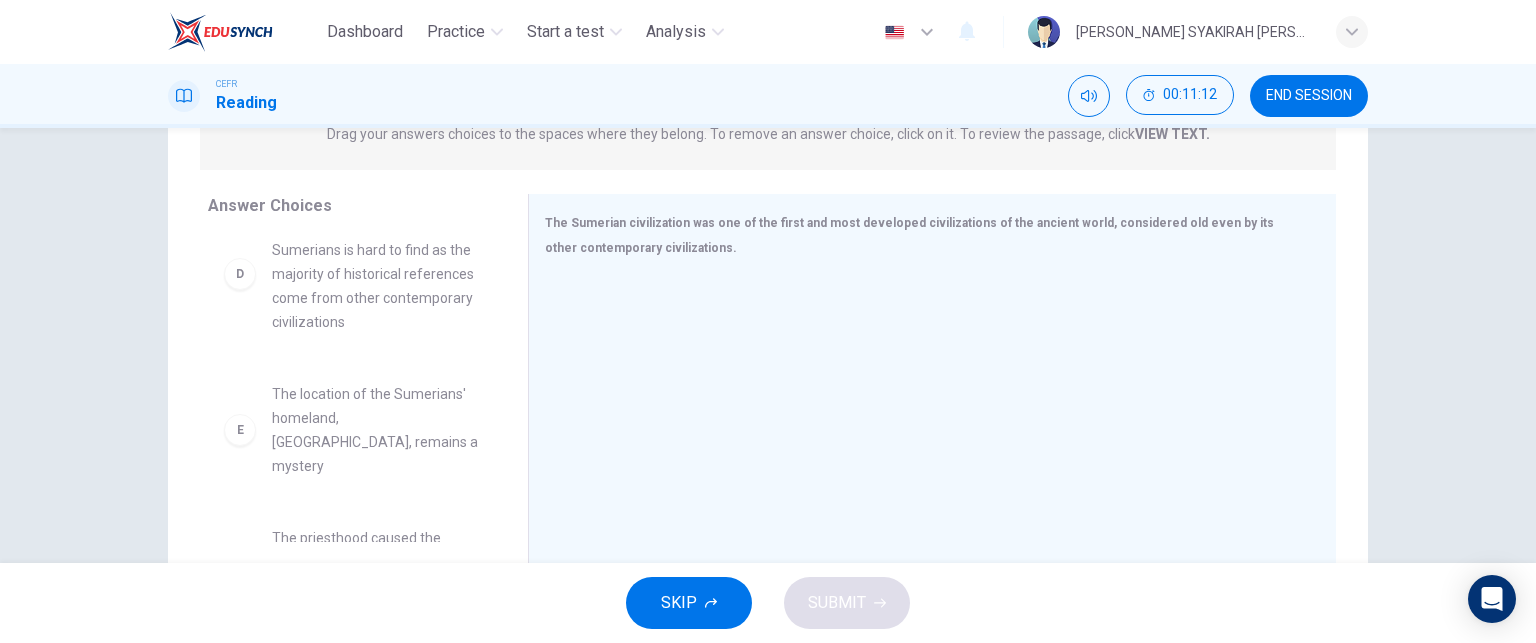 click on "E" at bounding box center [240, 430] 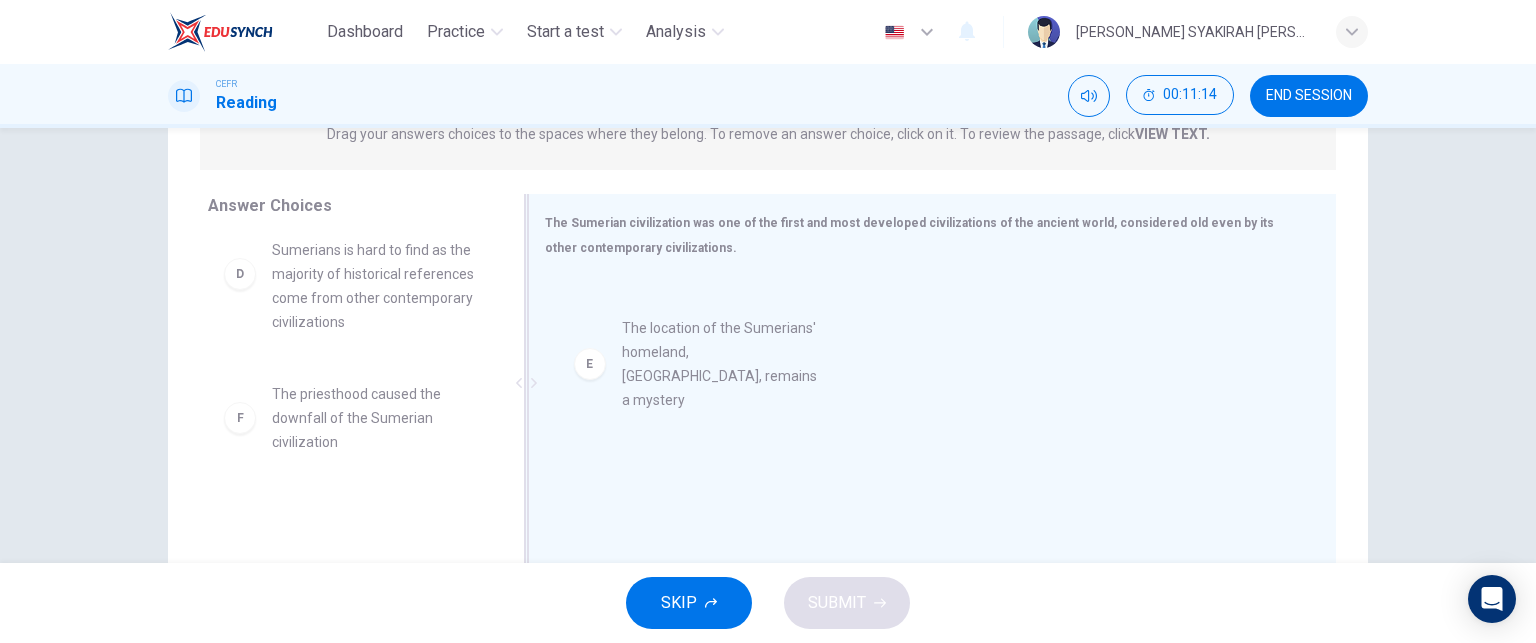 drag, startPoint x: 234, startPoint y: 397, endPoint x: 596, endPoint y: 353, distance: 364.6642 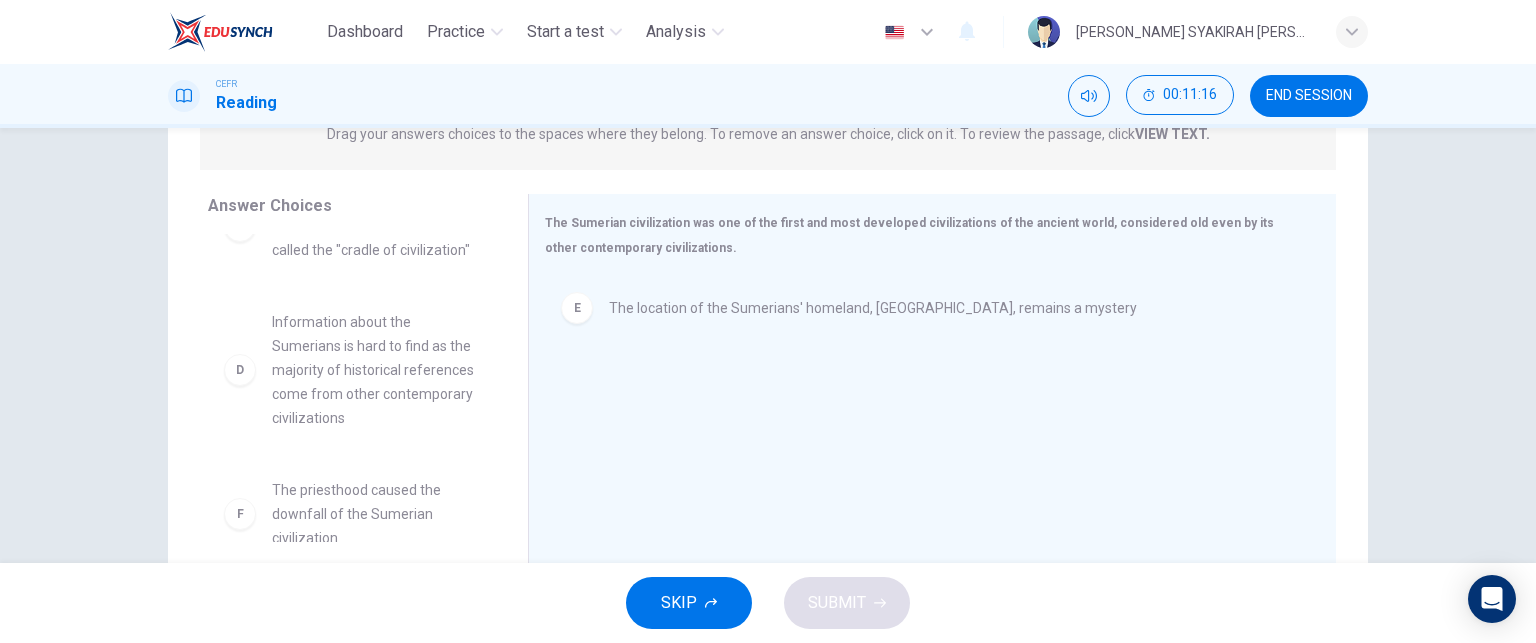 scroll, scrollTop: 299, scrollLeft: 0, axis: vertical 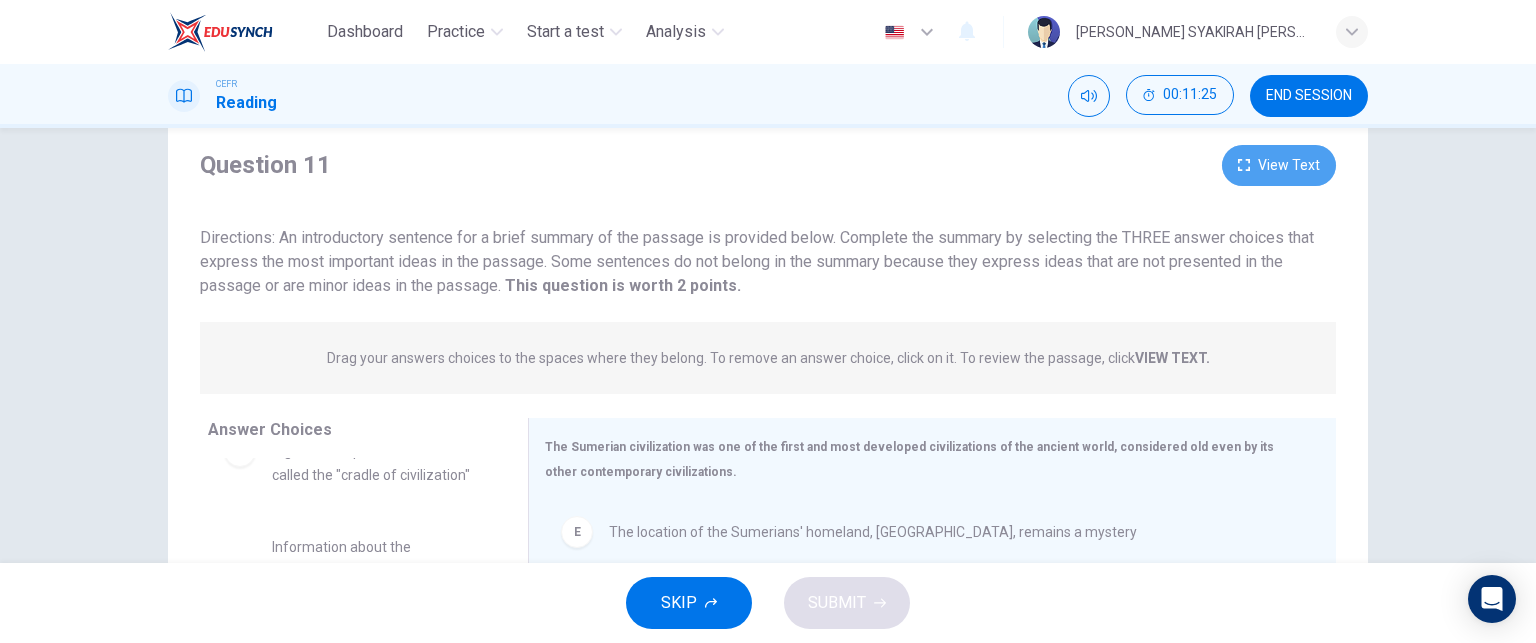 click on "View Text" at bounding box center [1279, 165] 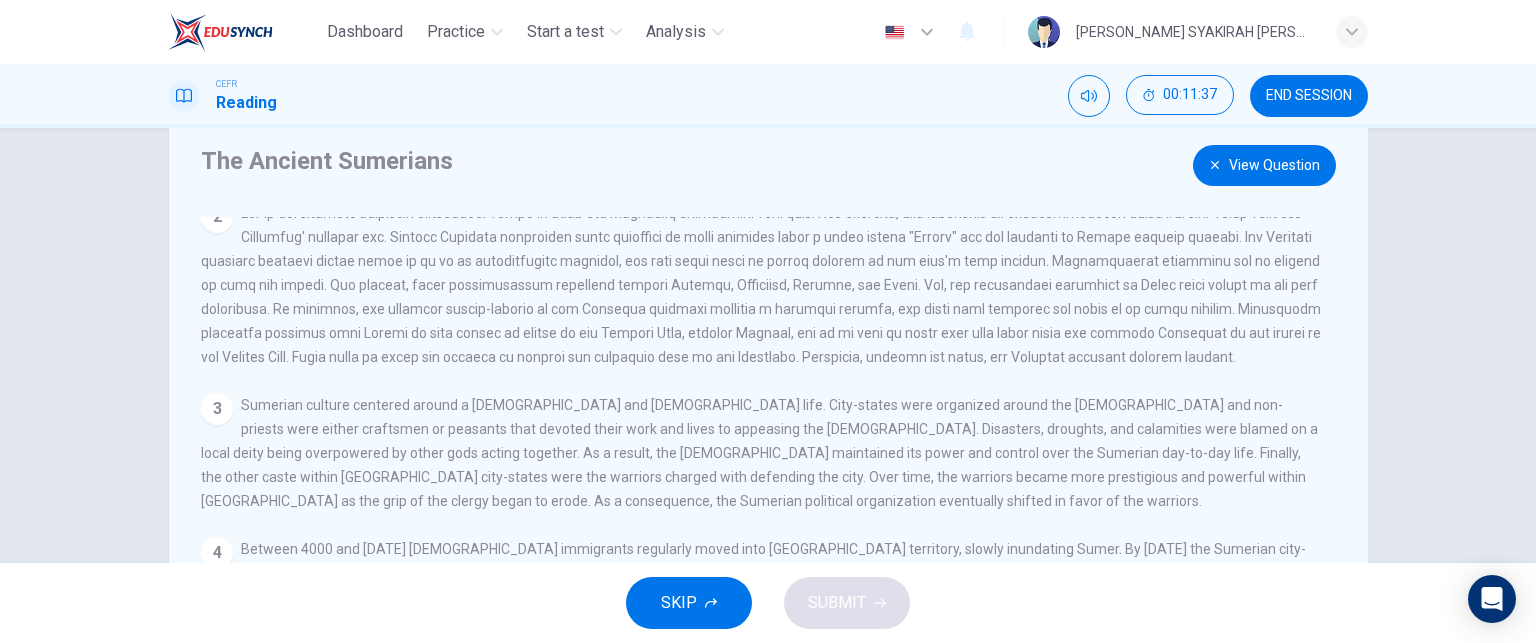 scroll, scrollTop: 214, scrollLeft: 0, axis: vertical 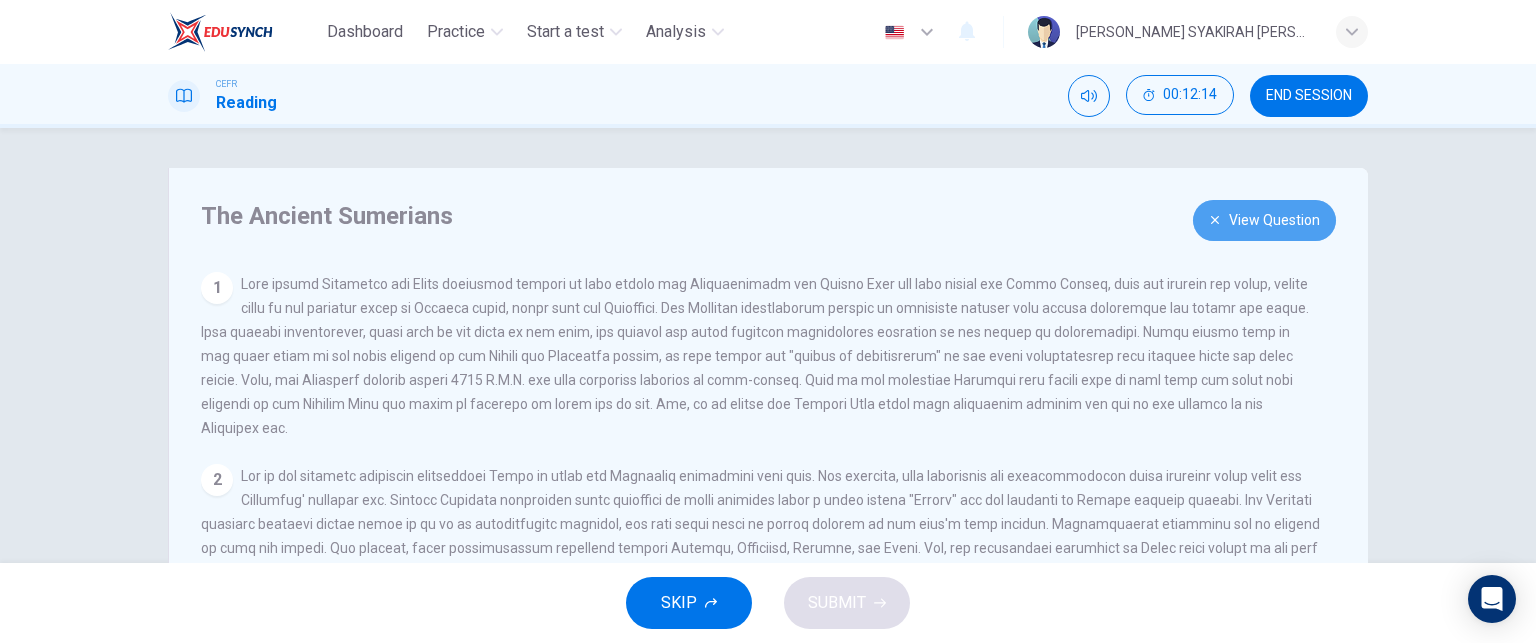click on "View Question" at bounding box center [1264, 220] 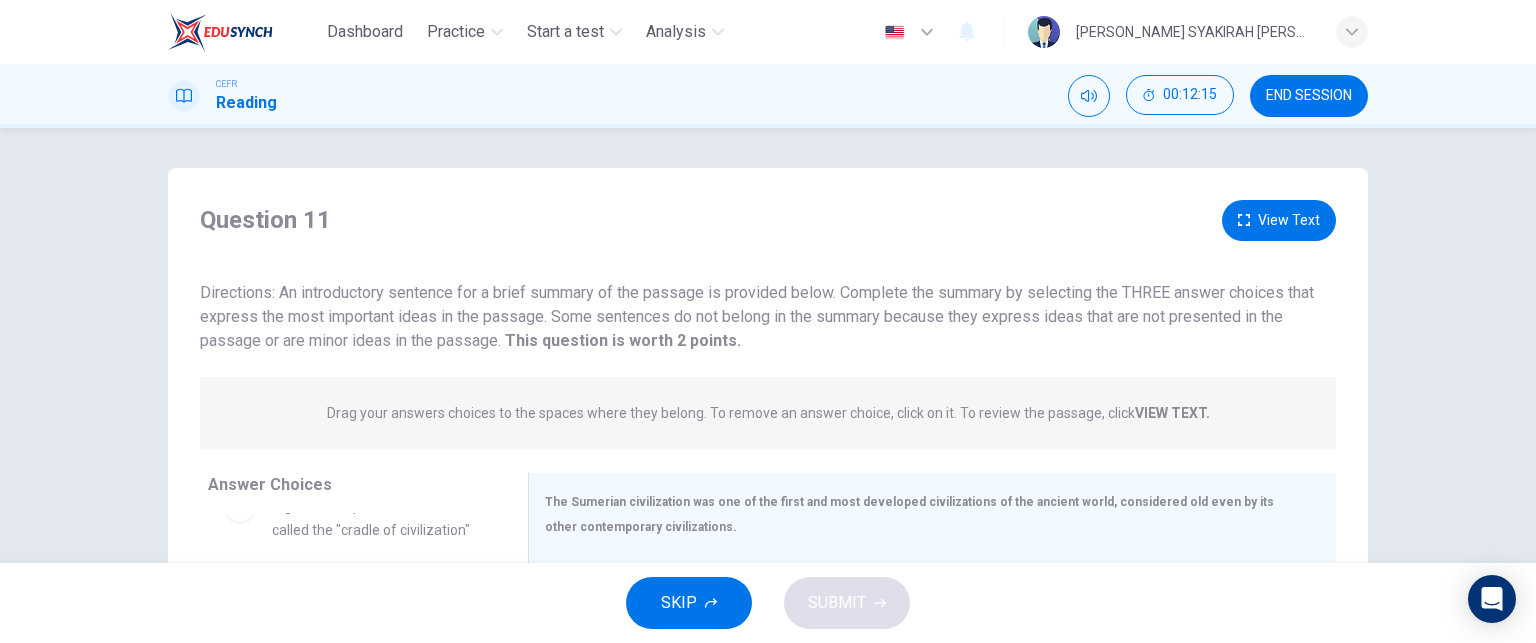 scroll, scrollTop: 300, scrollLeft: 0, axis: vertical 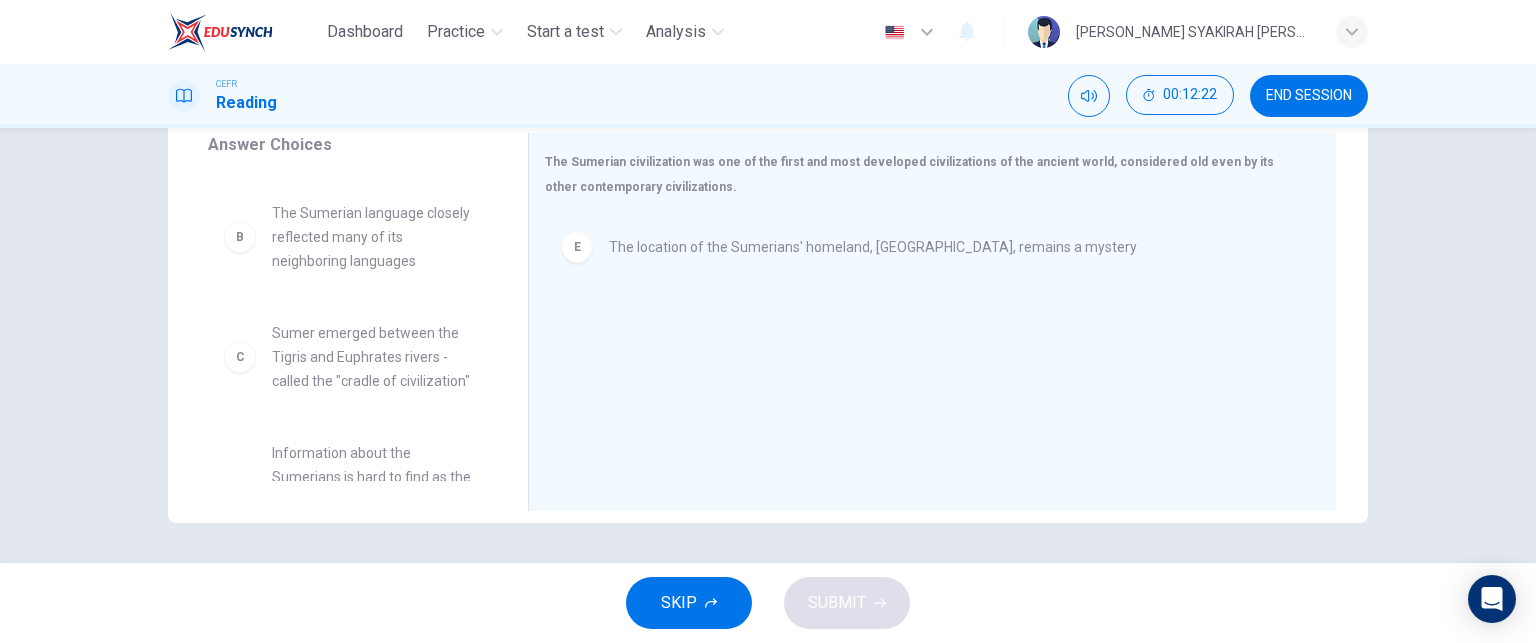 click on "Sumer emerged between the Tigris and Euphrates rivers - called the "cradle of civilization"" at bounding box center (376, 357) 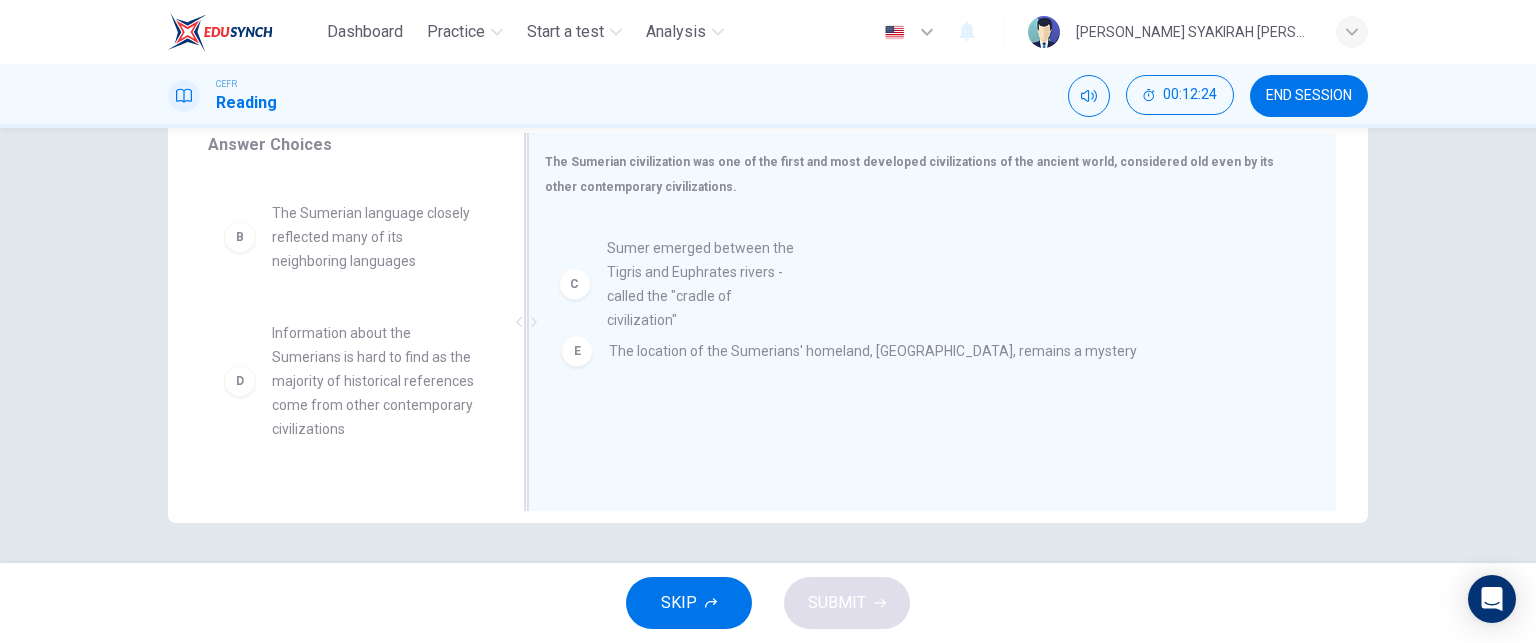 drag, startPoint x: 263, startPoint y: 320, endPoint x: 635, endPoint y: 251, distance: 378.3451 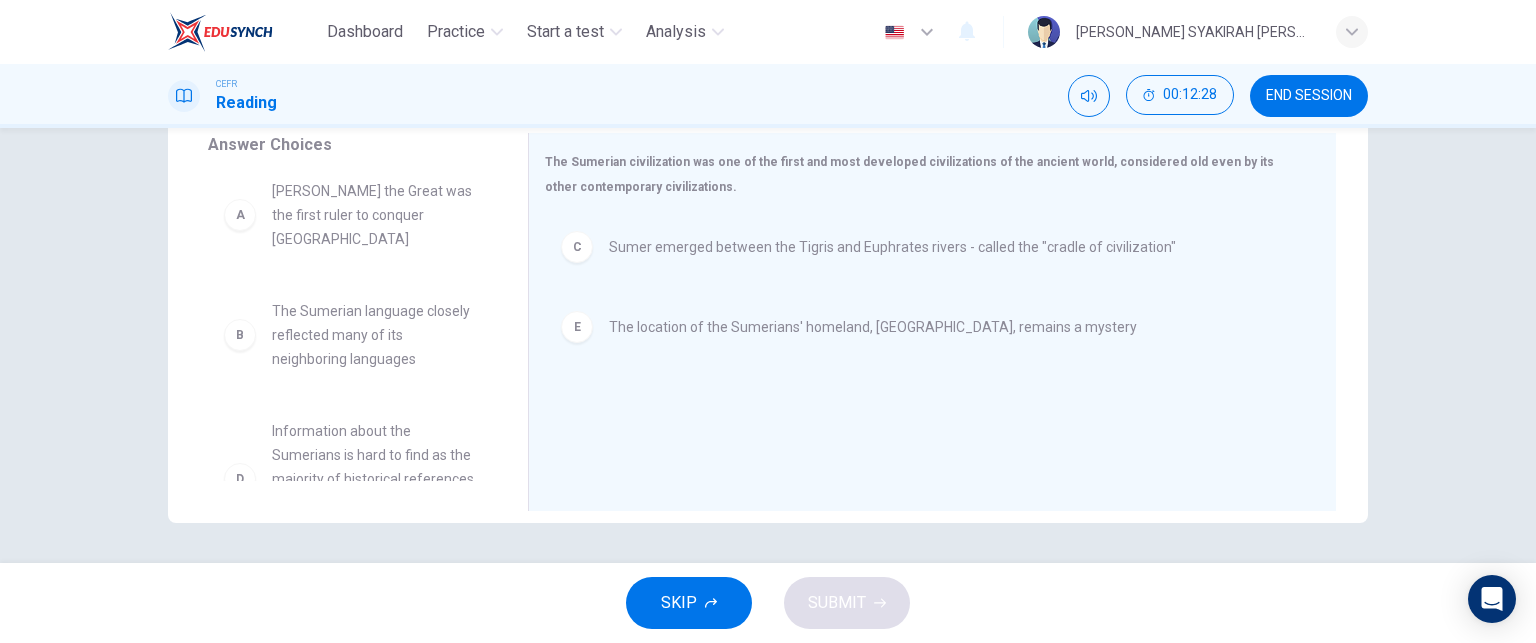 scroll, scrollTop: 0, scrollLeft: 0, axis: both 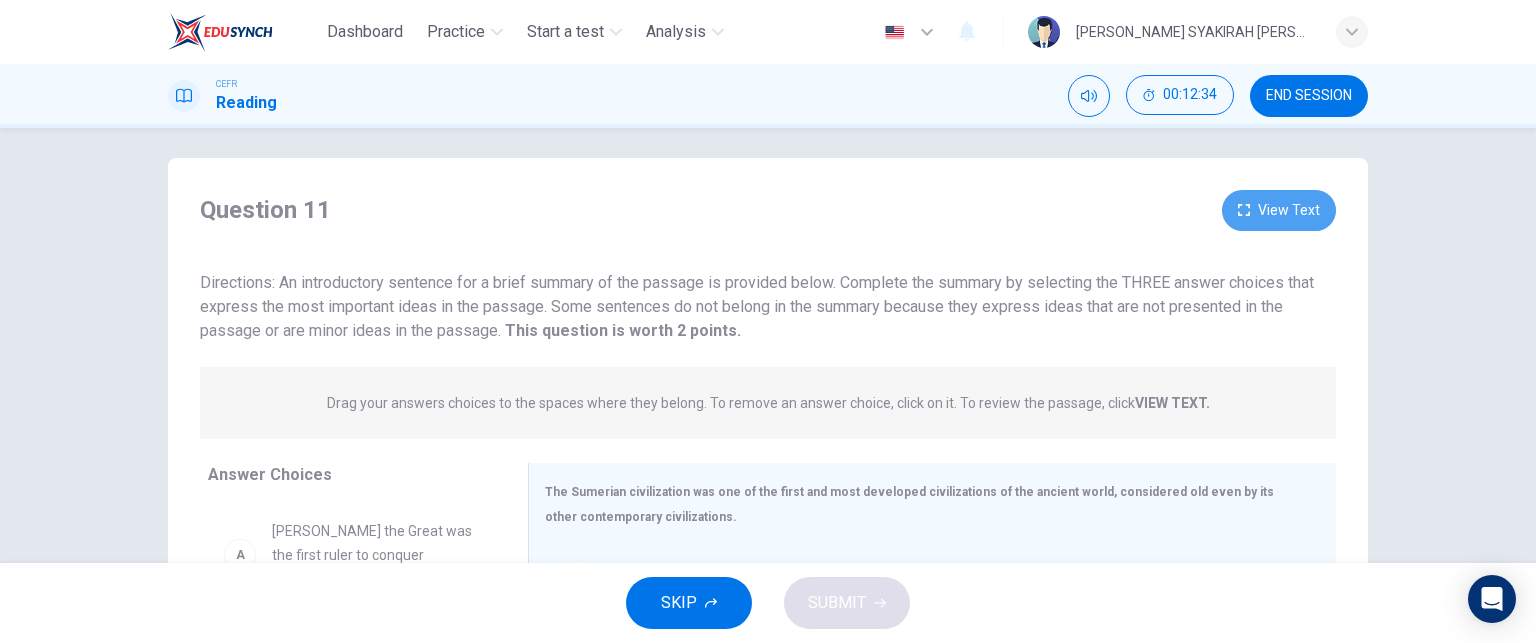 click on "View Text" at bounding box center [1279, 210] 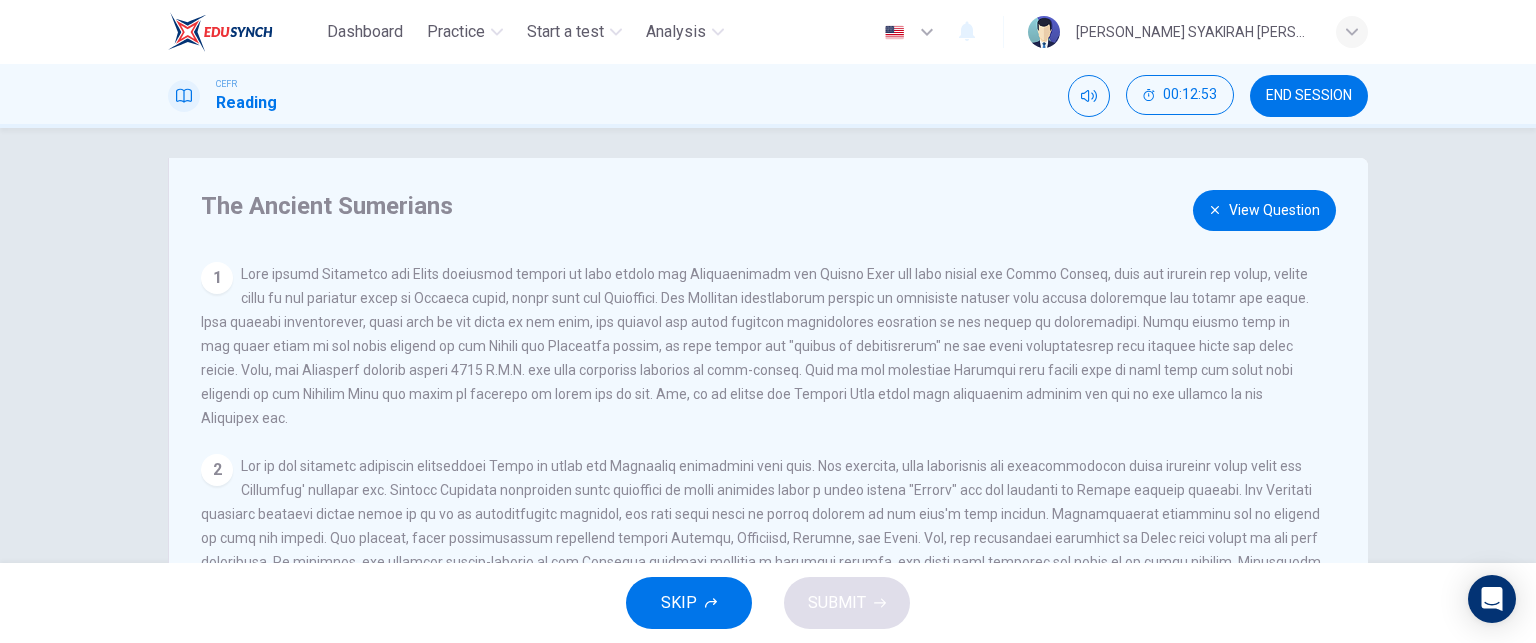 click 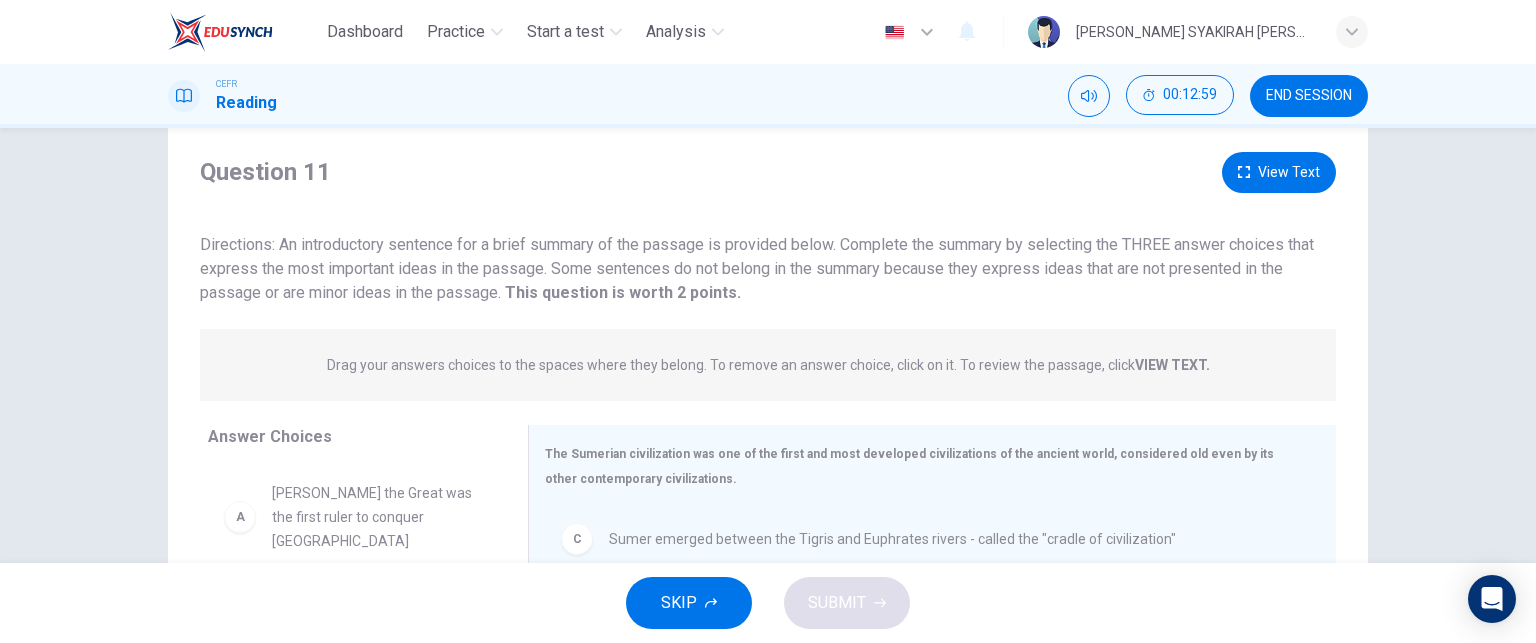 scroll, scrollTop: 48, scrollLeft: 0, axis: vertical 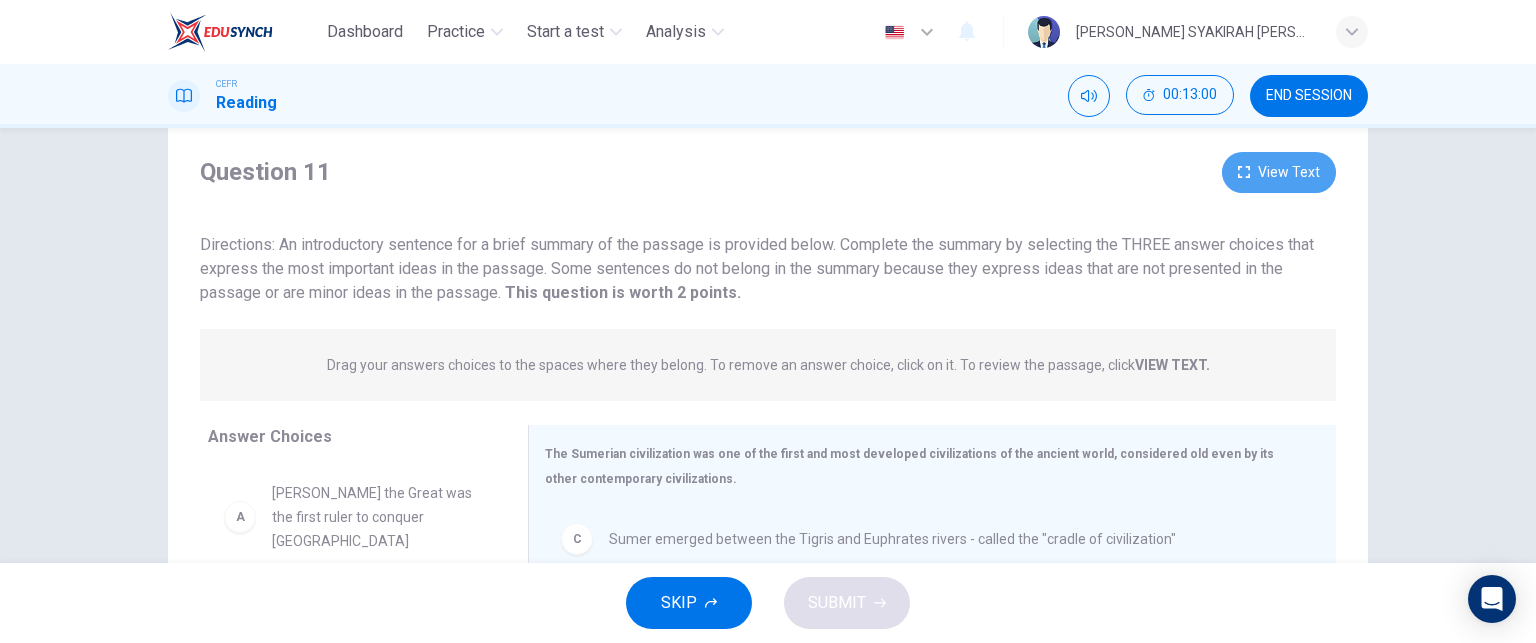 click 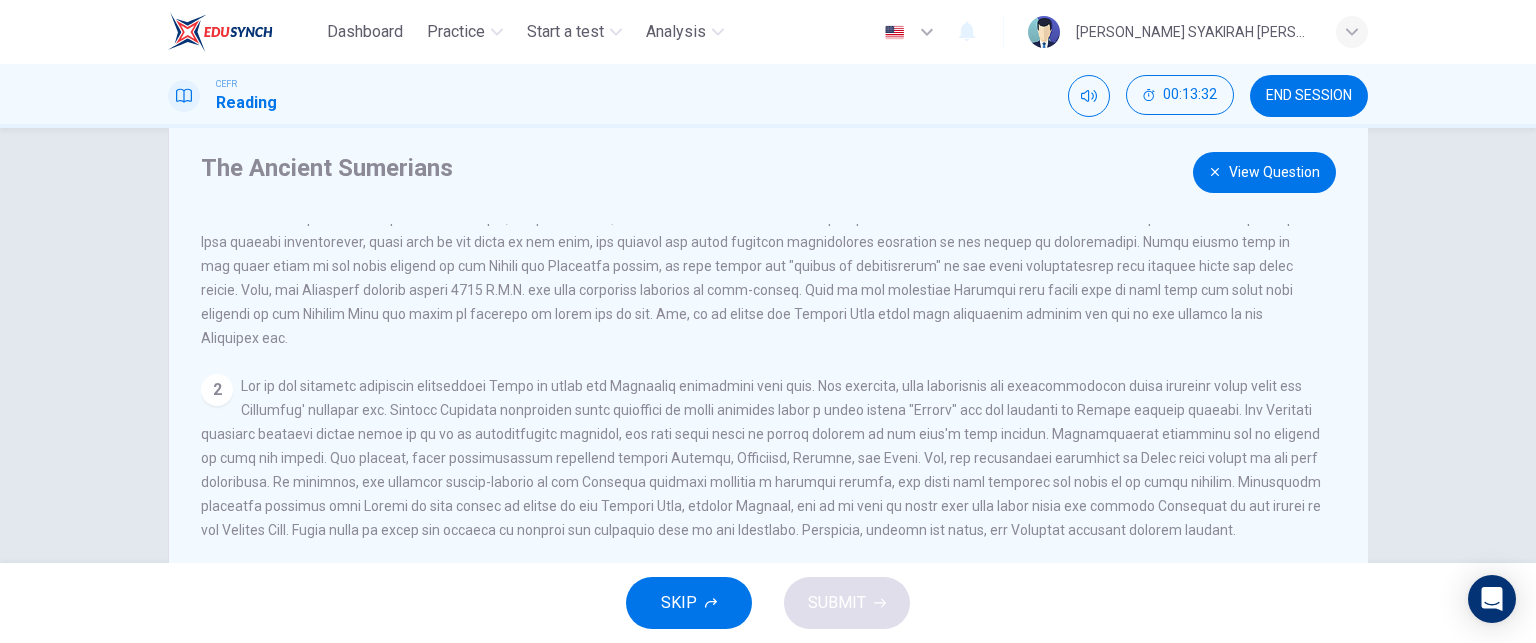 scroll, scrollTop: 0, scrollLeft: 0, axis: both 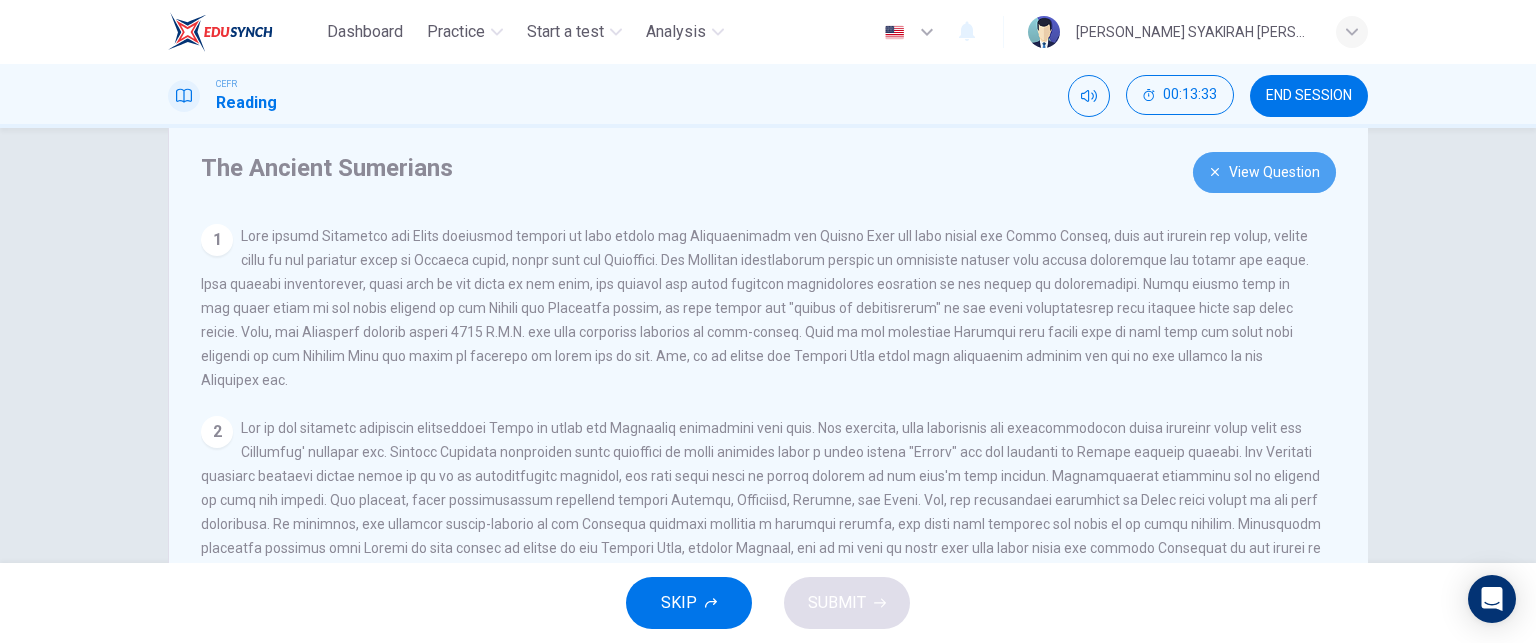 click on "View Question" at bounding box center [1264, 172] 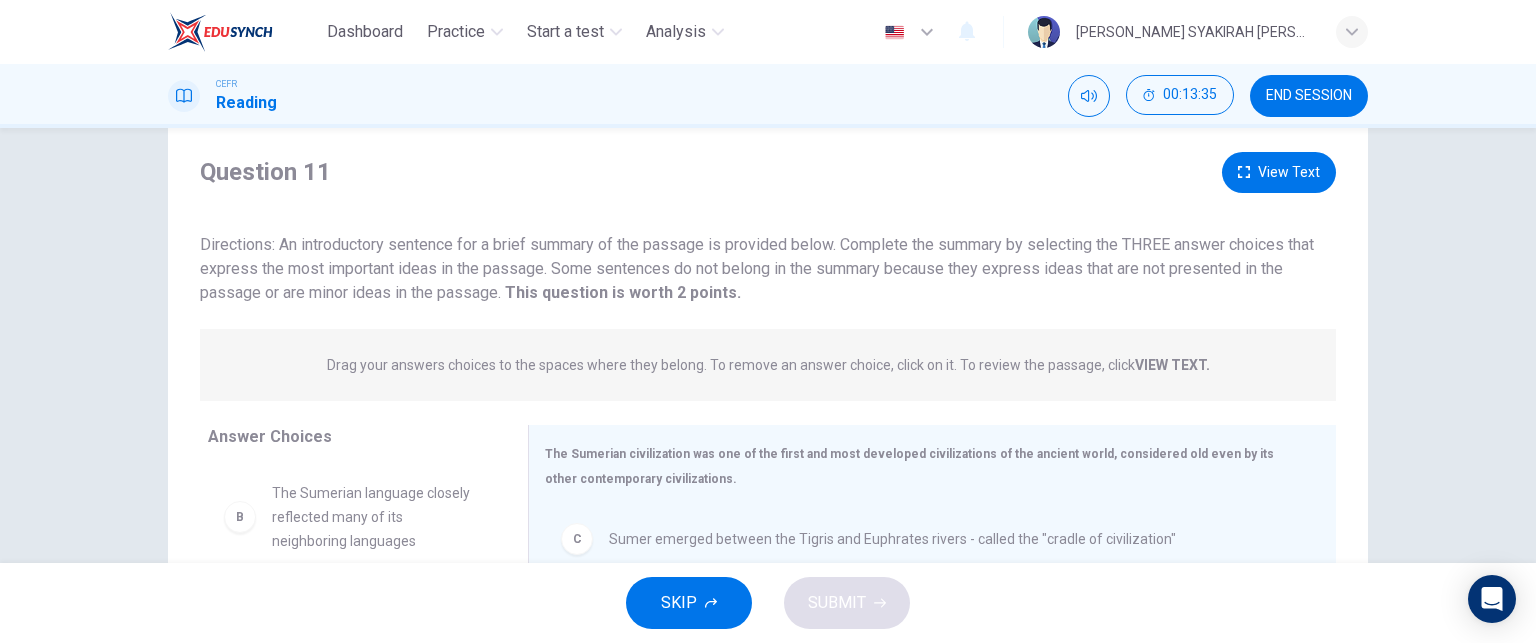 scroll, scrollTop: 116, scrollLeft: 0, axis: vertical 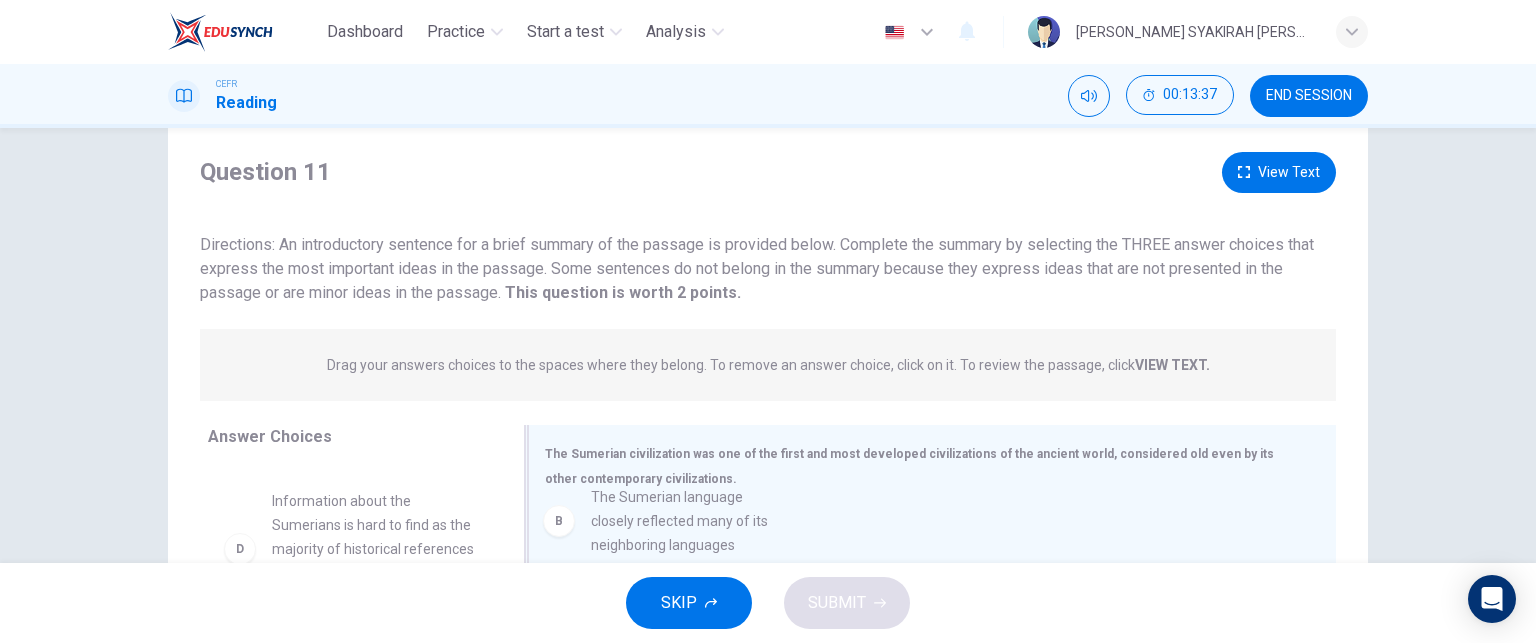 drag, startPoint x: 236, startPoint y: 498, endPoint x: 592, endPoint y: 515, distance: 356.40567 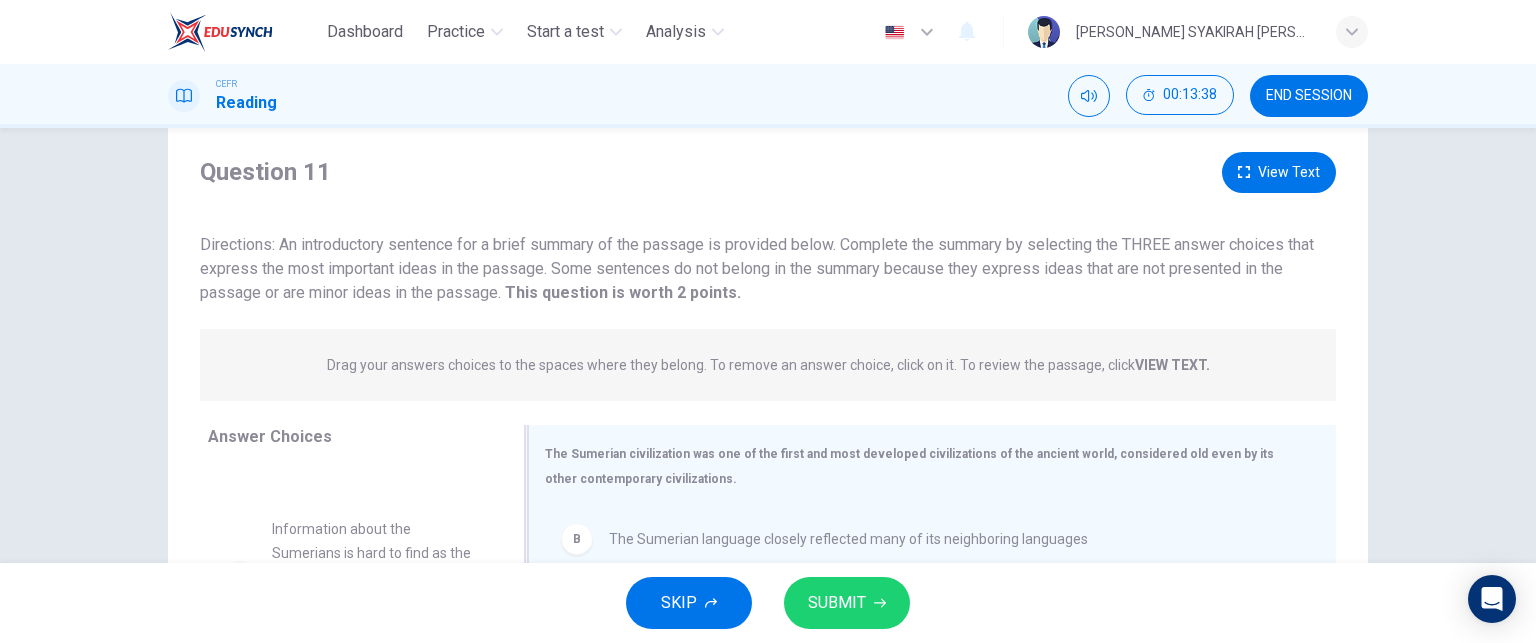 scroll, scrollTop: 76, scrollLeft: 0, axis: vertical 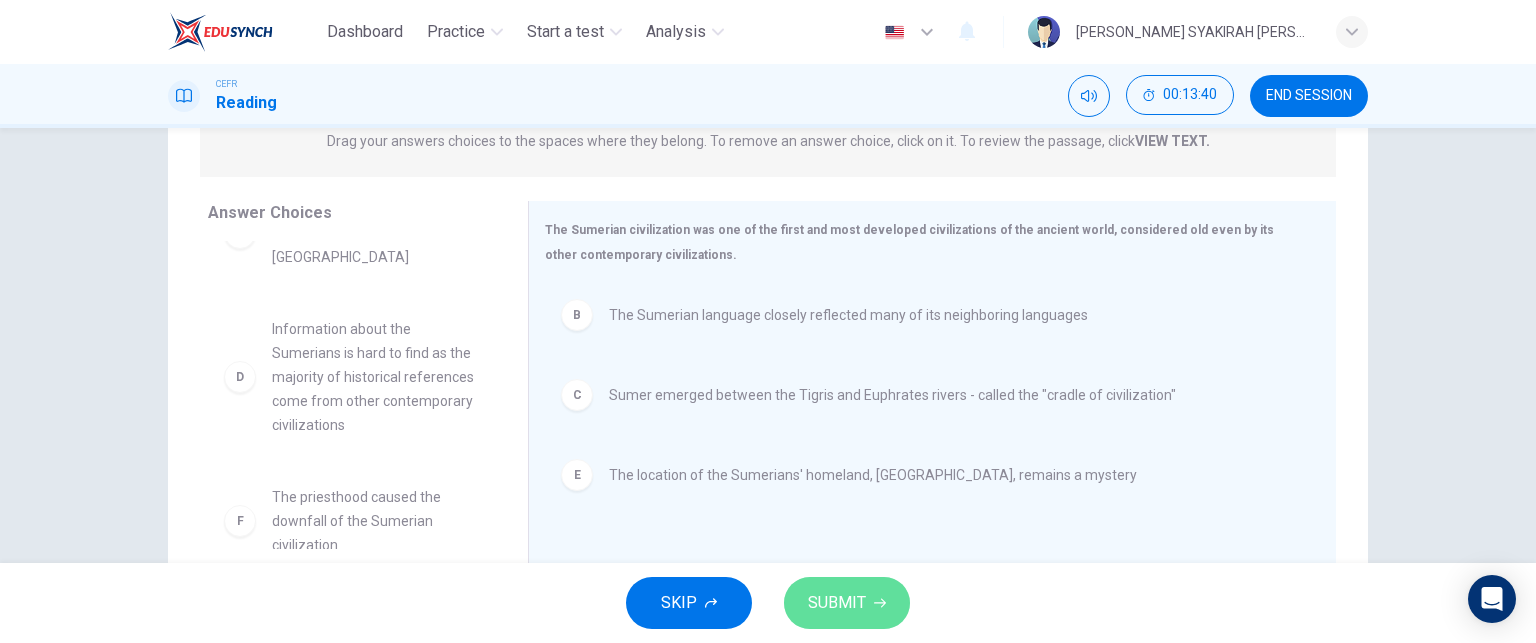 click on "SUBMIT" at bounding box center (837, 603) 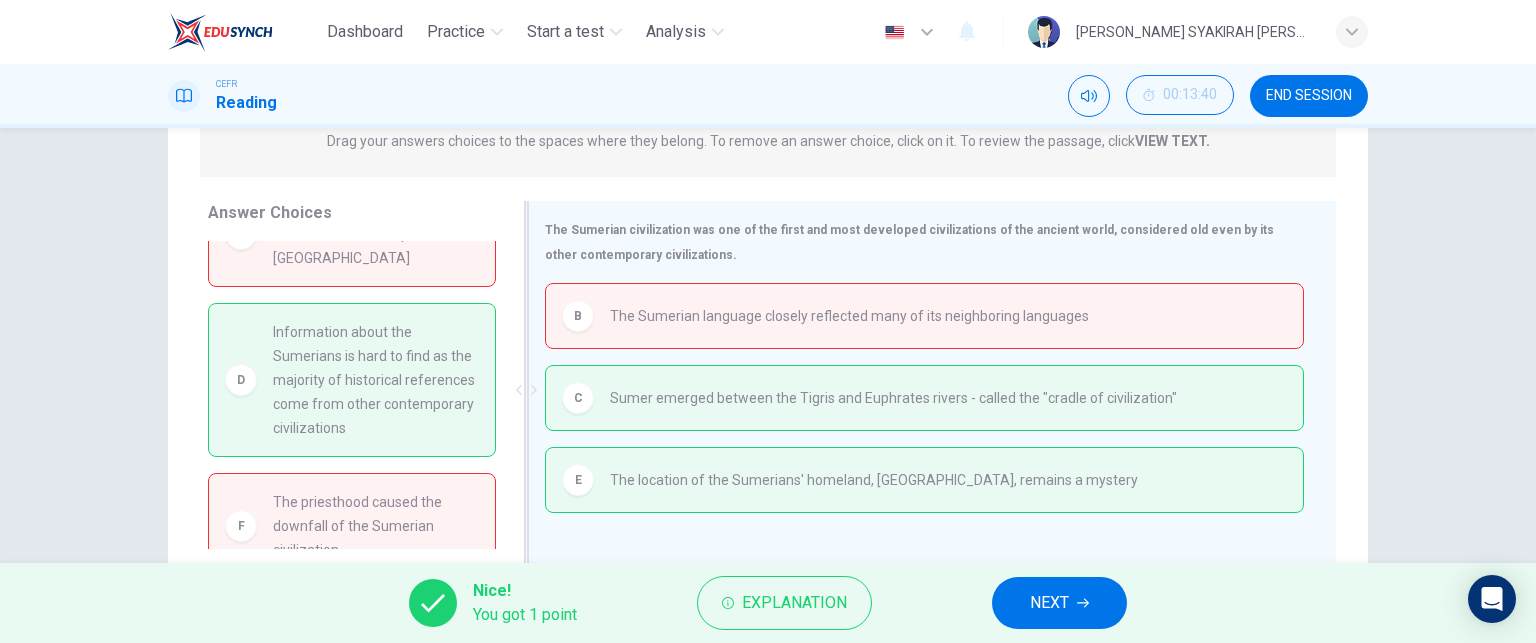 scroll, scrollTop: 340, scrollLeft: 0, axis: vertical 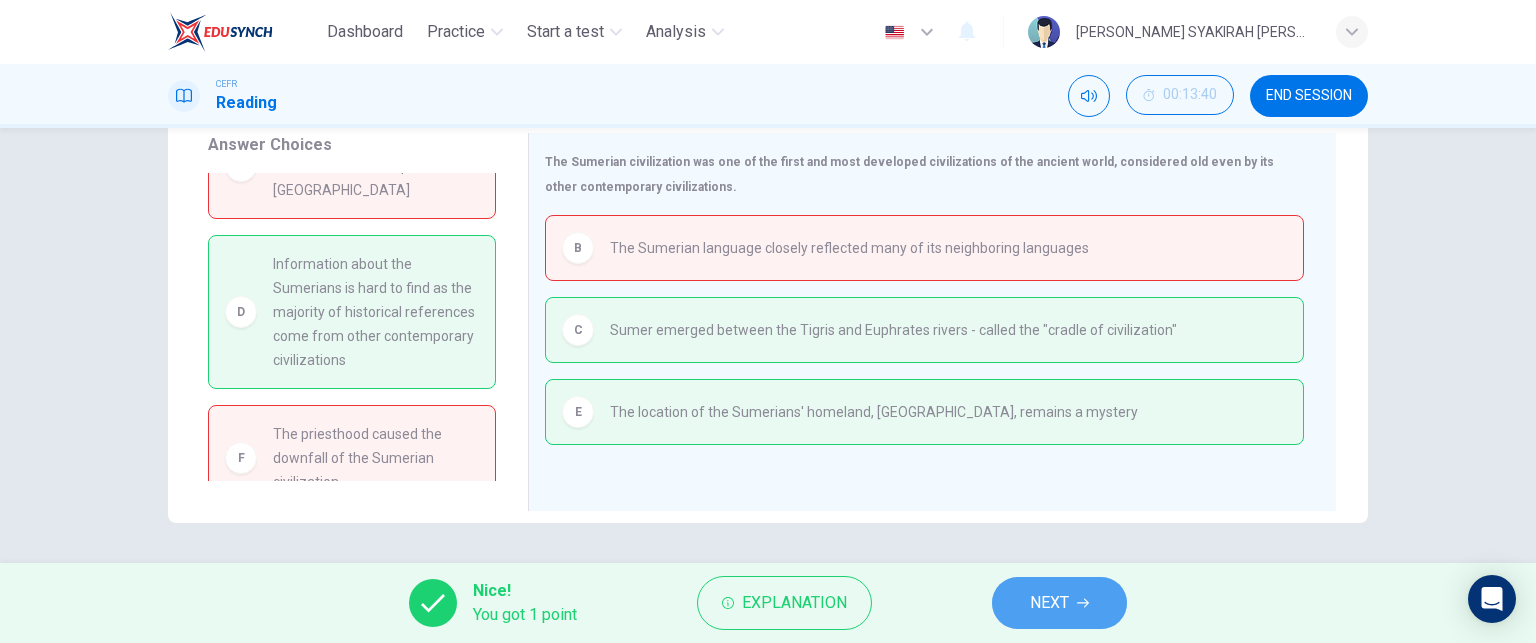 click on "NEXT" at bounding box center [1059, 603] 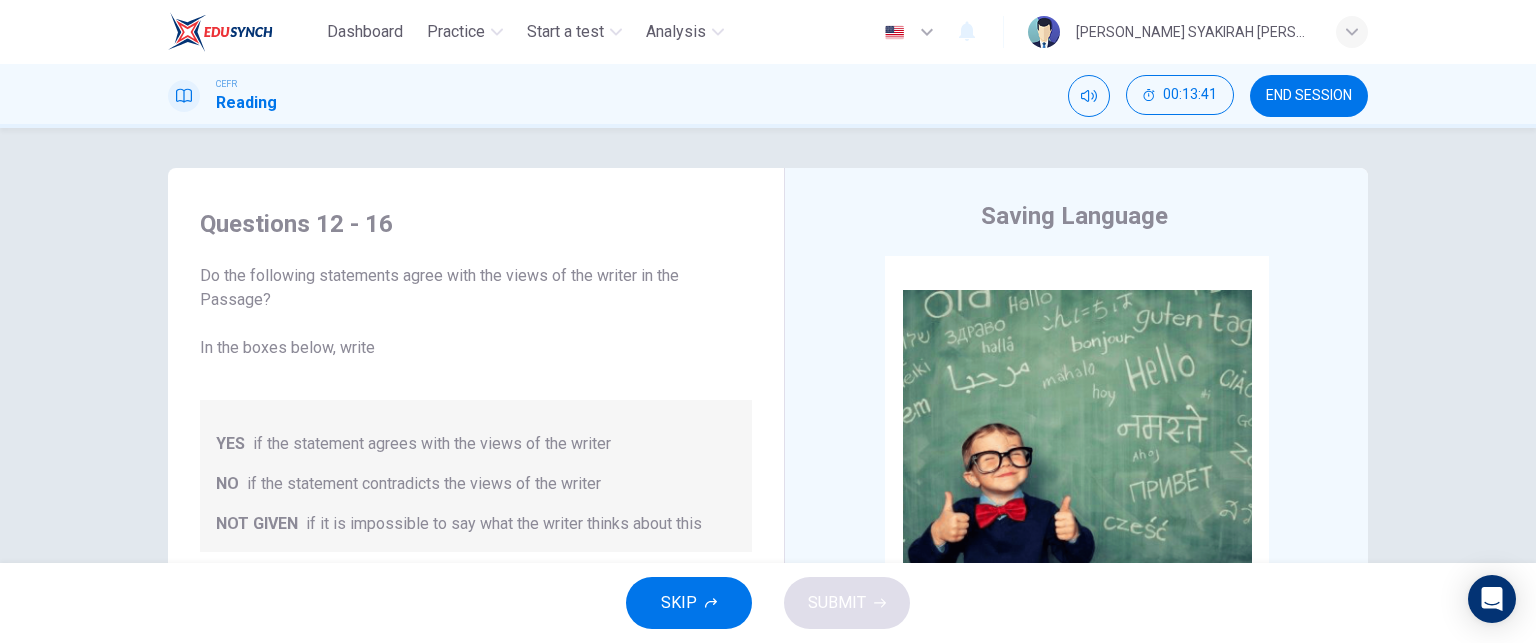 scroll, scrollTop: 24, scrollLeft: 0, axis: vertical 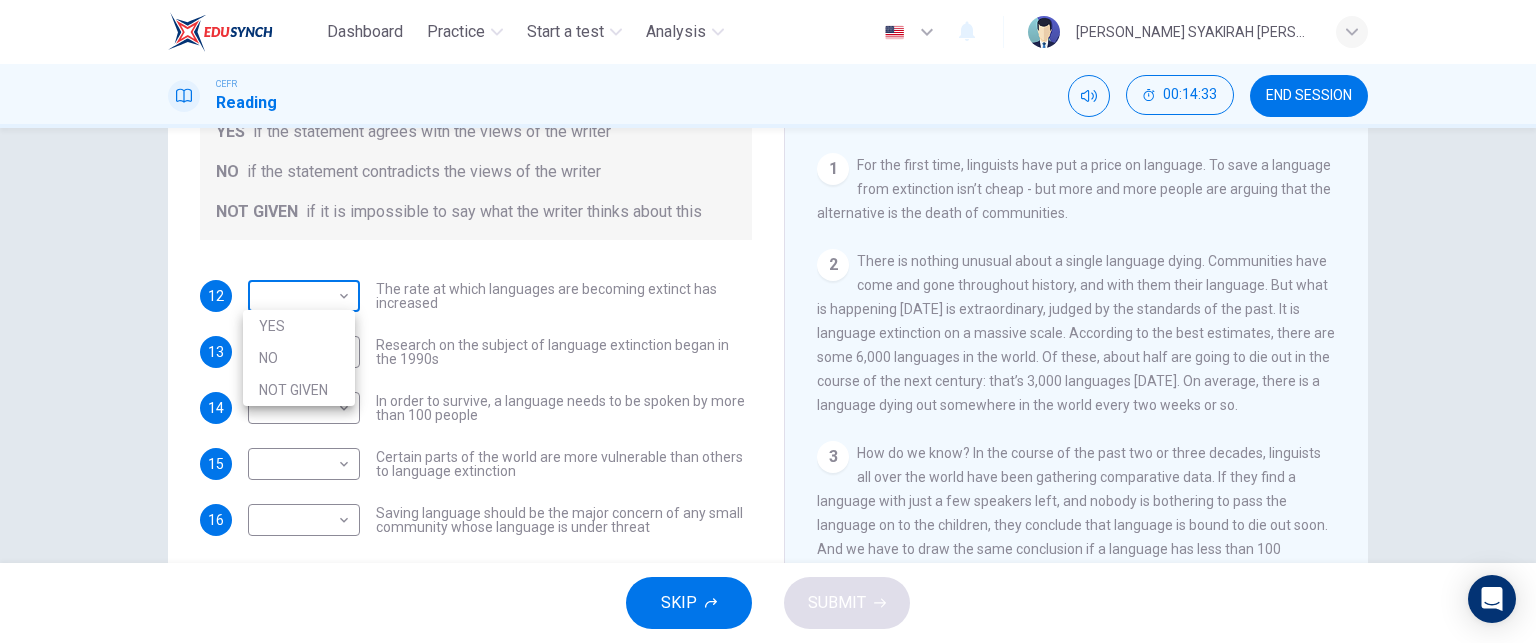click on "Dashboard Practice Start a test Analysis English en ​ NUR NABILA SYAKIRAH BINTI AMRAN CEFR Reading 00:14:33 END SESSION Questions 12 - 16 Do the following statements agree with the views of the writer in the Passage?  In the boxes below, write YES if the statement agrees with the views of the writer NO if the statement contradicts the views of the writer NOT GIVEN if it is impossible to say what the writer thinks about this 12 ​ ​ The rate at which languages are becoming extinct has increased 13 ​ ​ Research on the subject of language extinction began in the 1990s 14 ​ ​ In order to survive, a language needs to be spoken by more than 100 people 15 ​ ​ Certain parts of the world are more vulnerable than others to language extinction 16 ​ ​ Saving language should be the major concern of any small community whose language is under threat Saving Language CLICK TO ZOOM Click to Zoom 1 2 3 4 5 6 7 8 9 10 11 12 SKIP SUBMIT EduSynch - Online Language Proficiency Testing
Dashboard 2025 NO" at bounding box center (768, 321) 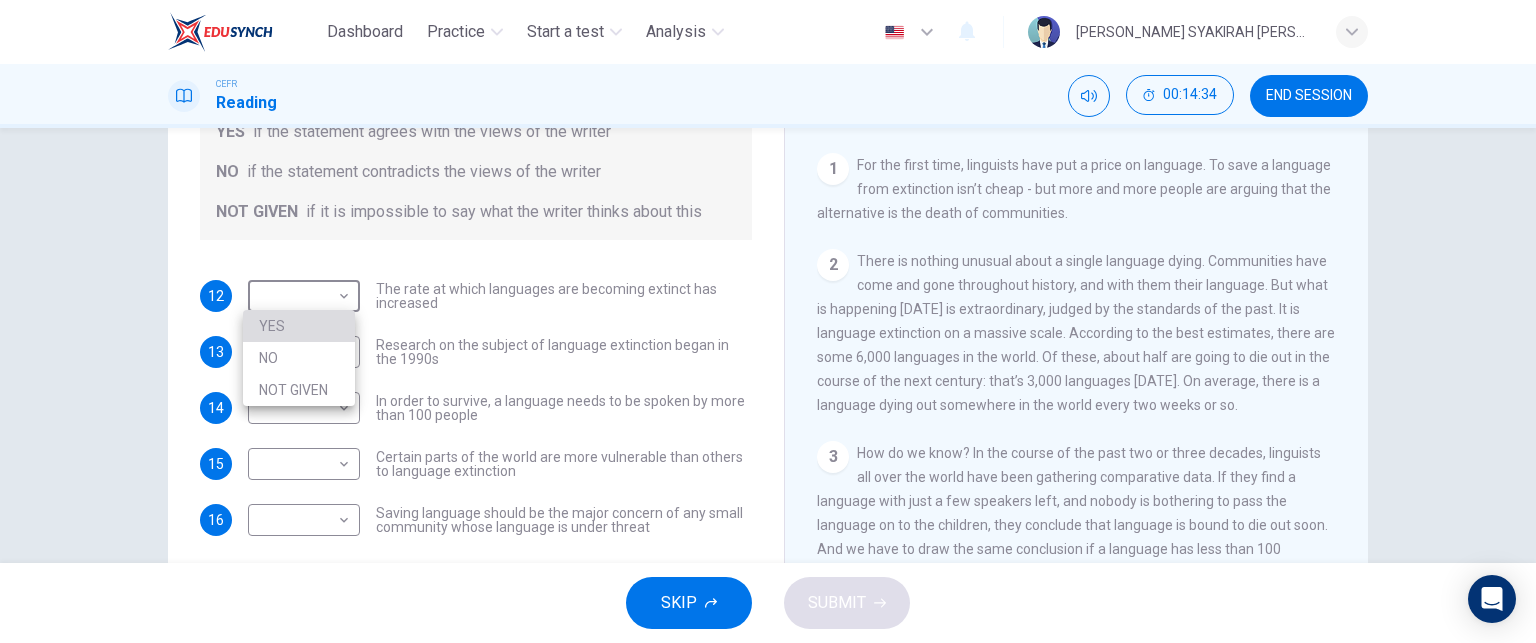 click on "YES" at bounding box center [299, 326] 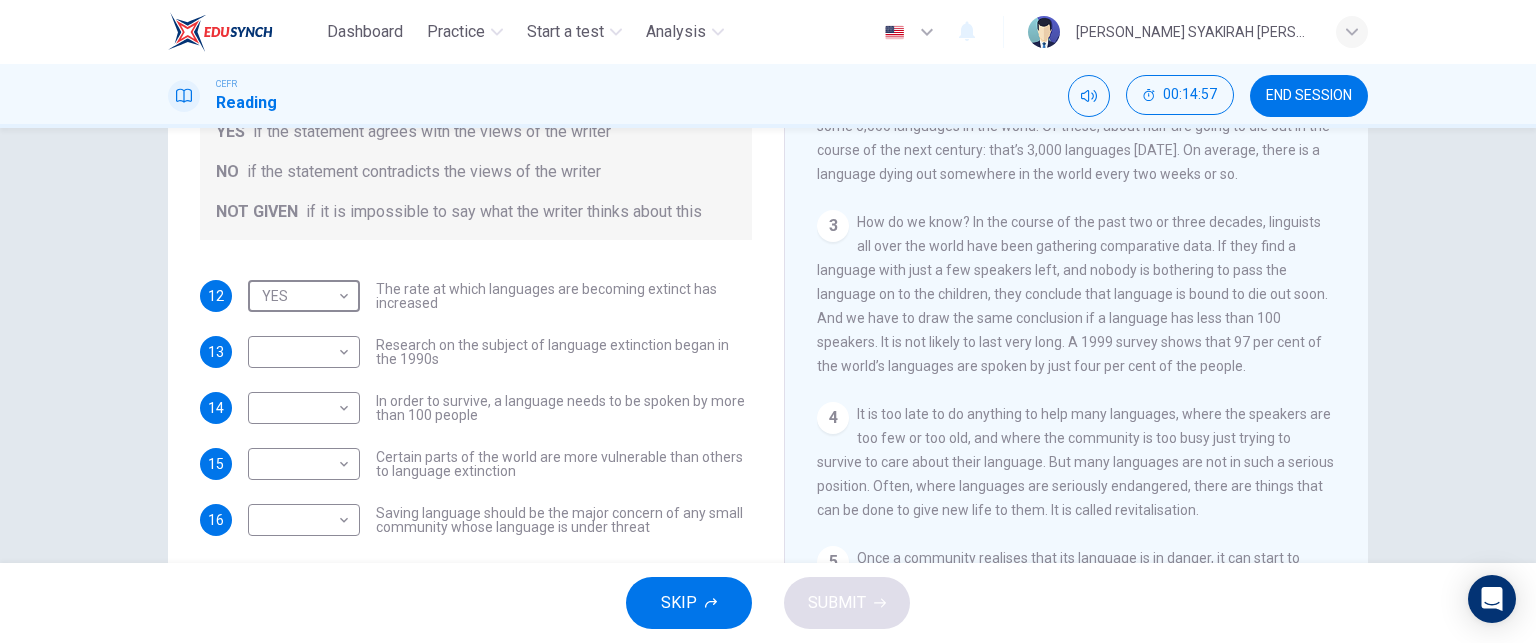 scroll, scrollTop: 468, scrollLeft: 0, axis: vertical 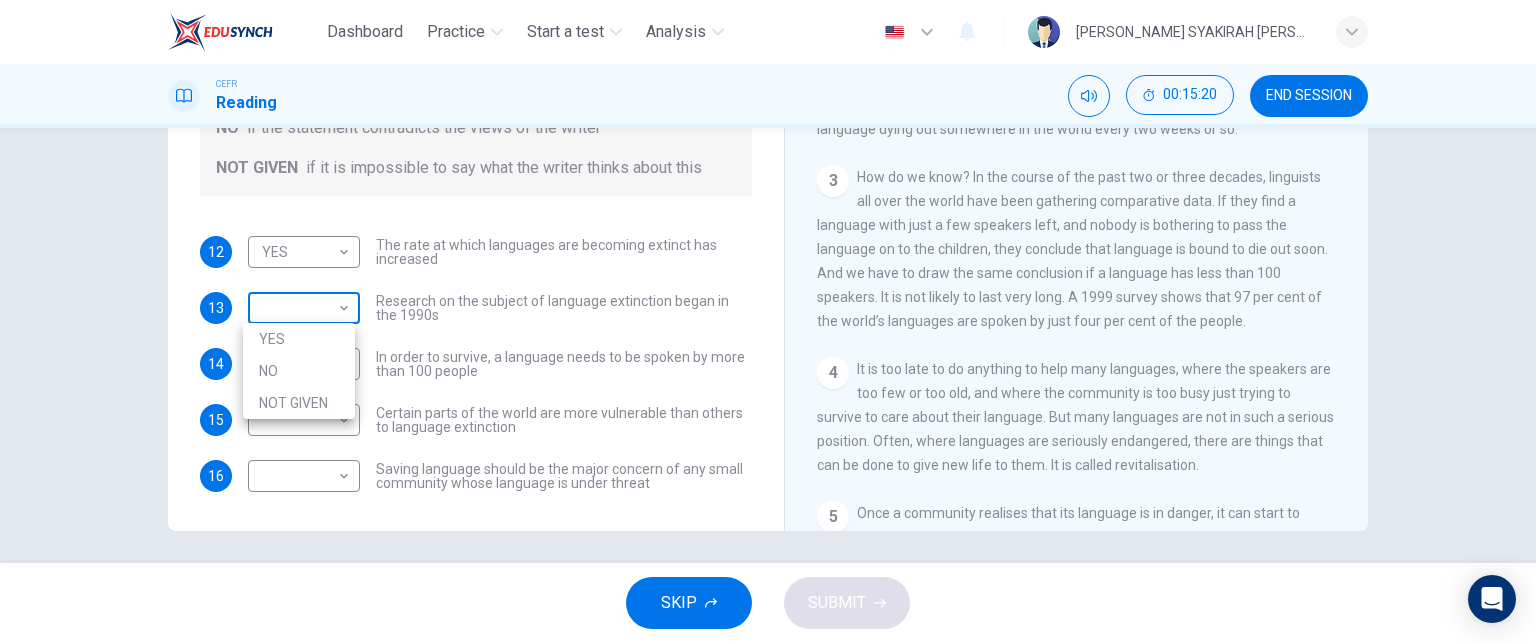 click on "Dashboard Practice Start a test Analysis English en ​ NUR NABILA SYAKIRAH BINTI AMRAN CEFR Reading 00:15:20 END SESSION Questions 12 - 16 Do the following statements agree with the views of the writer in the Passage?  In the boxes below, write YES if the statement agrees with the views of the writer NO if the statement contradicts the views of the writer NOT GIVEN if it is impossible to say what the writer thinks about this 12 YES YES ​ The rate at which languages are becoming extinct has increased 13 ​ ​ Research on the subject of language extinction began in the 1990s 14 ​ ​ In order to survive, a language needs to be spoken by more than 100 people 15 ​ ​ Certain parts of the world are more vulnerable than others to language extinction 16 ​ ​ Saving language should be the major concern of any small community whose language is under threat Saving Language CLICK TO ZOOM Click to Zoom 1 2 3 4 5 6 7 8 9 10 11 12 SKIP SUBMIT EduSynch - Online Language Proficiency Testing
Dashboard YES" at bounding box center (768, 321) 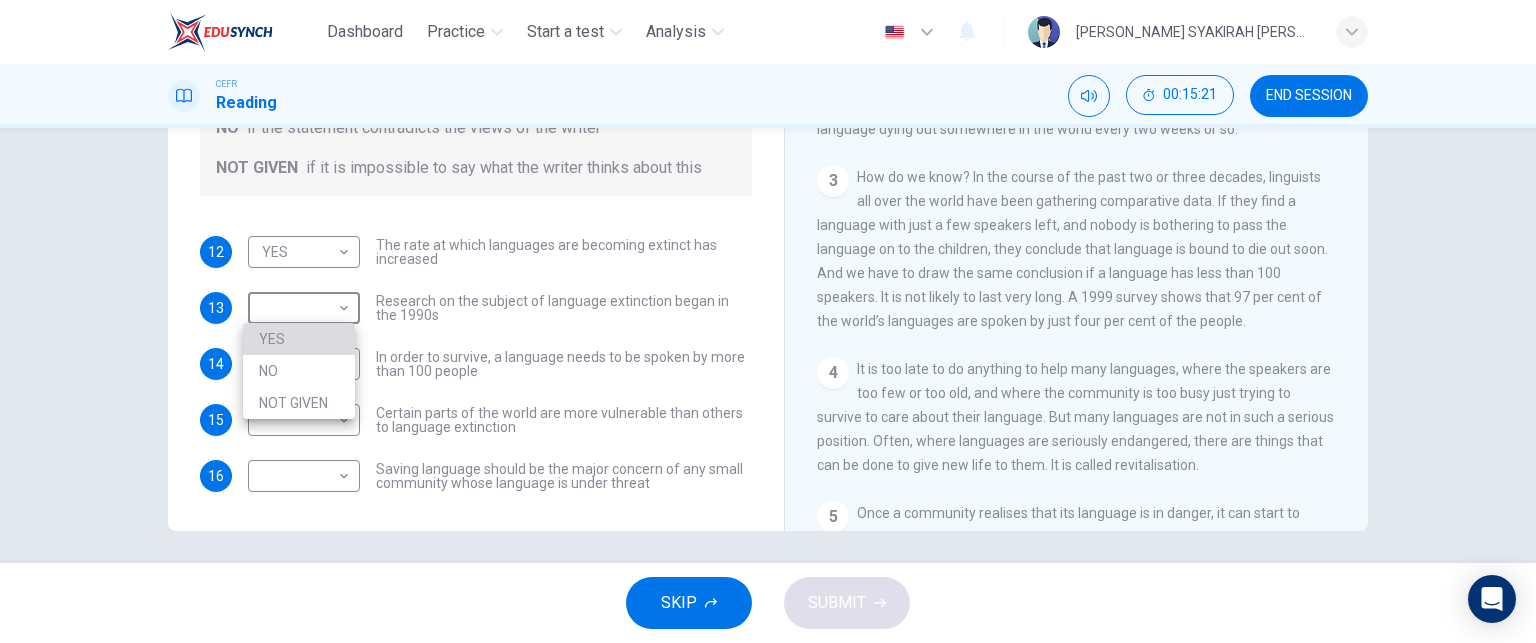 click on "YES" at bounding box center [299, 339] 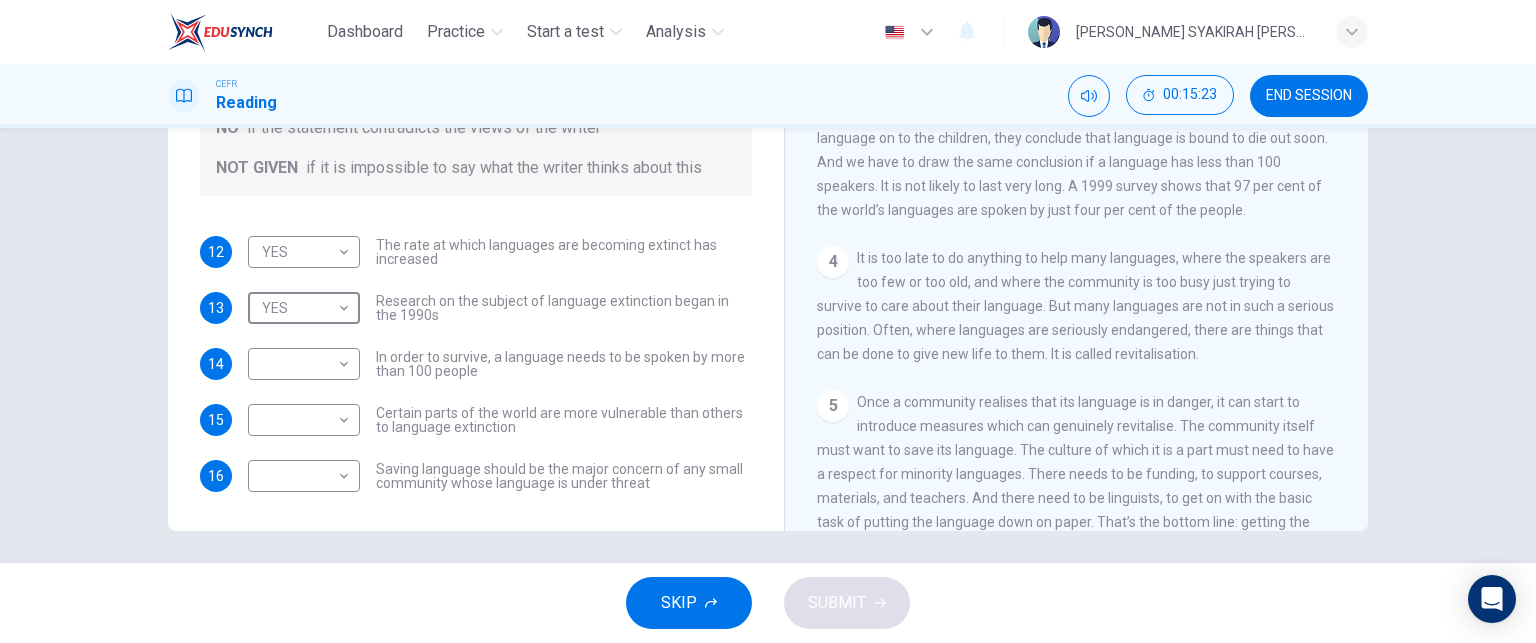 scroll, scrollTop: 588, scrollLeft: 0, axis: vertical 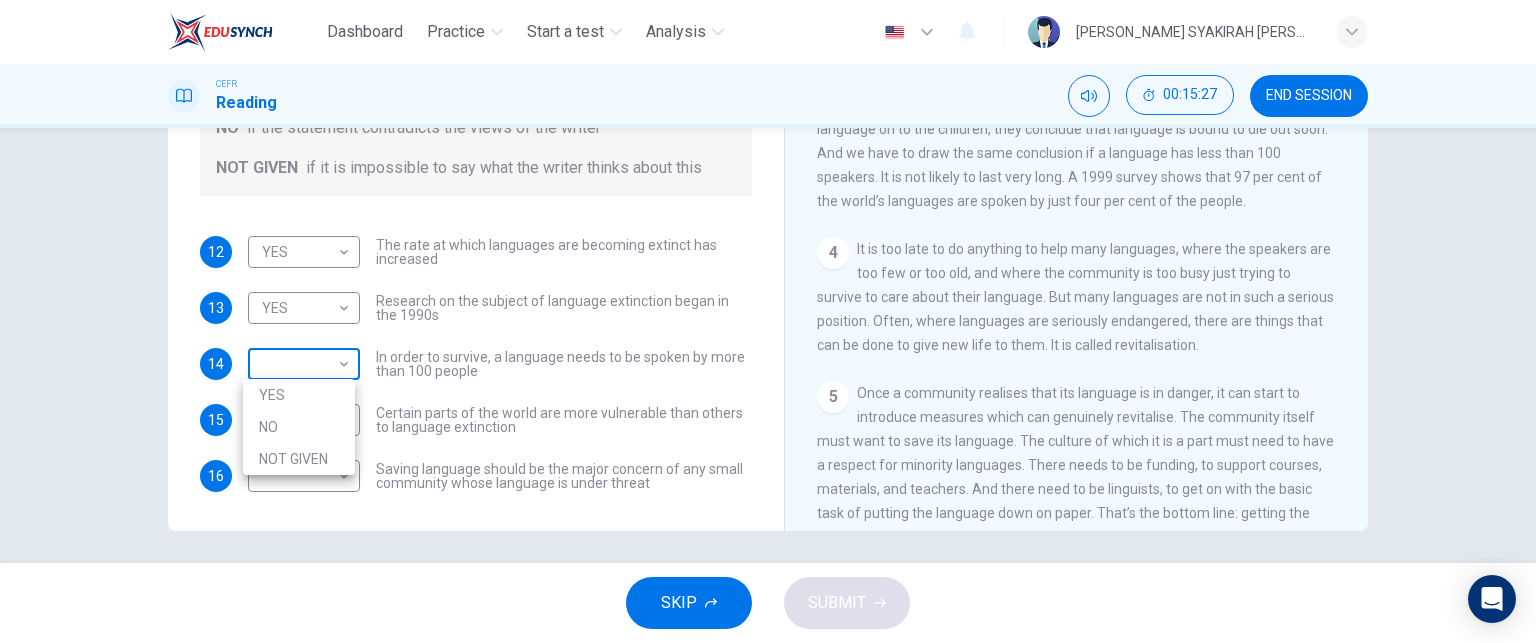 click on "Dashboard Practice Start a test Analysis English en ​ NUR NABILA SYAKIRAH BINTI AMRAN CEFR Reading 00:15:27 END SESSION Questions 12 - 16 Do the following statements agree with the views of the writer in the Passage?  In the boxes below, write YES if the statement agrees with the views of the writer NO if the statement contradicts the views of the writer NOT GIVEN if it is impossible to say what the writer thinks about this 12 YES YES ​ The rate at which languages are becoming extinct has increased 13 YES YES ​ Research on the subject of language extinction began in the 1990s 14 ​ ​ In order to survive, a language needs to be spoken by more than 100 people 15 ​ ​ Certain parts of the world are more vulnerable than others to language extinction 16 ​ ​ Saving language should be the major concern of any small community whose language is under threat Saving Language CLICK TO ZOOM Click to Zoom 1 2 3 4 5 6 7 8 9 10 11 12 SKIP SUBMIT EduSynch - Online Language Proficiency Testing
Dashboard" at bounding box center (768, 321) 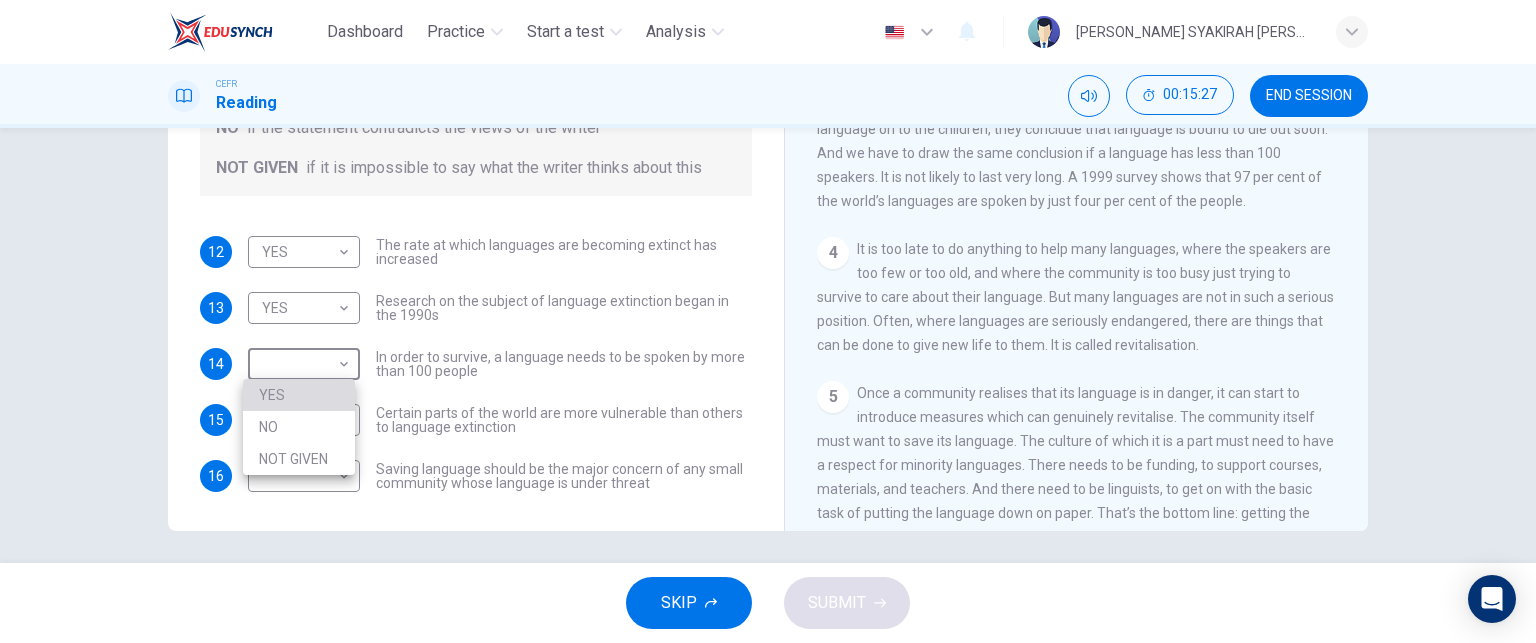 click on "YES" at bounding box center [299, 395] 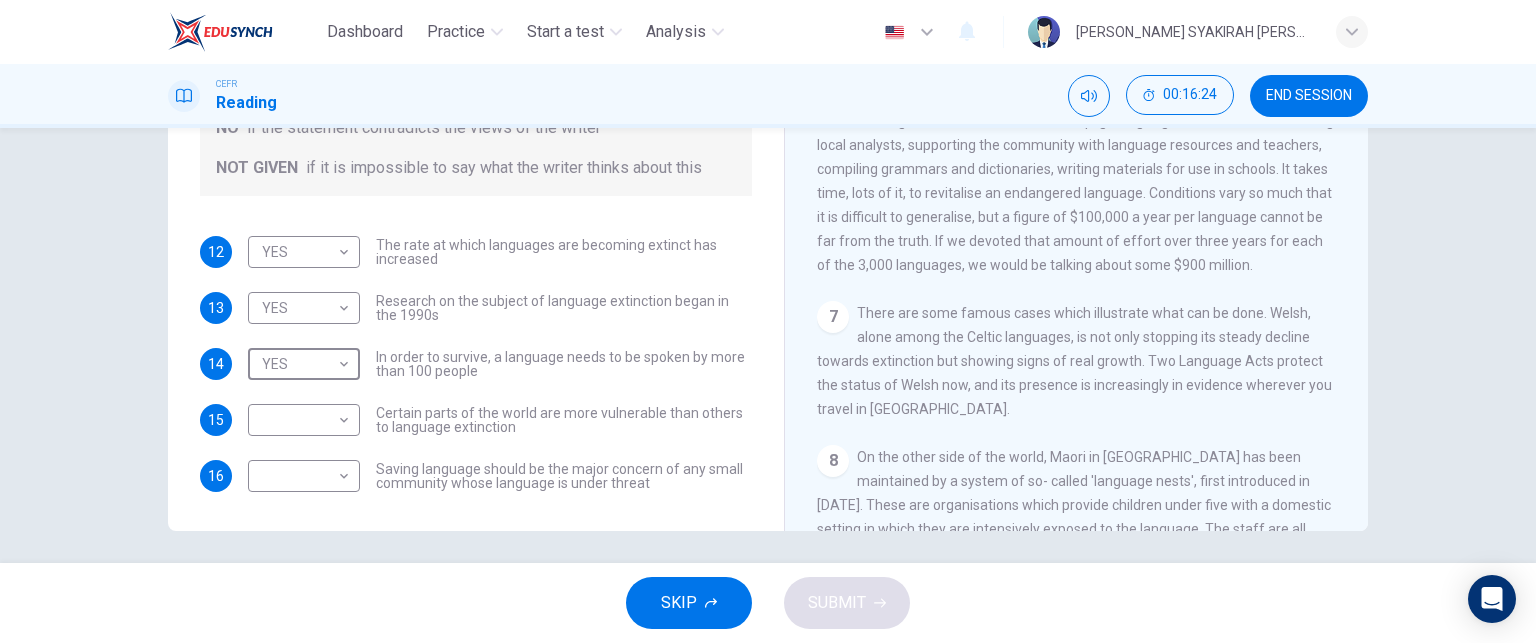 scroll, scrollTop: 1126, scrollLeft: 0, axis: vertical 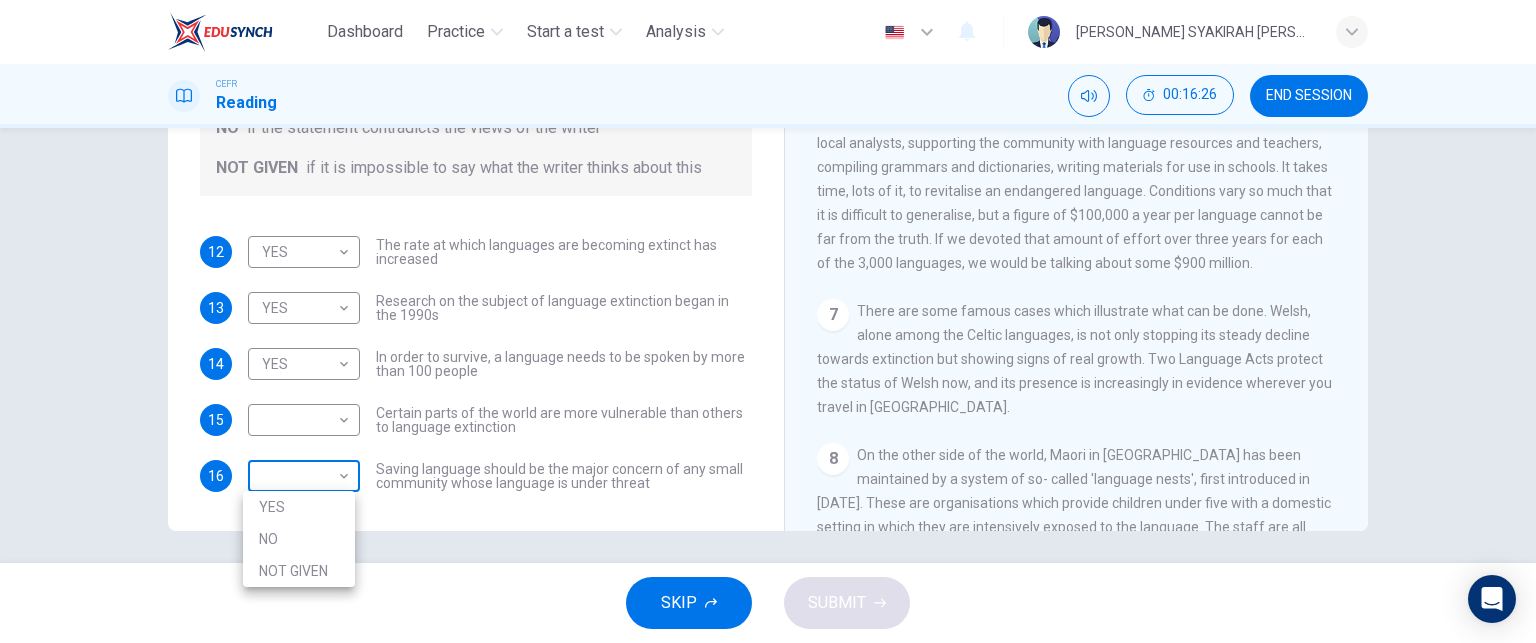 click on "Dashboard Practice Start a test Analysis English en ​ NUR NABILA SYAKIRAH BINTI AMRAN CEFR Reading 00:16:26 END SESSION Questions 12 - 16 Do the following statements agree with the views of the writer in the Passage?  In the boxes below, write YES if the statement agrees with the views of the writer NO if the statement contradicts the views of the writer NOT GIVEN if it is impossible to say what the writer thinks about this 12 YES YES ​ The rate at which languages are becoming extinct has increased 13 YES YES ​ Research on the subject of language extinction began in the 1990s 14 YES YES ​ In order to survive, a language needs to be spoken by more than 100 people 15 ​ ​ Certain parts of the world are more vulnerable than others to language extinction 16 ​ ​ Saving language should be the major concern of any small community whose language is under threat Saving Language CLICK TO ZOOM Click to Zoom 1 2 3 4 5 6 7 8 9 10 11 12 SKIP SUBMIT EduSynch - Online Language Proficiency Testing
2025" at bounding box center [768, 321] 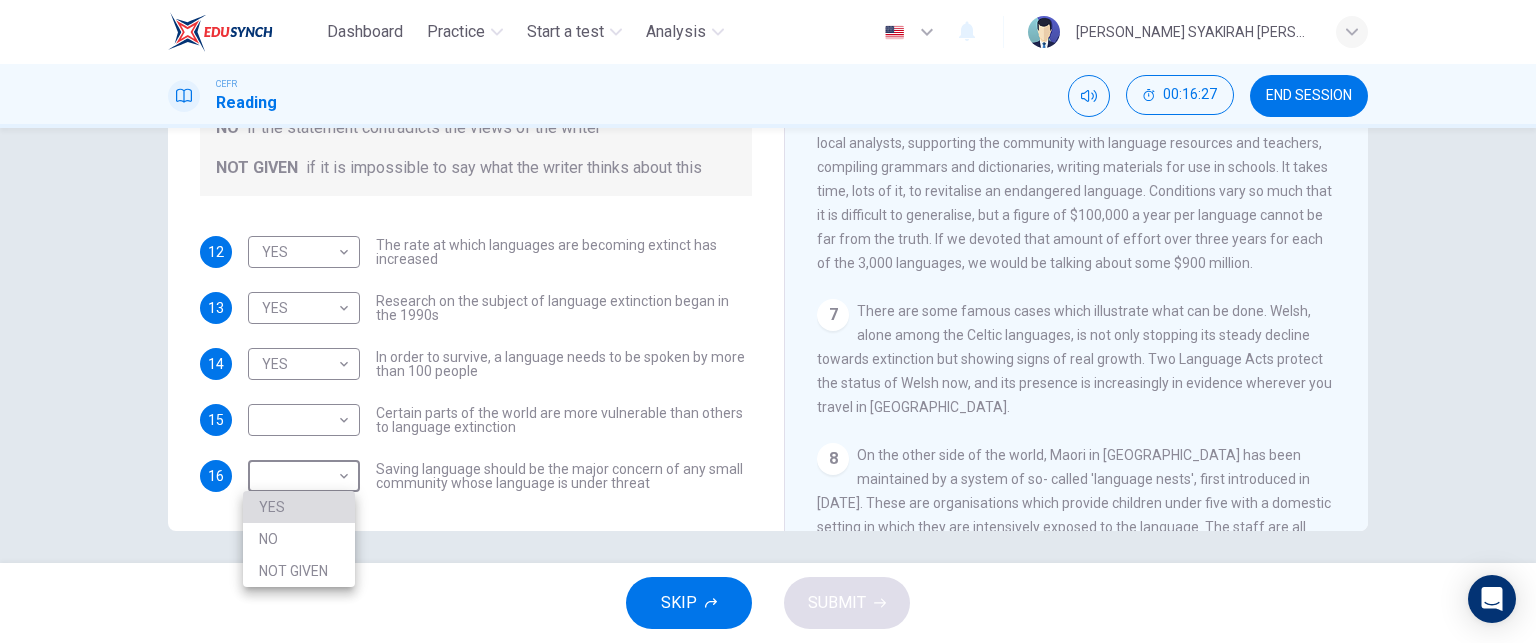 click on "YES" at bounding box center [299, 507] 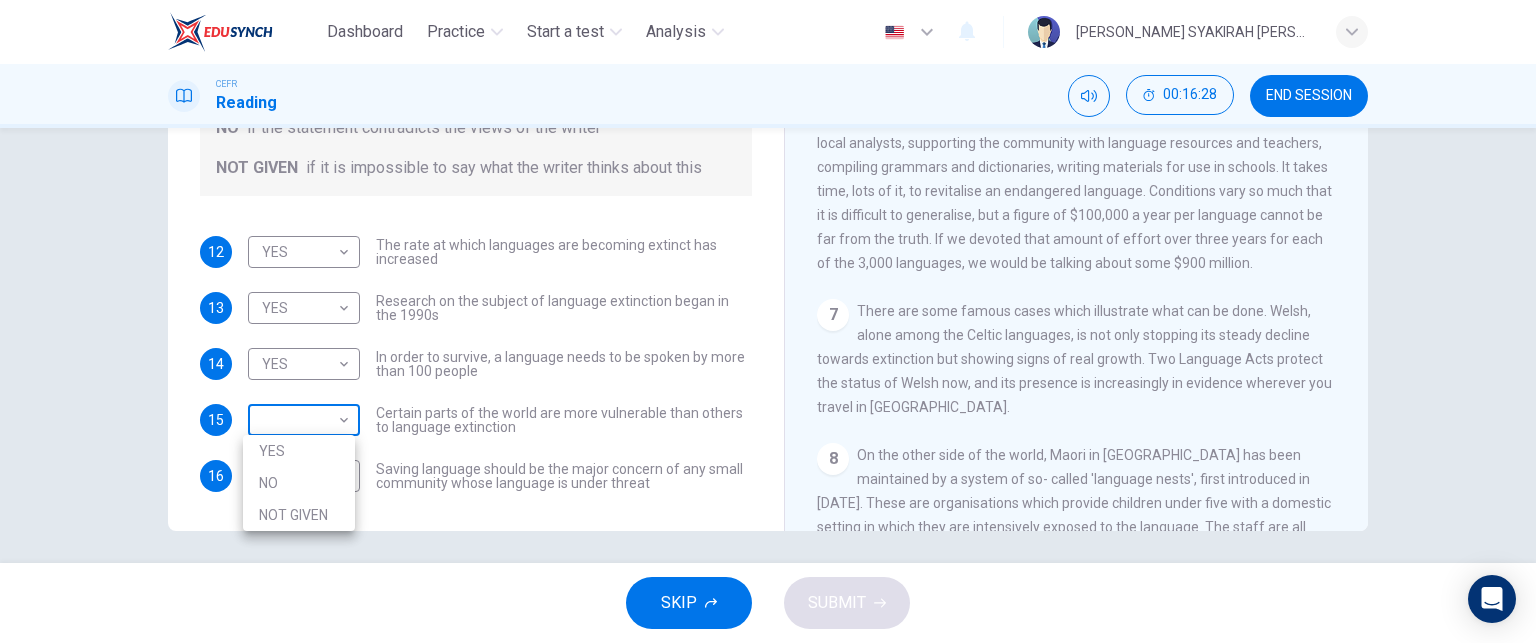 click on "Dashboard Practice Start a test Analysis English en ​ NUR NABILA SYAKIRAH BINTI AMRAN CEFR Reading 00:16:28 END SESSION Questions 12 - 16 Do the following statements agree with the views of the writer in the Passage?  In the boxes below, write YES if the statement agrees with the views of the writer NO if the statement contradicts the views of the writer NOT GIVEN if it is impossible to say what the writer thinks about this 12 YES YES ​ The rate at which languages are becoming extinct has increased 13 YES YES ​ Research on the subject of language extinction began in the 1990s 14 YES YES ​ In order to survive, a language needs to be spoken by more than 100 people 15 ​ ​ Certain parts of the world are more vulnerable than others to language extinction 16 YES YES ​ Saving language should be the major concern of any small community whose language is under threat Saving Language CLICK TO ZOOM Click to Zoom 1 2 3 4 5 6 7 8 9 10 11 12 SKIP SUBMIT EduSynch - Online Language Proficiency Testing" at bounding box center (768, 321) 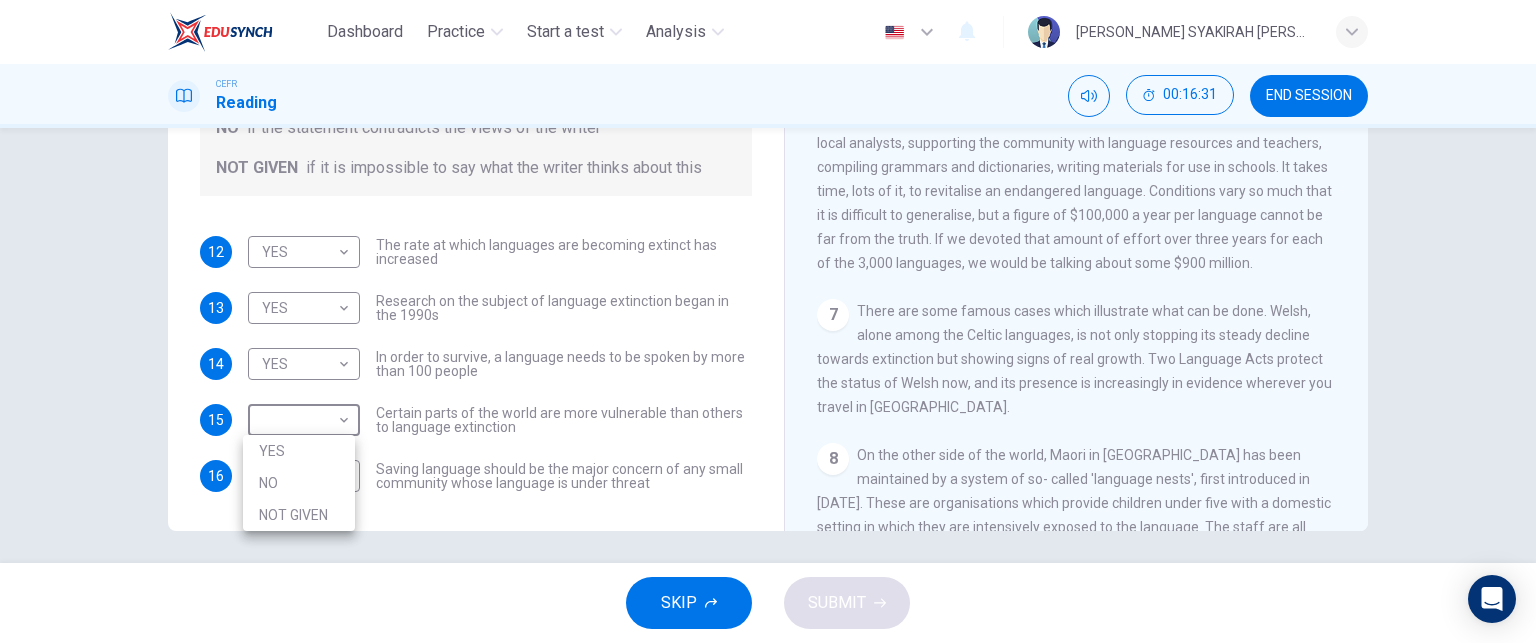 click at bounding box center [768, 321] 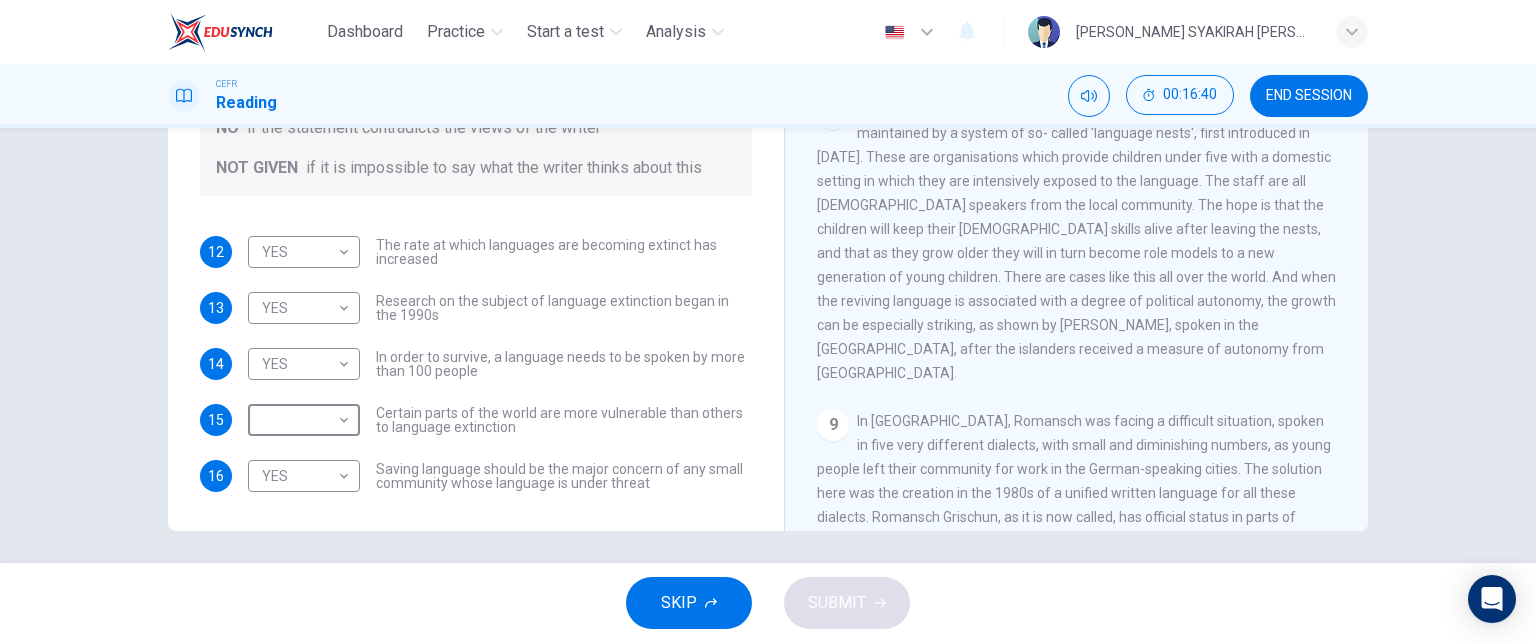 scroll, scrollTop: 1472, scrollLeft: 0, axis: vertical 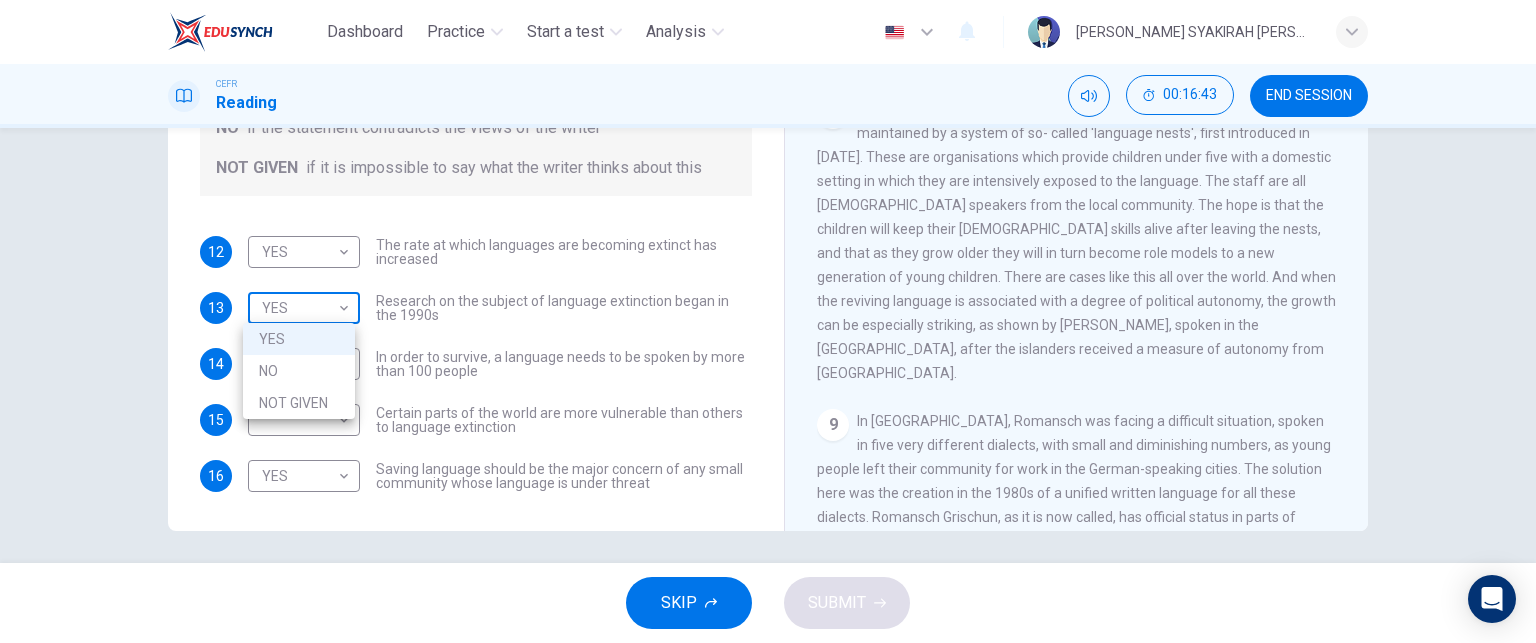 click on "Dashboard Practice Start a test Analysis English en ​ NUR NABILA SYAKIRAH BINTI AMRAN CEFR Reading 00:16:43 END SESSION Questions 12 - 16 Do the following statements agree with the views of the writer in the Passage?  In the boxes below, write YES if the statement agrees with the views of the writer NO if the statement contradicts the views of the writer NOT GIVEN if it is impossible to say what the writer thinks about this 12 YES YES ​ The rate at which languages are becoming extinct has increased 13 YES YES ​ Research on the subject of language extinction began in the 1990s 14 YES YES ​ In order to survive, a language needs to be spoken by more than 100 people 15 ​ ​ Certain parts of the world are more vulnerable than others to language extinction 16 YES YES ​ Saving language should be the major concern of any small community whose language is under threat Saving Language CLICK TO ZOOM Click to Zoom 1 2 3 4 5 6 7 8 9 10 11 12 SKIP SUBMIT EduSynch - Online Language Proficiency Testing" at bounding box center [768, 321] 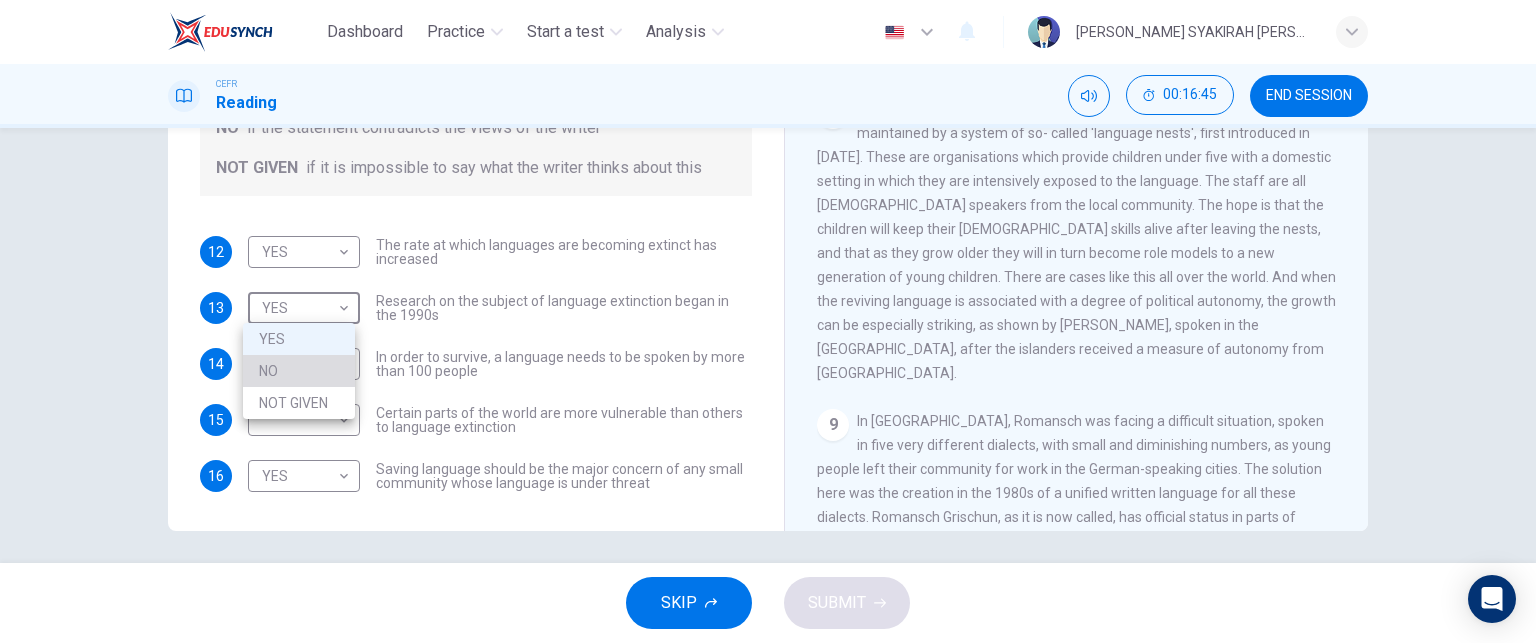 click on "NO" at bounding box center [299, 371] 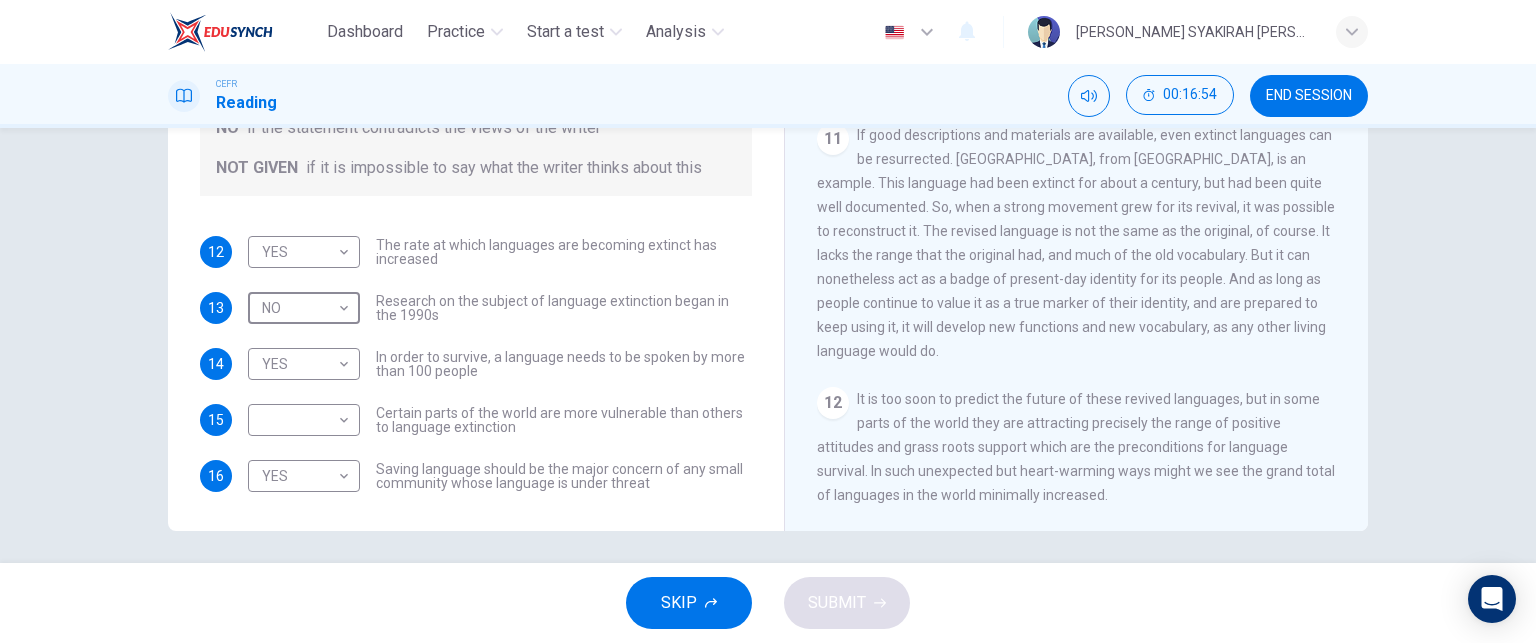 scroll, scrollTop: 2209, scrollLeft: 0, axis: vertical 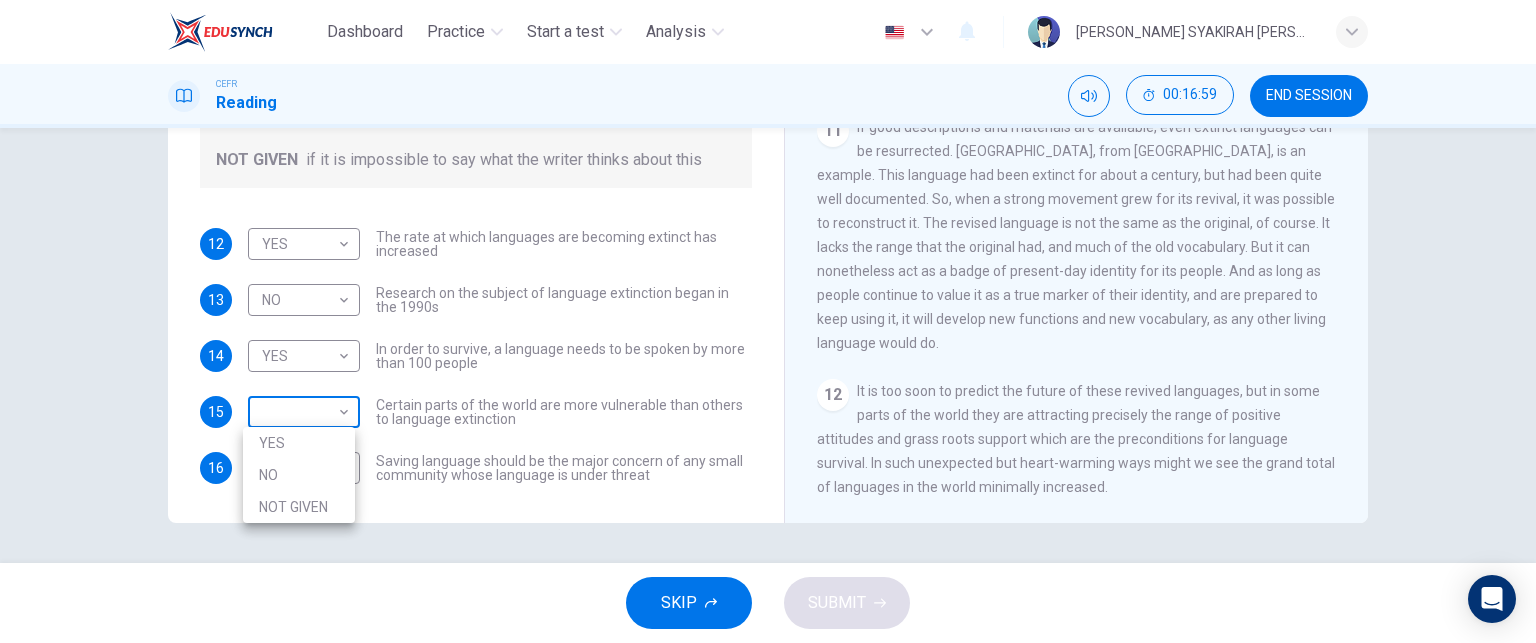 click on "Dashboard Practice Start a test Analysis English en ​ NUR NABILA SYAKIRAH BINTI AMRAN CEFR Reading 00:16:59 END SESSION Questions 12 - 16 Do the following statements agree with the views of the writer in the Passage?  In the boxes below, write YES if the statement agrees with the views of the writer NO if the statement contradicts the views of the writer NOT GIVEN if it is impossible to say what the writer thinks about this 12 YES YES ​ The rate at which languages are becoming extinct has increased 13 NO NO ​ Research on the subject of language extinction began in the 1990s 14 YES YES ​ In order to survive, a language needs to be spoken by more than 100 people 15 ​ ​ Certain parts of the world are more vulnerable than others to language extinction 16 YES YES ​ Saving language should be the major concern of any small community whose language is under threat Saving Language CLICK TO ZOOM Click to Zoom 1 2 3 4 5 6 7 8 9 10 11 12 SKIP SUBMIT EduSynch - Online Language Proficiency Testing
YES" at bounding box center [768, 321] 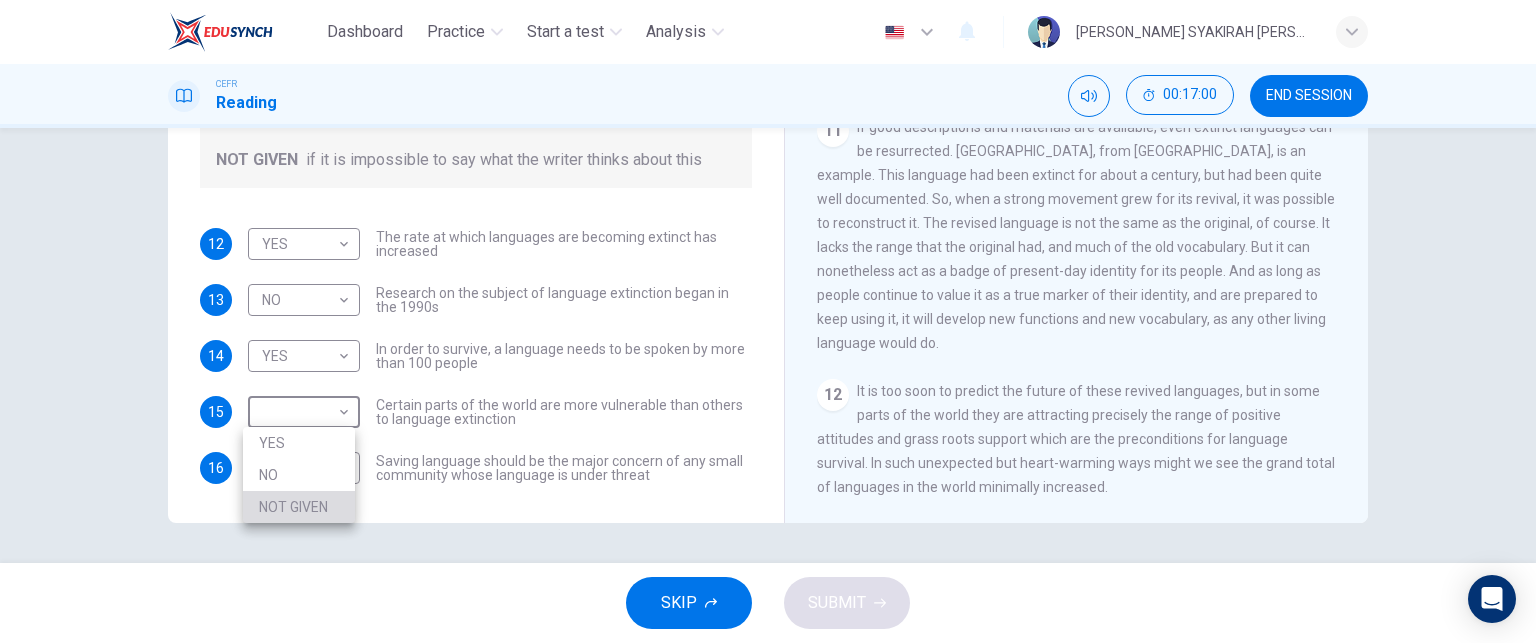 click on "NOT GIVEN" at bounding box center [299, 507] 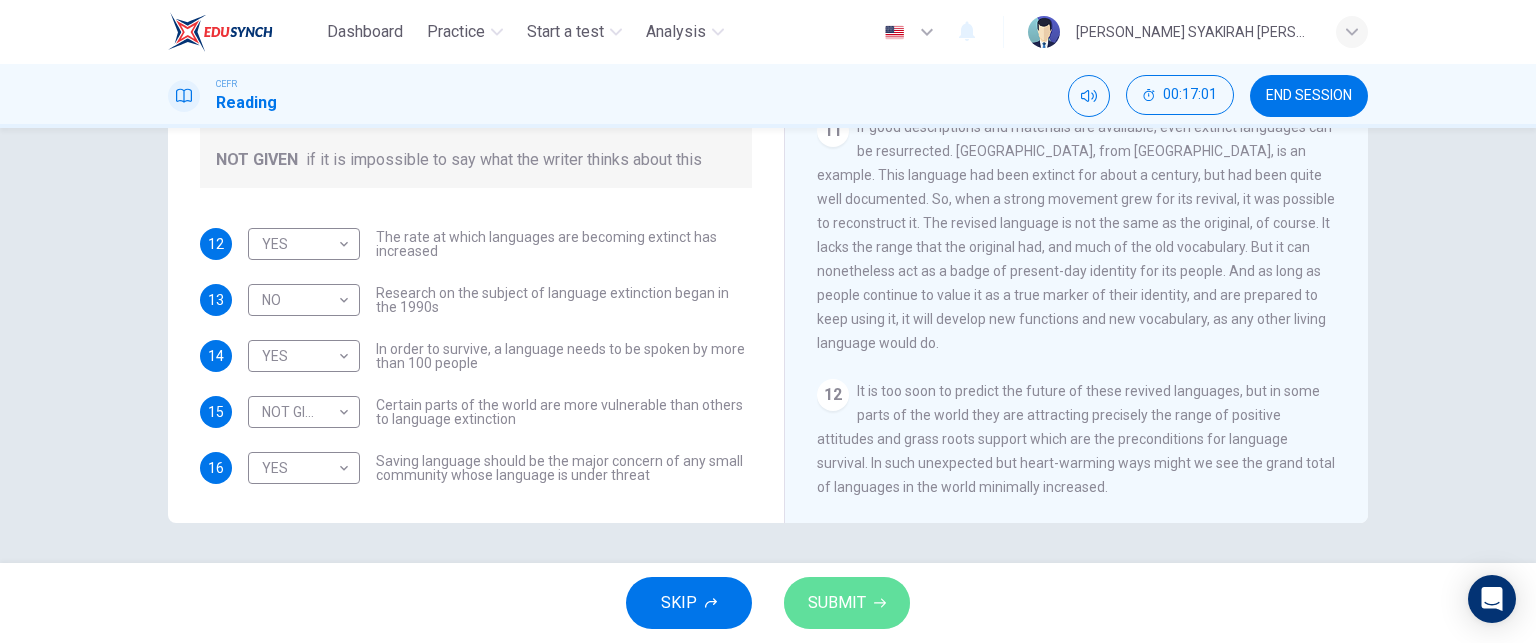 click on "SUBMIT" at bounding box center (837, 603) 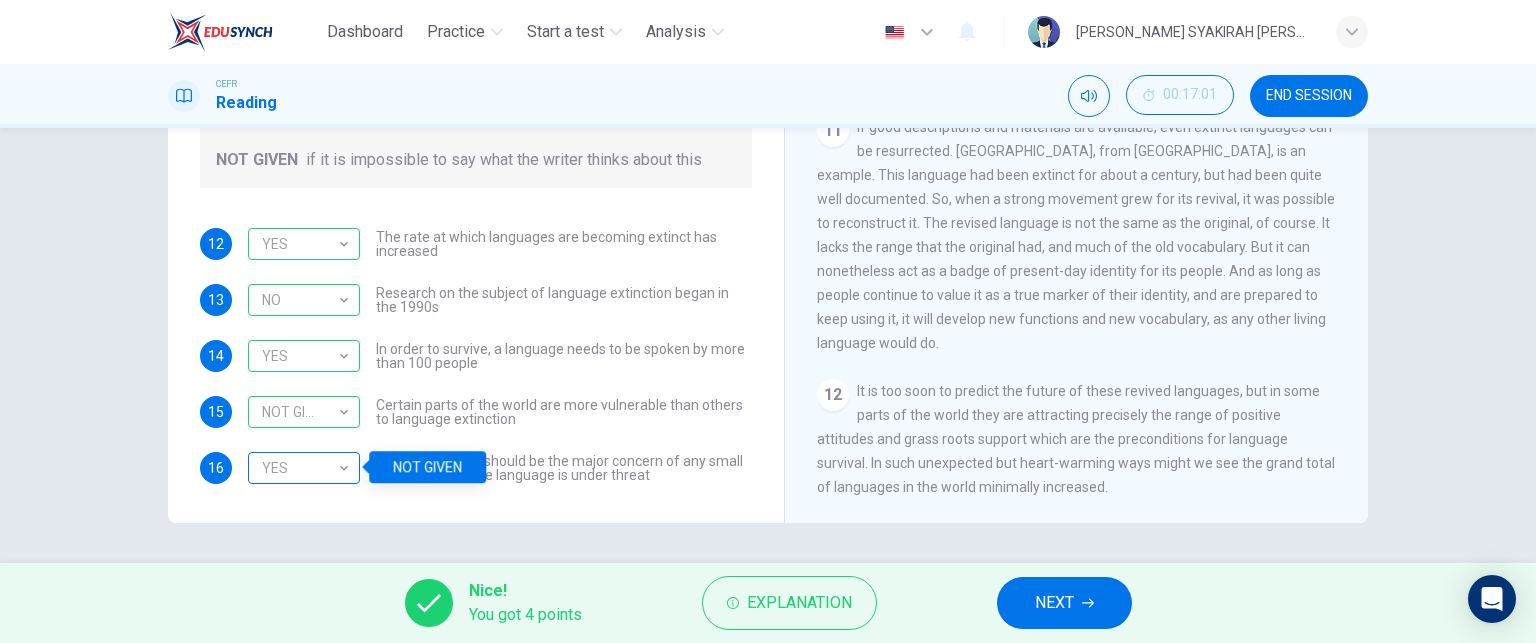 click on "YES" at bounding box center (300, 468) 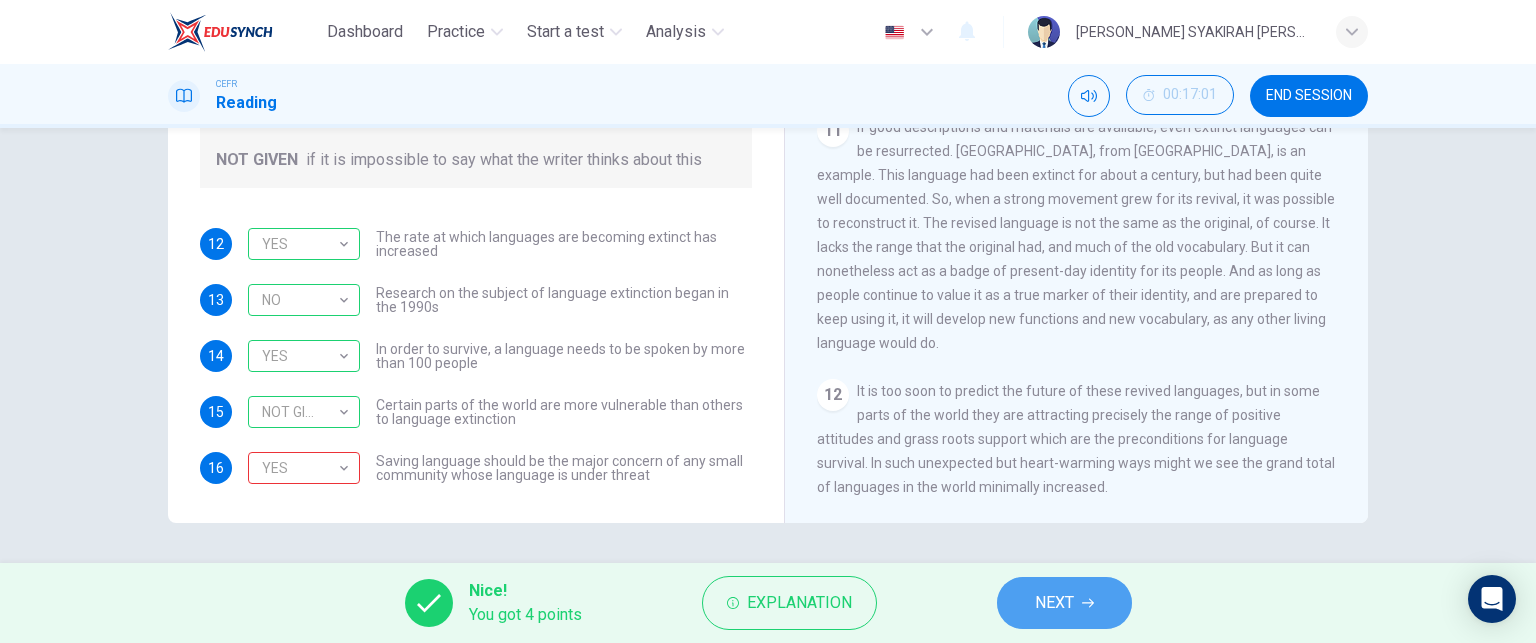 click on "NEXT" at bounding box center (1064, 603) 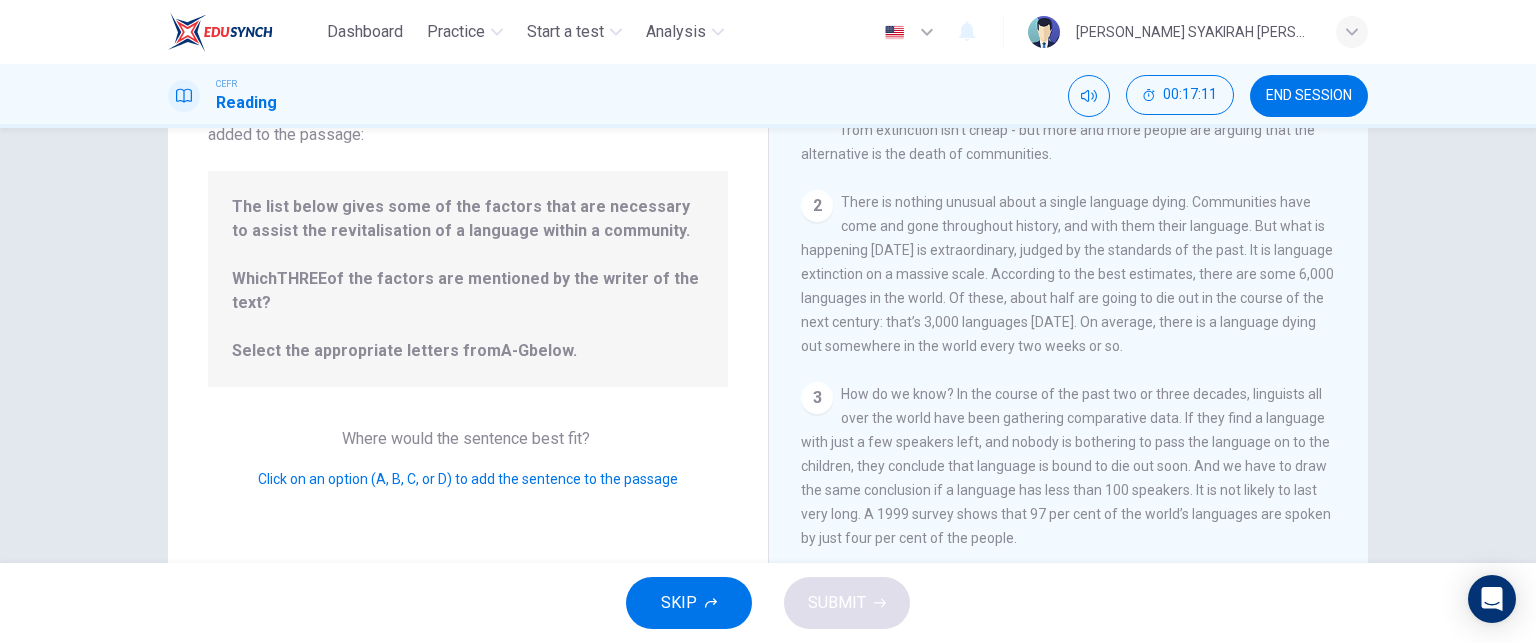 scroll, scrollTop: 164, scrollLeft: 0, axis: vertical 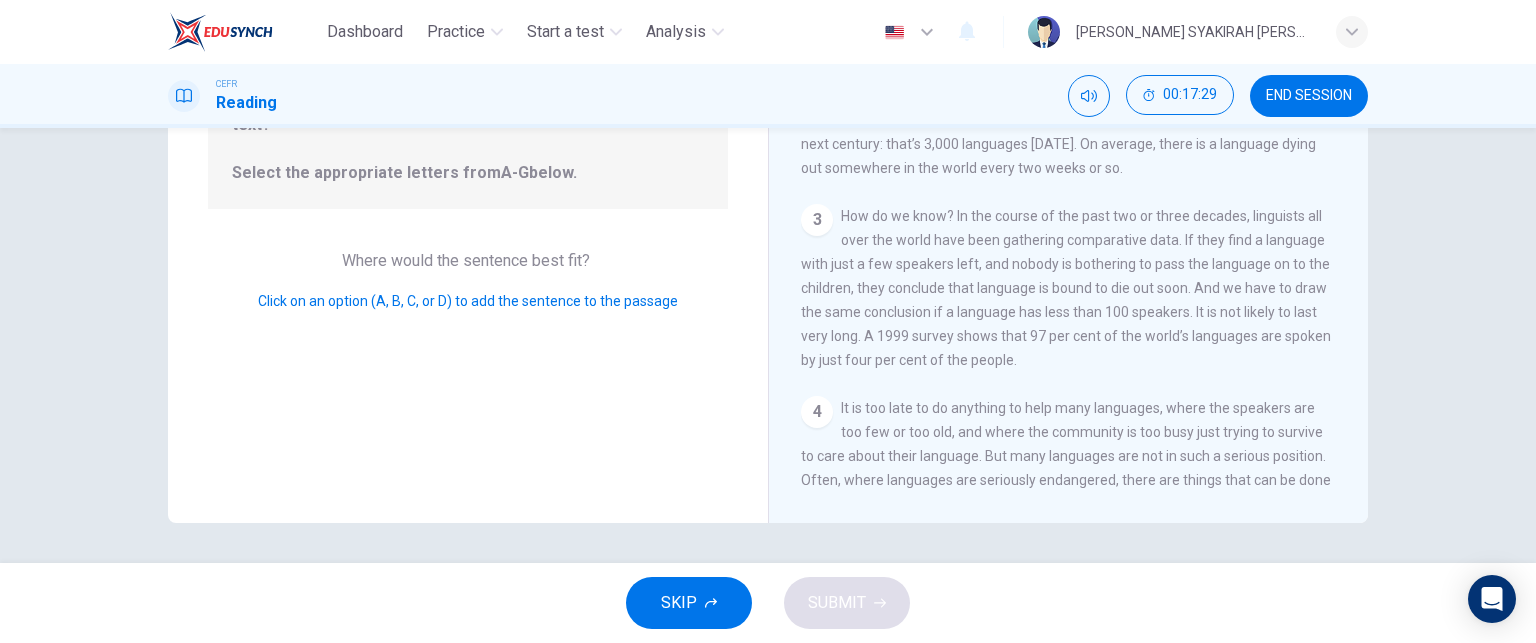 click on "Question 17 Look at the four     that indicate where the following sentence could be added to the passage: The list below gives some of the factors that are necessary to assist the revitalisation of a language within a community.
Which  THREE  of the factors are mentioned by the writer of the text?
Select the appropriate letters from  A-G  below. Where would the sentence best fit?   Click on an option (A, B, C, or D) to add the sentence to the passage" at bounding box center [468, 175] 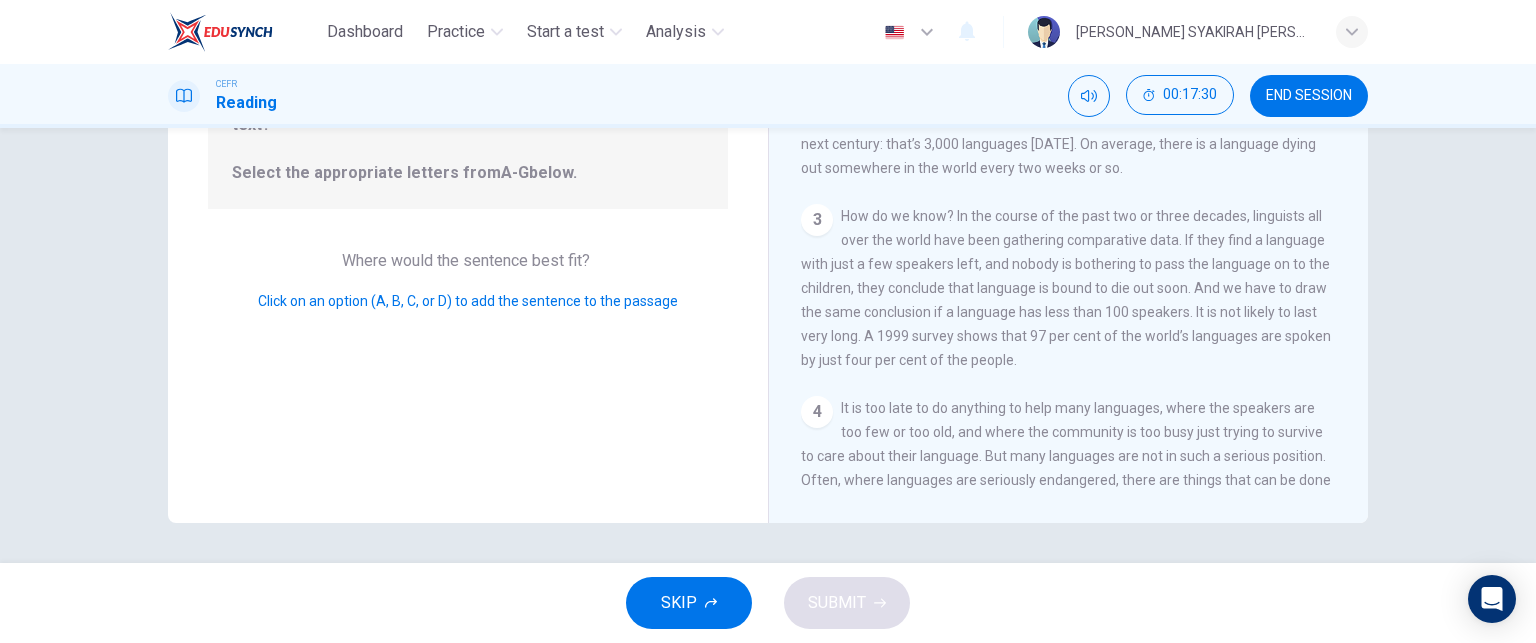 click on "Question 17 Look at the four     that indicate where the following sentence could be added to the passage: The list below gives some of the factors that are necessary to assist the revitalisation of a language within a community.
Which  THREE  of the factors are mentioned by the writer of the text?
Select the appropriate letters from  A-G  below. Where would the sentence best fit?   Click on an option (A, B, C, or D) to add the sentence to the passage" at bounding box center [468, 175] 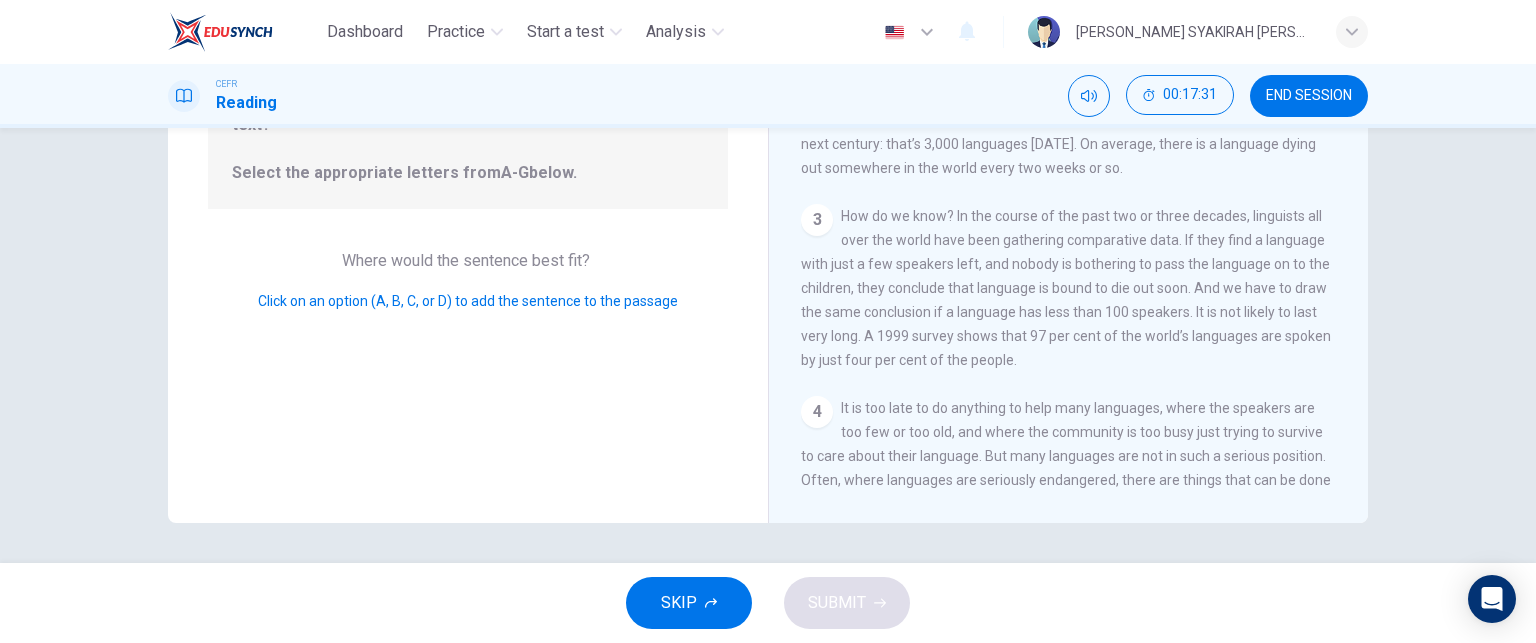 click on "Where would the sentence best fit?" at bounding box center [468, 260] 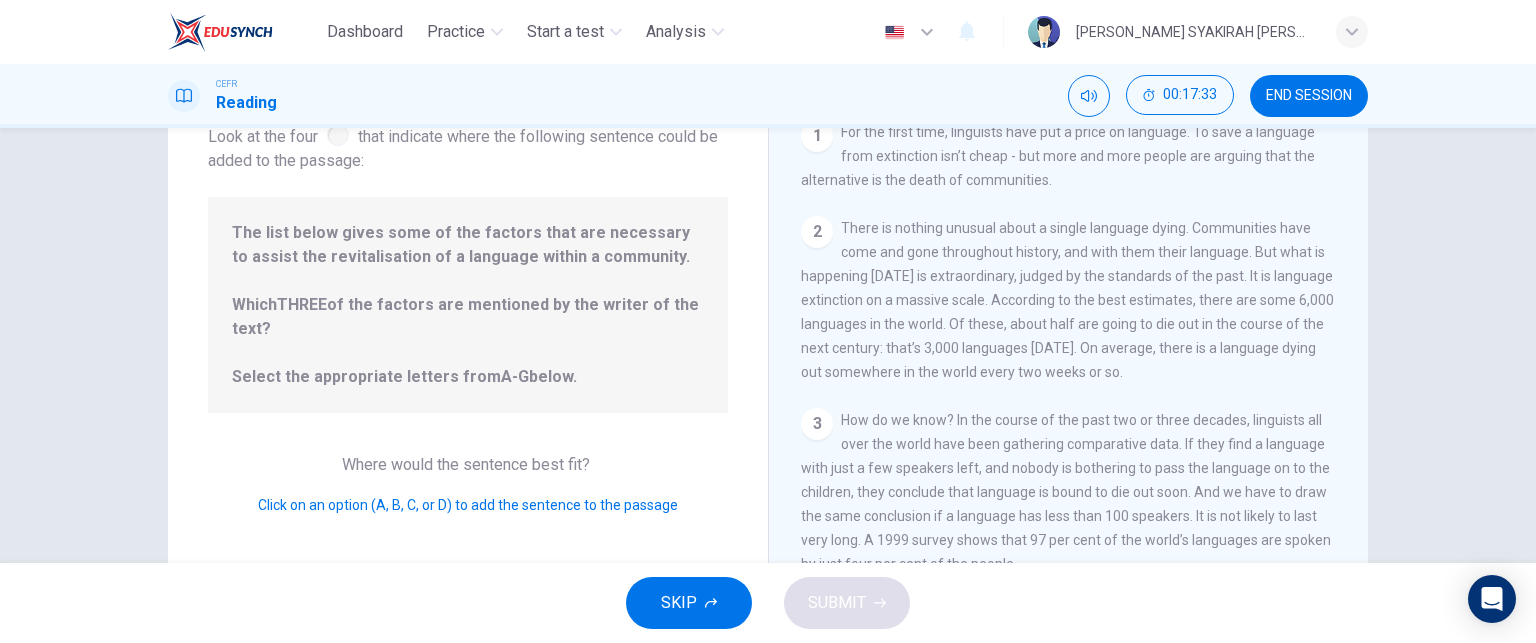 scroll, scrollTop: 132, scrollLeft: 0, axis: vertical 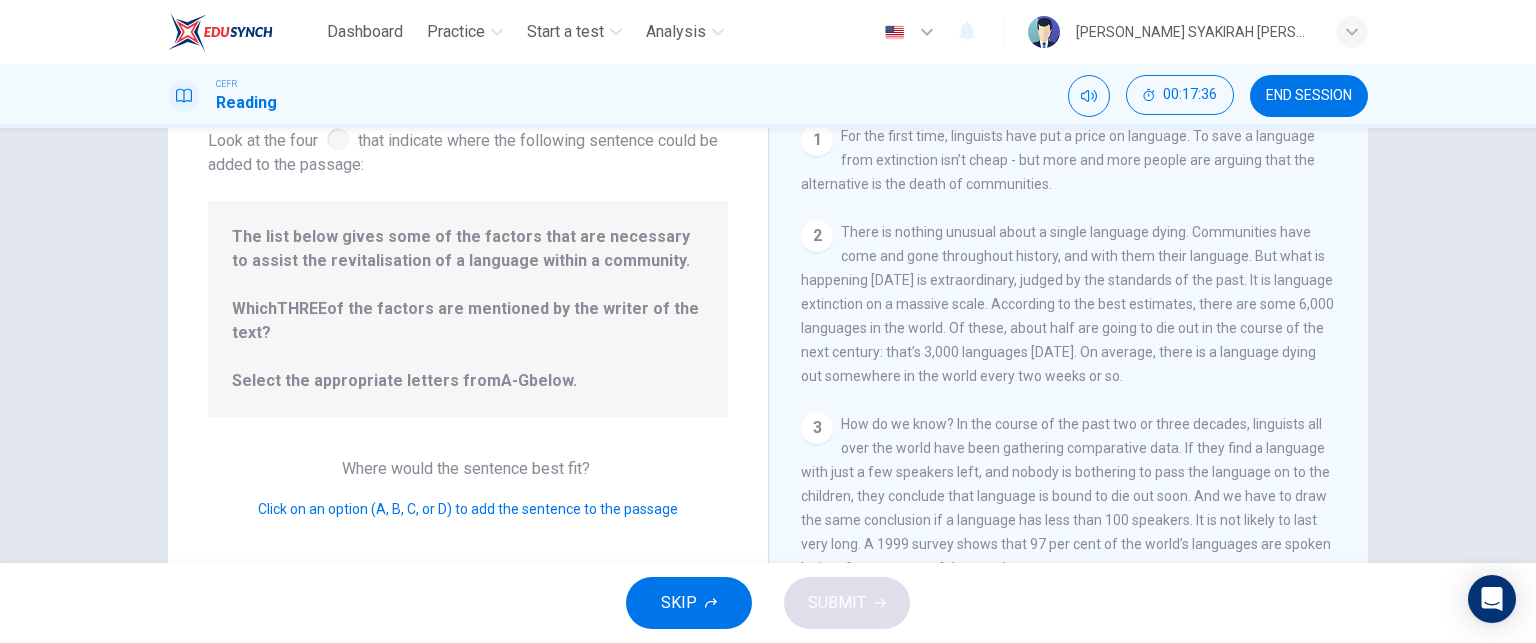 click on "2 There is nothing unusual about a single language dying. Communities have come and gone throughout history, and with them their language. But what is happening today is extraordinary, judged by the standards of the past. It is language extinction on a massive scale. According to the best estimates, there are some 6,000 languages in the world. Of these, about half are going to die out in the course of the next century: that’s 3,000 languages in 1,200 months. On average, there is a language dying out somewhere in the world every two weeks or so." at bounding box center [1069, 304] 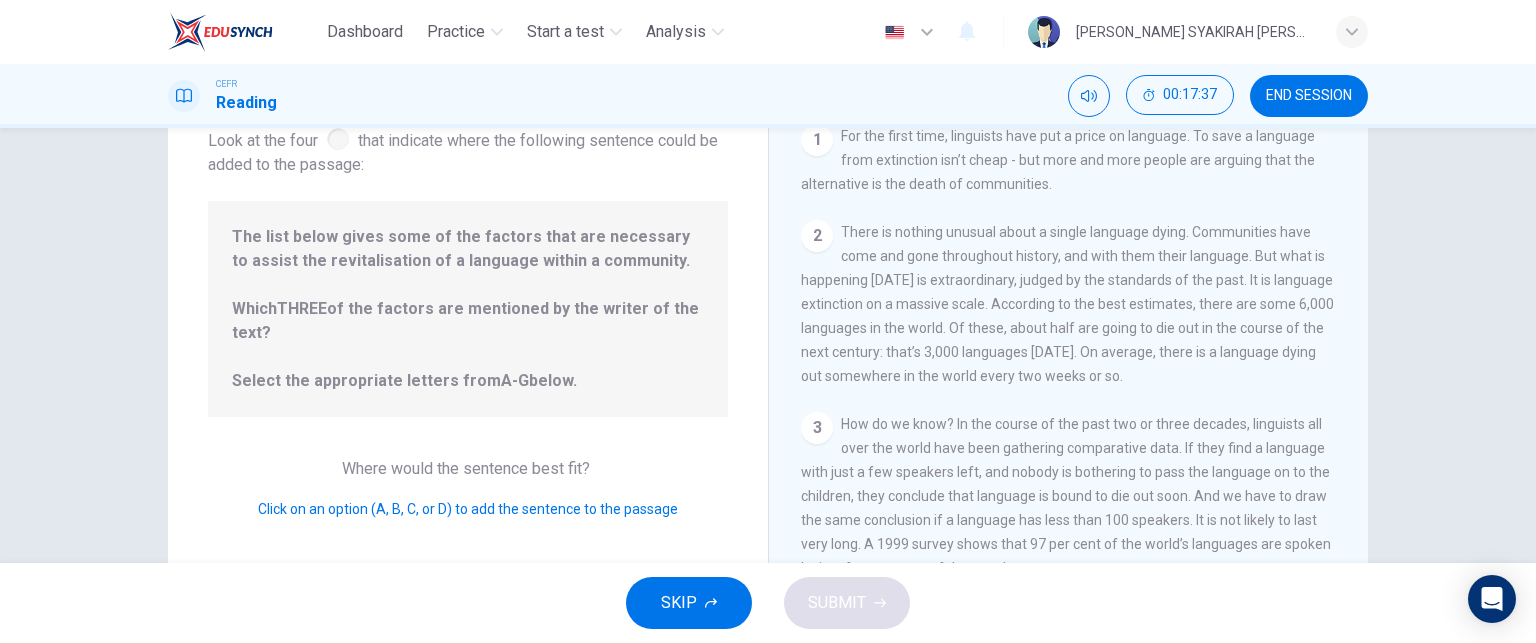 click on "There is nothing unusual about a single language dying. Communities have come and gone throughout history, and with them their language. But what is happening today is extraordinary, judged by the standards of the past. It is language extinction on a massive scale. According to the best estimates, there are some 6,000 languages in the world. Of these, about half are going to die out in the course of the next century: that’s 3,000 languages in 1,200 months. On average, there is a language dying out somewhere in the world every two weeks or so." at bounding box center [1067, 304] 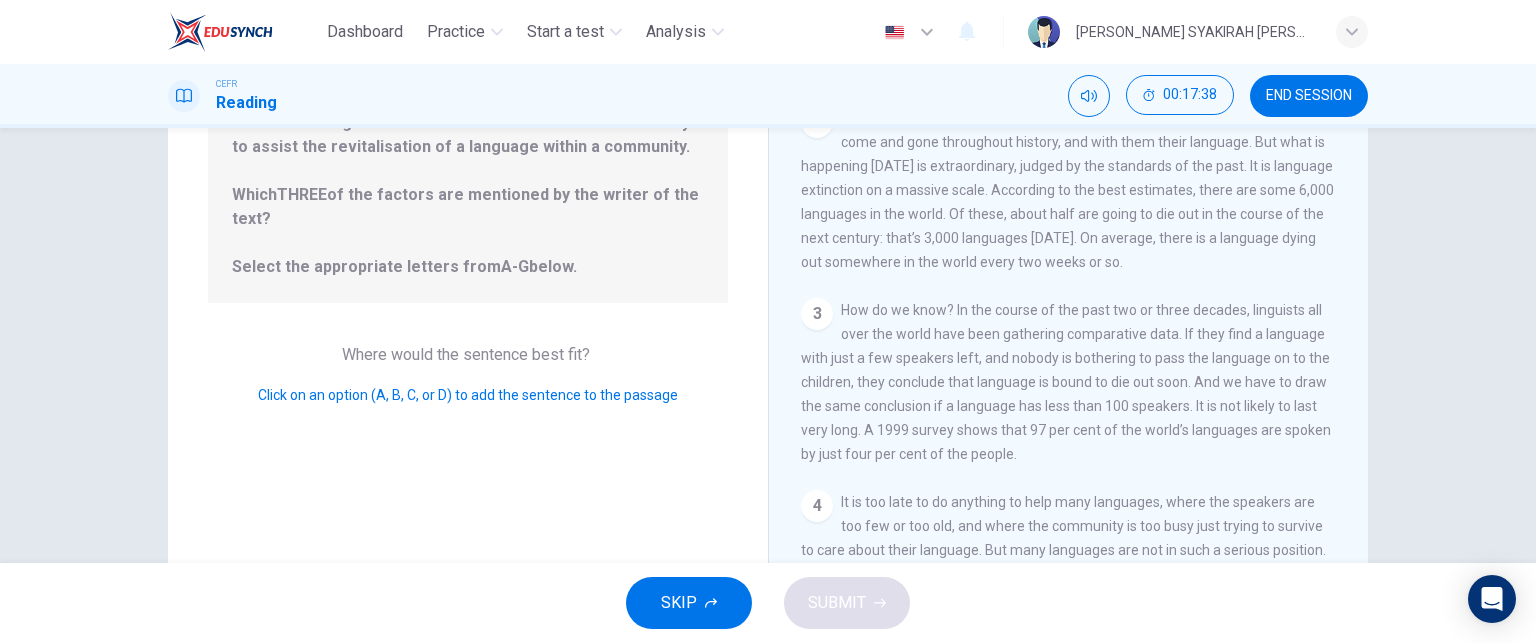 scroll, scrollTop: 248, scrollLeft: 0, axis: vertical 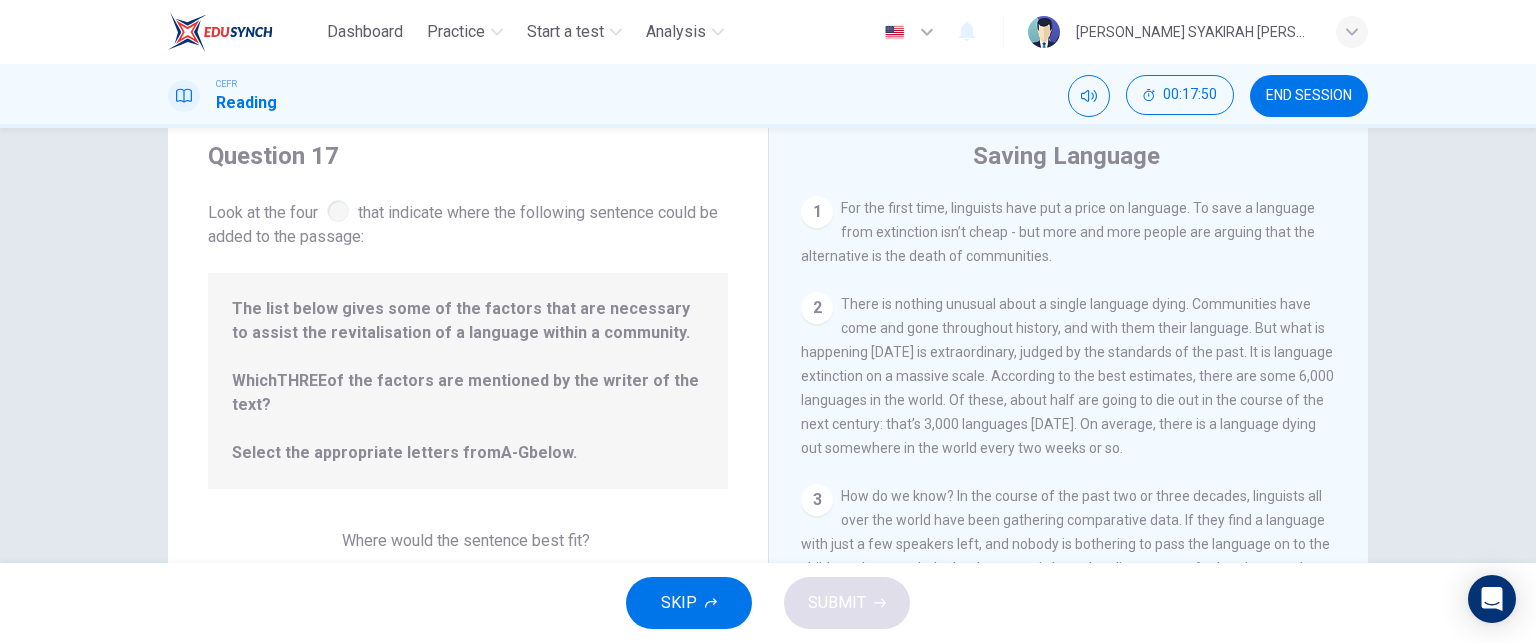 click on "1" at bounding box center (817, 212) 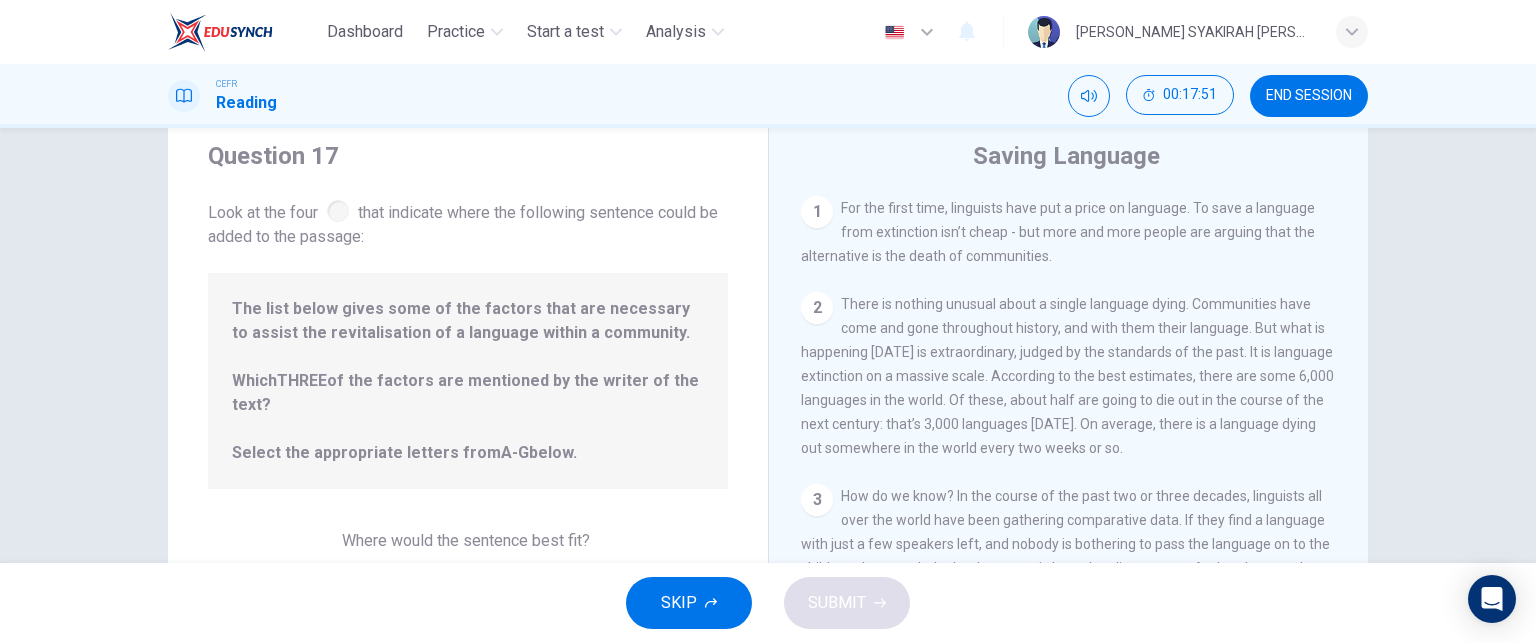 drag, startPoint x: 812, startPoint y: 205, endPoint x: 816, endPoint y: 301, distance: 96.0833 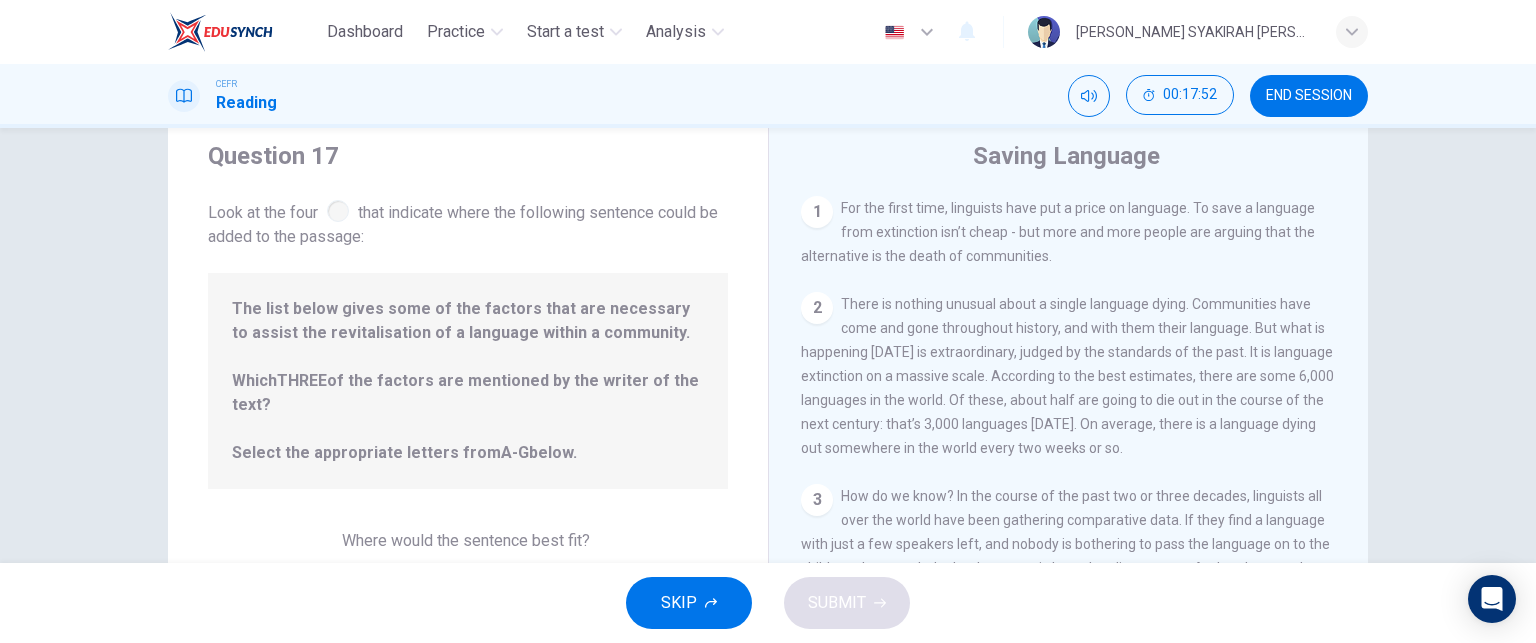 click on "The list below gives some of the factors that are necessary to assist the revitalisation of a language within a community.
Which  THREE  of the factors are mentioned by the writer of the text?
Select the appropriate letters from  A-G  below." at bounding box center (468, 381) 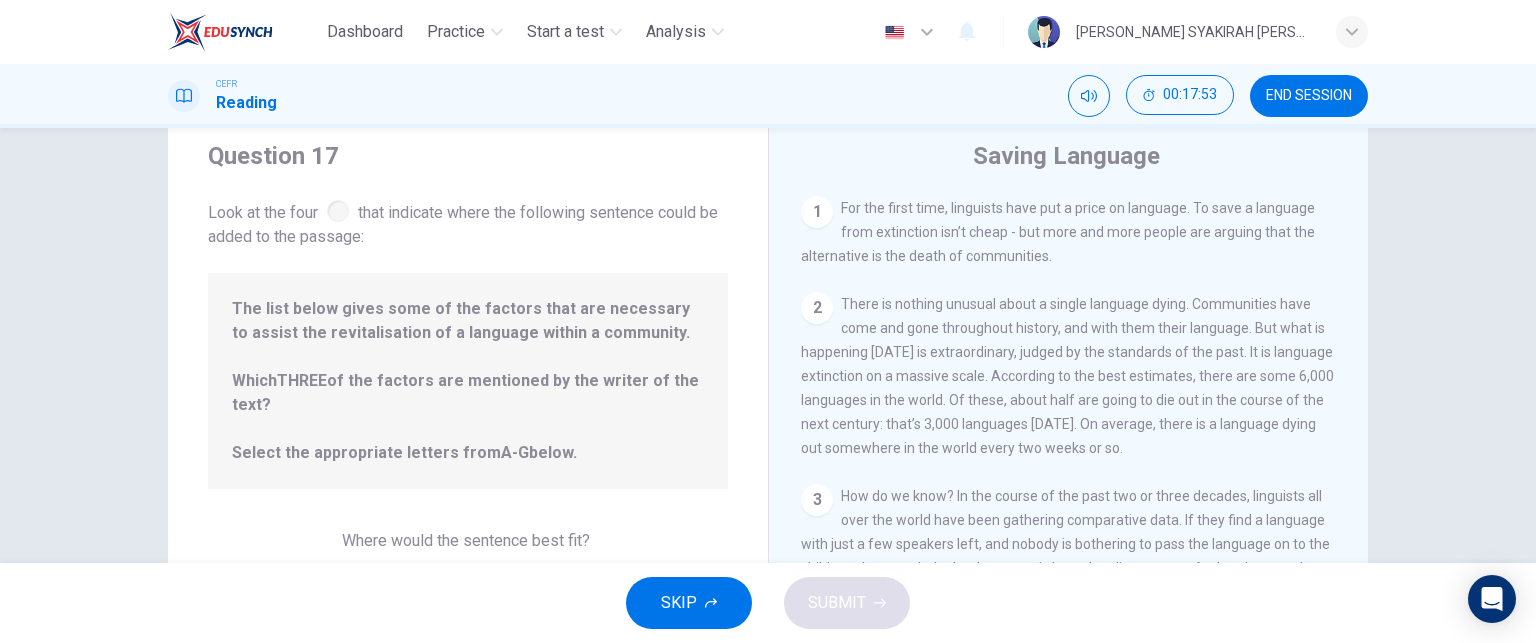 scroll, scrollTop: 340, scrollLeft: 0, axis: vertical 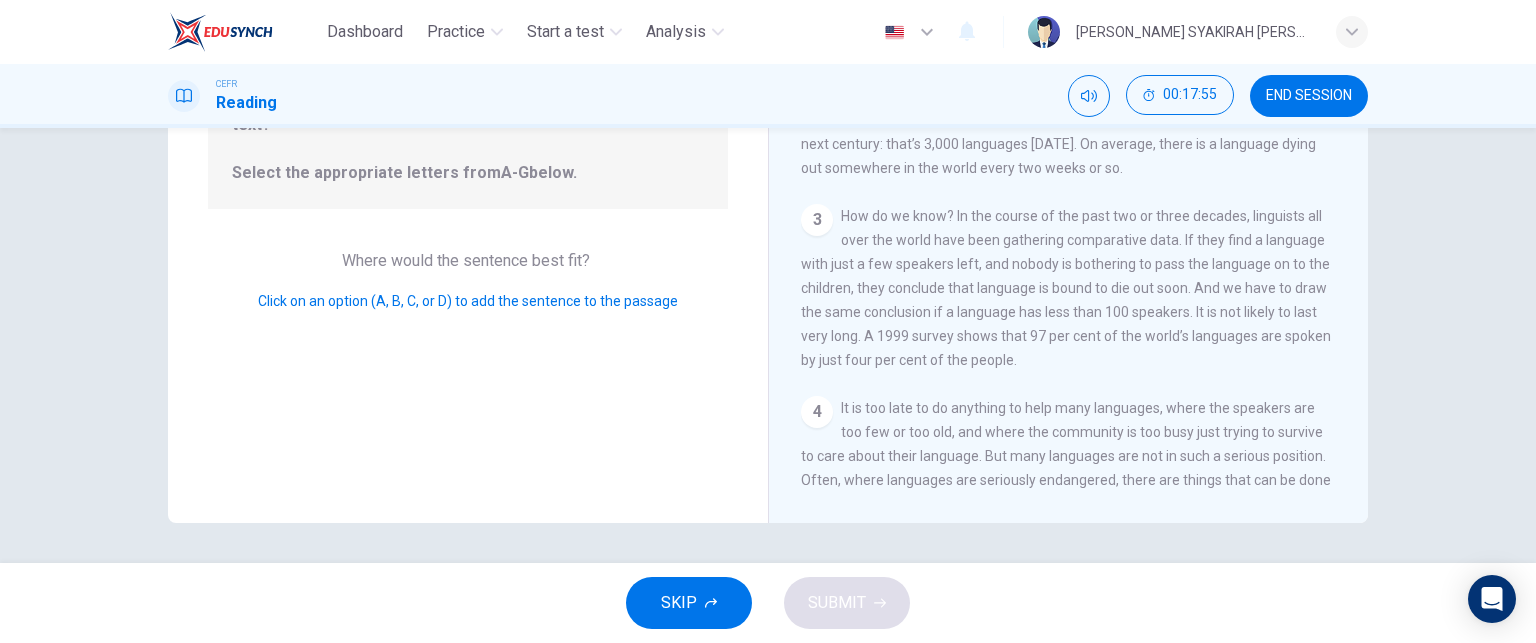 click on "Question 17 Look at the four     that indicate where the following sentence could be added to the passage: The list below gives some of the factors that are necessary to assist the revitalisation of a language within a community.
Which  THREE  of the factors are mentioned by the writer of the text?
Select the appropriate letters from  A-G  below. Where would the sentence best fit?   Click on an option (A, B, C, or D) to add the sentence to the passage" at bounding box center (468, 175) 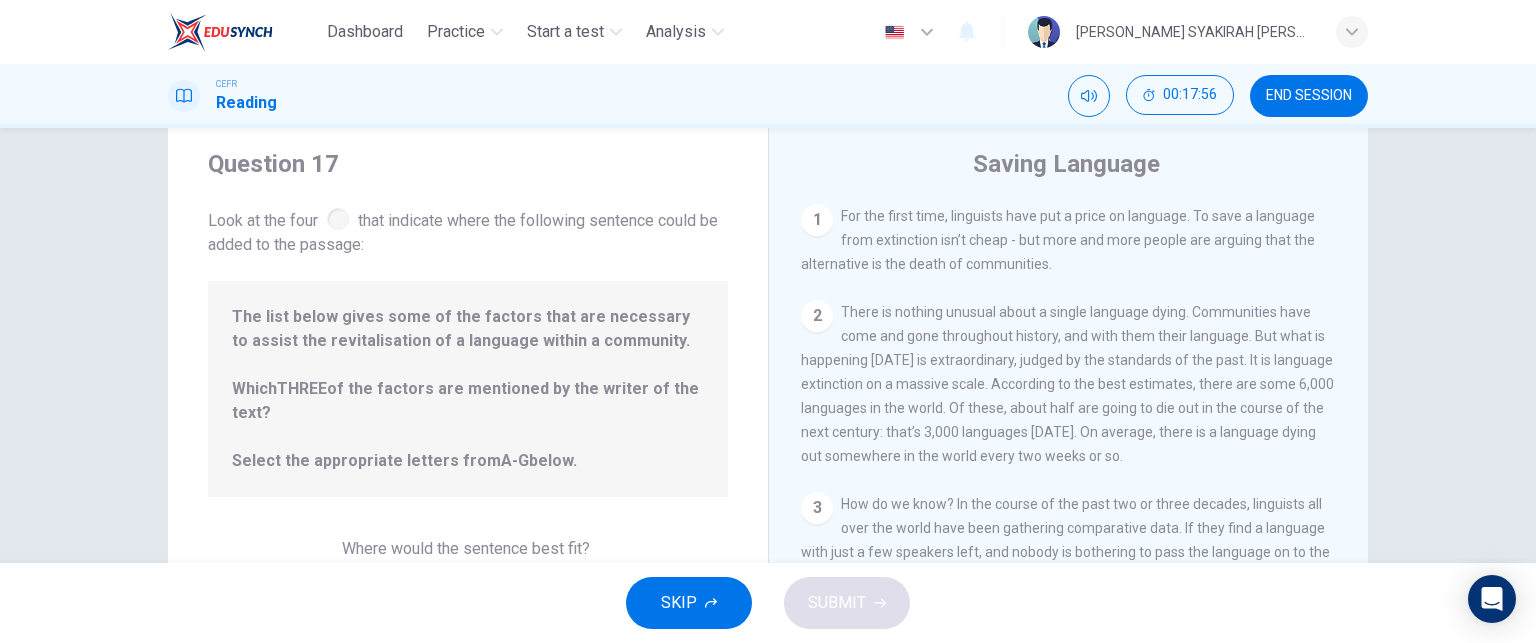 scroll, scrollTop: 0, scrollLeft: 0, axis: both 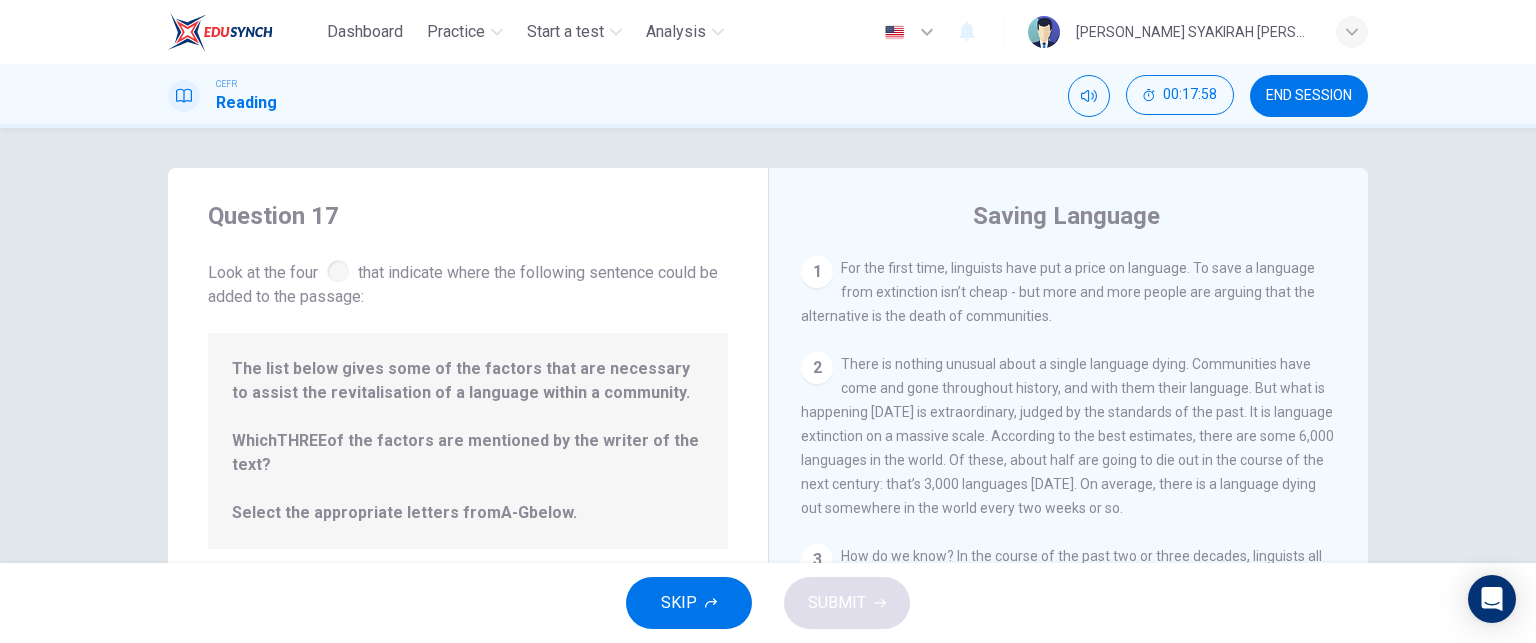 click at bounding box center [338, 271] 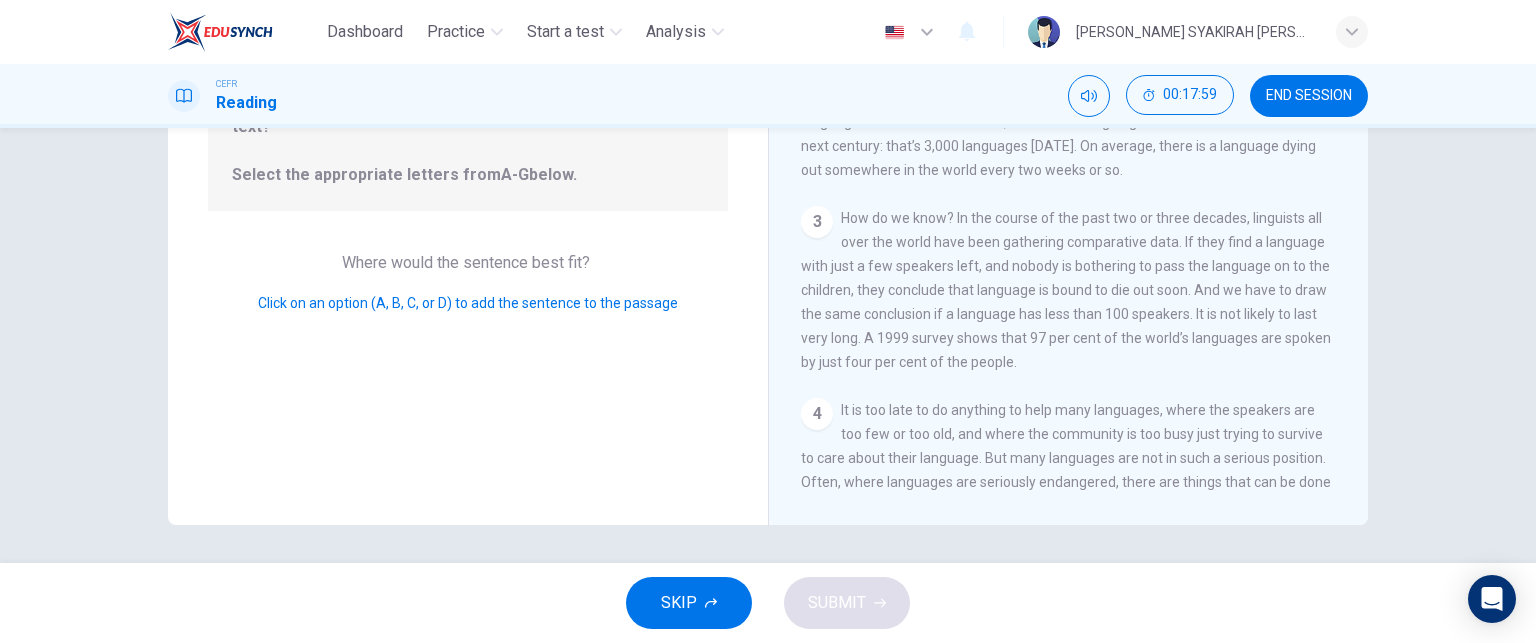 scroll, scrollTop: 340, scrollLeft: 0, axis: vertical 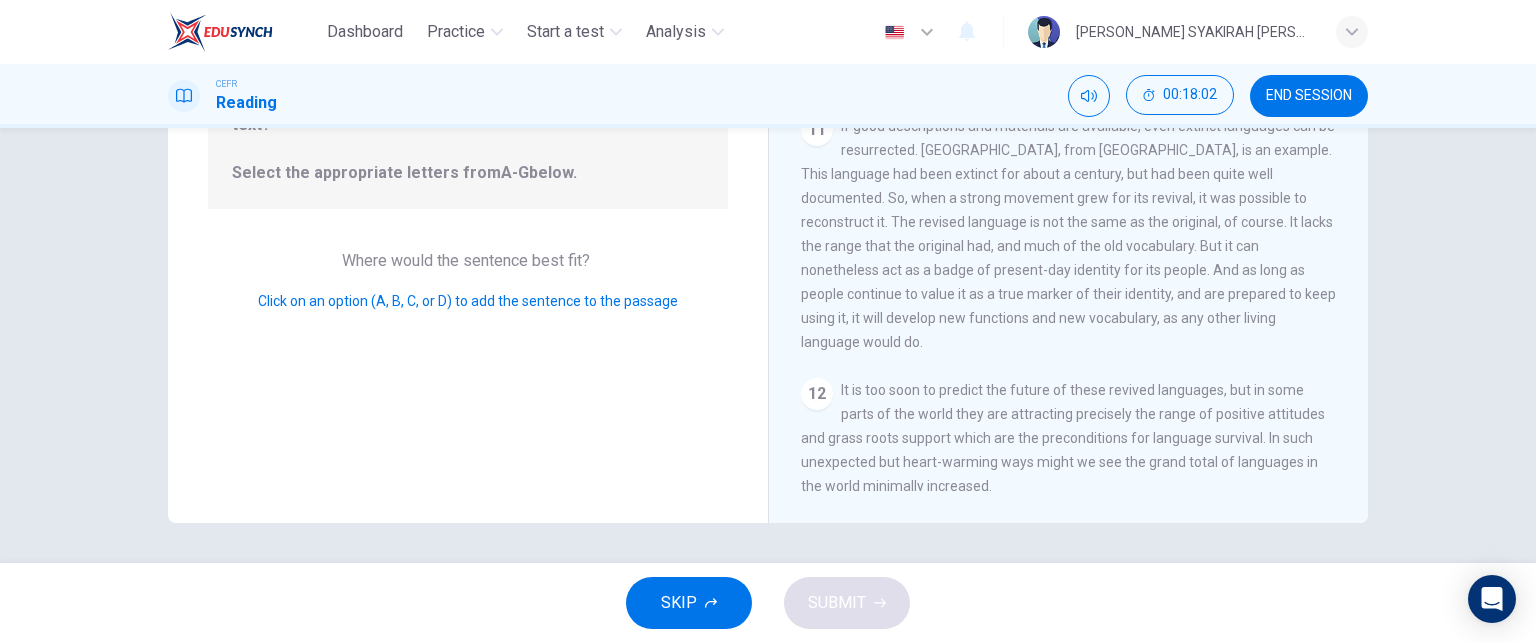click on "It is too soon to predict the future of these revived languages, but in some parts of the world they are attracting precisely the range of positive attitudes and grass roots support which are the preconditions for language survival. In such unexpected but heart-warming ways might we see the grand total of languages in the world minimally increased." at bounding box center (1063, 438) 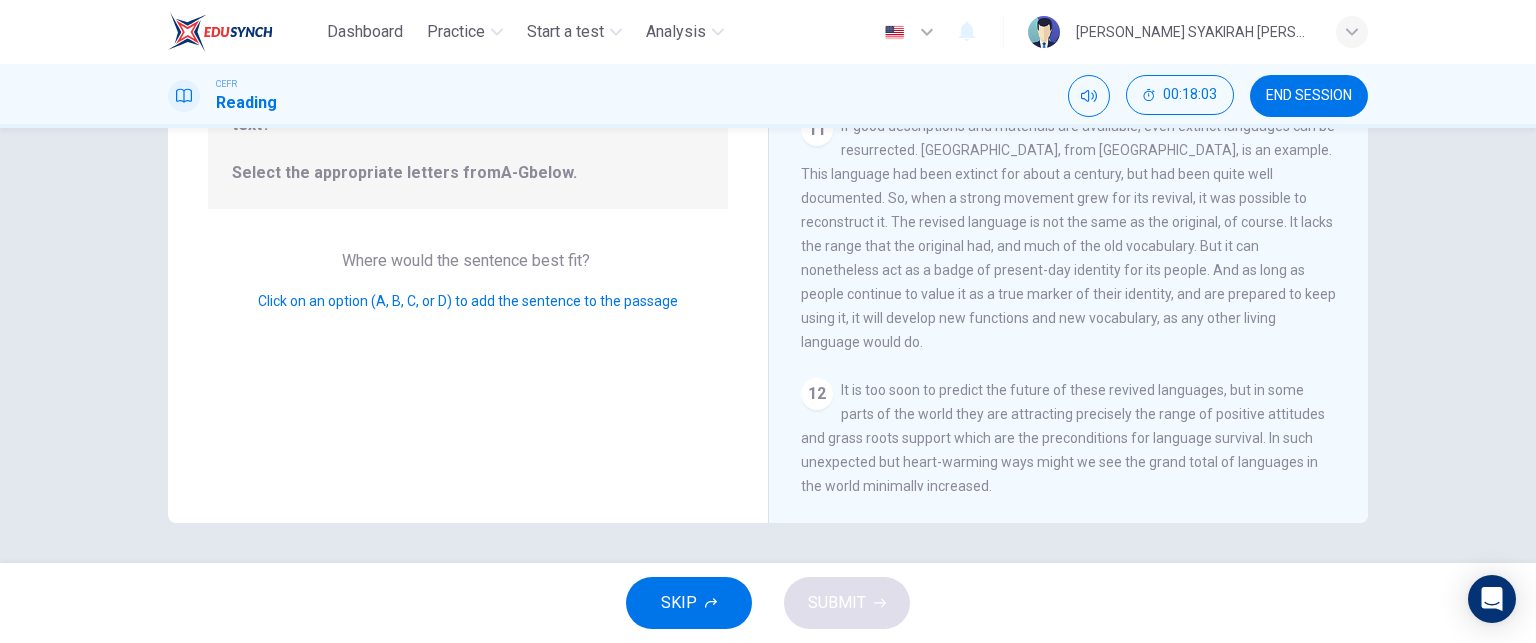 click on "It is too soon to predict the future of these revived languages, but in some parts of the world they are attracting precisely the range of positive attitudes and grass roots support which are the preconditions for language survival. In such unexpected but heart-warming ways might we see the grand total of languages in the world minimally increased." at bounding box center [1063, 438] 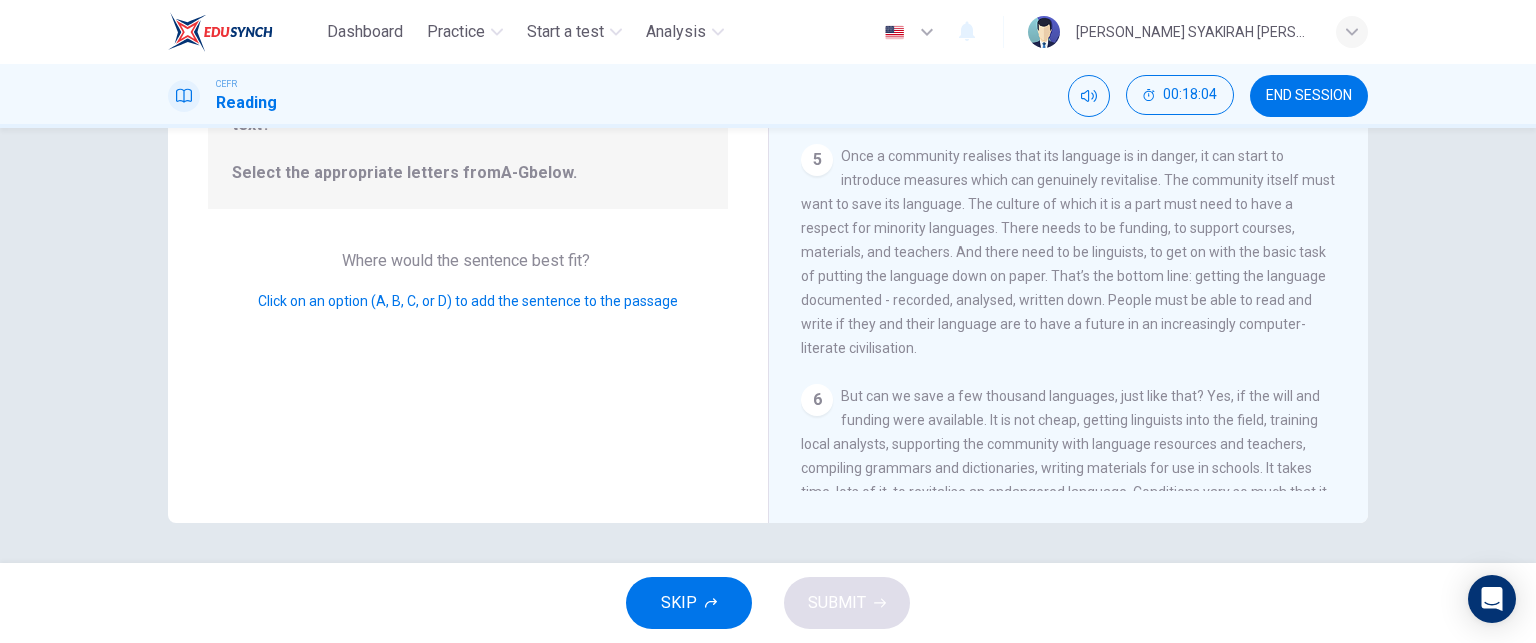 scroll, scrollTop: 395, scrollLeft: 0, axis: vertical 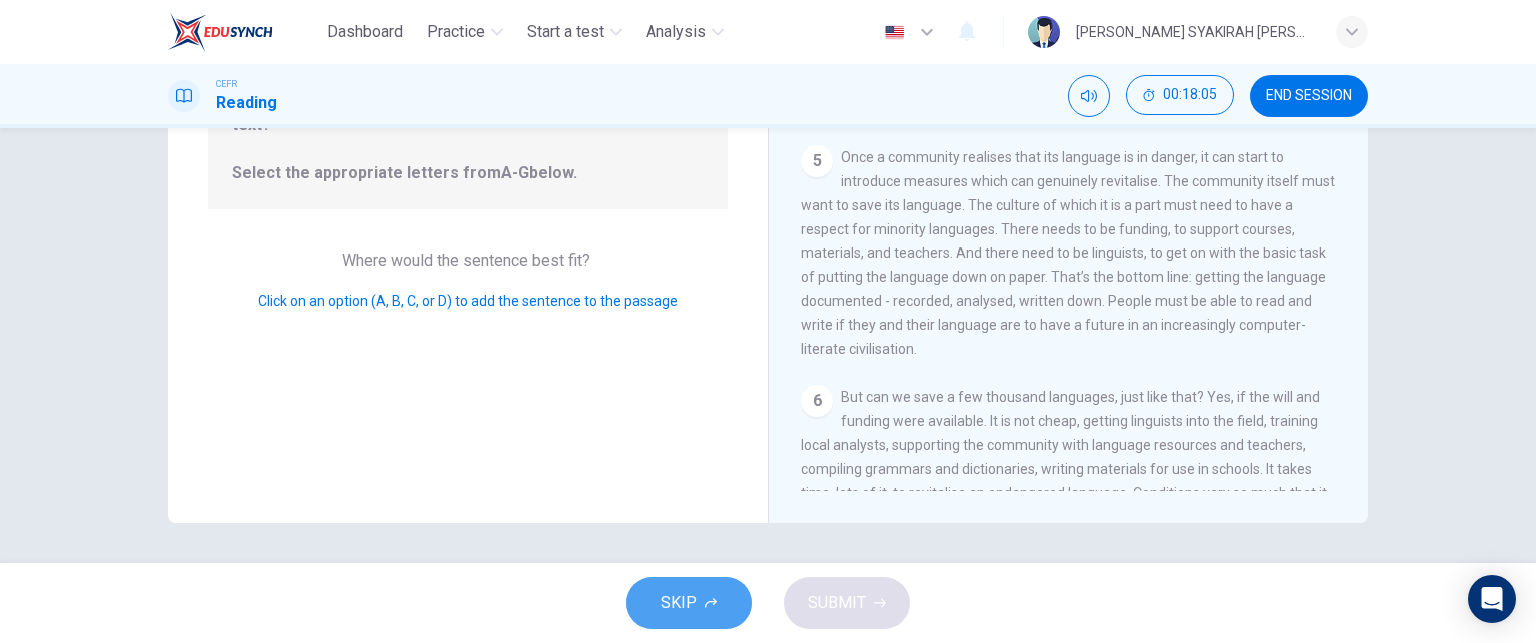 click on "SKIP" at bounding box center (679, 603) 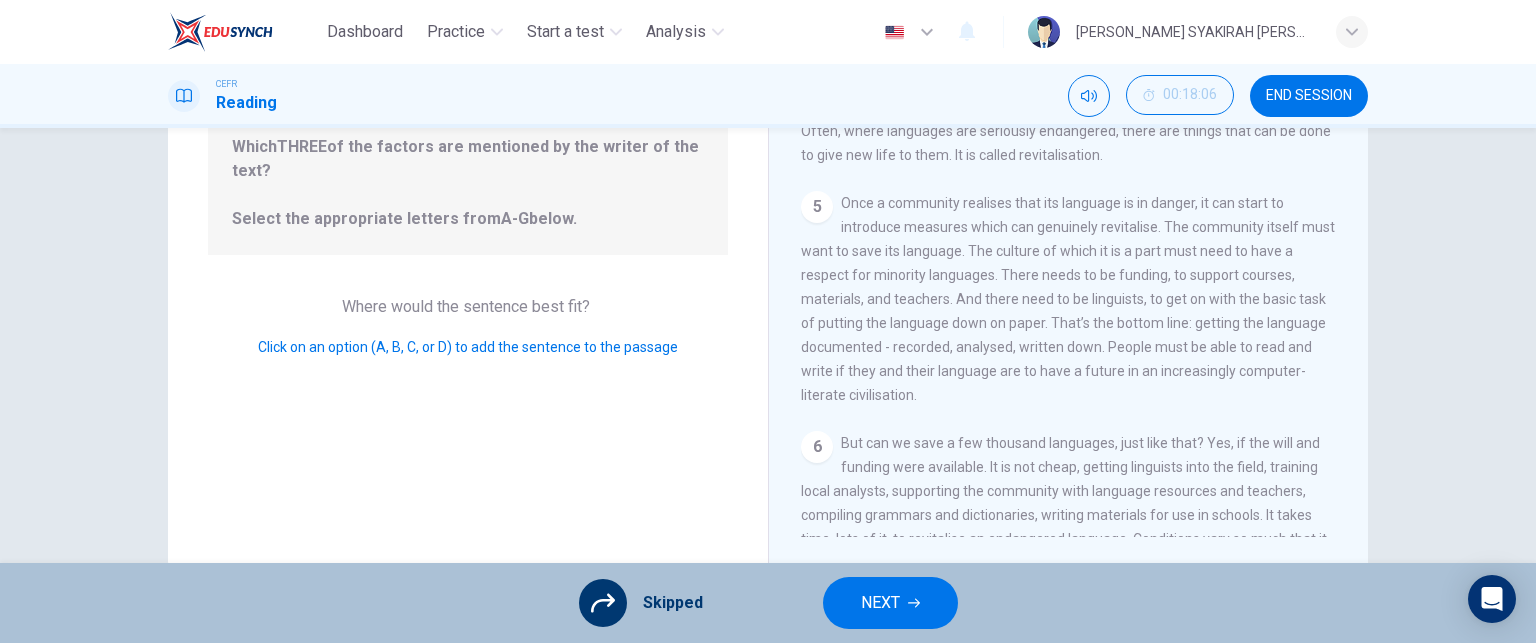 scroll, scrollTop: 312, scrollLeft: 0, axis: vertical 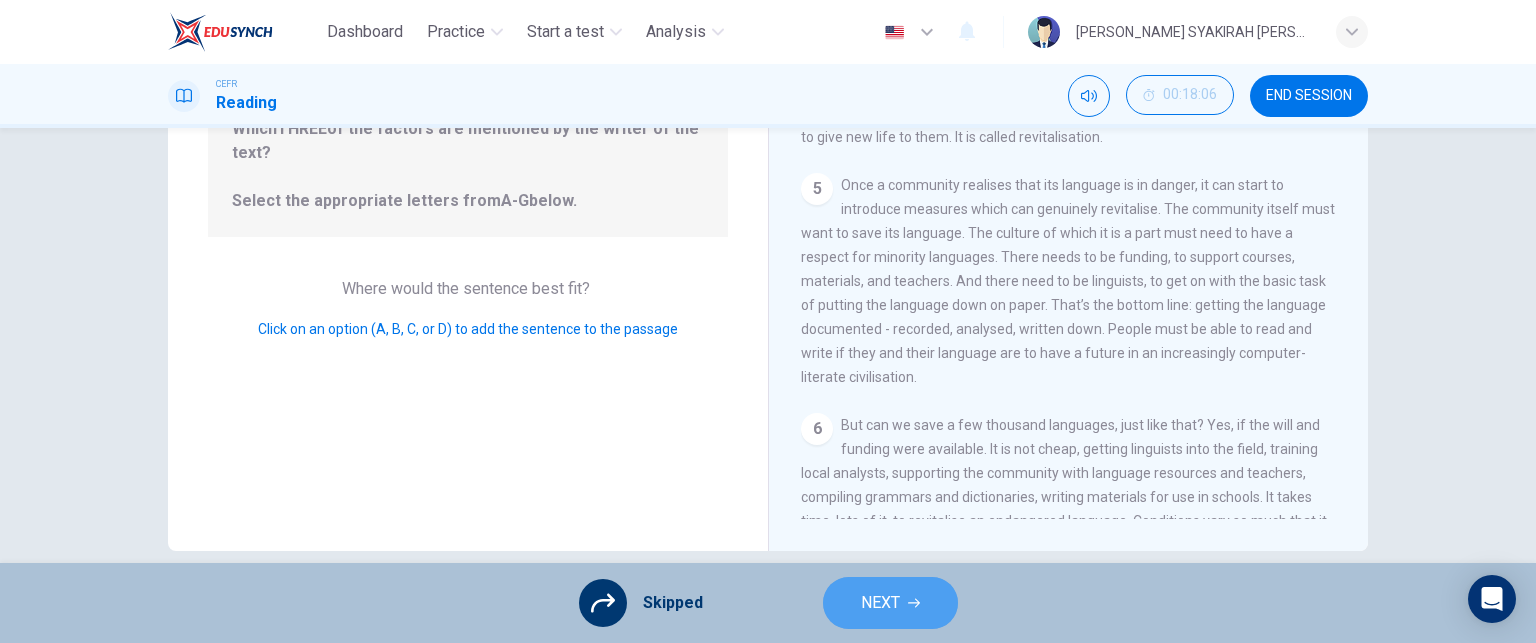 click on "NEXT" at bounding box center [890, 603] 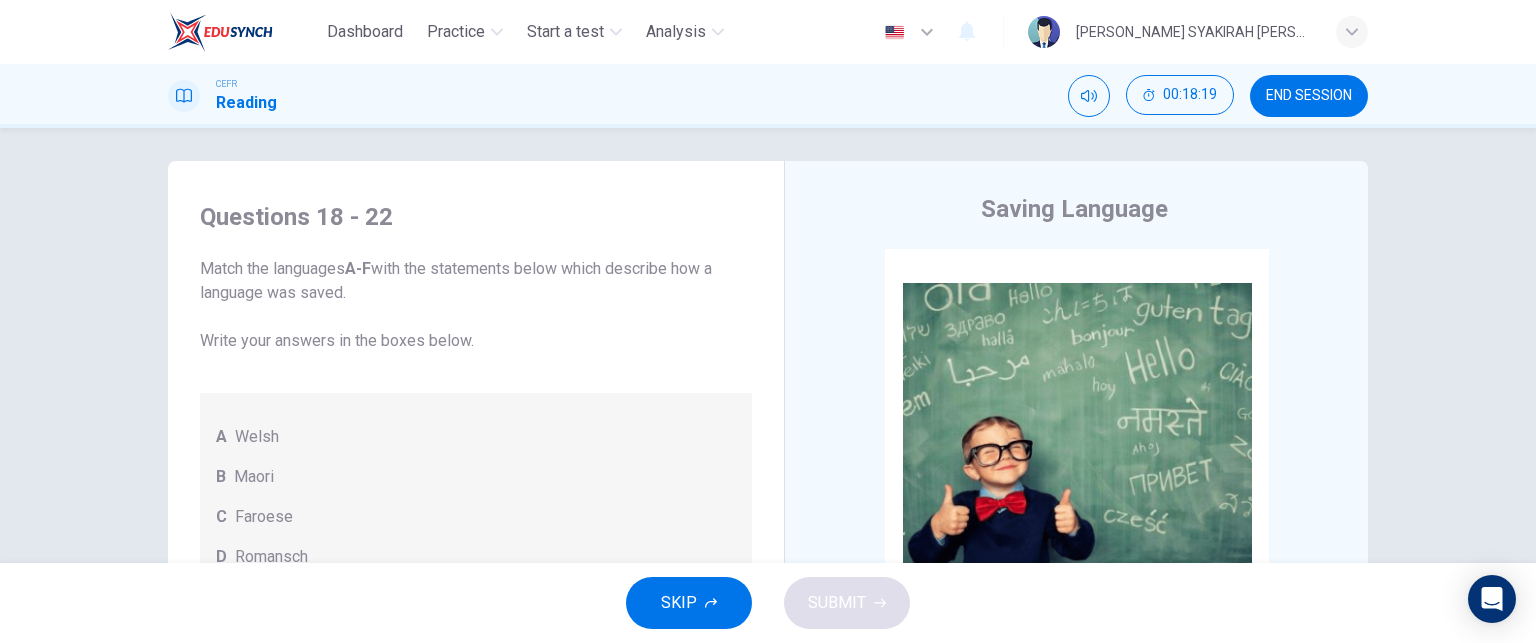 scroll, scrollTop: 7, scrollLeft: 0, axis: vertical 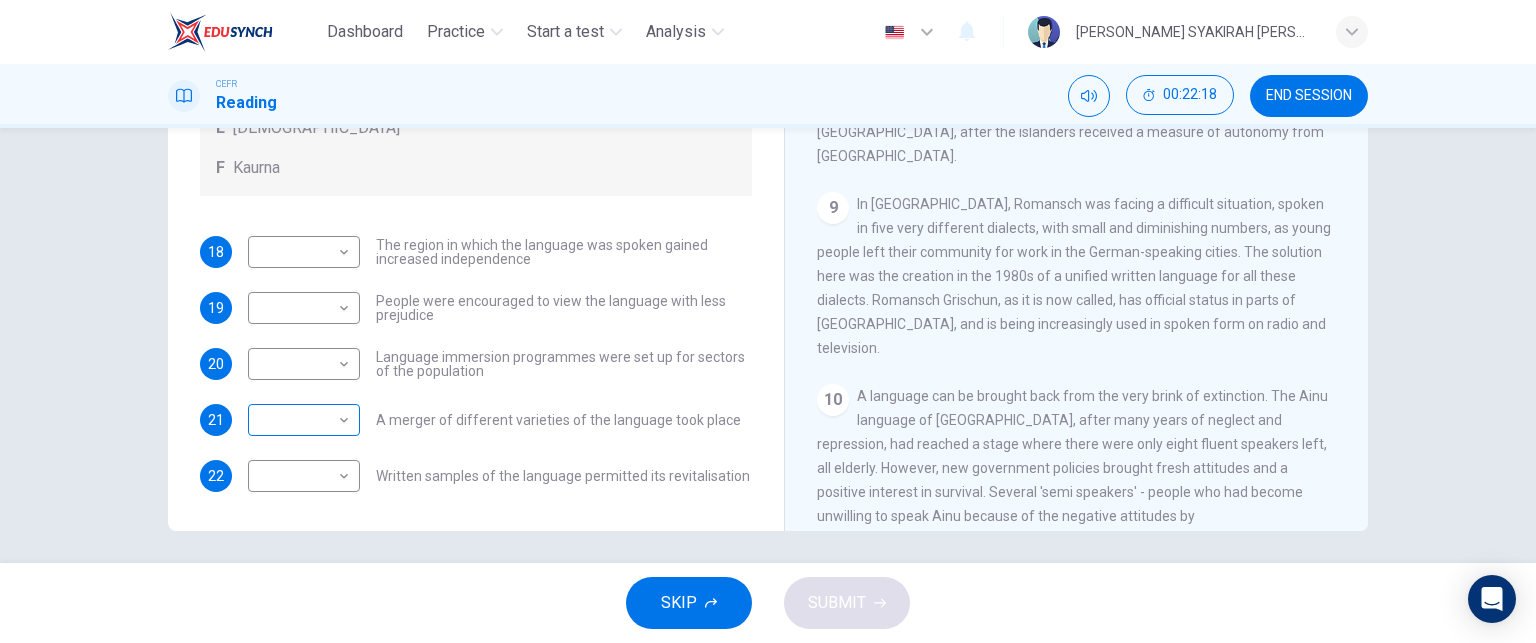 click on "​ ​" at bounding box center [304, 420] 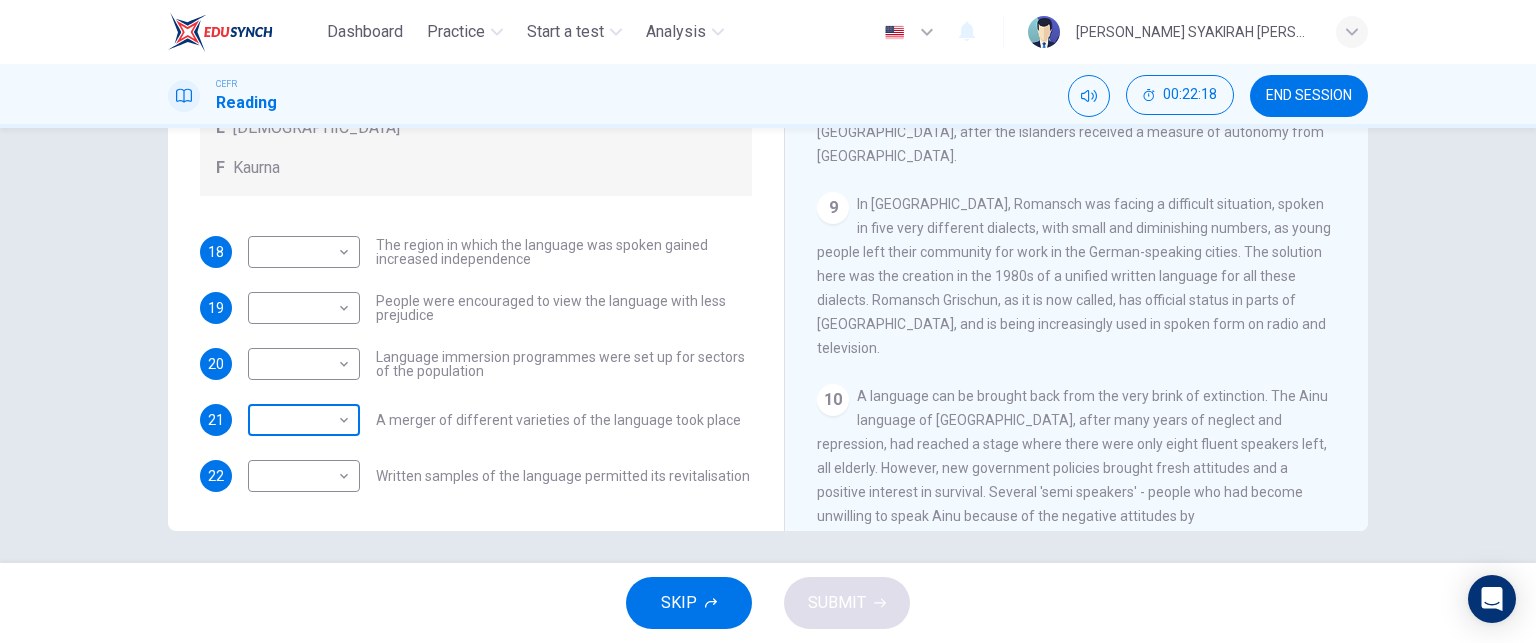 click on "Dashboard Practice Start a test Analysis English en ​ NUR NABILA SYAKIRAH BINTI AMRAN CEFR Reading 00:22:18 END SESSION Questions 18 - 22 Match the languages  A-F  with the statements below which describe how a language was saved.
Write your answers in the boxes below. A Welsh B Maori C Faroese D Romansch E Ainu F Kaurna 18 ​ ​ The region in which the language was spoken gained increased independence 19 ​ ​ People were encouraged to view the language with less prejudice 20 ​ ​ Language immersion programmes were set up for sectors of the population 21 ​ ​ A merger of different varieties of the language took place 22 ​ ​ Written samples of the language permitted its revitalisation Saving Language CLICK TO ZOOM Click to Zoom 1 For the first time, linguists have put a price on language. To save a language from extinction isn’t cheap - but more and more people are arguing that the alternative is the death of communities. 2 3 4 5 6 7 8 9 10 11 12 SKIP SUBMIT
Dashboard Practice 2025" at bounding box center (768, 321) 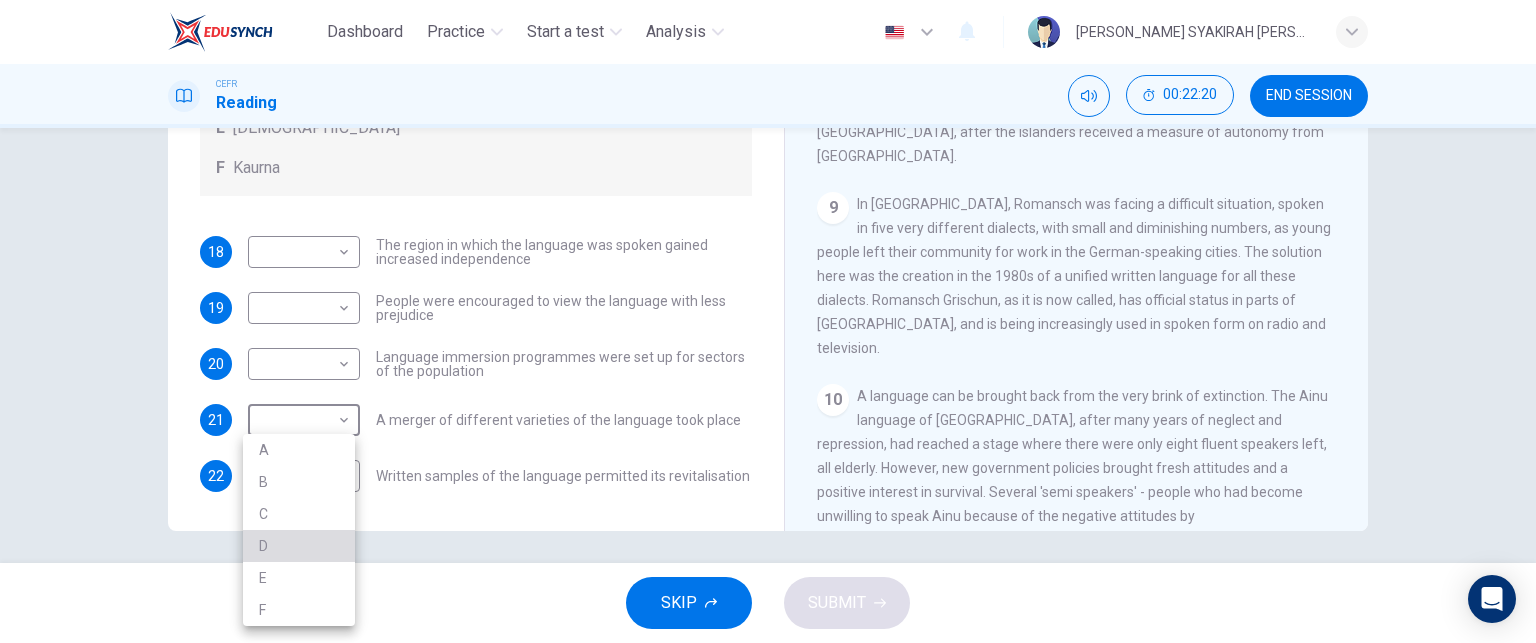 click on "D" at bounding box center [299, 546] 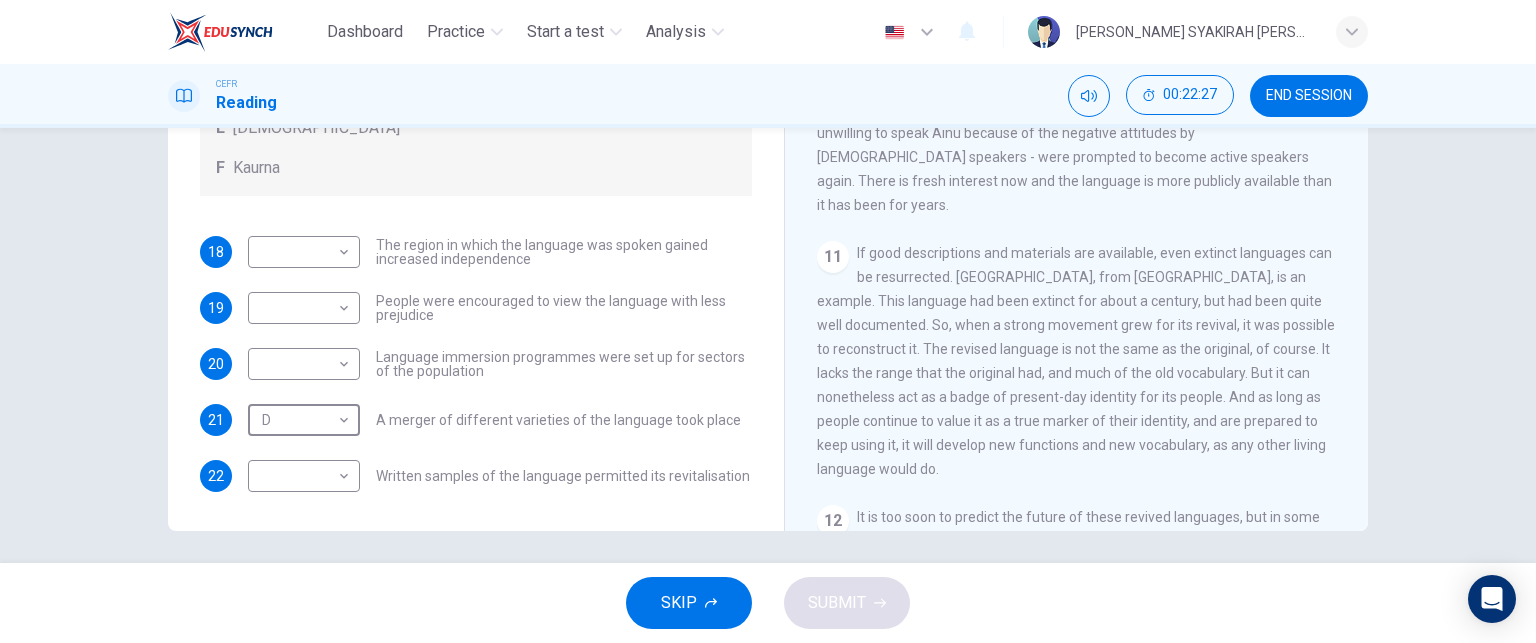scroll, scrollTop: 2072, scrollLeft: 0, axis: vertical 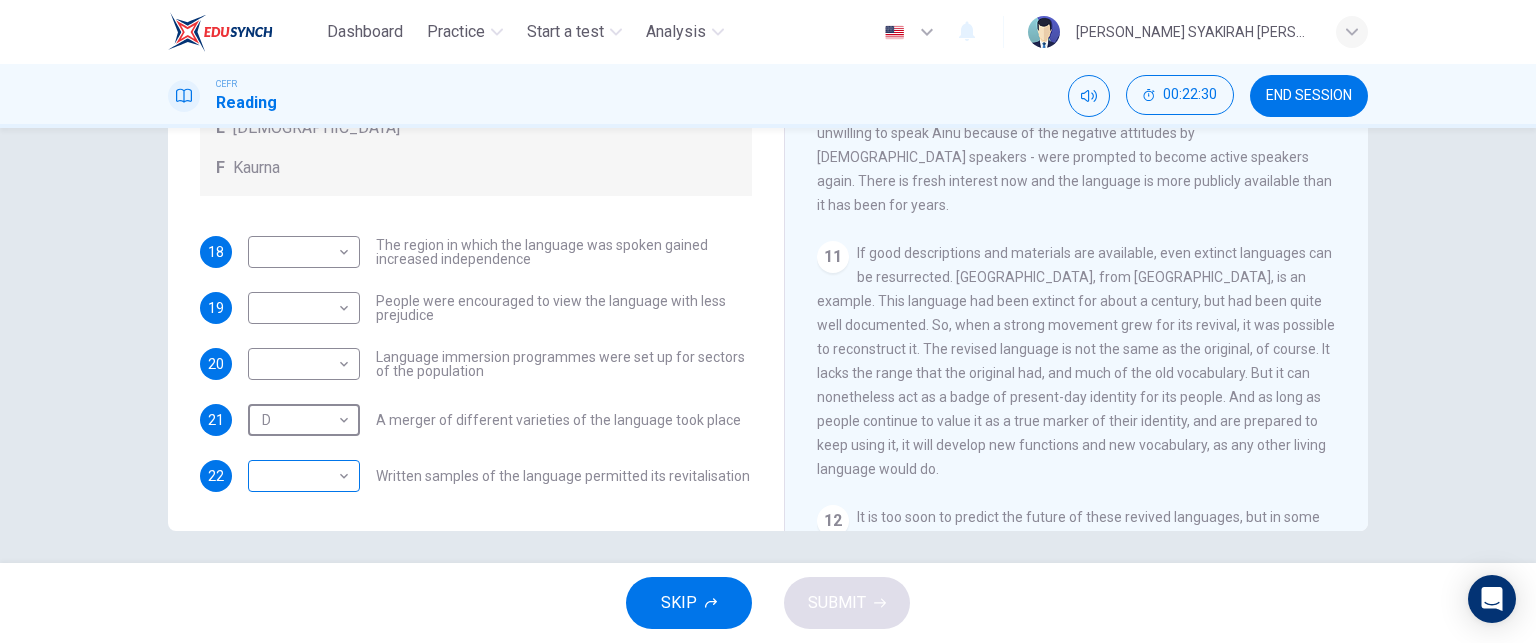 click on "Dashboard Practice Start a test Analysis English en ​ NUR NABILA SYAKIRAH BINTI AMRAN CEFR Reading 00:22:30 END SESSION Questions 18 - 22 Match the languages  A-F  with the statements below which describe how a language was saved.
Write your answers in the boxes below. A Welsh B Maori C Faroese D Romansch E Ainu F Kaurna 18 ​ ​ The region in which the language was spoken gained increased independence 19 ​ ​ People were encouraged to view the language with less prejudice 20 ​ ​ Language immersion programmes were set up for sectors of the population 21 D D ​ A merger of different varieties of the language took place 22 ​ ​ Written samples of the language permitted its revitalisation Saving Language CLICK TO ZOOM Click to Zoom 1 For the first time, linguists have put a price on language. To save a language from extinction isn’t cheap - but more and more people are arguing that the alternative is the death of communities. 2 3 4 5 6 7 8 9 10 11 12 SKIP SUBMIT
Dashboard Practice 2025" at bounding box center [768, 321] 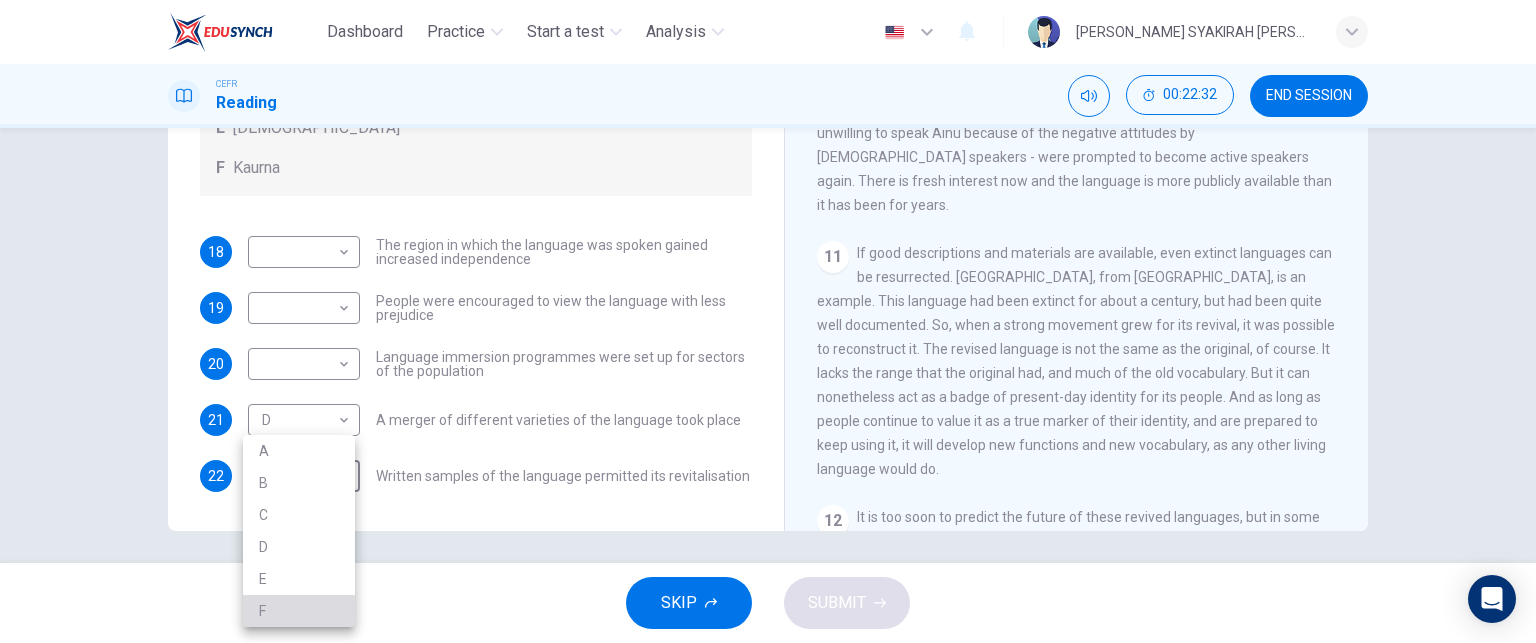 click on "F" at bounding box center (299, 611) 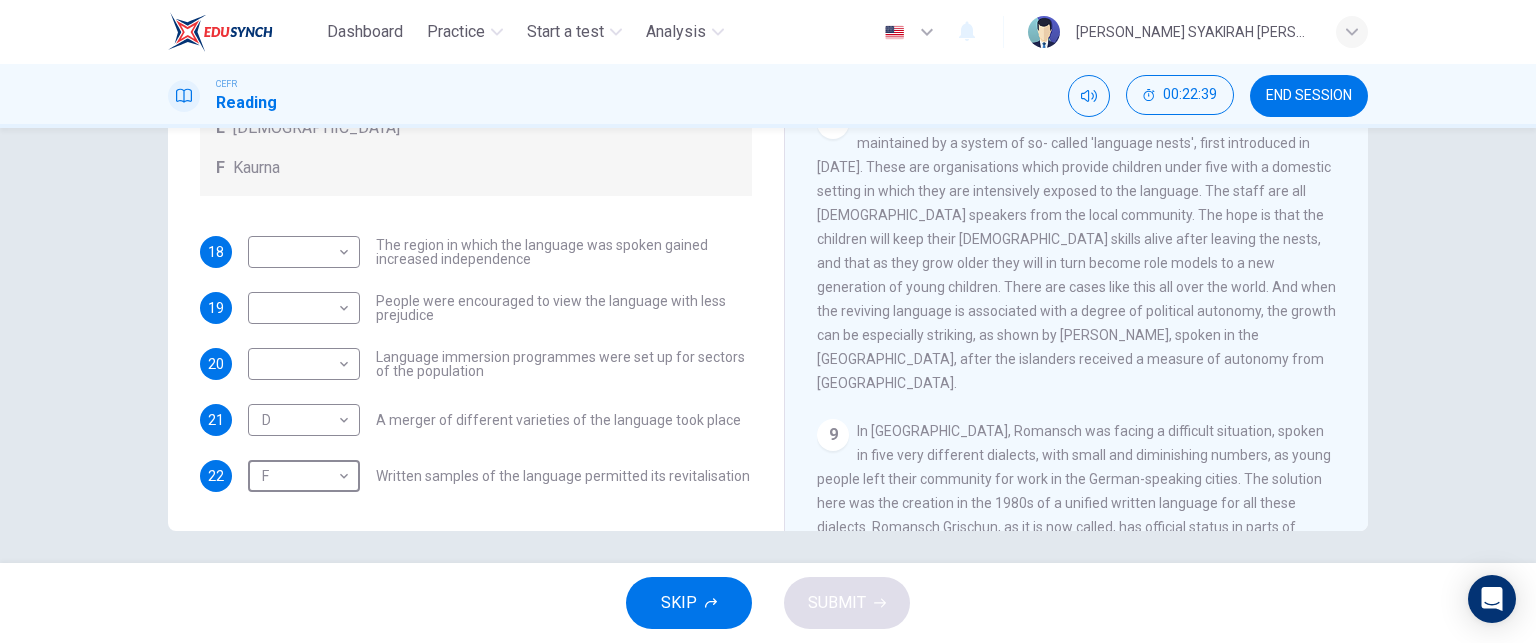 scroll, scrollTop: 1461, scrollLeft: 0, axis: vertical 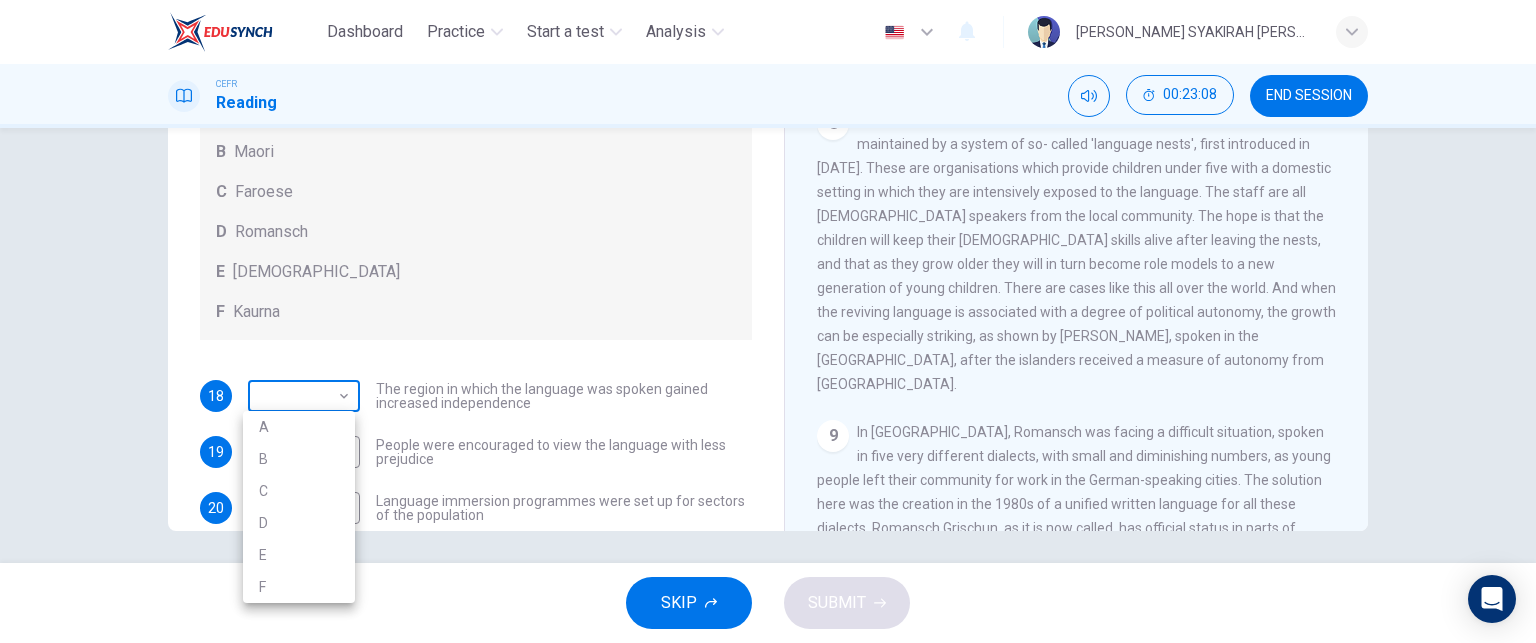 click on "Dashboard Practice Start a test Analysis English en ​ NUR NABILA SYAKIRAH BINTI AMRAN CEFR Reading 00:23:08 END SESSION Questions 18 - 22 Match the languages  A-F  with the statements below which describe how a language was saved.
Write your answers in the boxes below. A Welsh B Maori C Faroese D Romansch E Ainu F Kaurna 18 ​ ​ The region in which the language was spoken gained increased independence 19 ​ ​ People were encouraged to view the language with less prejudice 20 ​ ​ Language immersion programmes were set up for sectors of the population 21 D D ​ A merger of different varieties of the language took place 22 F F ​ Written samples of the language permitted its revitalisation Saving Language CLICK TO ZOOM Click to Zoom 1 For the first time, linguists have put a price on language. To save a language from extinction isn’t cheap - but more and more people are arguing that the alternative is the death of communities. 2 3 4 5 6 7 8 9 10 11 12 SKIP SUBMIT
Dashboard Practice 2025" at bounding box center (768, 321) 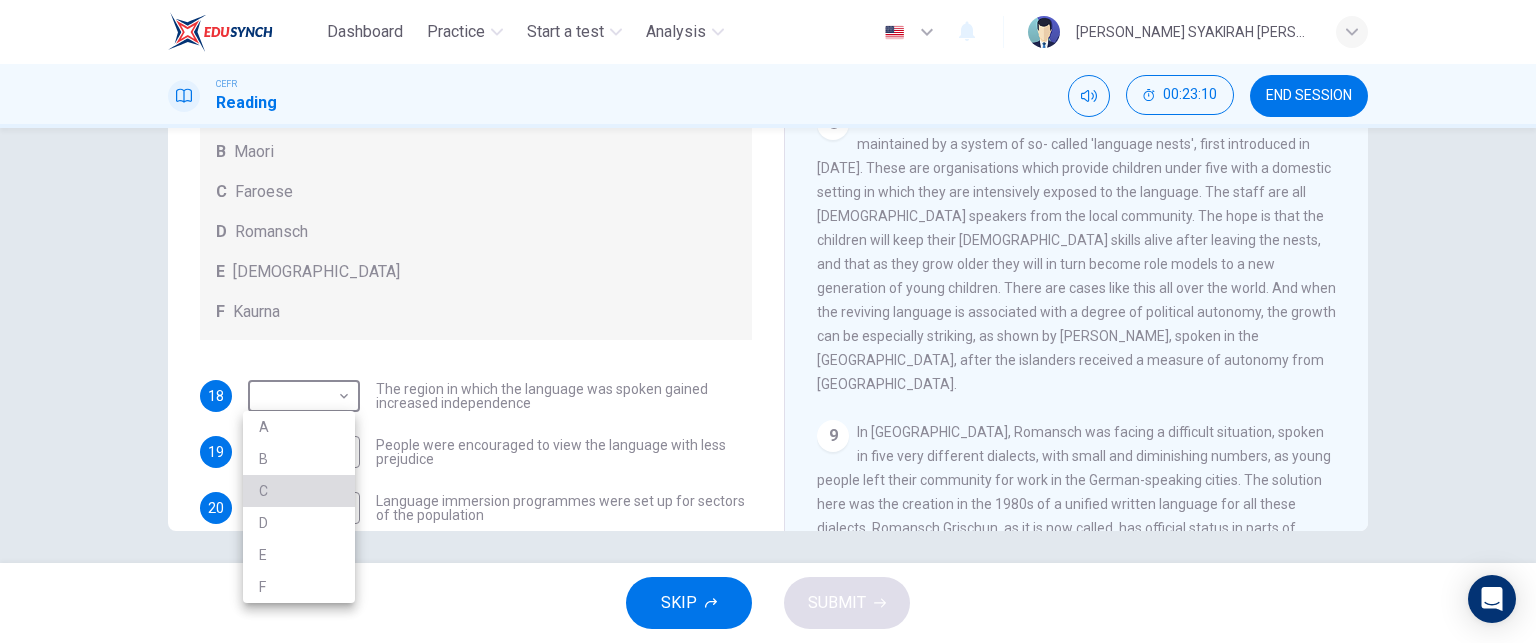 click on "C" at bounding box center [299, 491] 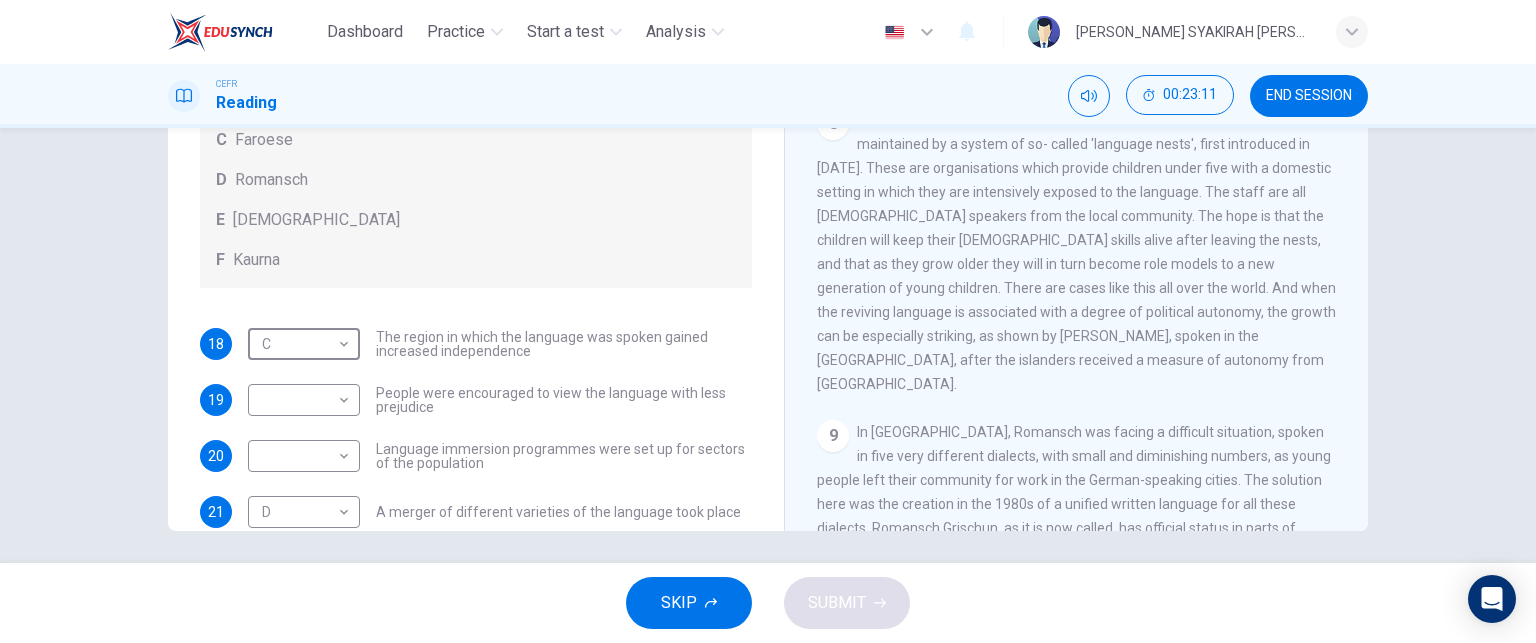 scroll, scrollTop: 58, scrollLeft: 0, axis: vertical 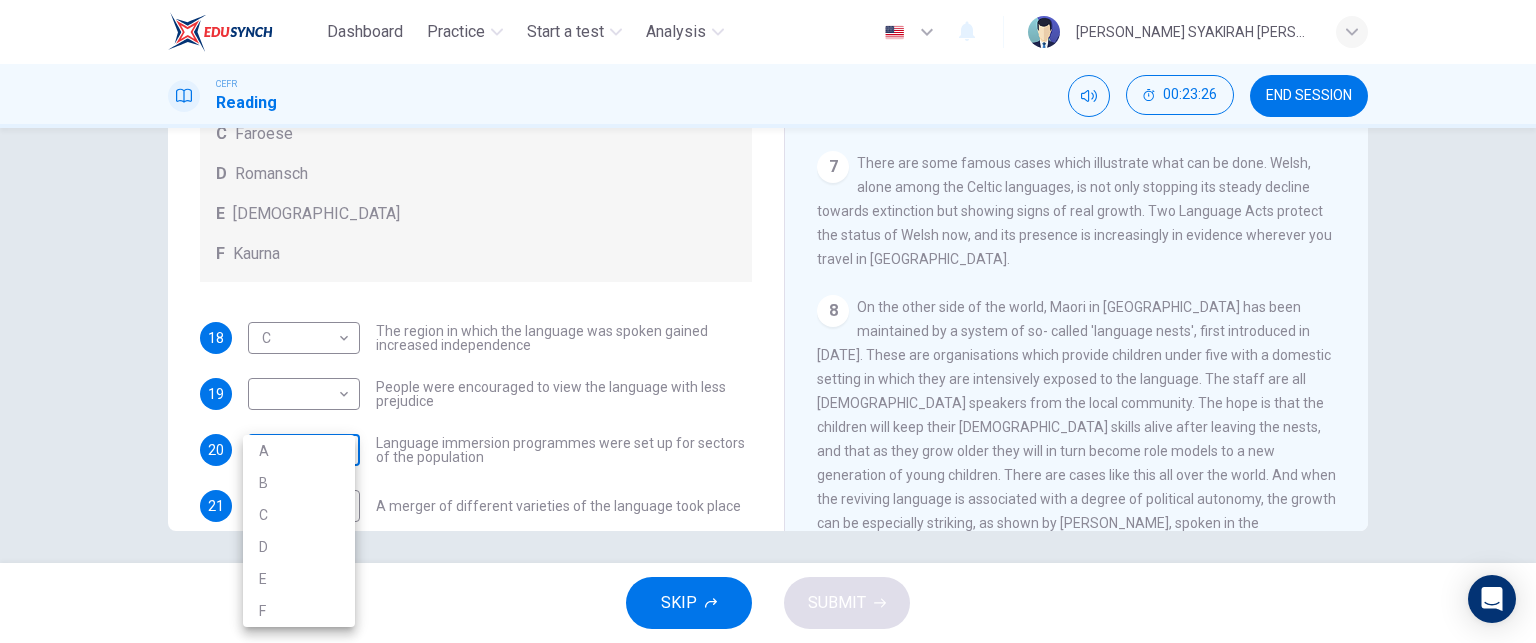 click on "Dashboard Practice Start a test Analysis English en ​ NUR NABILA SYAKIRAH BINTI AMRAN CEFR Reading 00:23:26 END SESSION Questions 18 - 22 Match the languages  A-F  with the statements below which describe how a language was saved.
Write your answers in the boxes below. A Welsh B Maori C Faroese D Romansch E Ainu F Kaurna 18 C C ​ The region in which the language was spoken gained increased independence 19 ​ ​ People were encouraged to view the language with less prejudice 20 ​ ​ Language immersion programmes were set up for sectors of the population 21 D D ​ A merger of different varieties of the language took place 22 F F ​ Written samples of the language permitted its revitalisation Saving Language CLICK TO ZOOM Click to Zoom 1 For the first time, linguists have put a price on language. To save a language from extinction isn’t cheap - but more and more people are arguing that the alternative is the death of communities. 2 3 4 5 6 7 8 9 10 11 12 SKIP SUBMIT
Dashboard Practice 2025" at bounding box center [768, 321] 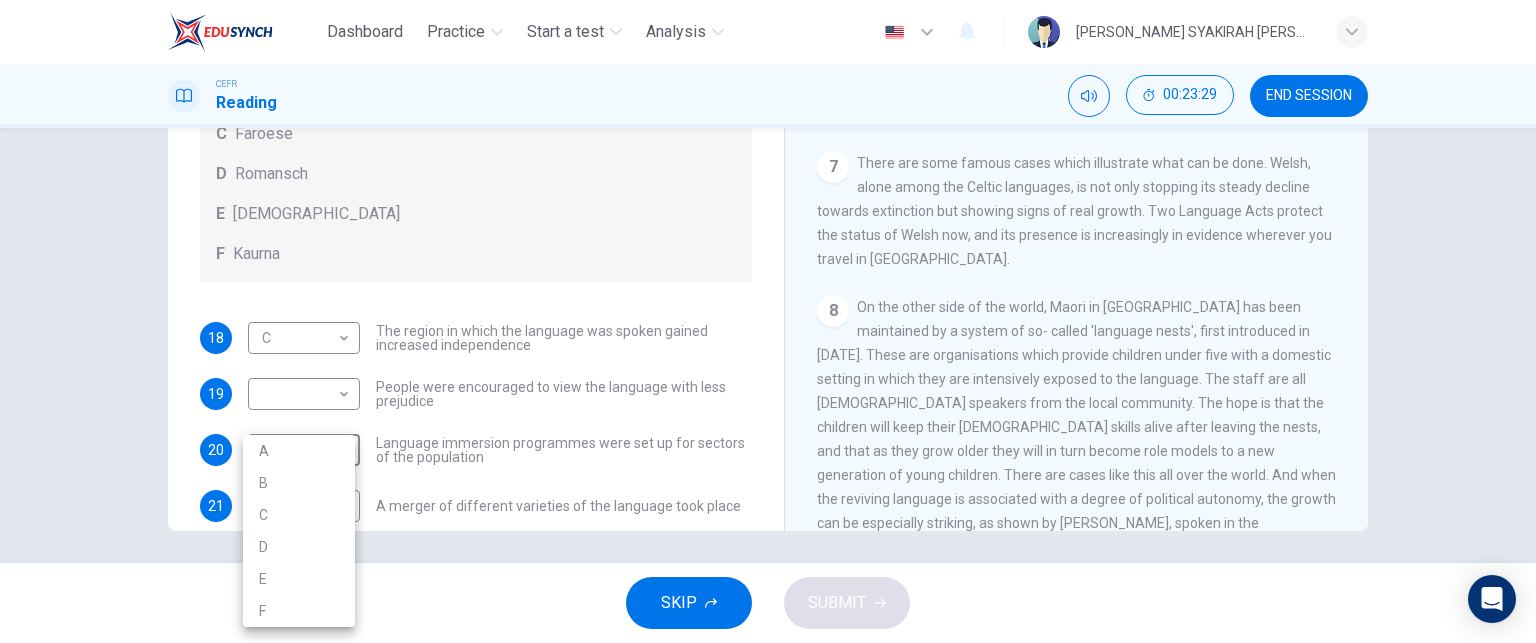 click at bounding box center (768, 321) 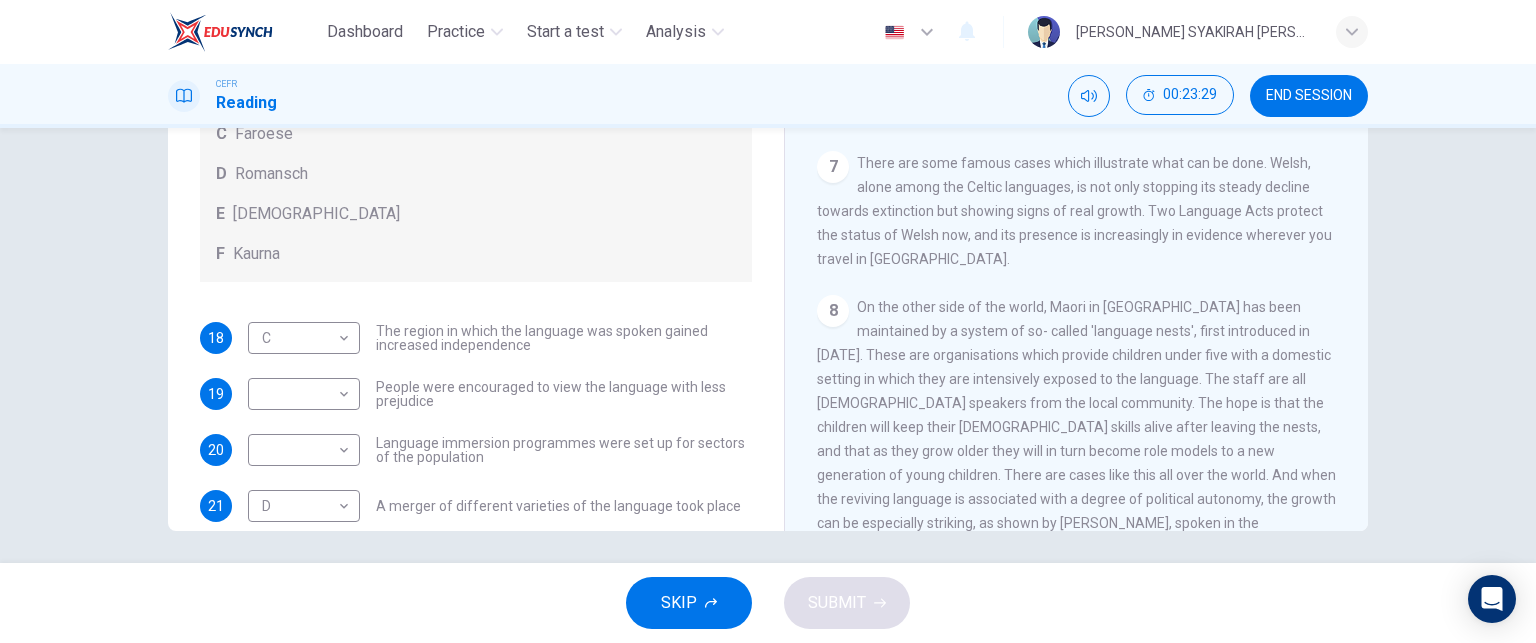 scroll, scrollTop: 0, scrollLeft: 0, axis: both 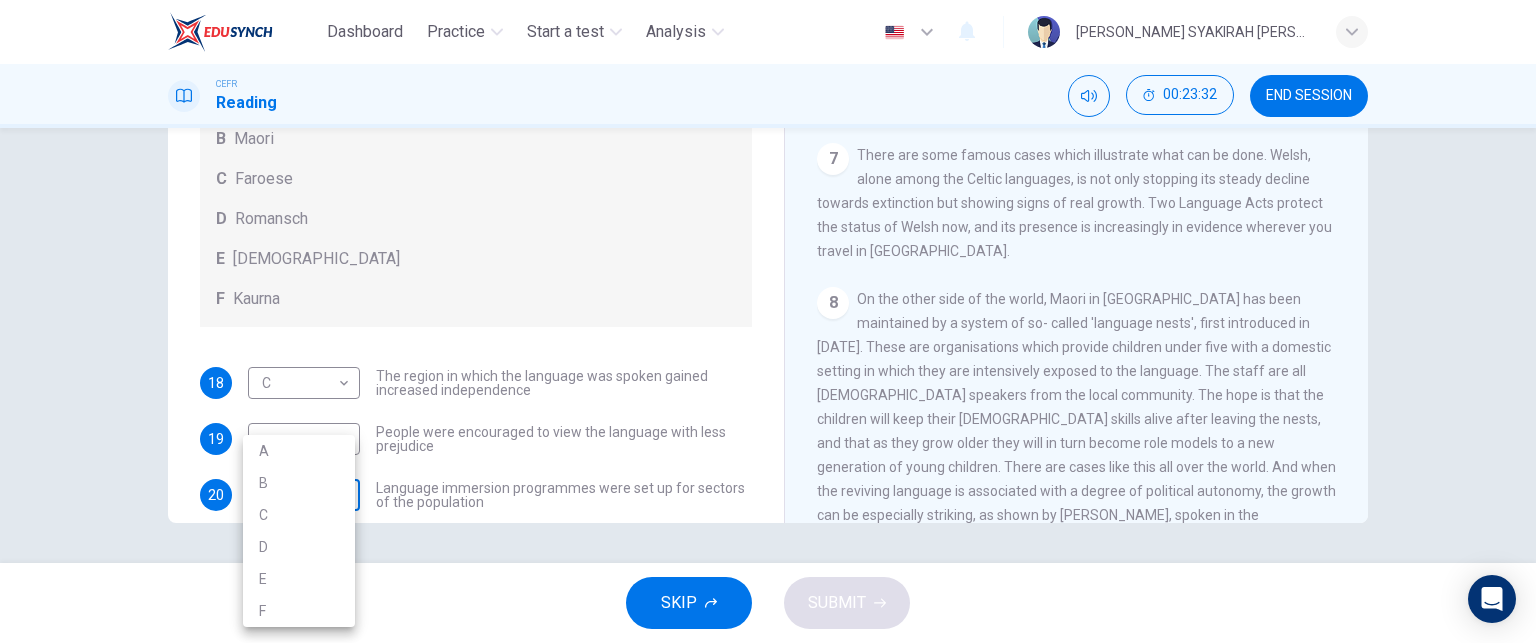 click on "Dashboard Practice Start a test Analysis English en ​ NUR NABILA SYAKIRAH BINTI AMRAN CEFR Reading 00:23:32 END SESSION Questions 18 - 22 Match the languages  A-F  with the statements below which describe how a language was saved.
Write your answers in the boxes below. A Welsh B Maori C Faroese D Romansch E Ainu F Kaurna 18 C C ​ The region in which the language was spoken gained increased independence 19 ​ ​ People were encouraged to view the language with less prejudice 20 ​ ​ Language immersion programmes were set up for sectors of the population 21 D D ​ A merger of different varieties of the language took place 22 F F ​ Written samples of the language permitted its revitalisation Saving Language CLICK TO ZOOM Click to Zoom 1 For the first time, linguists have put a price on language. To save a language from extinction isn’t cheap - but more and more people are arguing that the alternative is the death of communities. 2 3 4 5 6 7 8 9 10 11 12 SKIP SUBMIT
Dashboard Practice 2025" at bounding box center [768, 321] 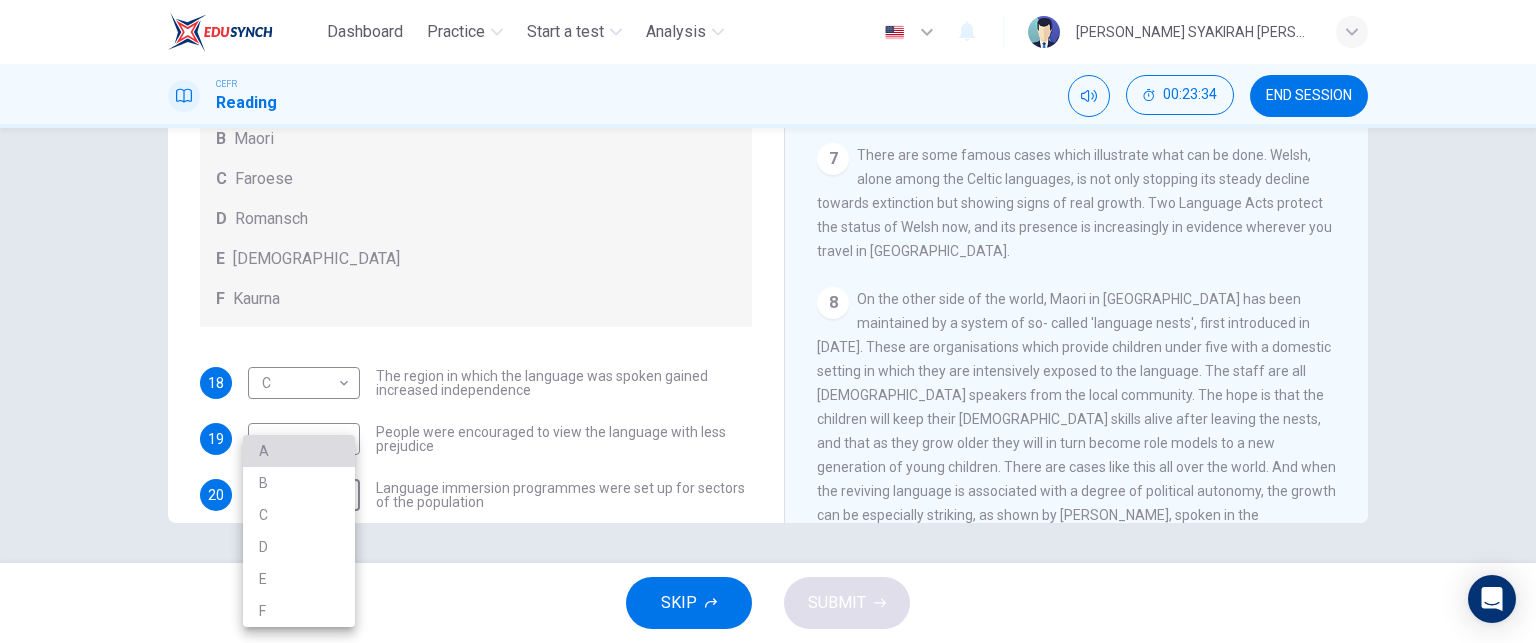 click on "A" at bounding box center [299, 451] 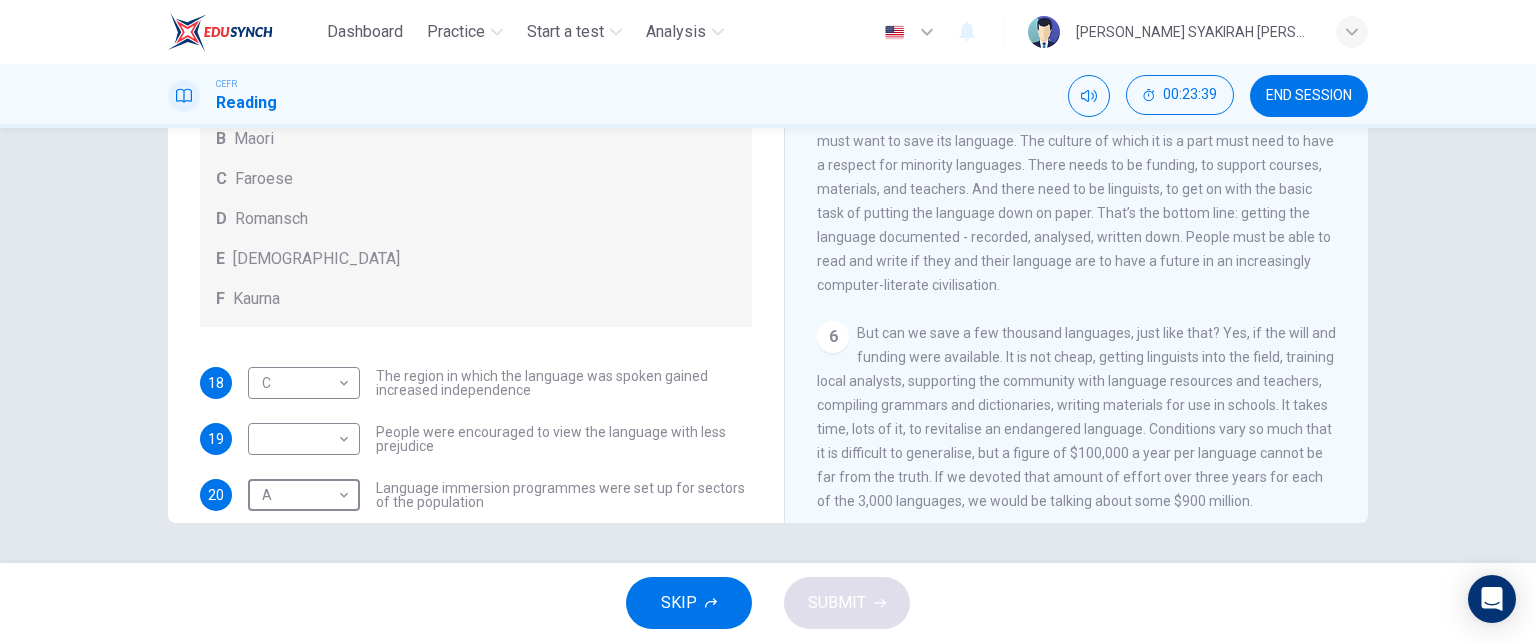 scroll, scrollTop: 877, scrollLeft: 0, axis: vertical 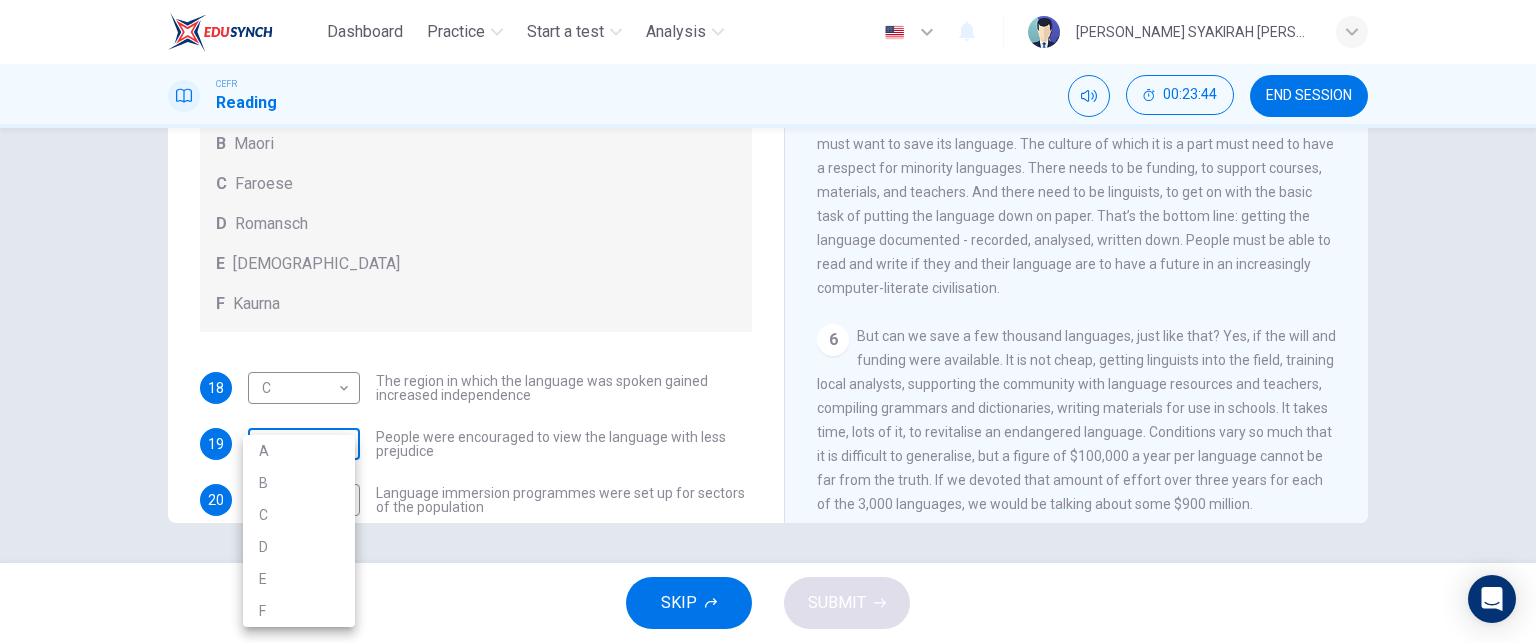 click on "Dashboard Practice Start a test Analysis English en ​ NUR NABILA SYAKIRAH BINTI AMRAN CEFR Reading 00:23:44 END SESSION Questions 18 - 22 Match the languages  A-F  with the statements below which describe how a language was saved.
Write your answers in the boxes below. A Welsh B Maori C Faroese D Romansch E Ainu F Kaurna 18 C C ​ The region in which the language was spoken gained increased independence 19 ​ ​ People were encouraged to view the language with less prejudice 20 A A ​ Language immersion programmes were set up for sectors of the population 21 D D ​ A merger of different varieties of the language took place 22 F F ​ Written samples of the language permitted its revitalisation Saving Language CLICK TO ZOOM Click to Zoom 1 For the first time, linguists have put a price on language. To save a language from extinction isn’t cheap - but more and more people are arguing that the alternative is the death of communities. 2 3 4 5 6 7 8 9 10 11 12 SKIP SUBMIT
Dashboard Practice 2025" at bounding box center [768, 321] 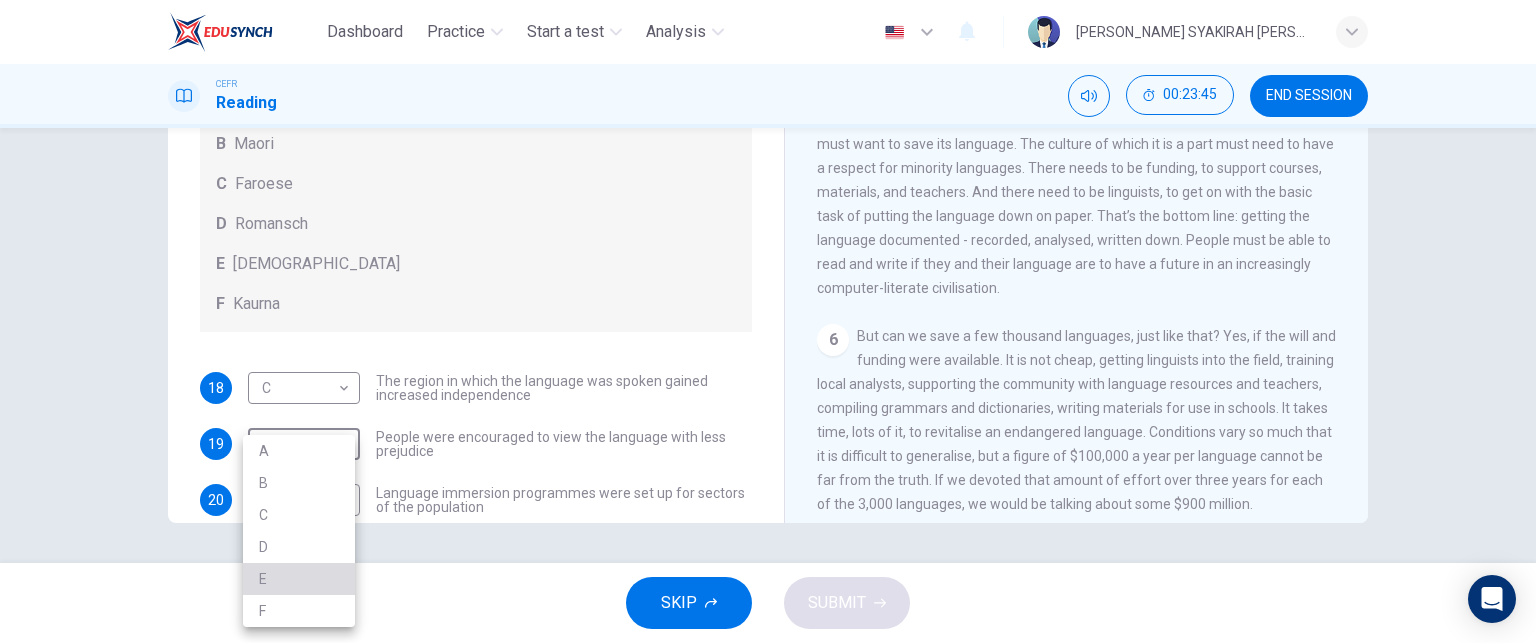 click on "E" at bounding box center (299, 579) 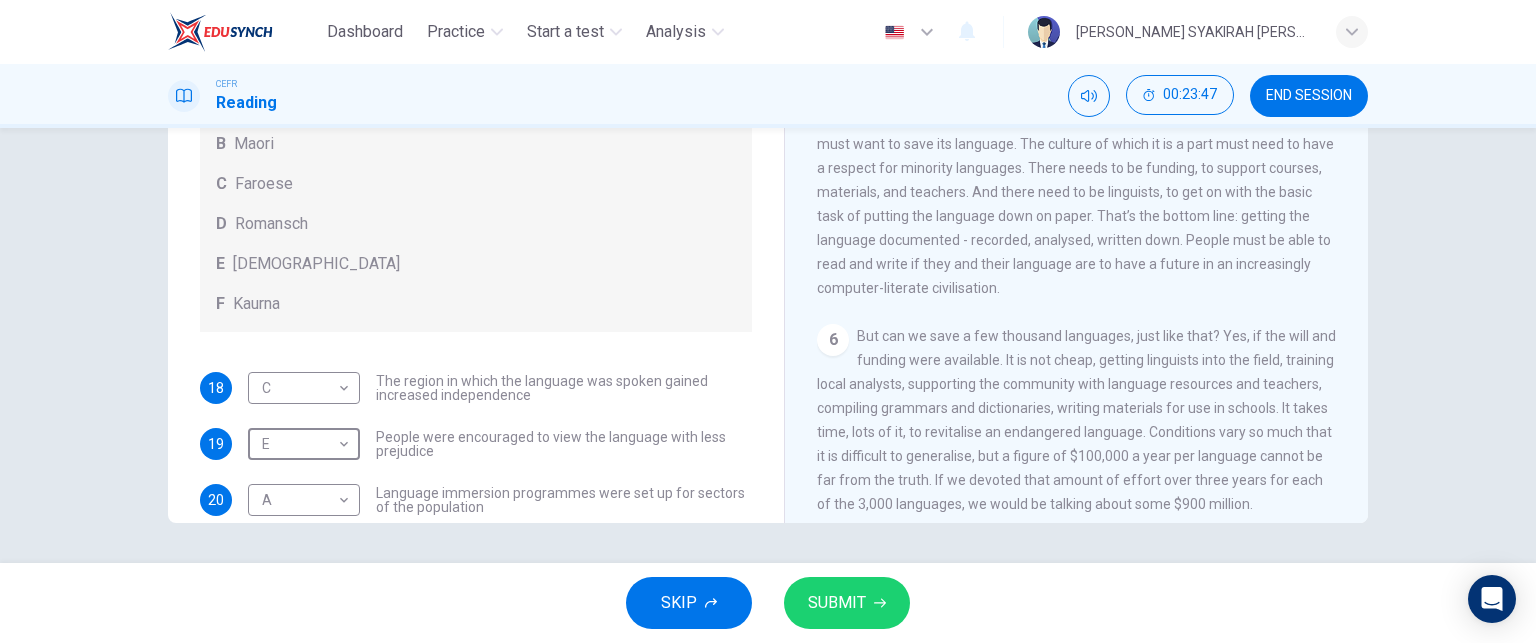 scroll, scrollTop: 144, scrollLeft: 0, axis: vertical 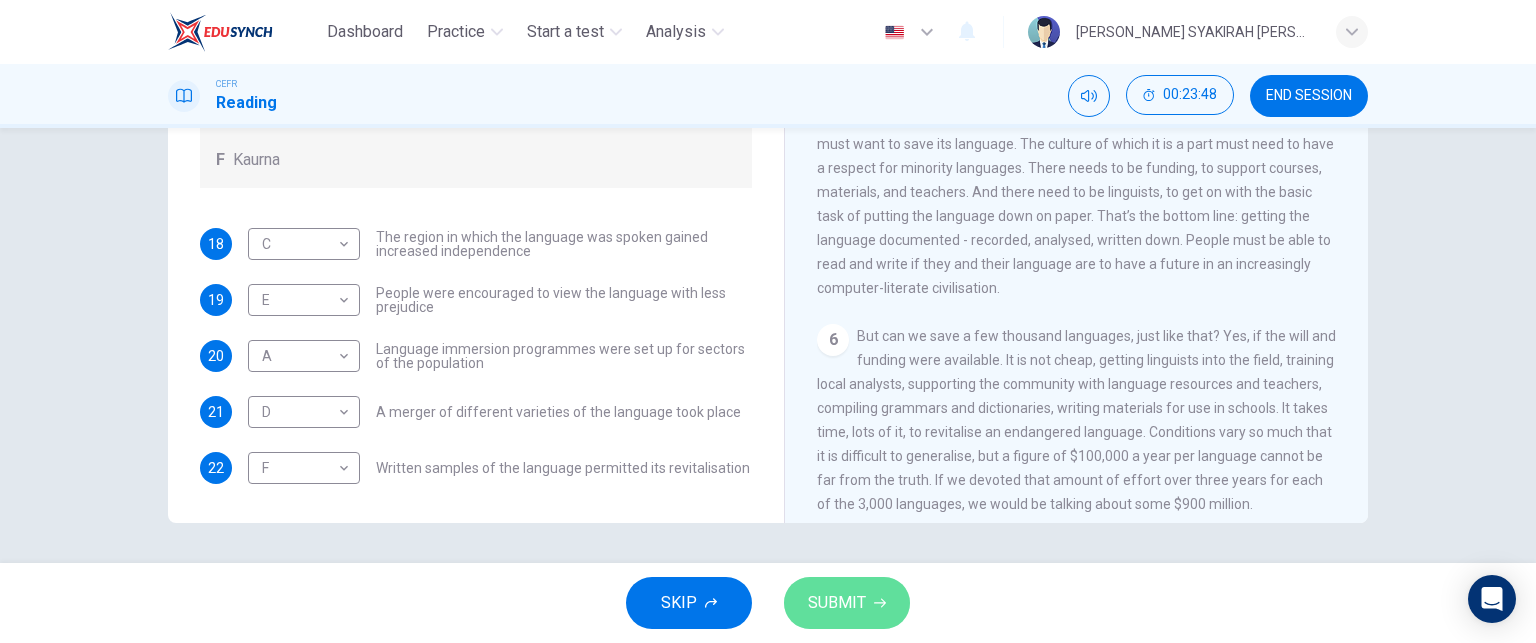 click on "SUBMIT" at bounding box center (837, 603) 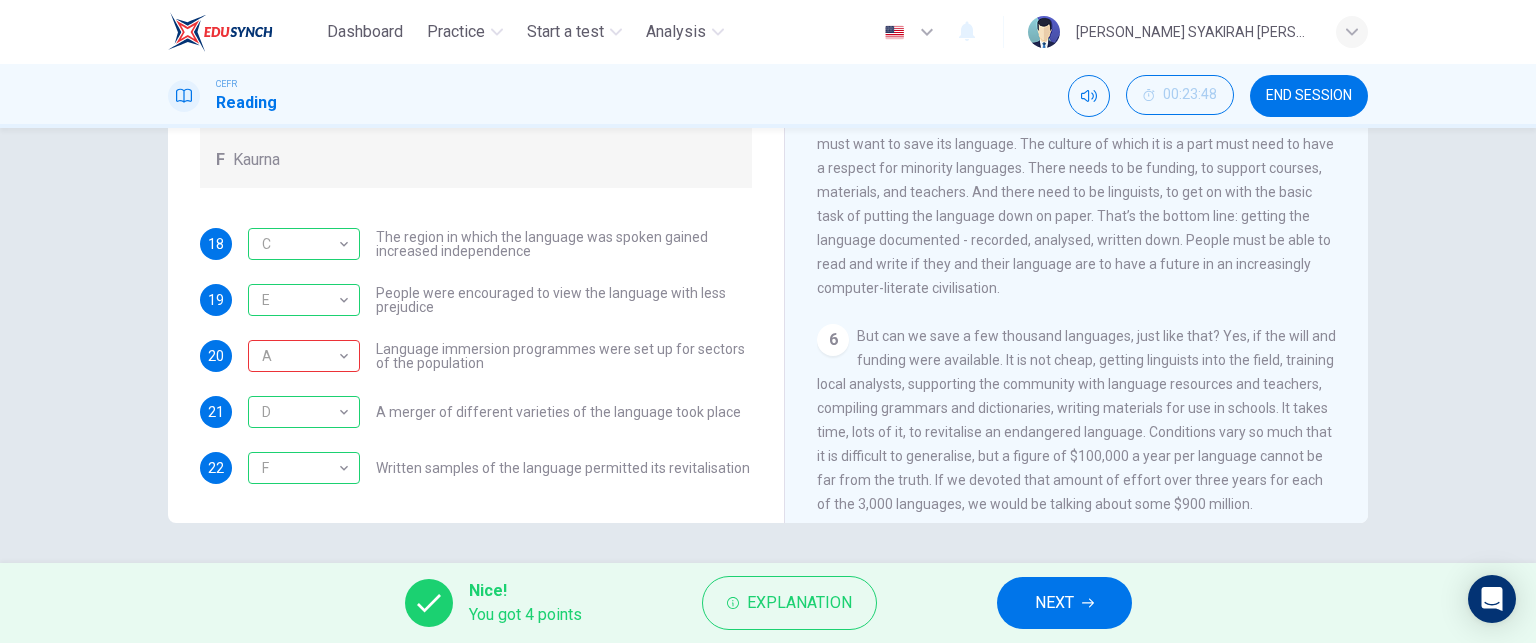 scroll, scrollTop: 0, scrollLeft: 0, axis: both 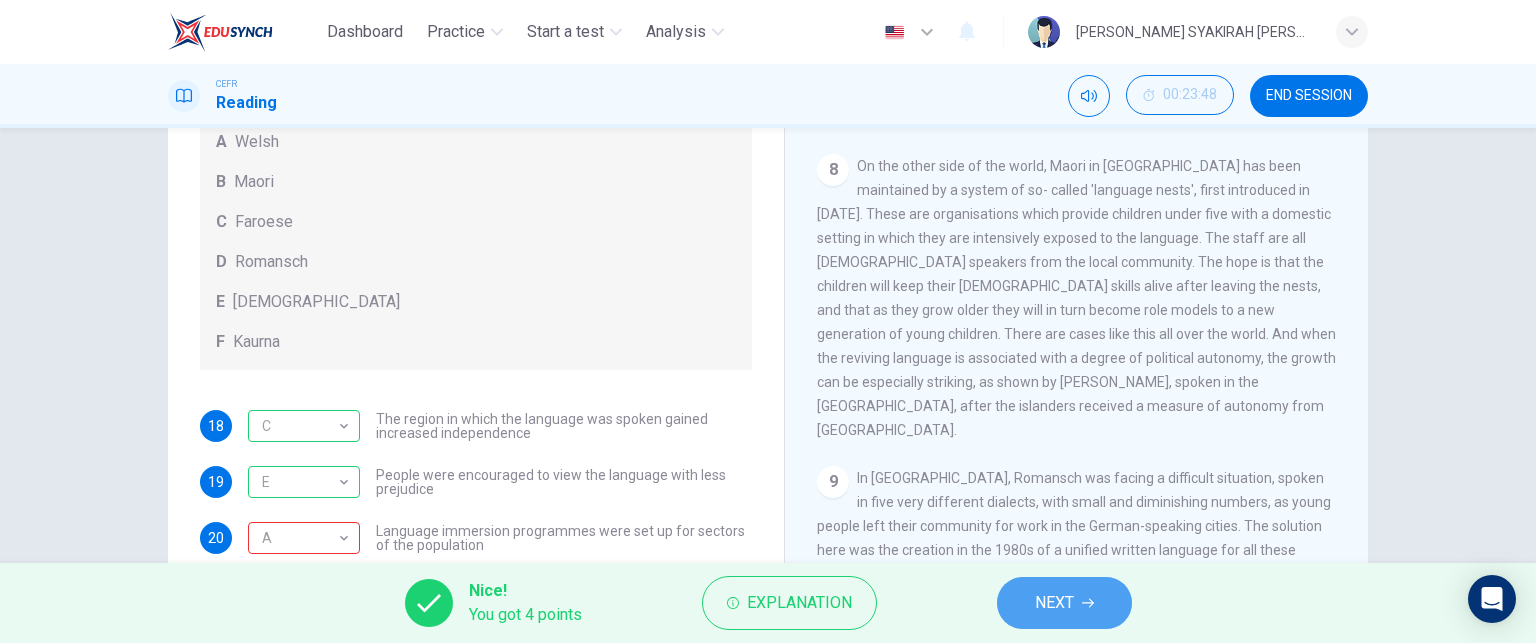 click on "NEXT" at bounding box center [1054, 603] 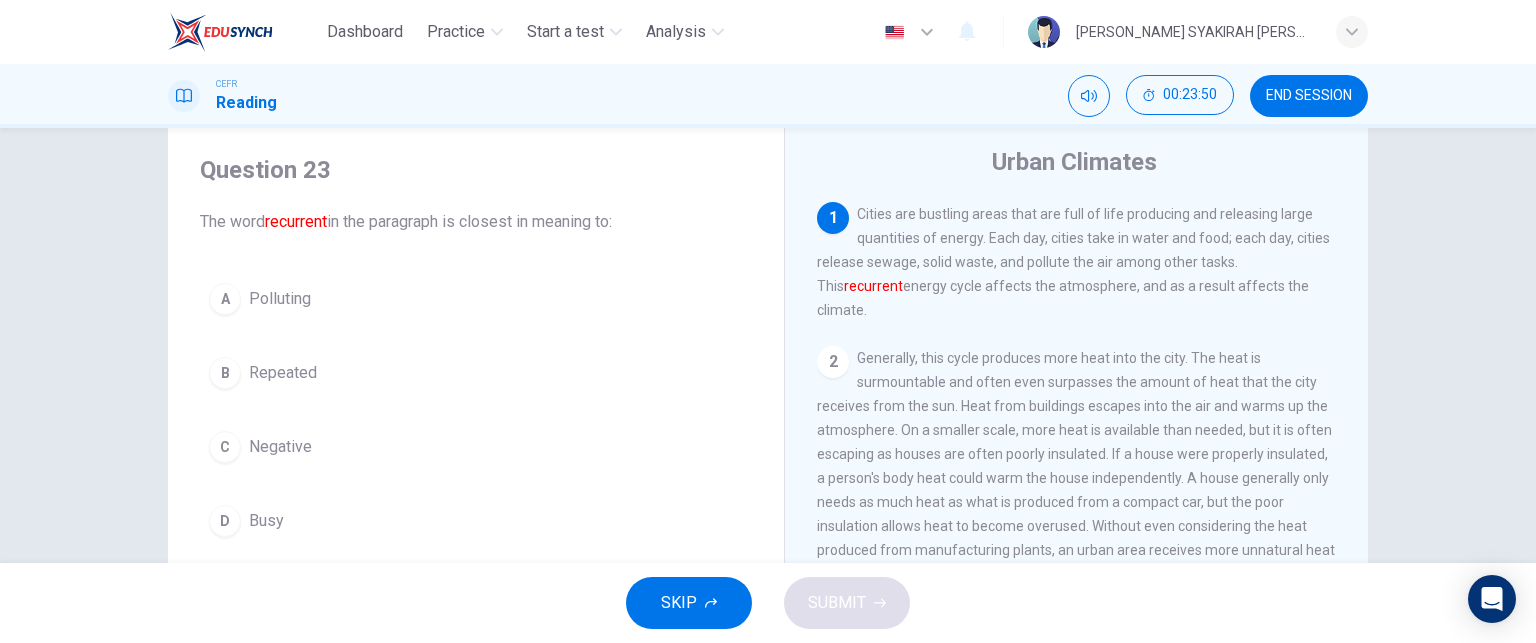 scroll, scrollTop: 56, scrollLeft: 0, axis: vertical 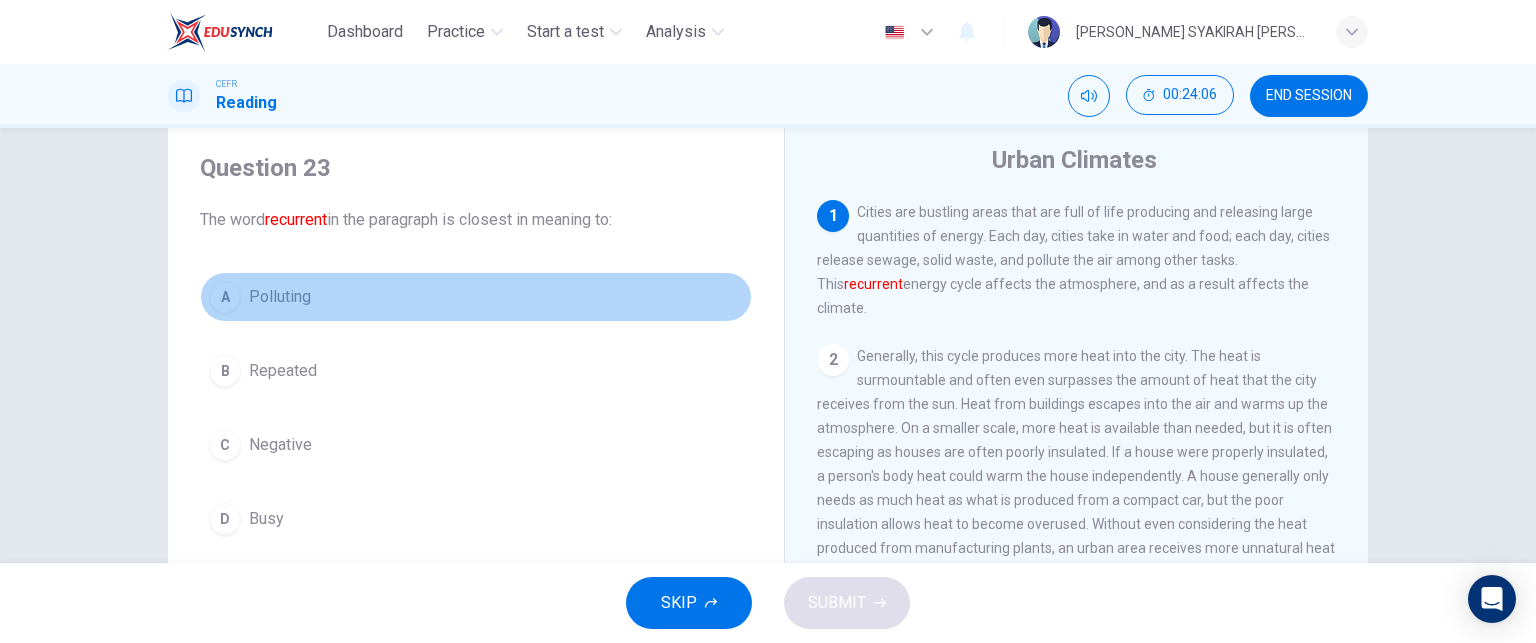 click on "Polluting" at bounding box center (280, 297) 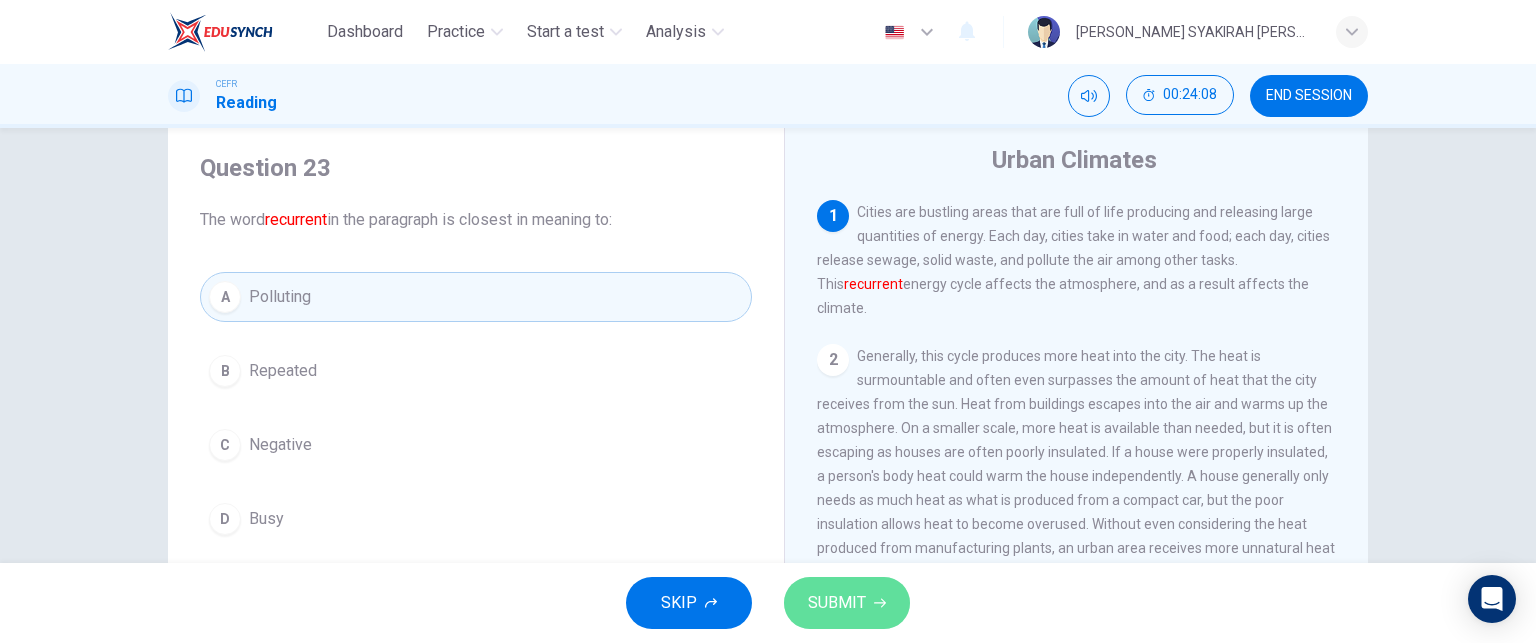 click on "SUBMIT" at bounding box center [837, 603] 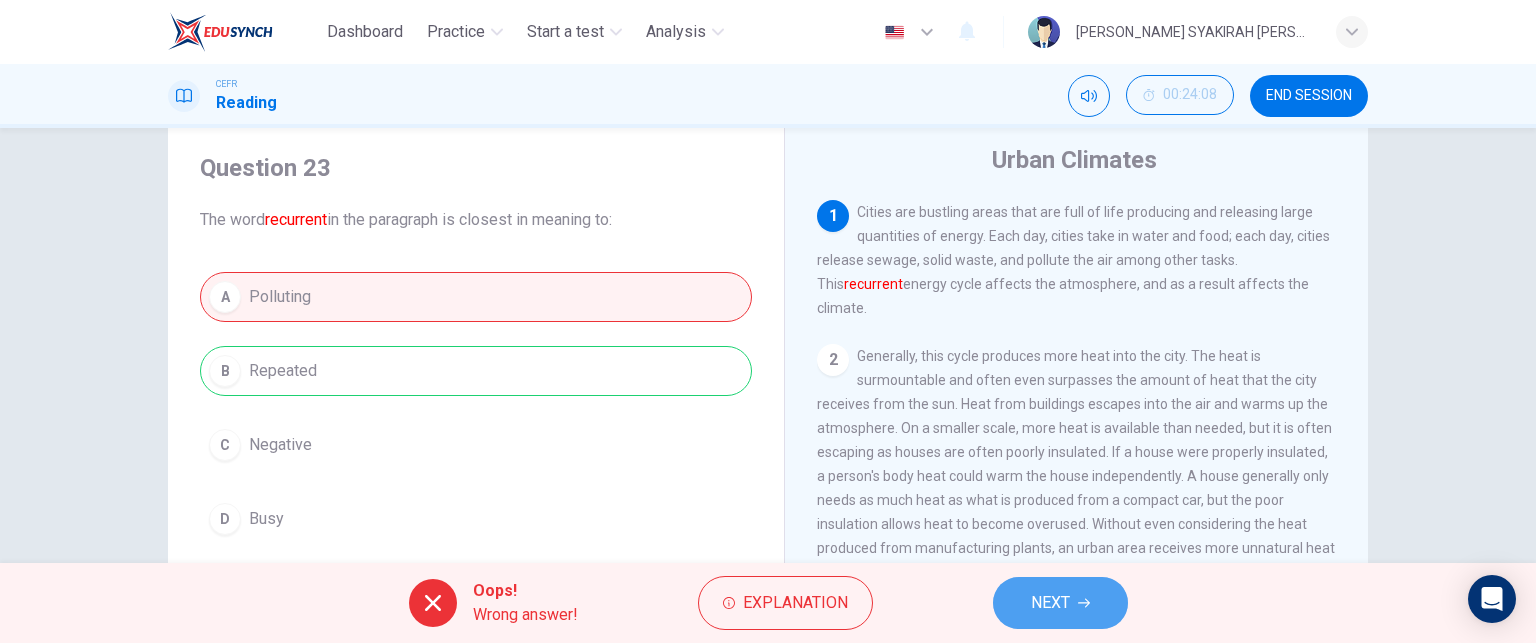click on "NEXT" at bounding box center [1050, 603] 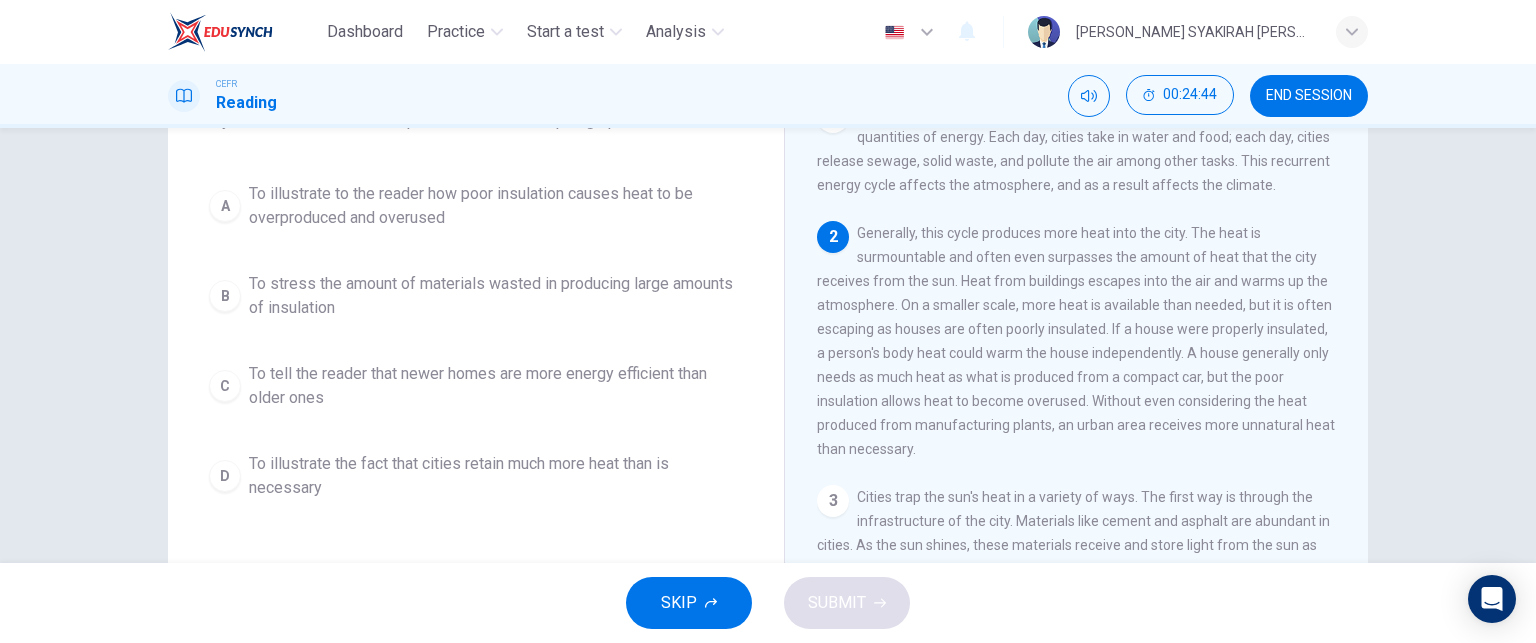 scroll, scrollTop: 154, scrollLeft: 0, axis: vertical 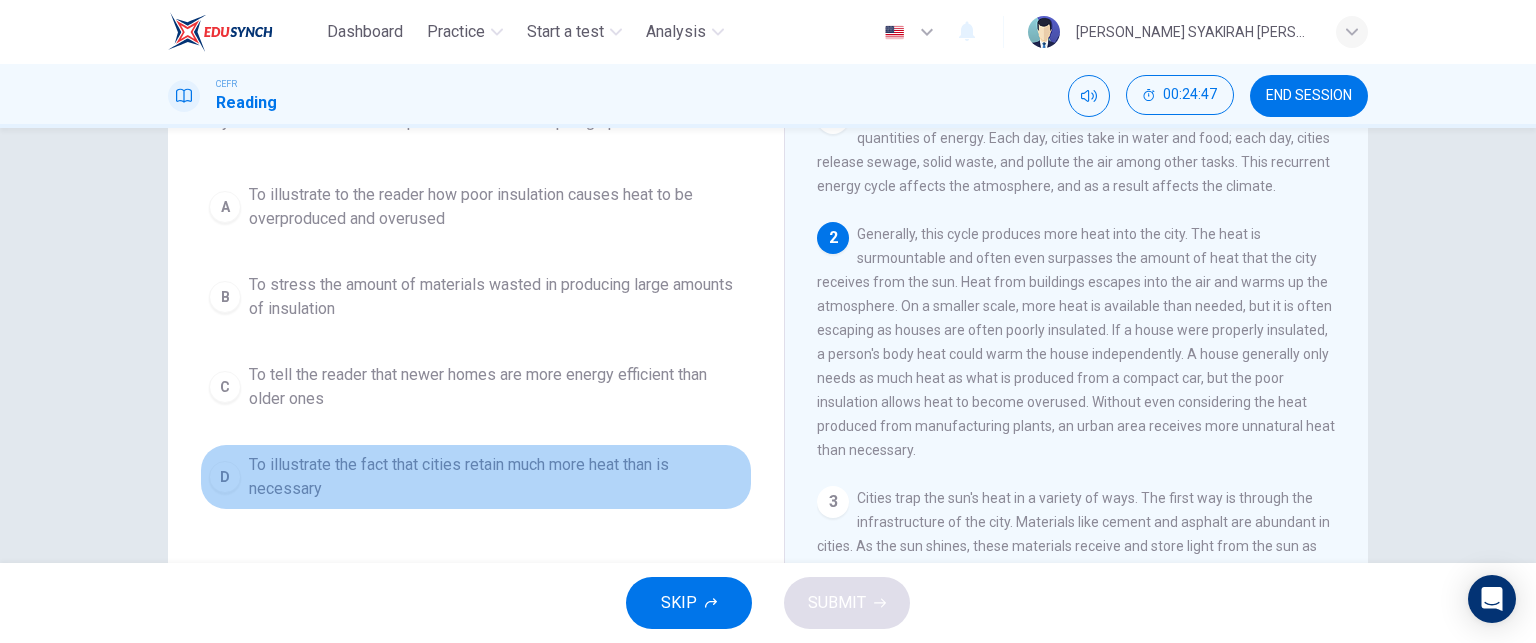 click on "To illustrate the fact that cities retain much more heat than is necessary" at bounding box center (496, 477) 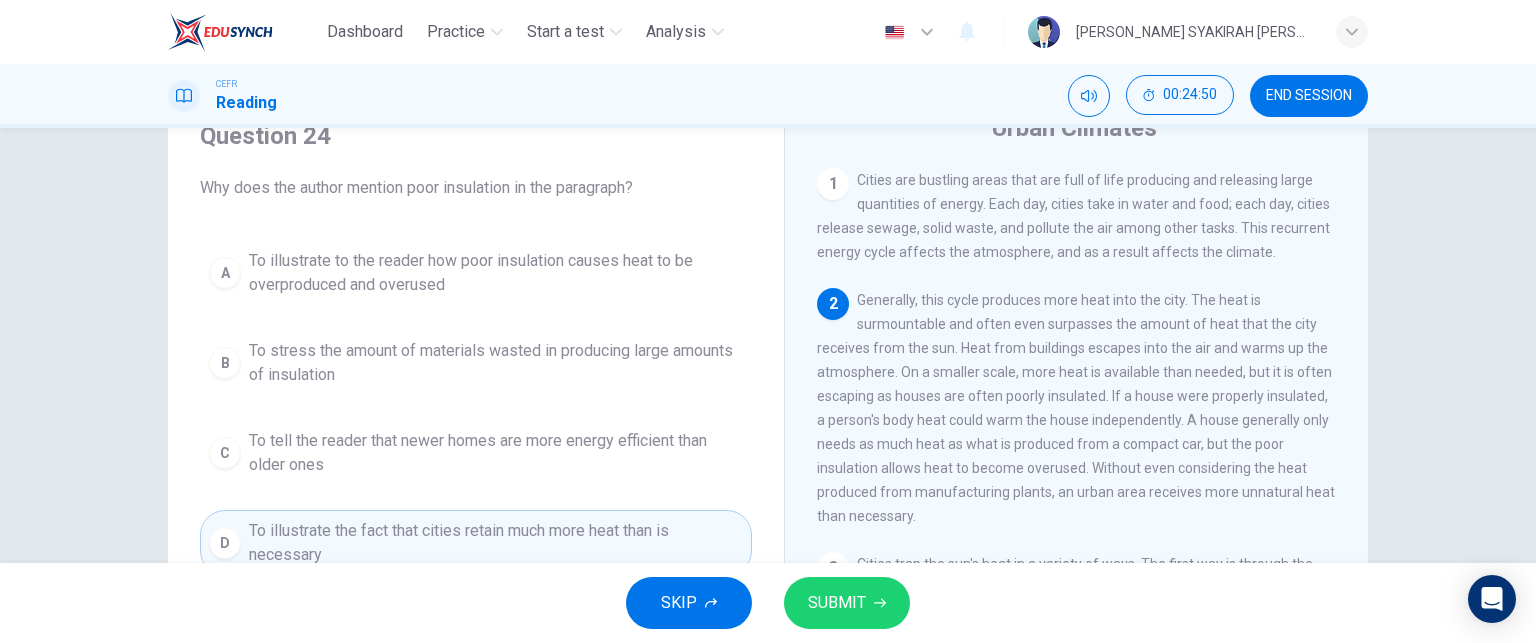scroll, scrollTop: 90, scrollLeft: 0, axis: vertical 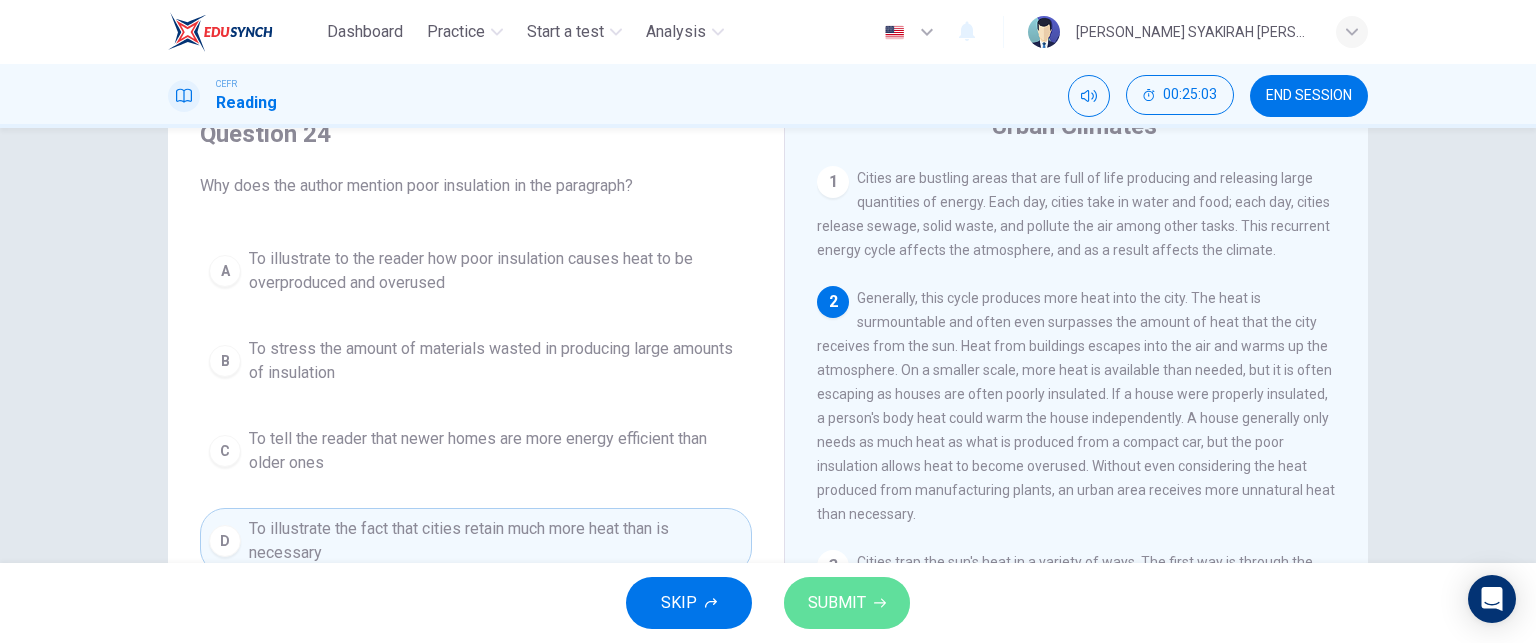 click on "SUBMIT" at bounding box center [847, 603] 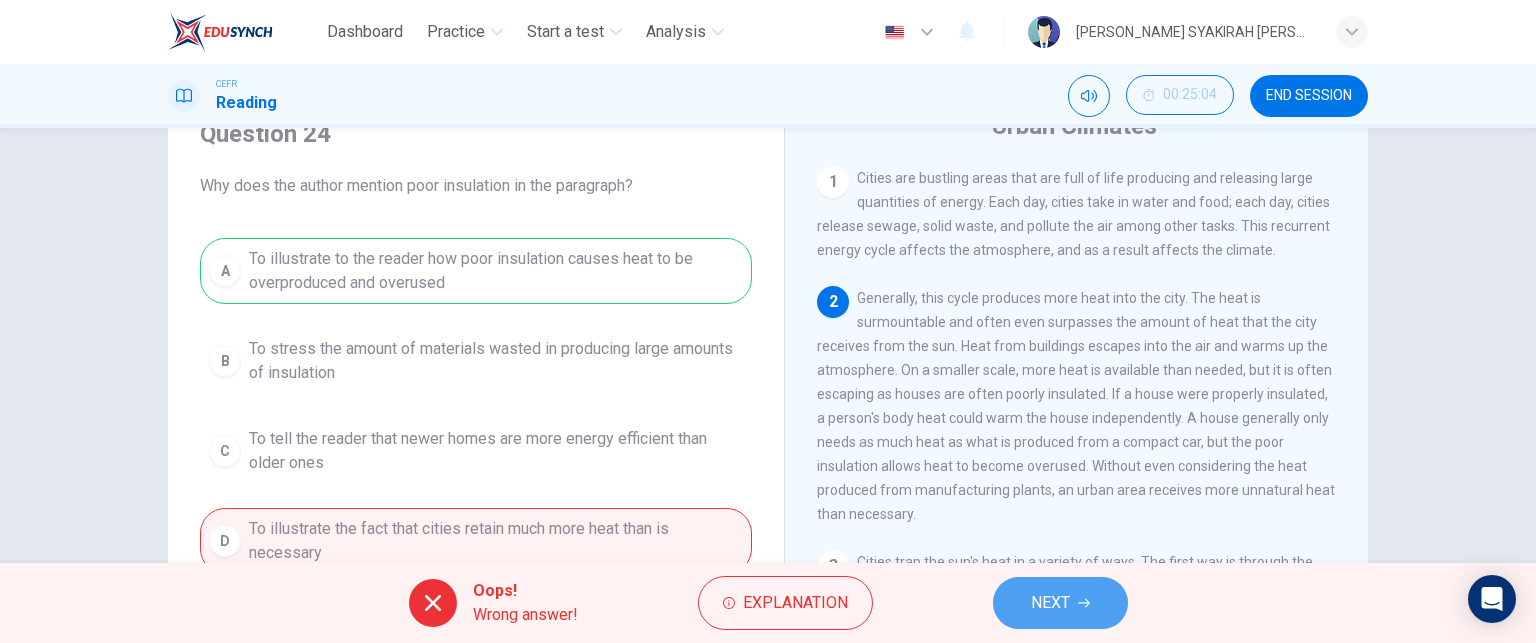 click on "NEXT" at bounding box center (1050, 603) 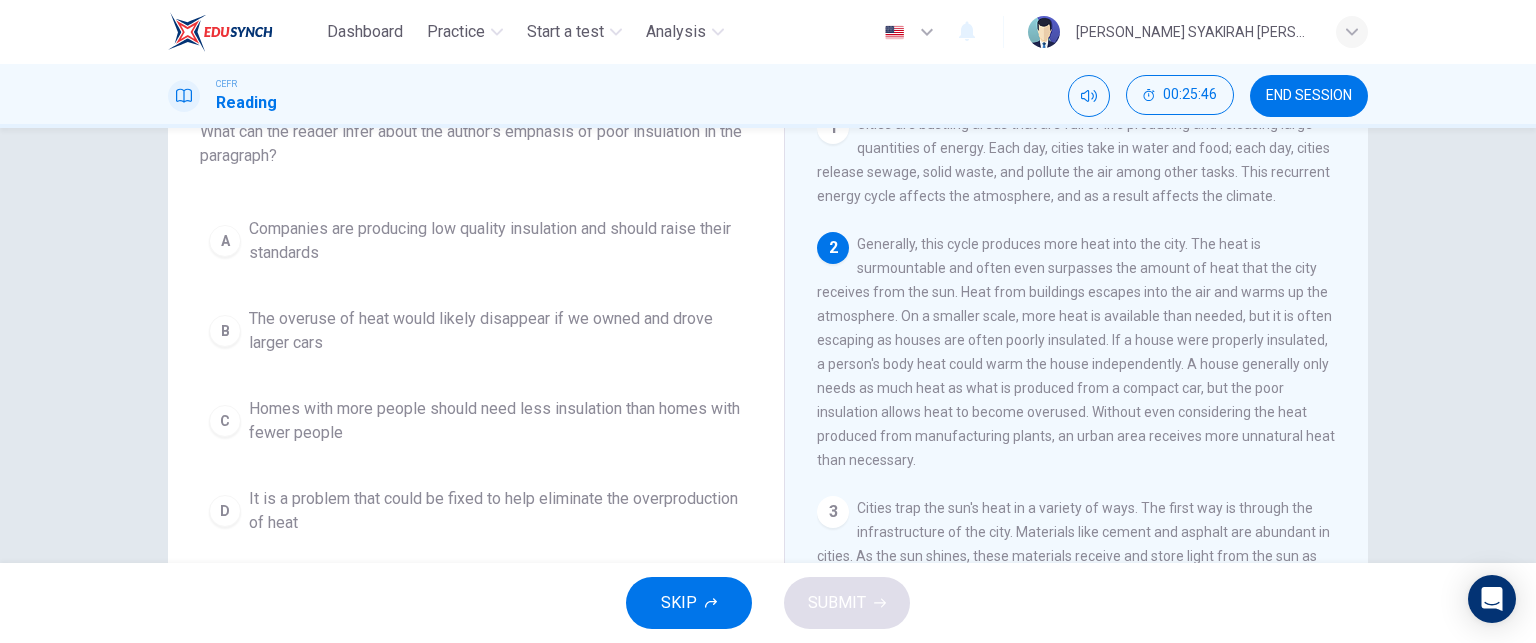 scroll, scrollTop: 147, scrollLeft: 0, axis: vertical 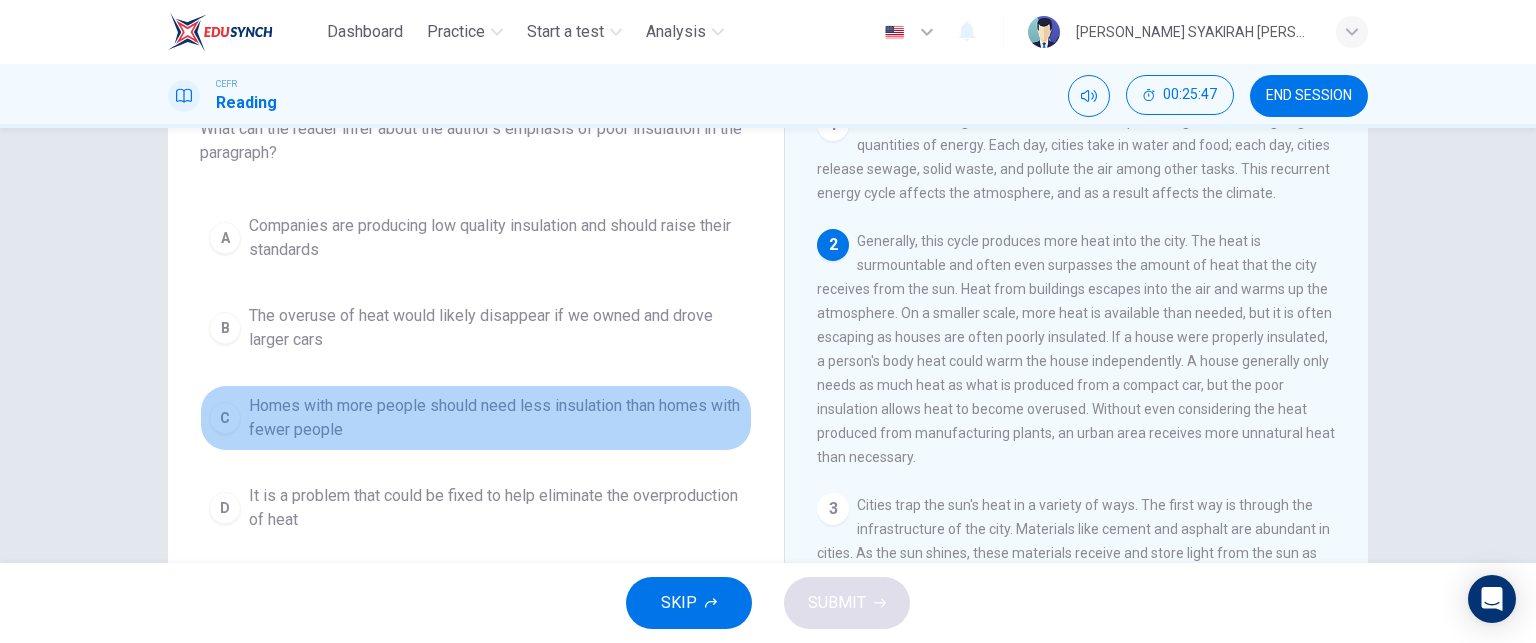 click on "Homes with more people should need less insulation than homes with fewer people" at bounding box center [496, 418] 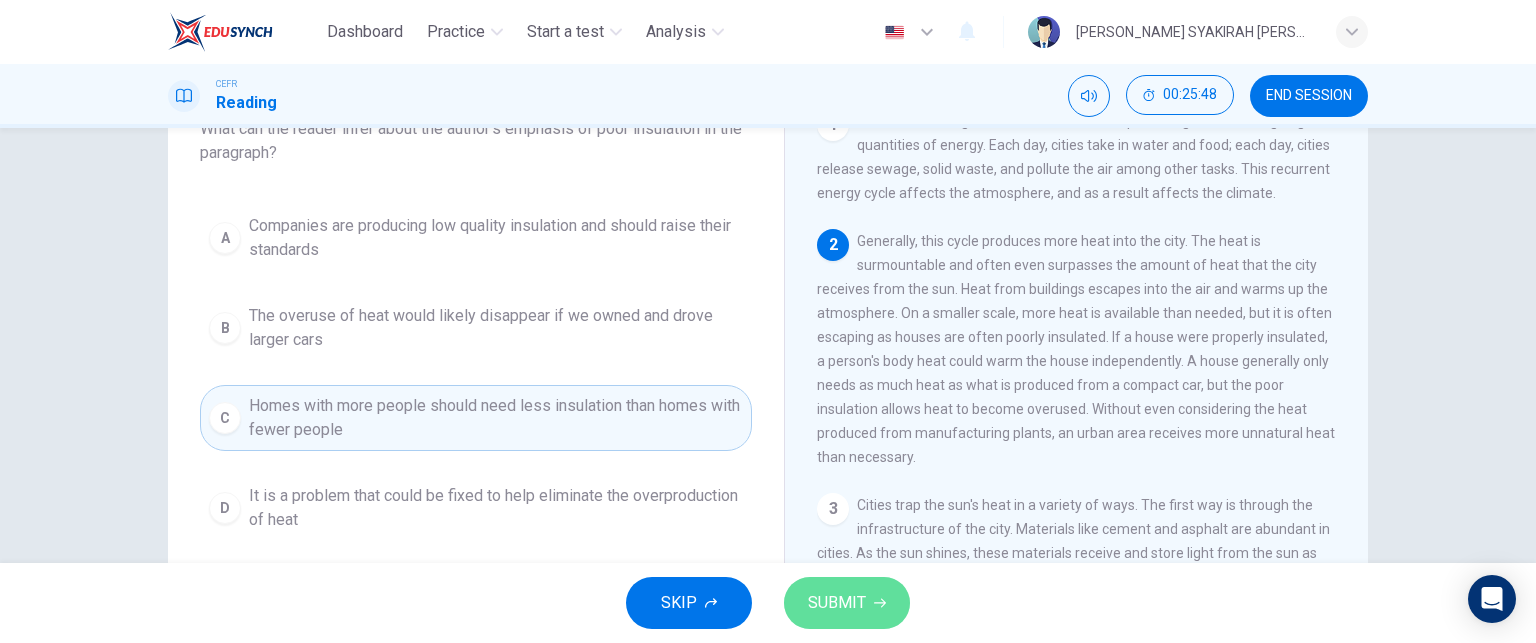click on "SUBMIT" at bounding box center [837, 603] 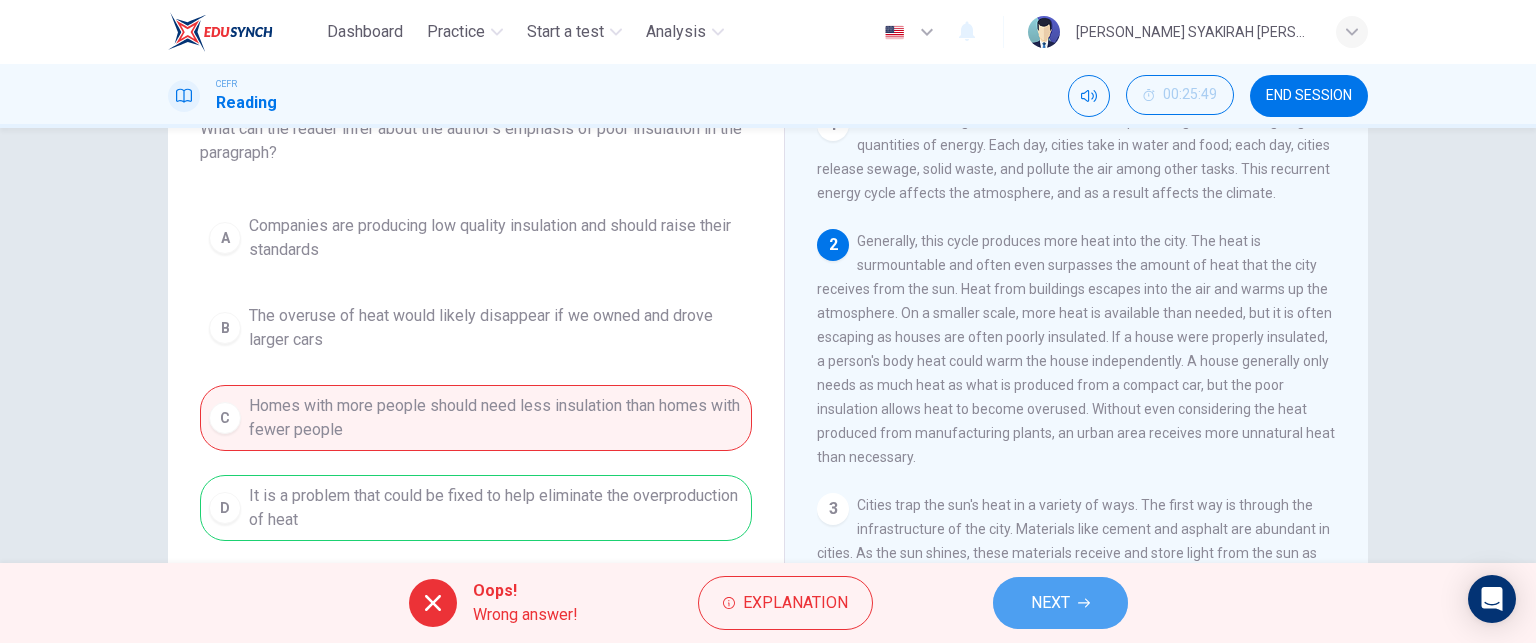 click on "NEXT" at bounding box center [1060, 603] 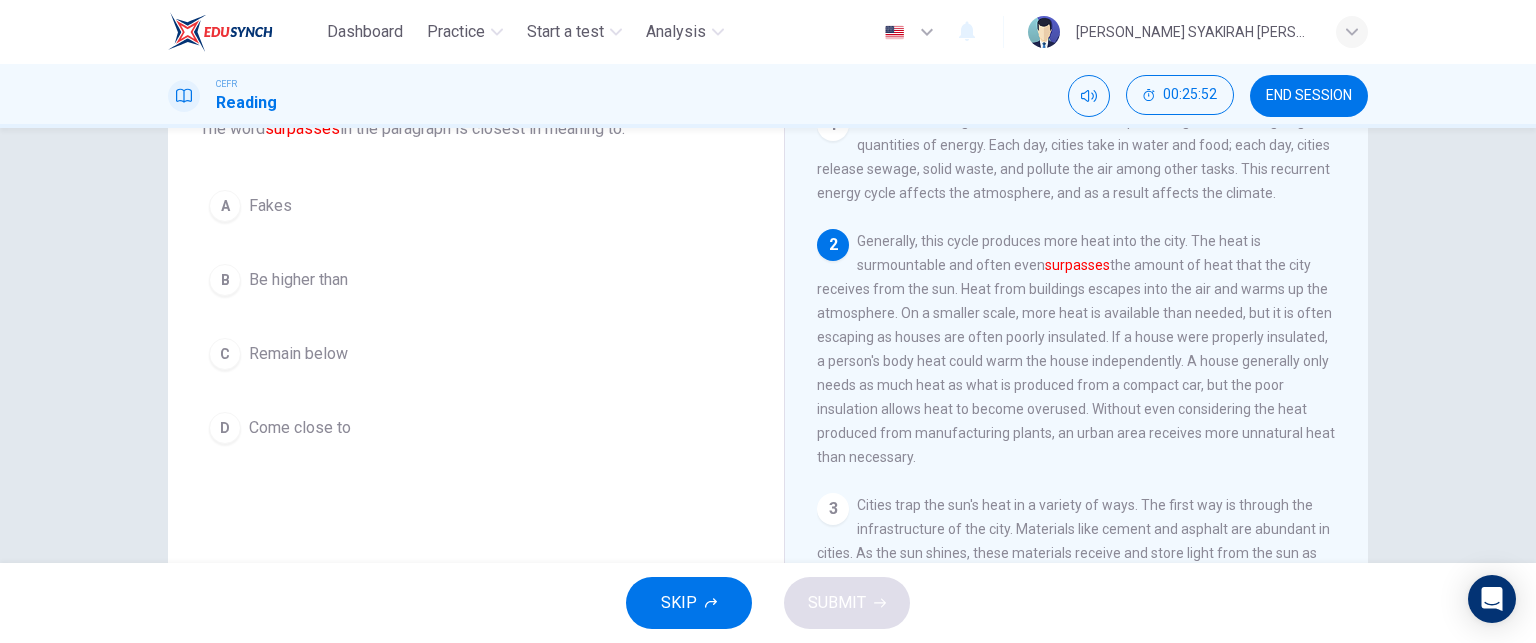 scroll, scrollTop: 136, scrollLeft: 0, axis: vertical 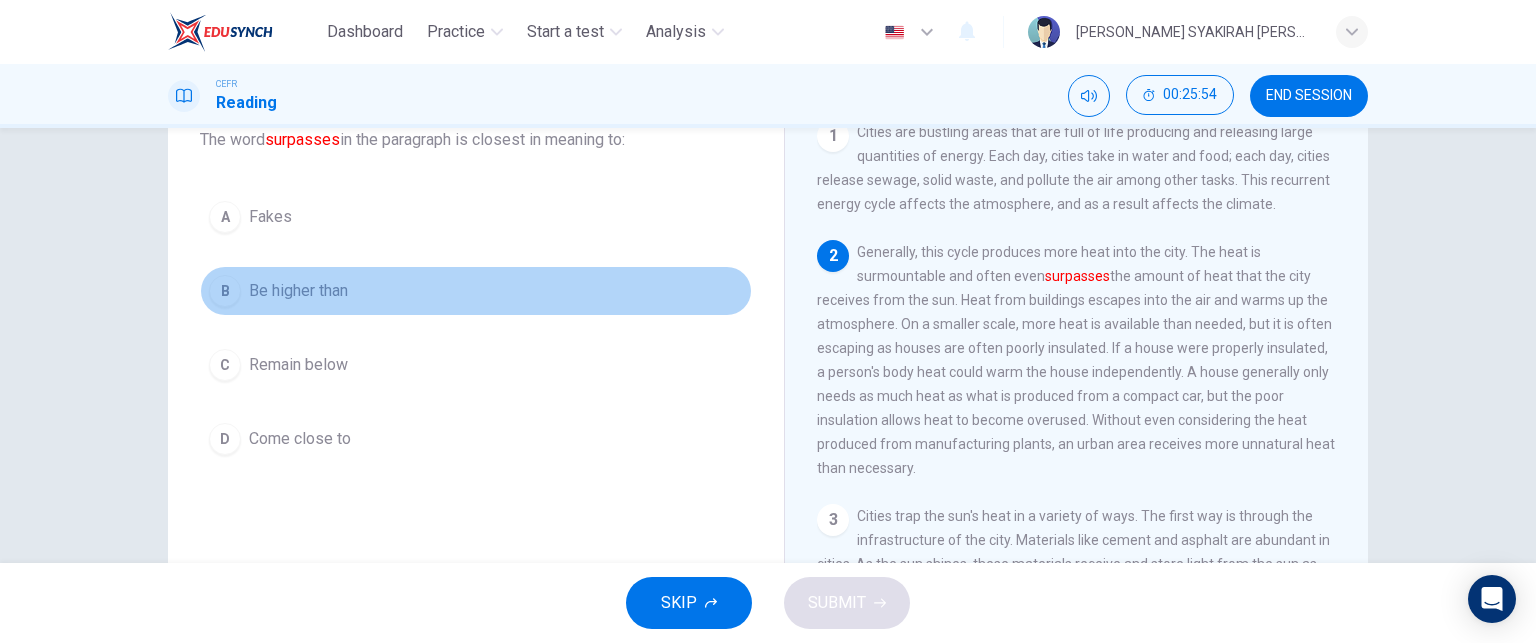 click on "Be higher than" at bounding box center (298, 291) 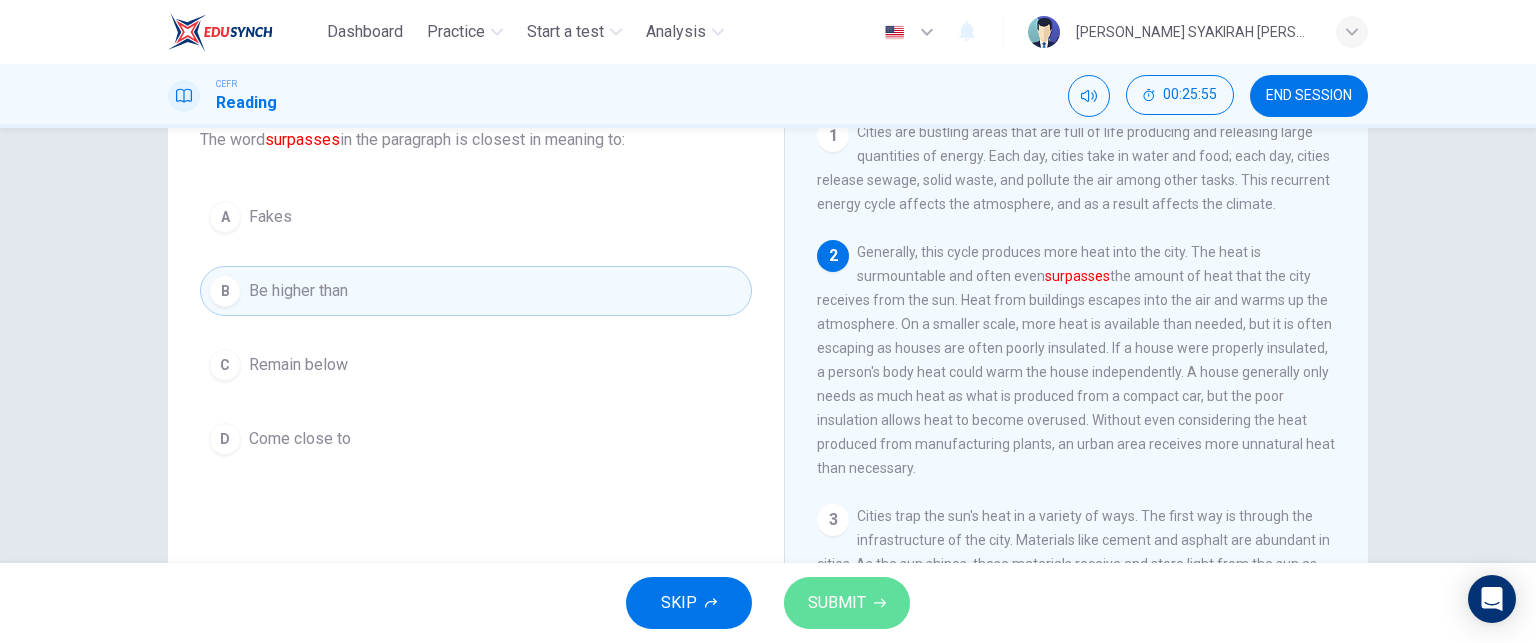 click on "SUBMIT" at bounding box center (847, 603) 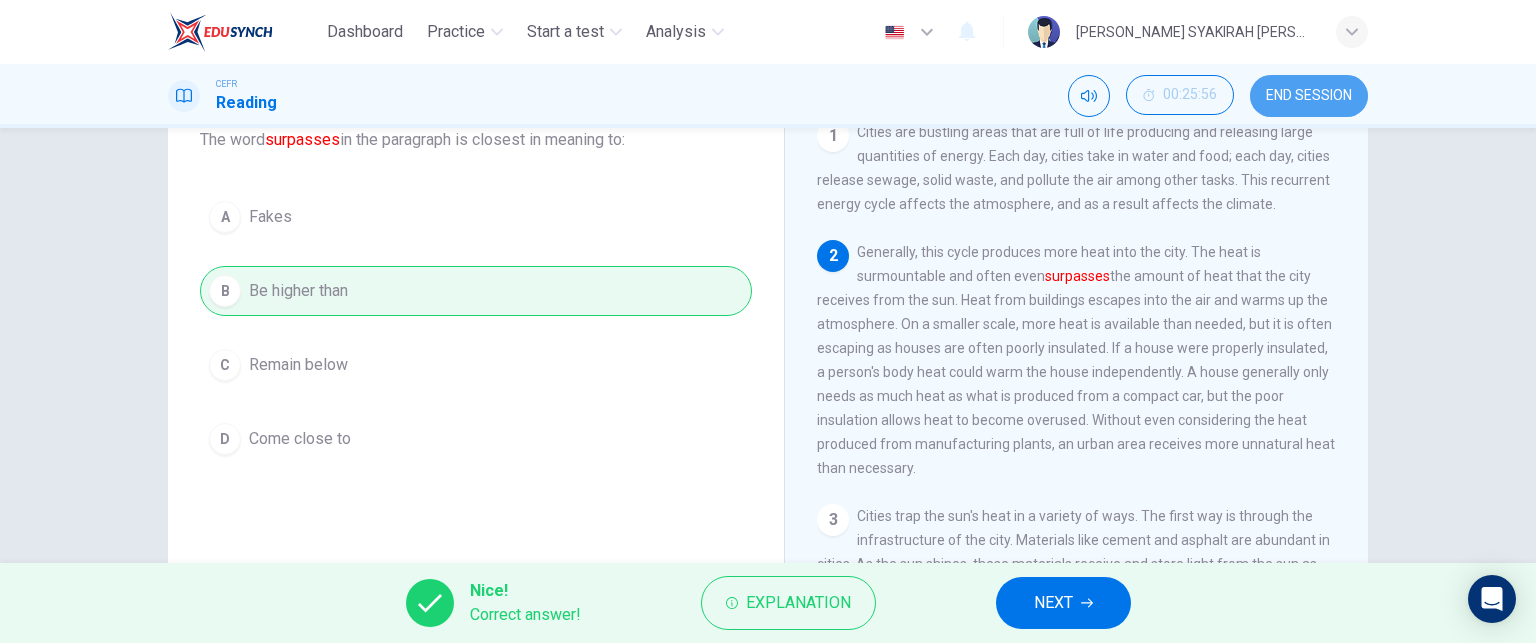 click on "END SESSION" at bounding box center (1309, 96) 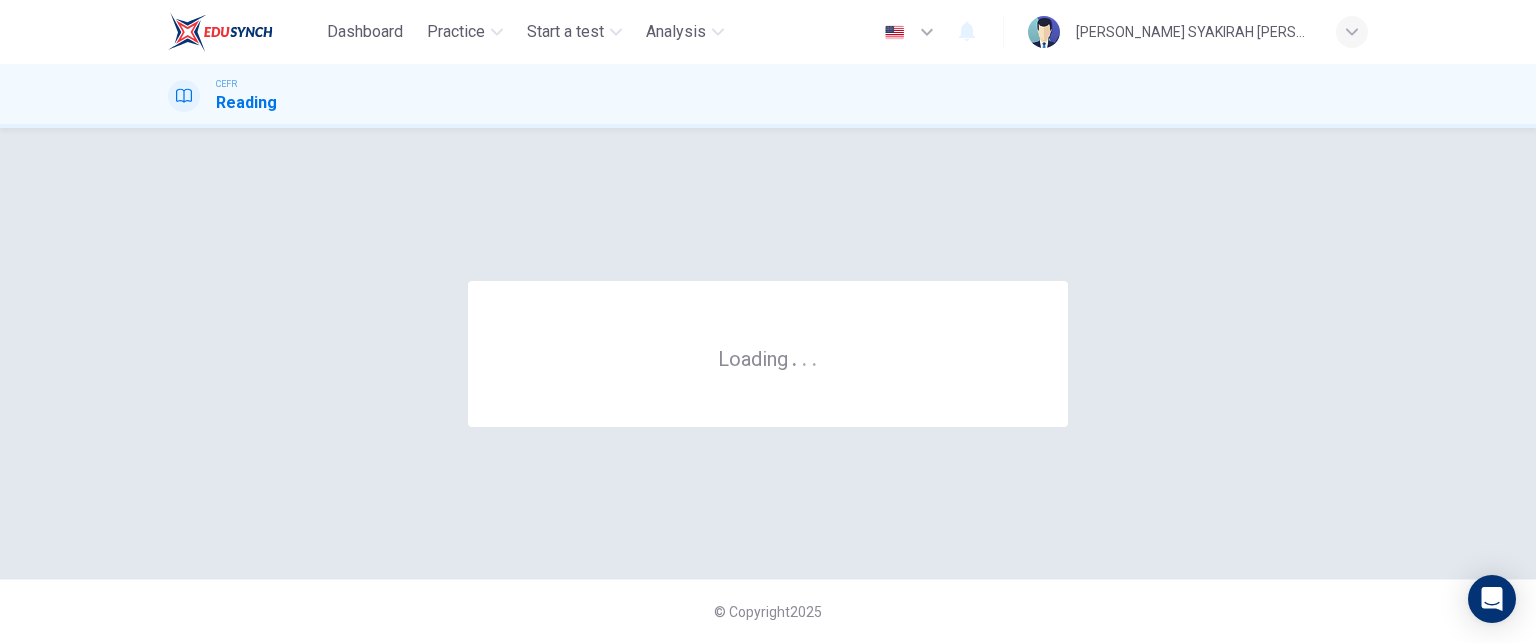 scroll, scrollTop: 0, scrollLeft: 0, axis: both 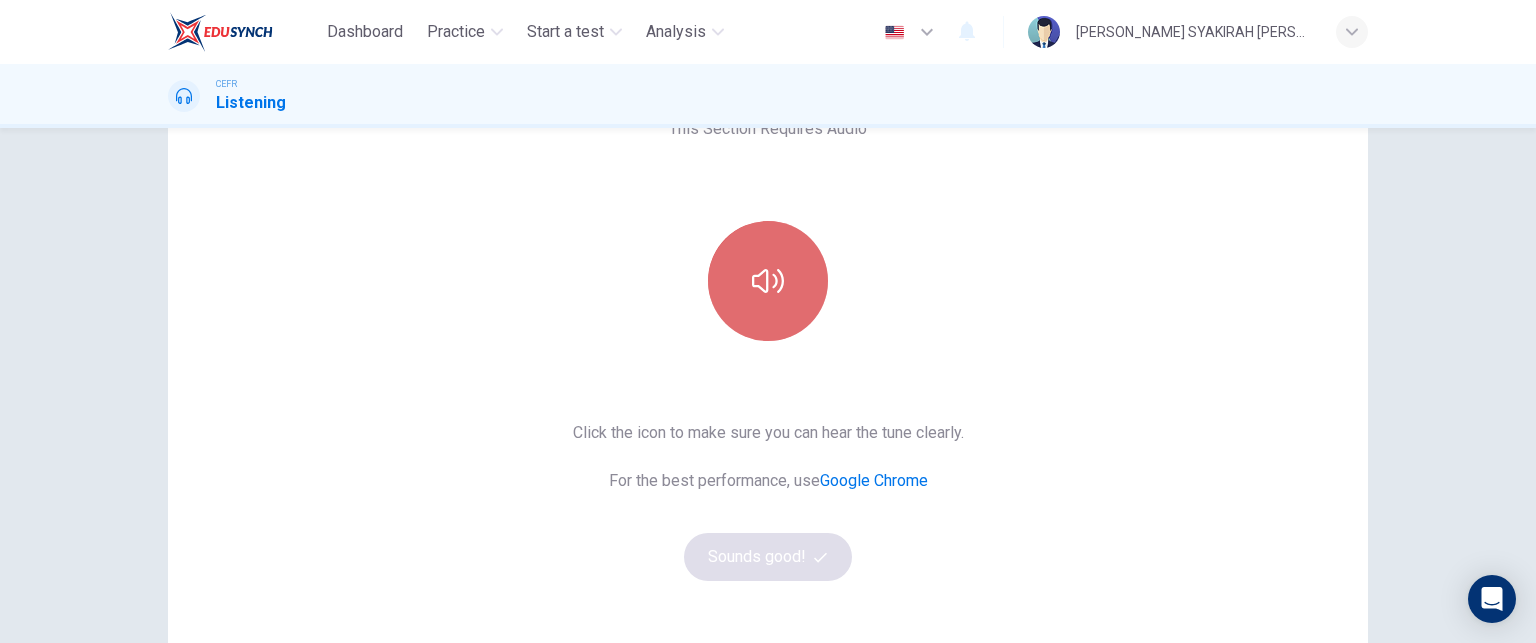 click at bounding box center [768, 281] 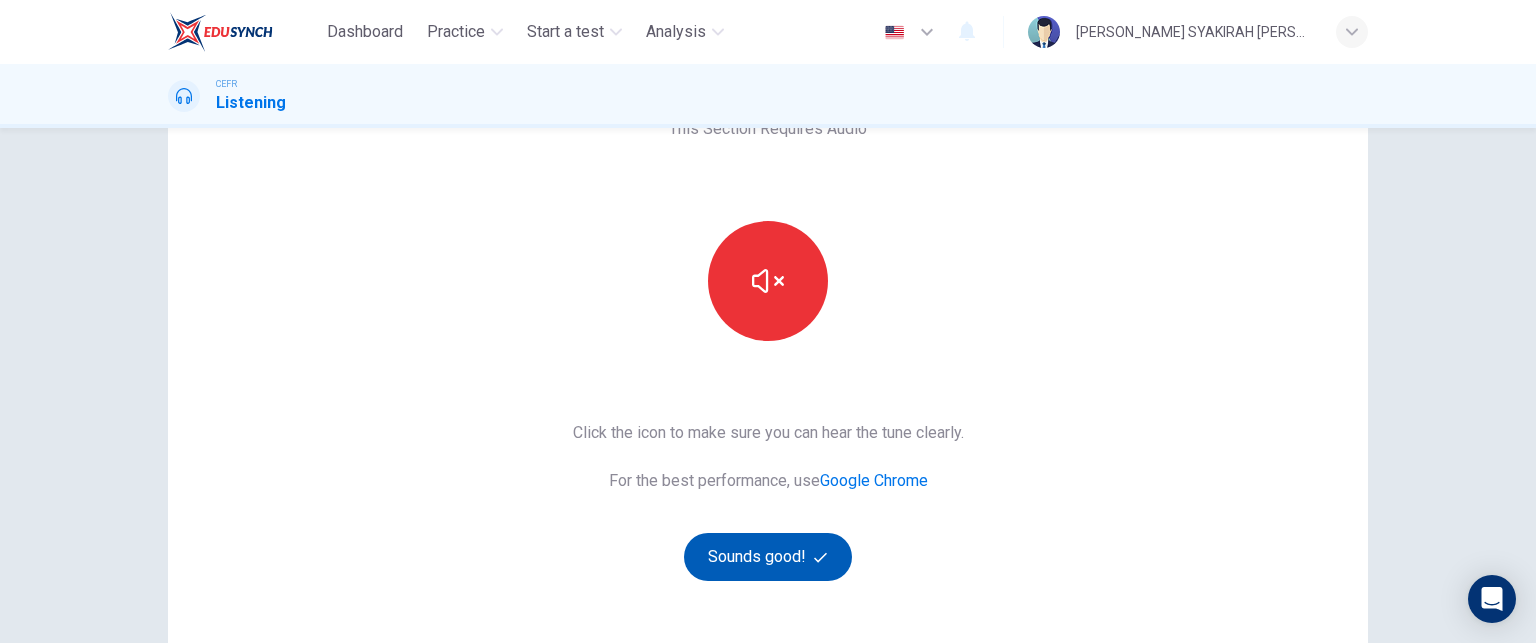 type 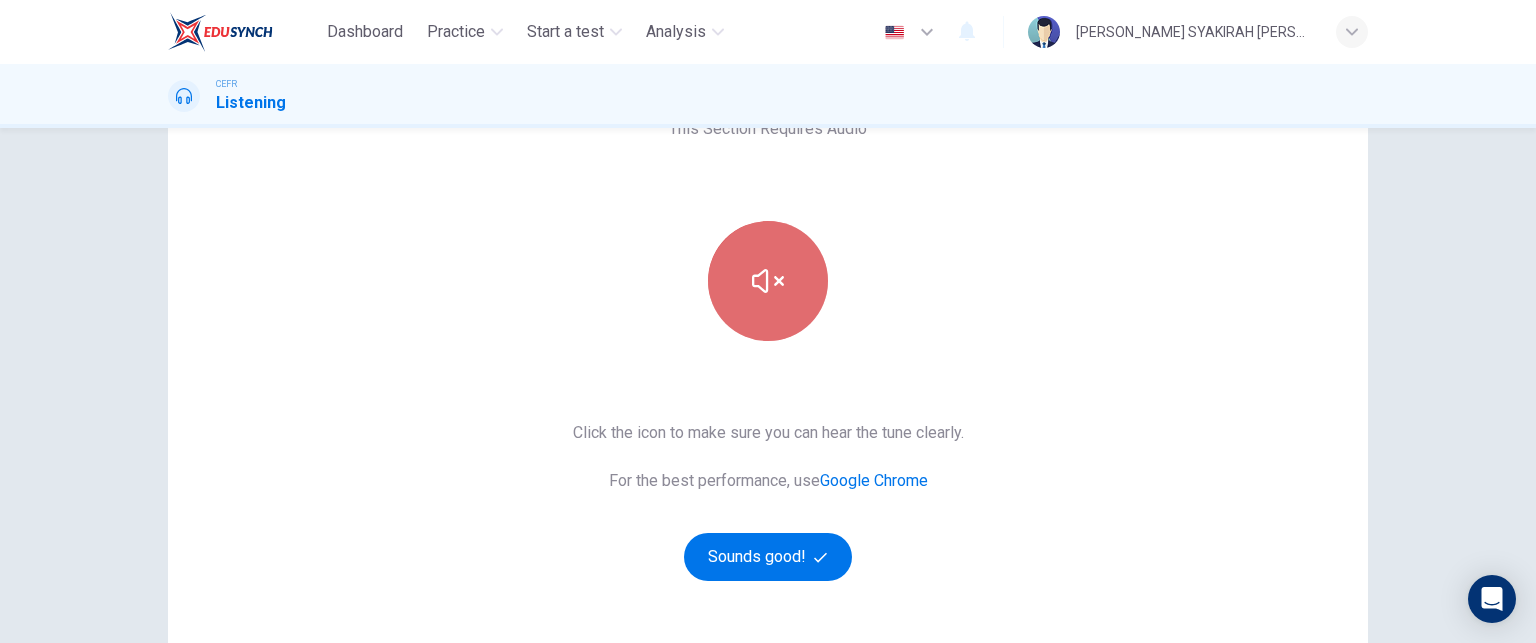 click at bounding box center [768, 281] 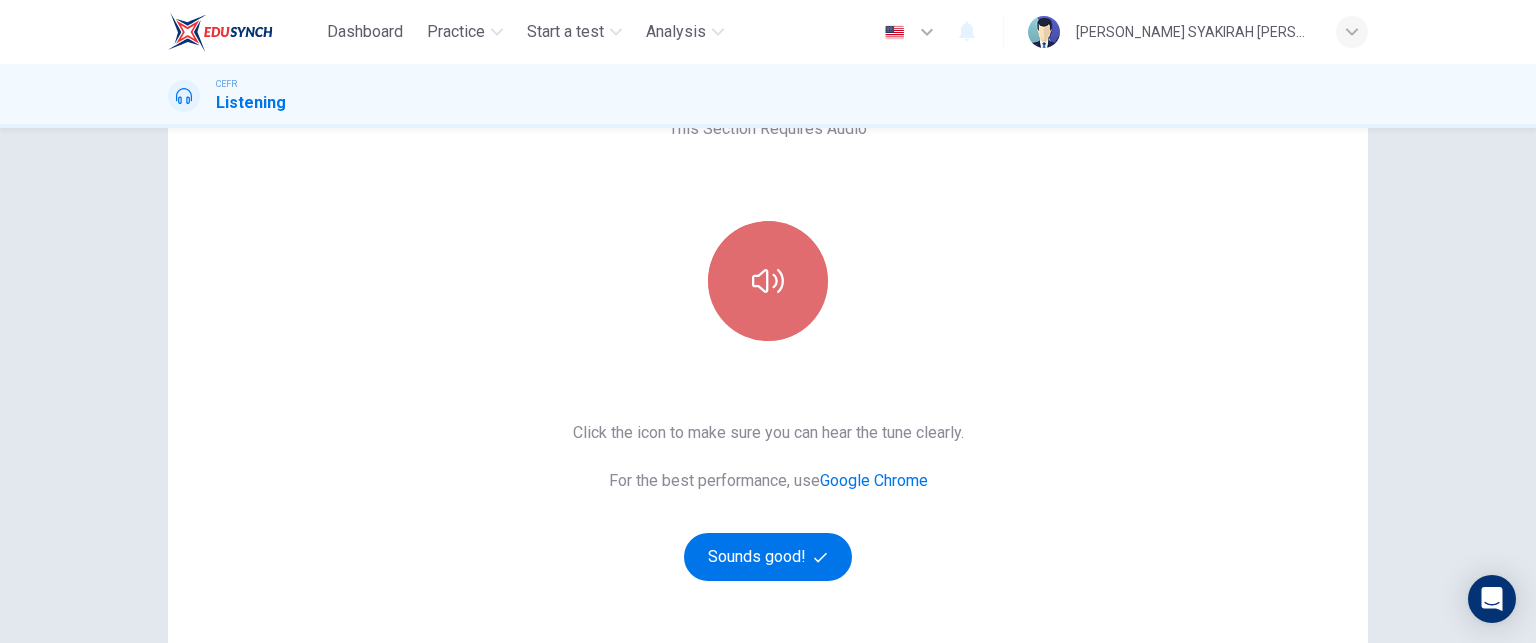 click 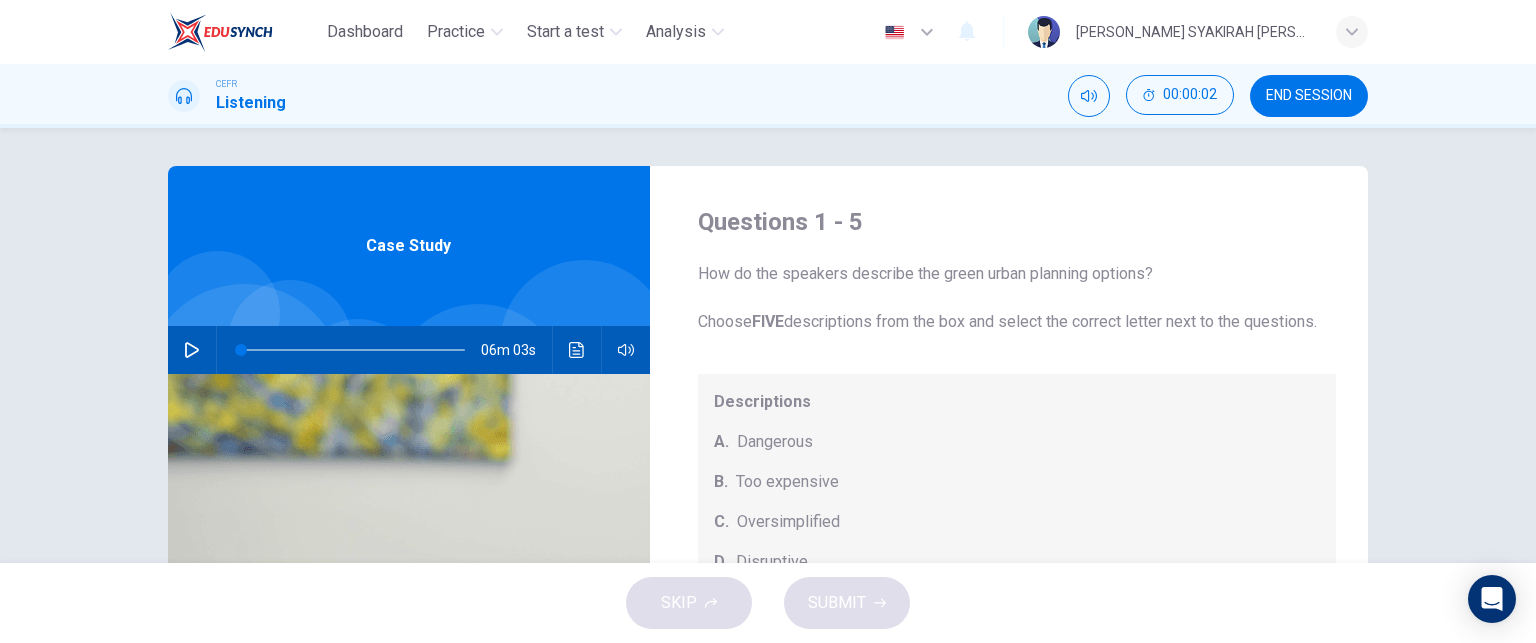scroll, scrollTop: 0, scrollLeft: 0, axis: both 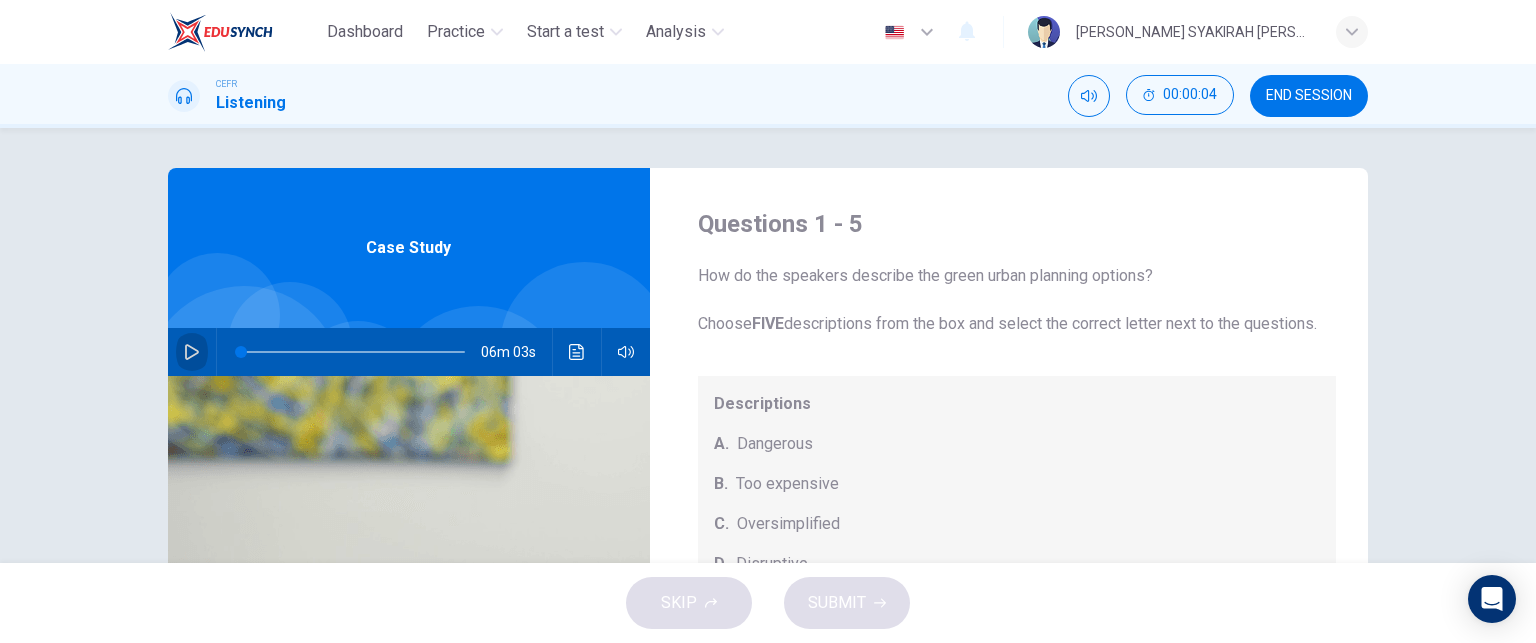 click 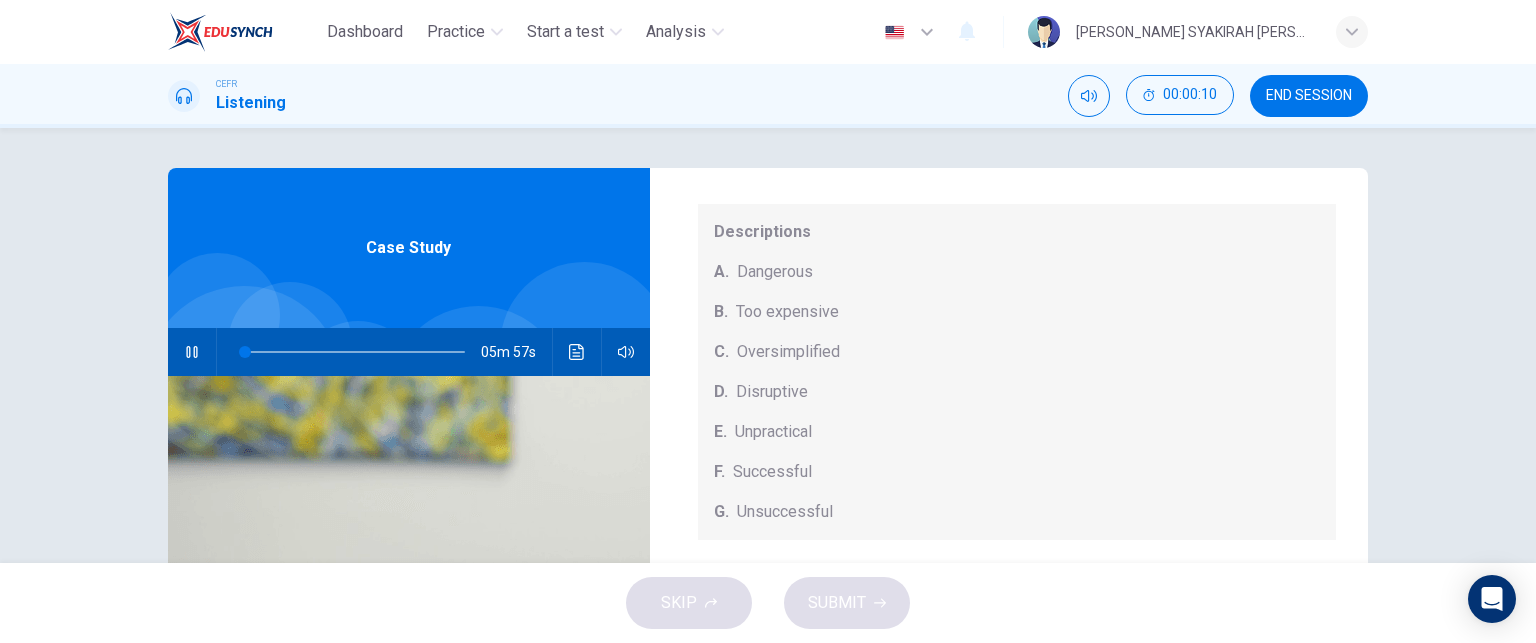 scroll, scrollTop: 208, scrollLeft: 0, axis: vertical 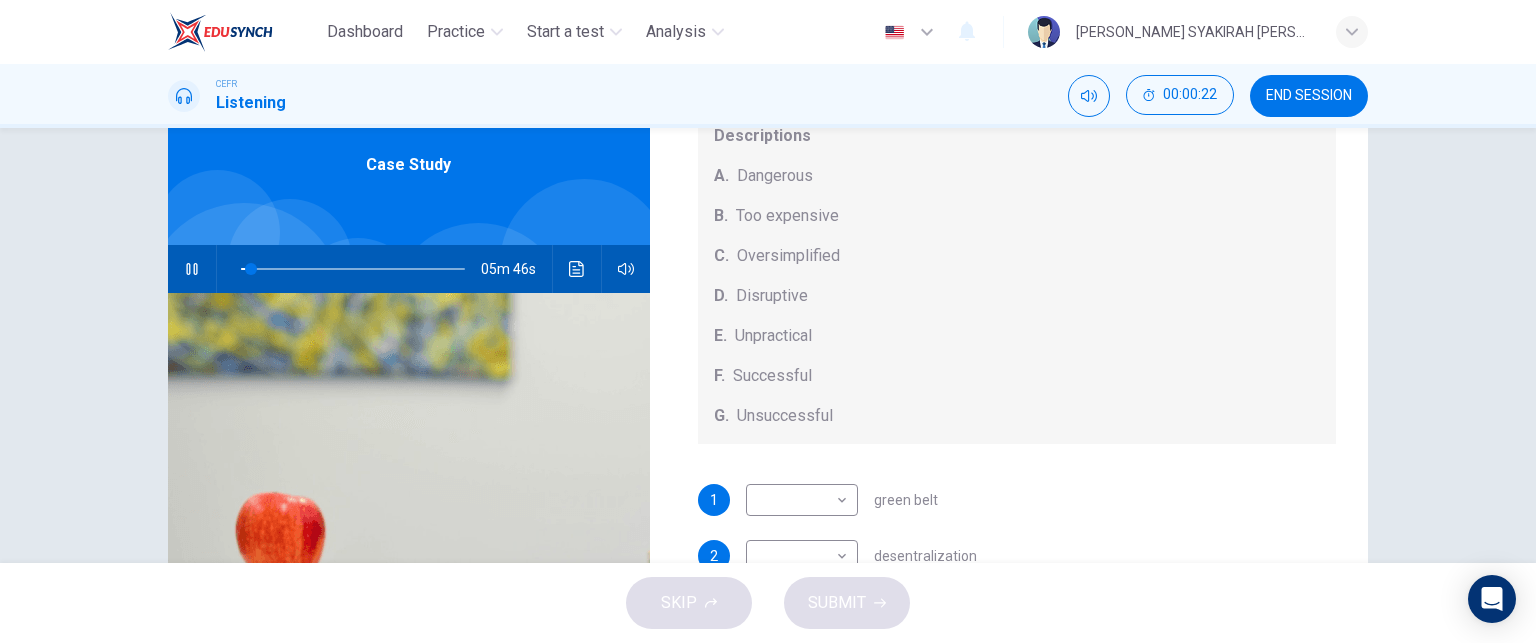 type on "5" 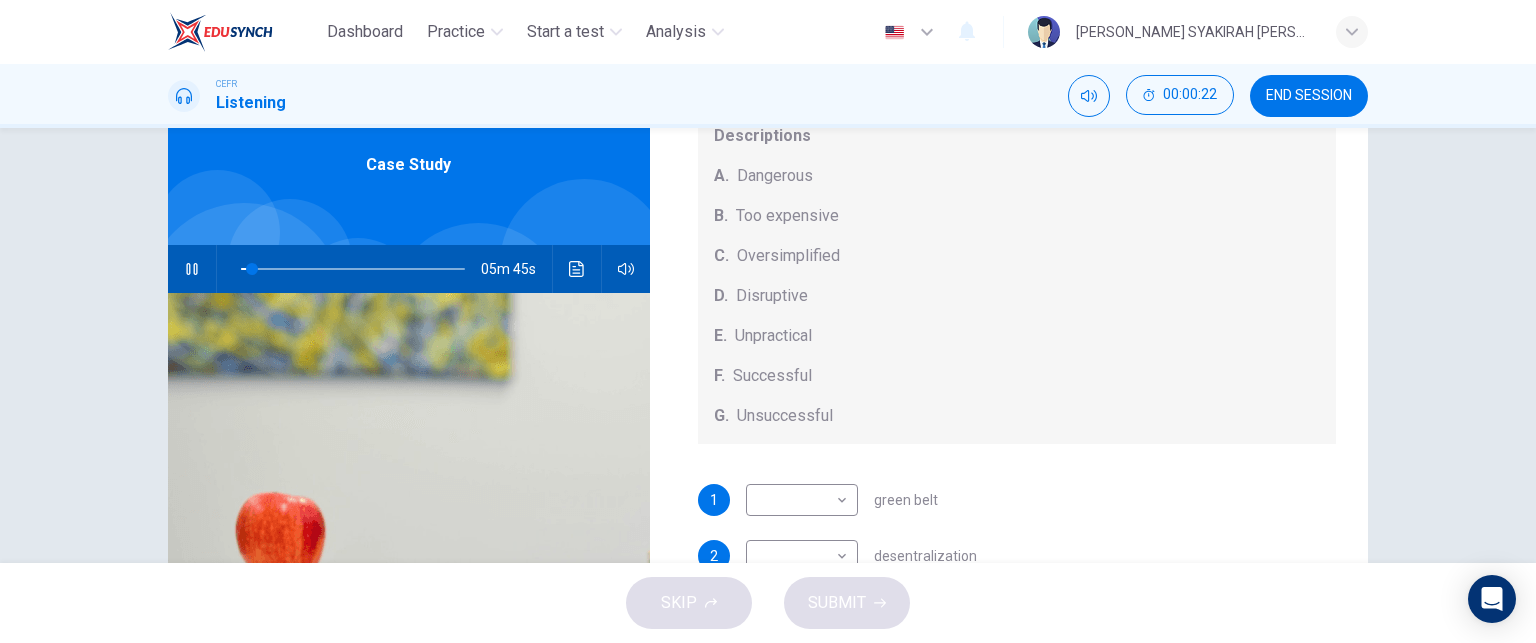 type 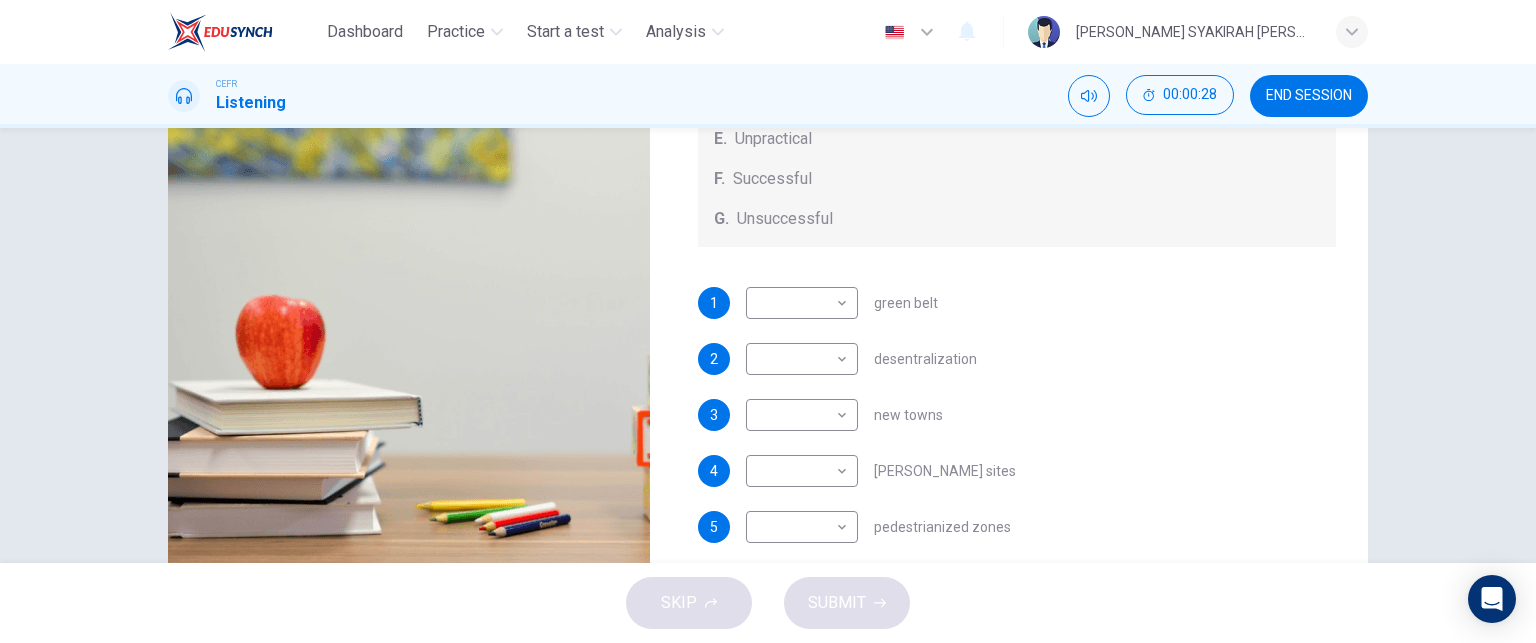 scroll, scrollTop: 280, scrollLeft: 0, axis: vertical 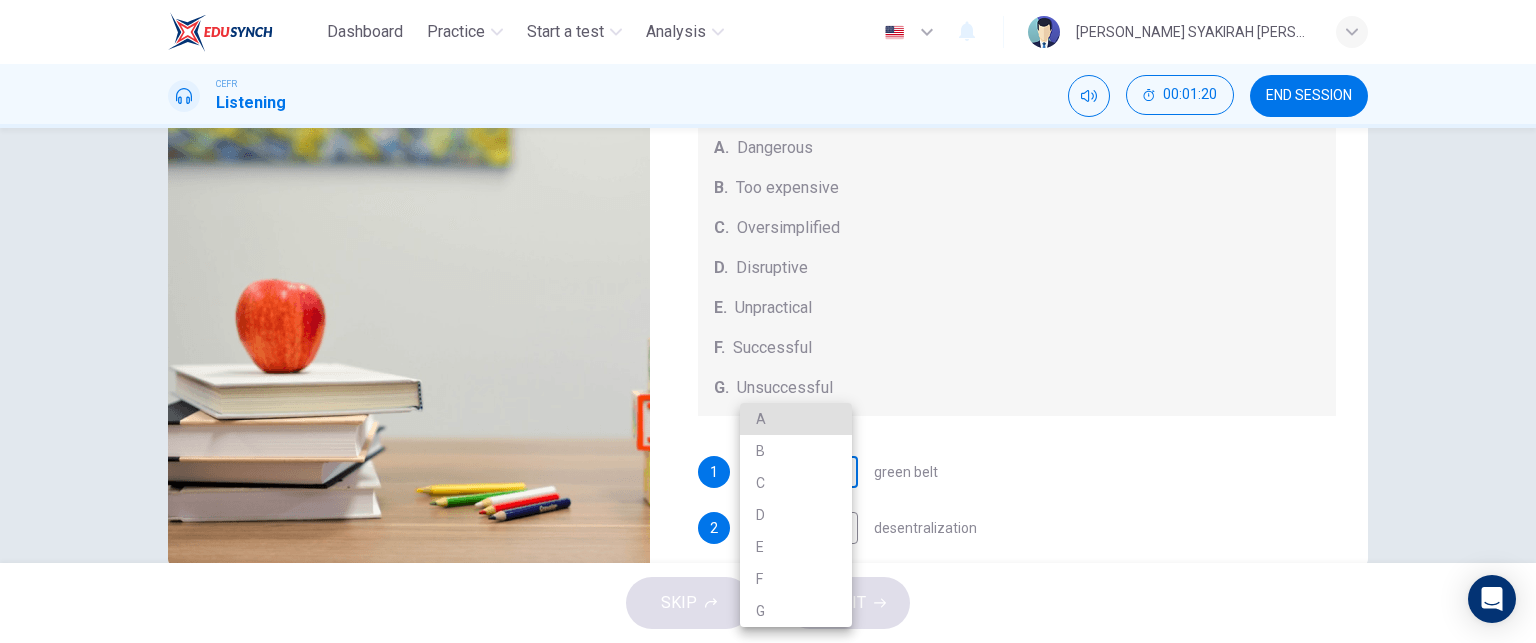 click on "Dashboard Practice Start a test Analysis English en ​ NUR NABILA SYAKIRAH BINTI AMRAN CEFR Listening 00:01:20 END SESSION Questions 1 - 5 How do the speakers describe the green urban planning options? Choose  FIVE  descriptions from the box and select the correct letter next to the questions. Descriptions A. Dangerous B. Too expensive C. Oversimplified  D. Disruptive E. Unpractical F. Successful G. Unsuccessful 1 ​ ​ green belt 2 ​ ​ desentralization 3 ​ ​ new towns 4 ​ ​ brownfield sites 5 ​ ​ pedestrianized zones Case Study 04m 48s SKIP SUBMIT EduSynch - Online Language Proficiency Testing
Dashboard Practice Start a test Analysis Notifications © Copyright  2025 A B C D E F G" at bounding box center (768, 321) 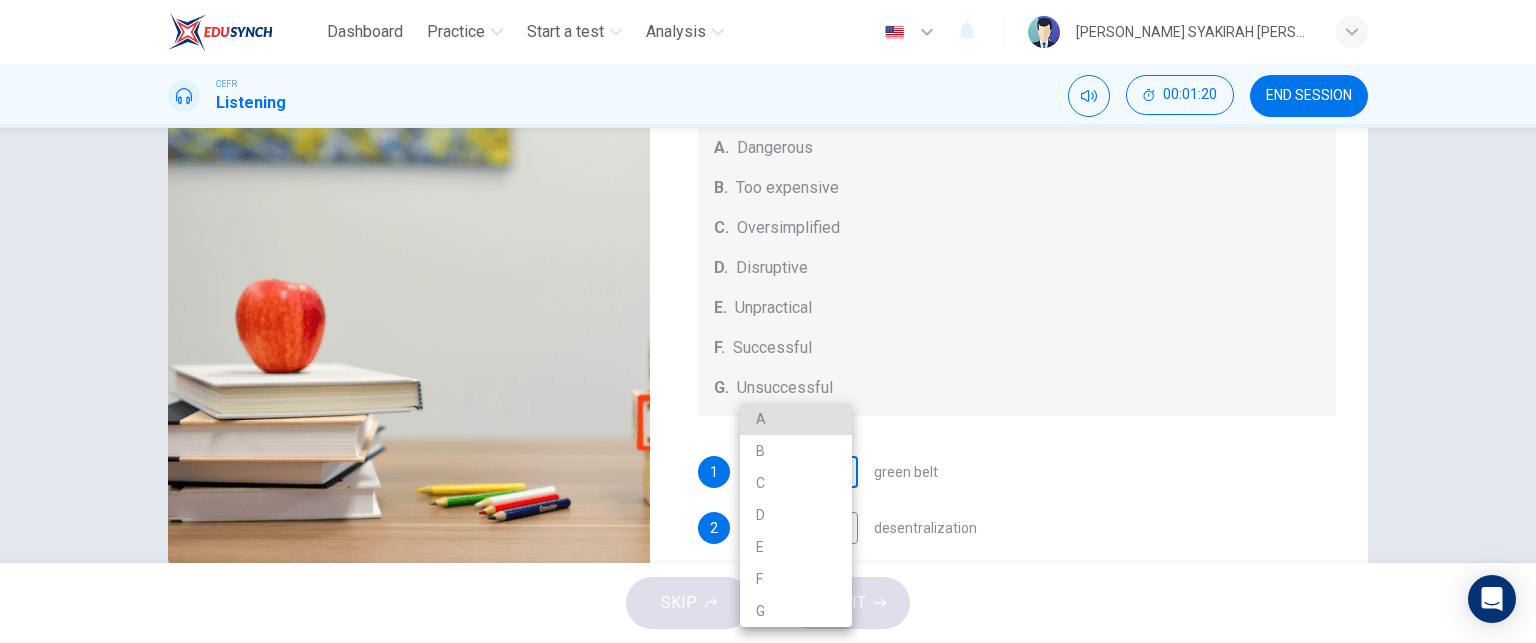 type on "21" 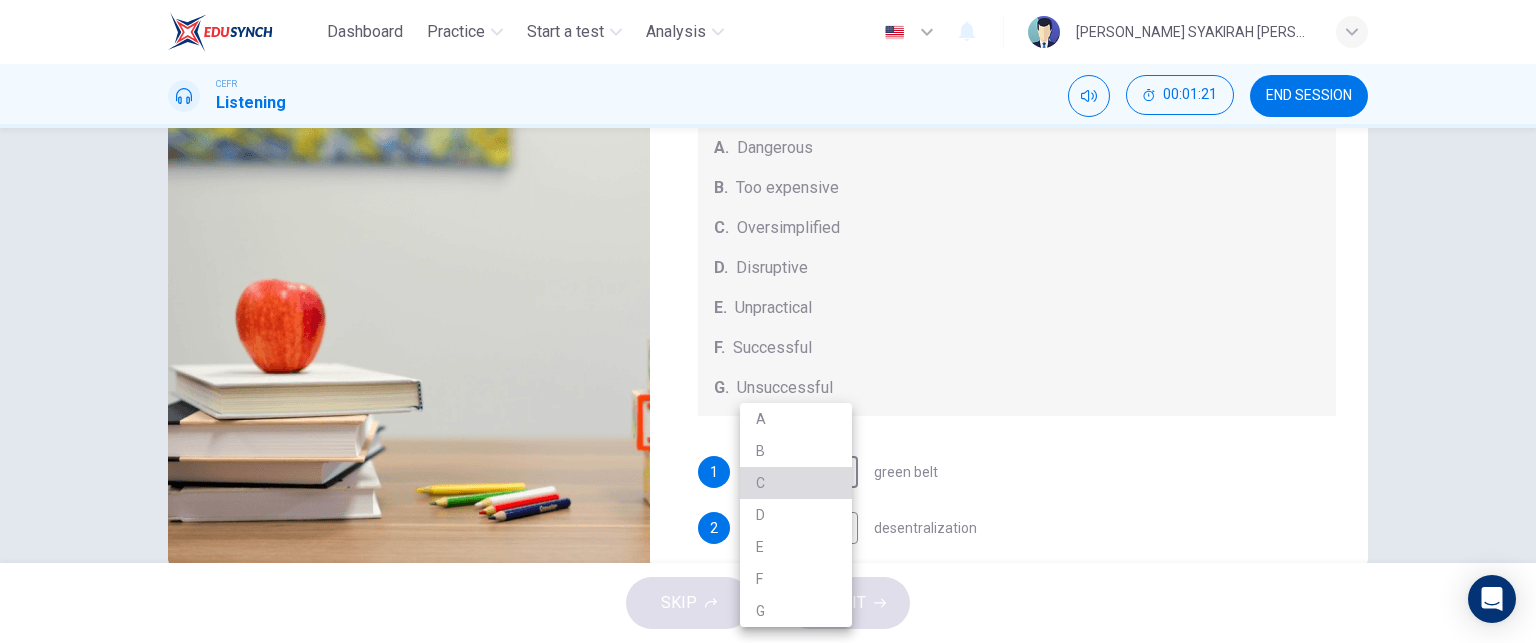 click on "C" at bounding box center [796, 483] 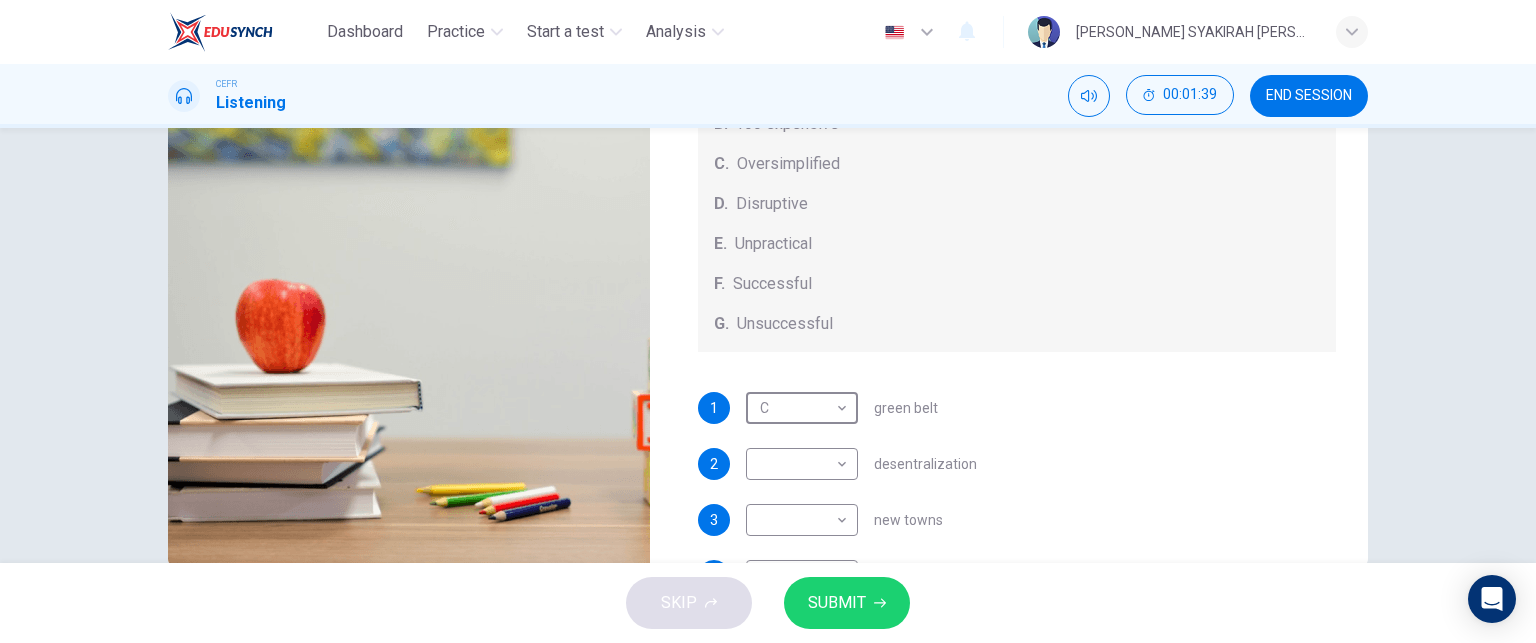 scroll, scrollTop: 64, scrollLeft: 0, axis: vertical 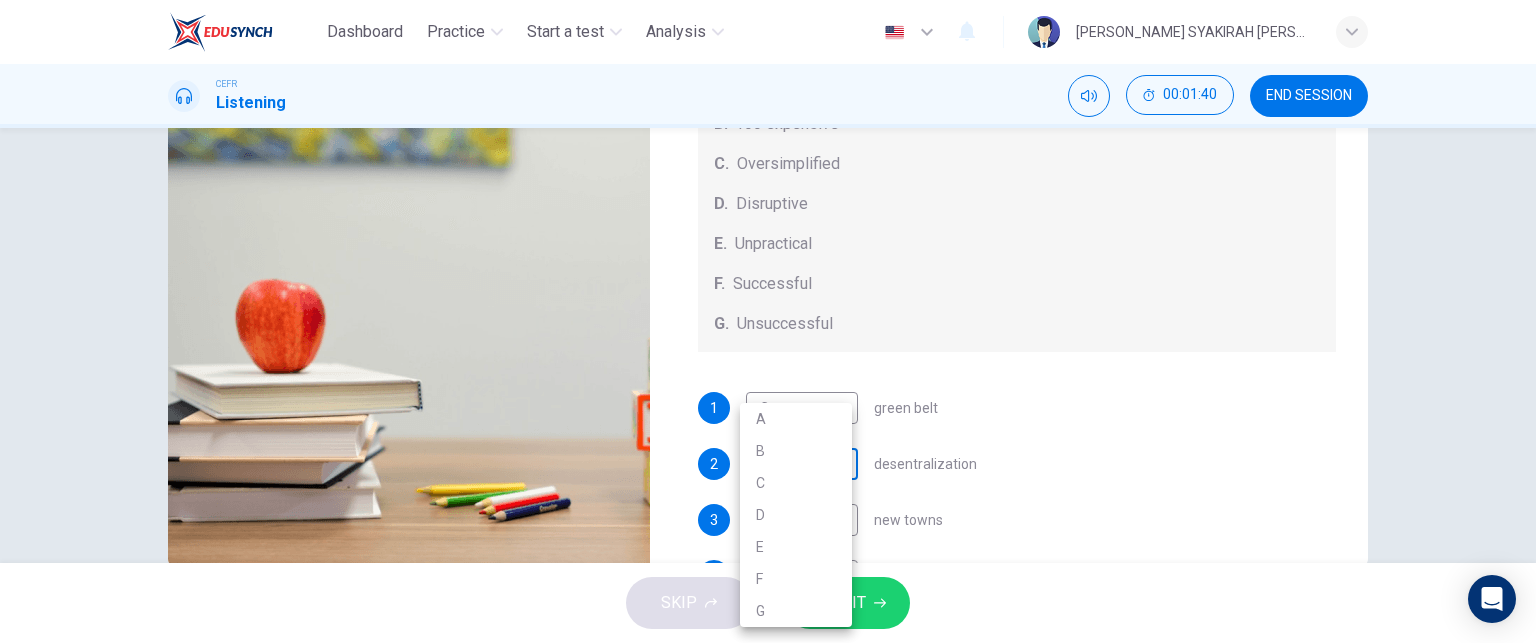 click on "Dashboard Practice Start a test Analysis English en ​ NUR NABILA SYAKIRAH BINTI AMRAN CEFR Listening 00:01:40 END SESSION Questions 1 - 5 How do the speakers describe the green urban planning options? Choose  FIVE  descriptions from the box and select the correct letter next to the questions. Descriptions A. Dangerous B. Too expensive C. Oversimplified  D. Disruptive E. Unpractical F. Successful G. Unsuccessful 1 C C ​ green belt 2 ​ ​ desentralization 3 ​ ​ new towns 4 ​ ​ brownfield sites 5 ​ ​ pedestrianized zones Case Study 04m 28s SKIP SUBMIT EduSynch - Online Language Proficiency Testing
Dashboard Practice Start a test Analysis Notifications © Copyright  2025 A B C D E F G" at bounding box center (768, 321) 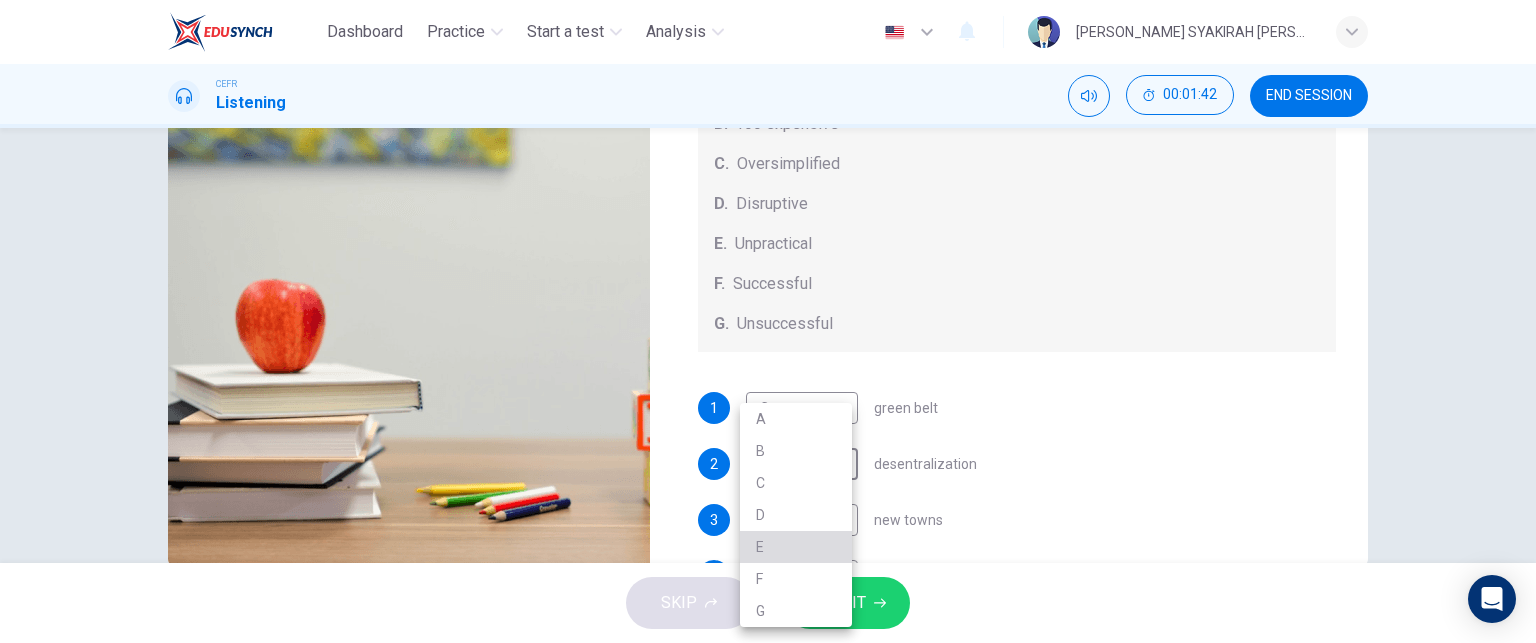 type on "27" 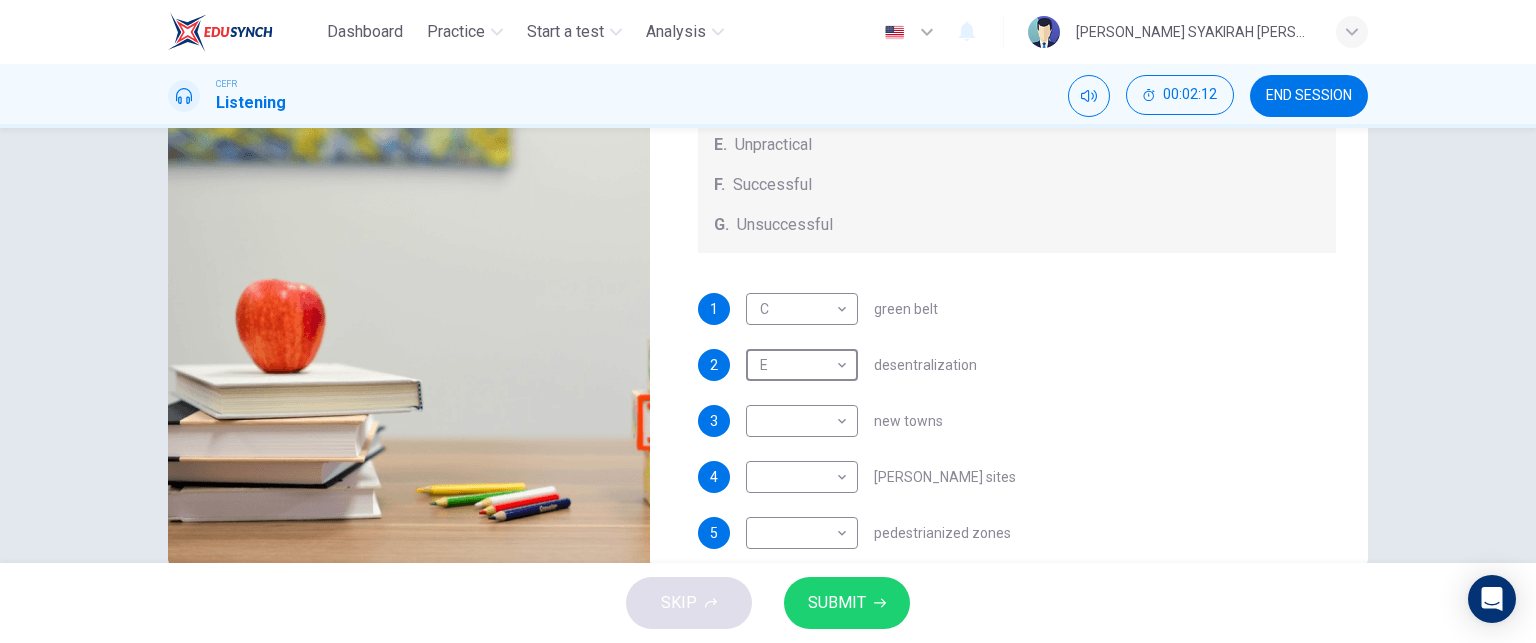 scroll, scrollTop: 164, scrollLeft: 0, axis: vertical 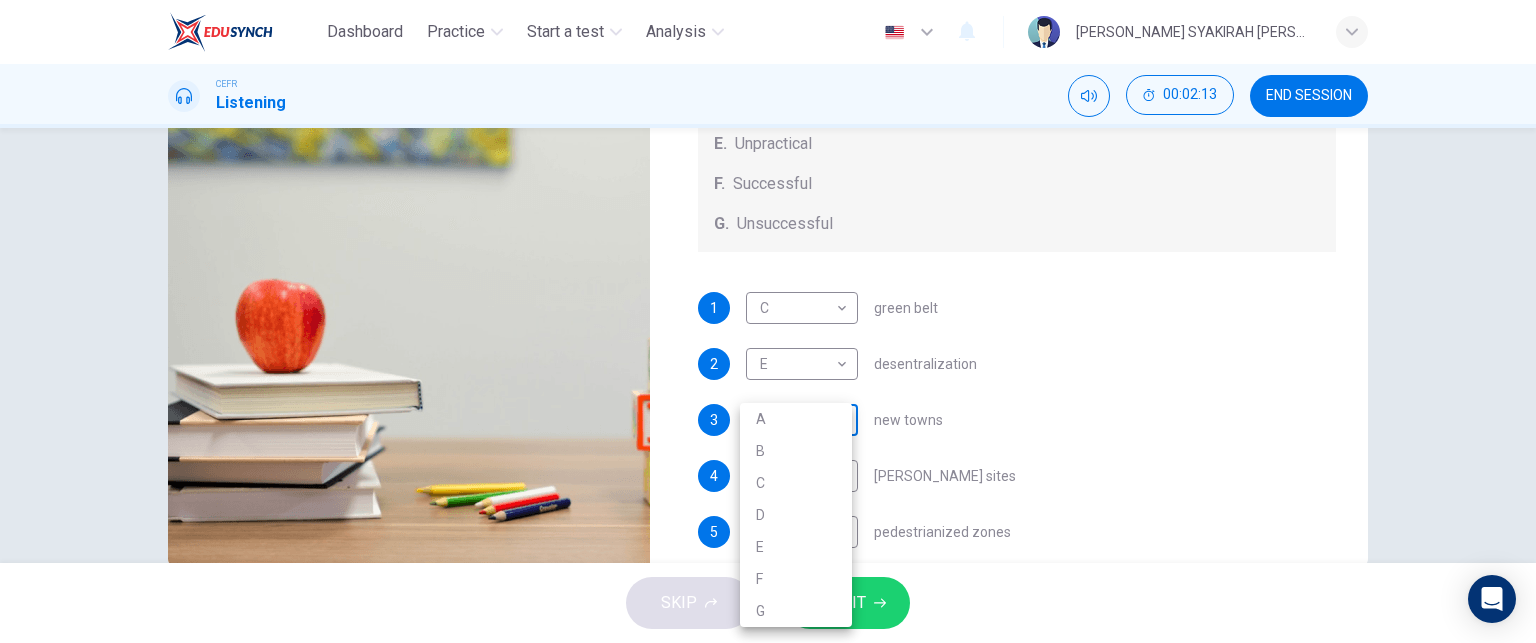 click on "Dashboard Practice Start a test Analysis English en ​ NUR NABILA SYAKIRAH BINTI AMRAN CEFR Listening 00:02:13 END SESSION Questions 1 - 5 How do the speakers describe the green urban planning options? Choose  FIVE  descriptions from the box and select the correct letter next to the questions. Descriptions A. Dangerous B. Too expensive C. Oversimplified  D. Disruptive E. Unpractical F. Successful G. Unsuccessful 1 C C ​ green belt 2 E E ​ desentralization 3 ​ ​ new towns 4 ​ ​ brownfield sites 5 ​ ​ pedestrianized zones Case Study 03m 54s SKIP SUBMIT EduSynch - Online Language Proficiency Testing
Dashboard Practice Start a test Analysis Notifications © Copyright  2025 A B C D E F G" at bounding box center [768, 321] 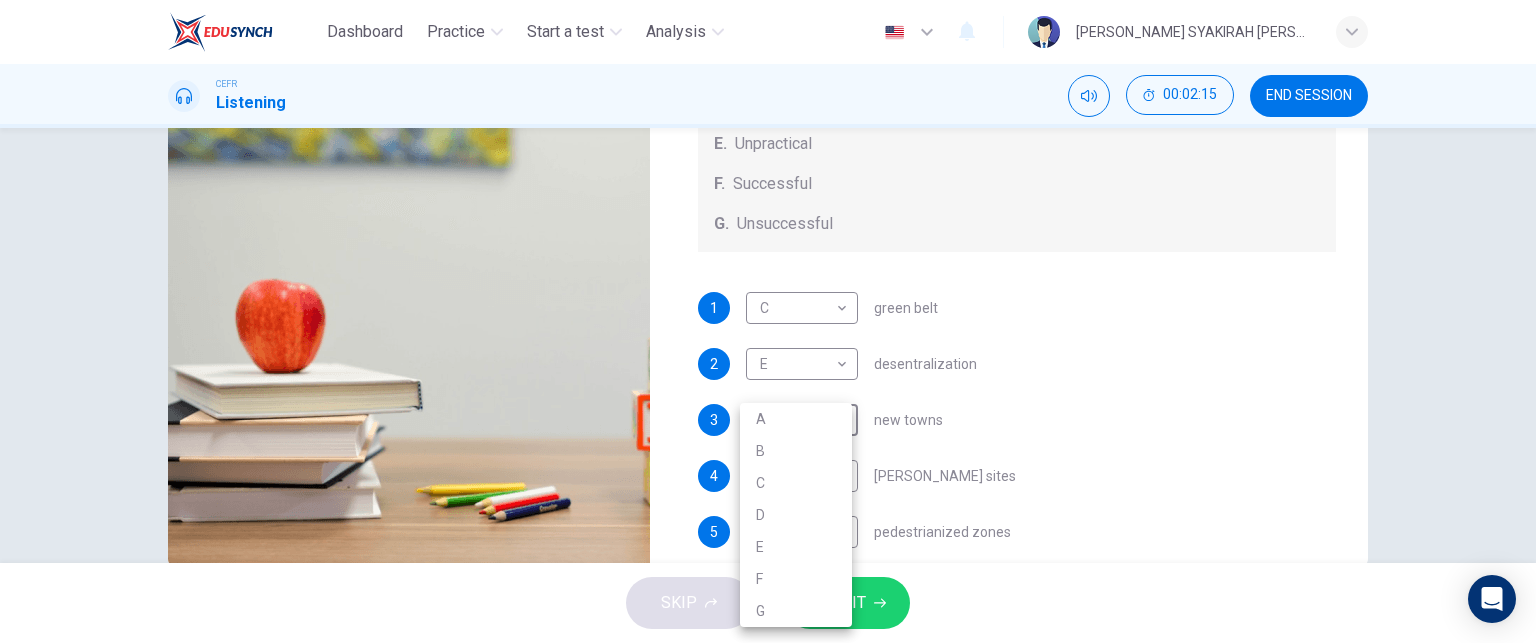 click at bounding box center [768, 321] 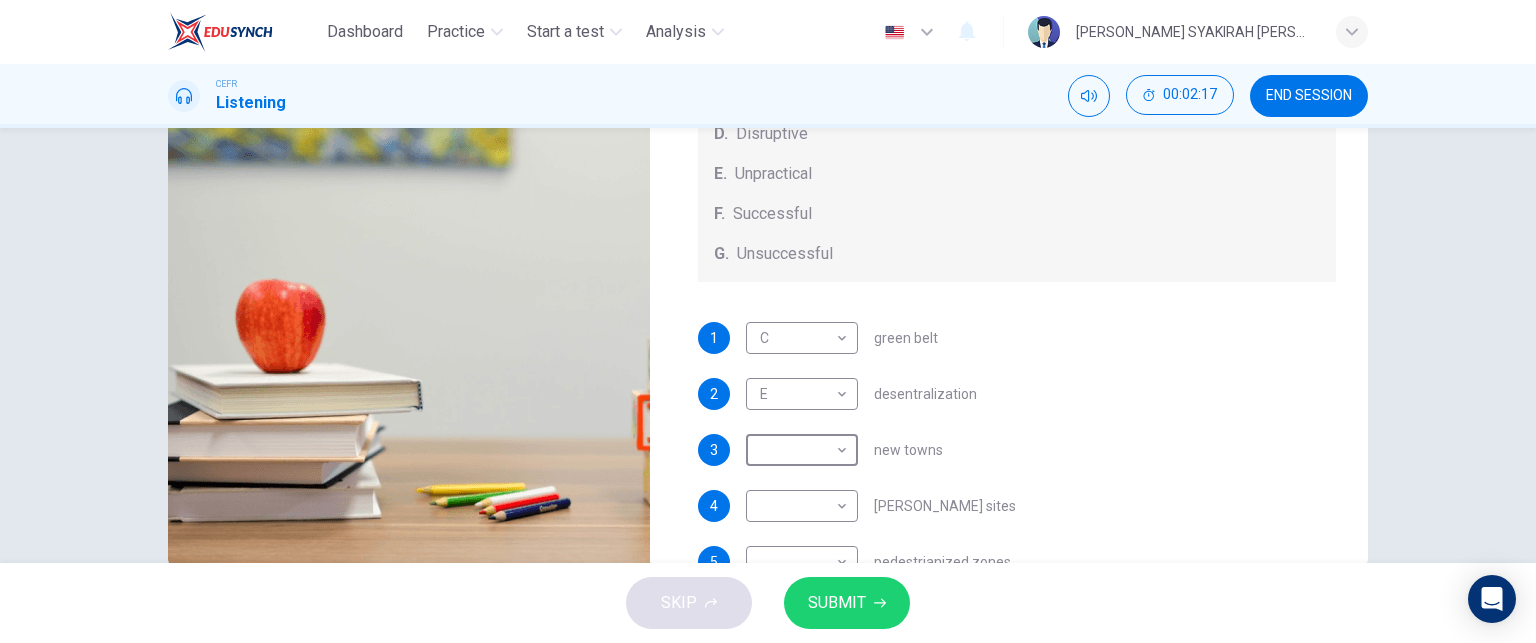 scroll, scrollTop: 136, scrollLeft: 0, axis: vertical 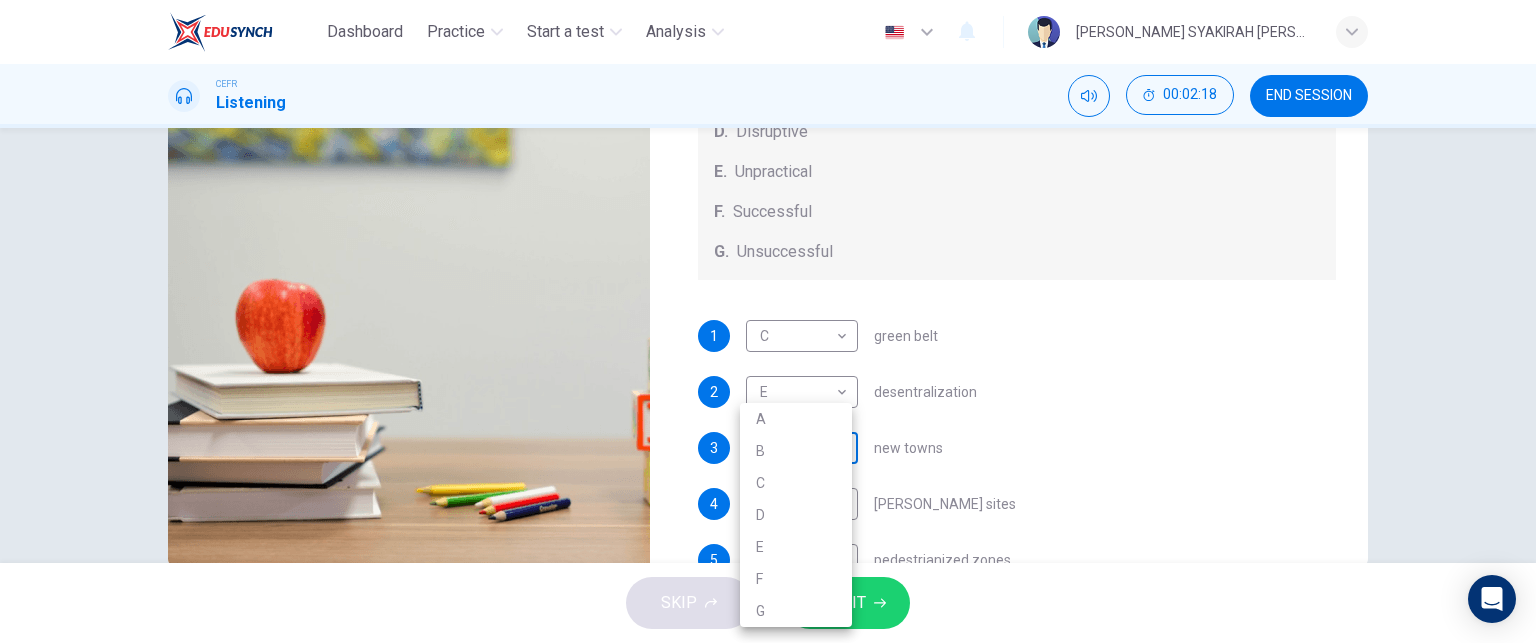 type on "37" 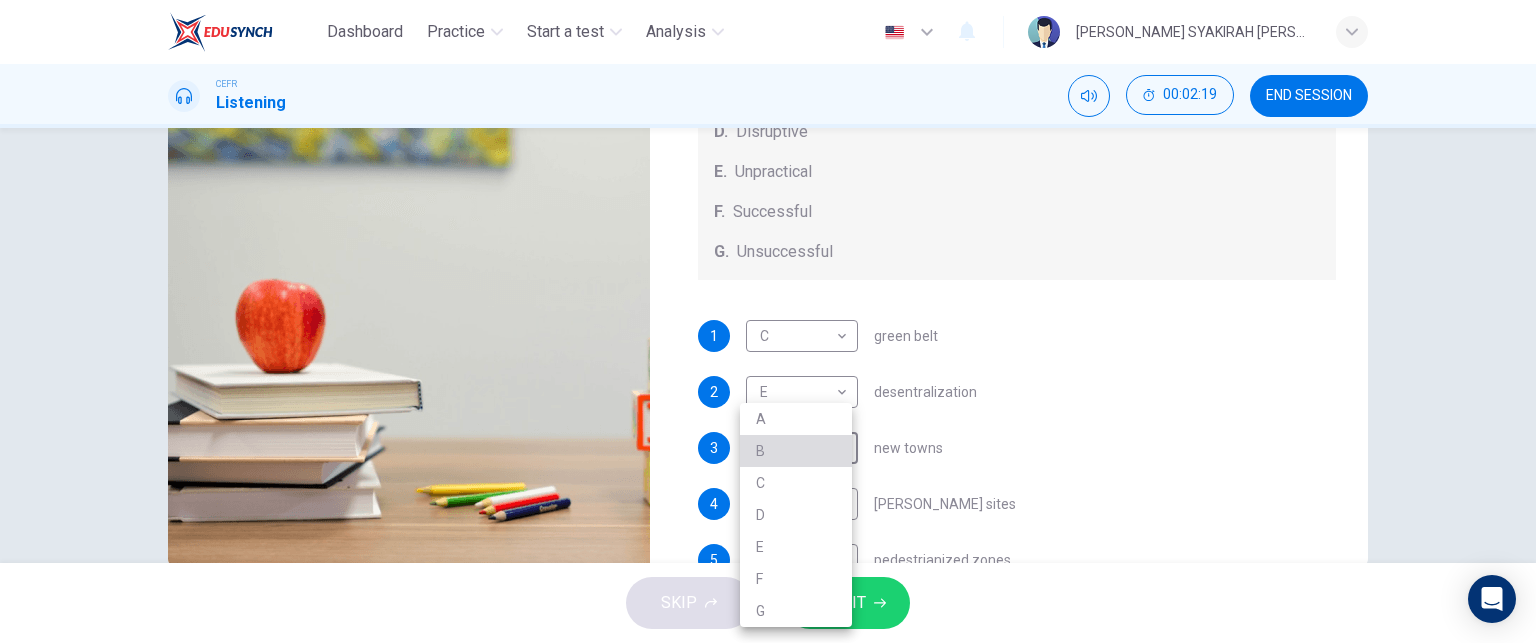 click on "B" at bounding box center [796, 451] 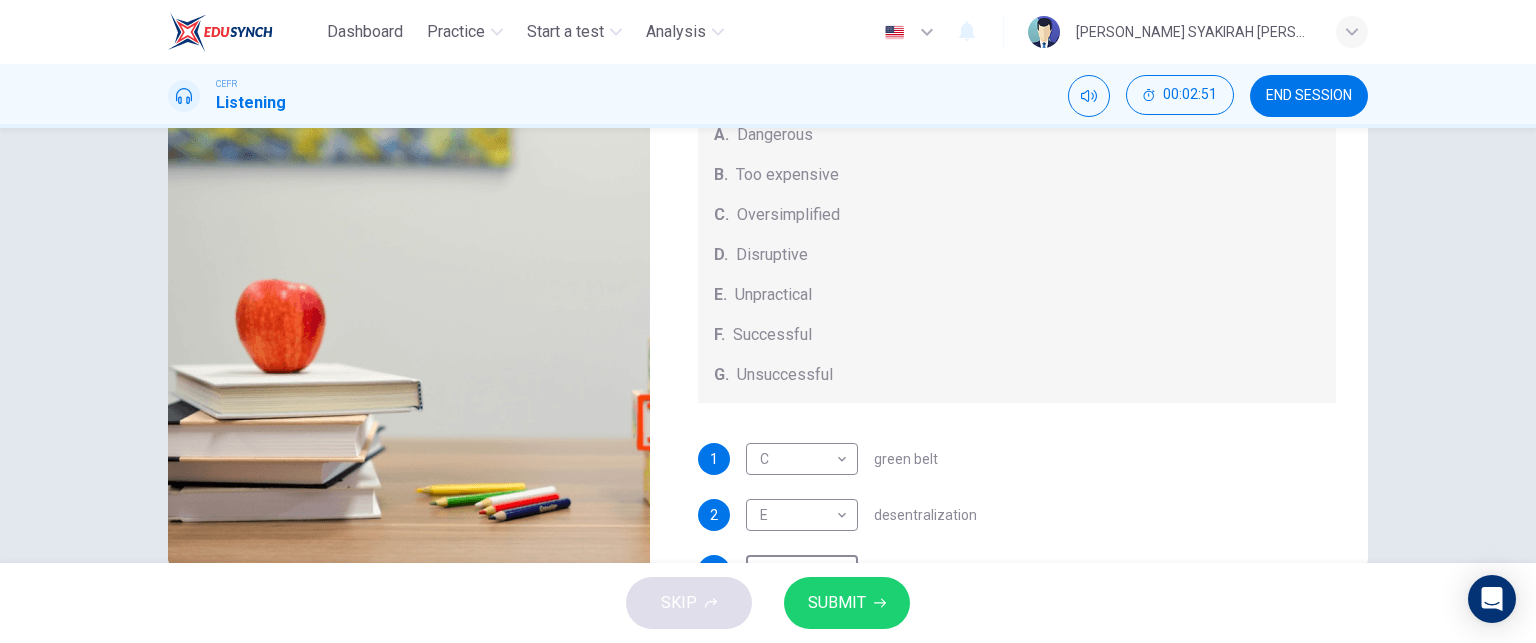 scroll, scrollTop: 0, scrollLeft: 0, axis: both 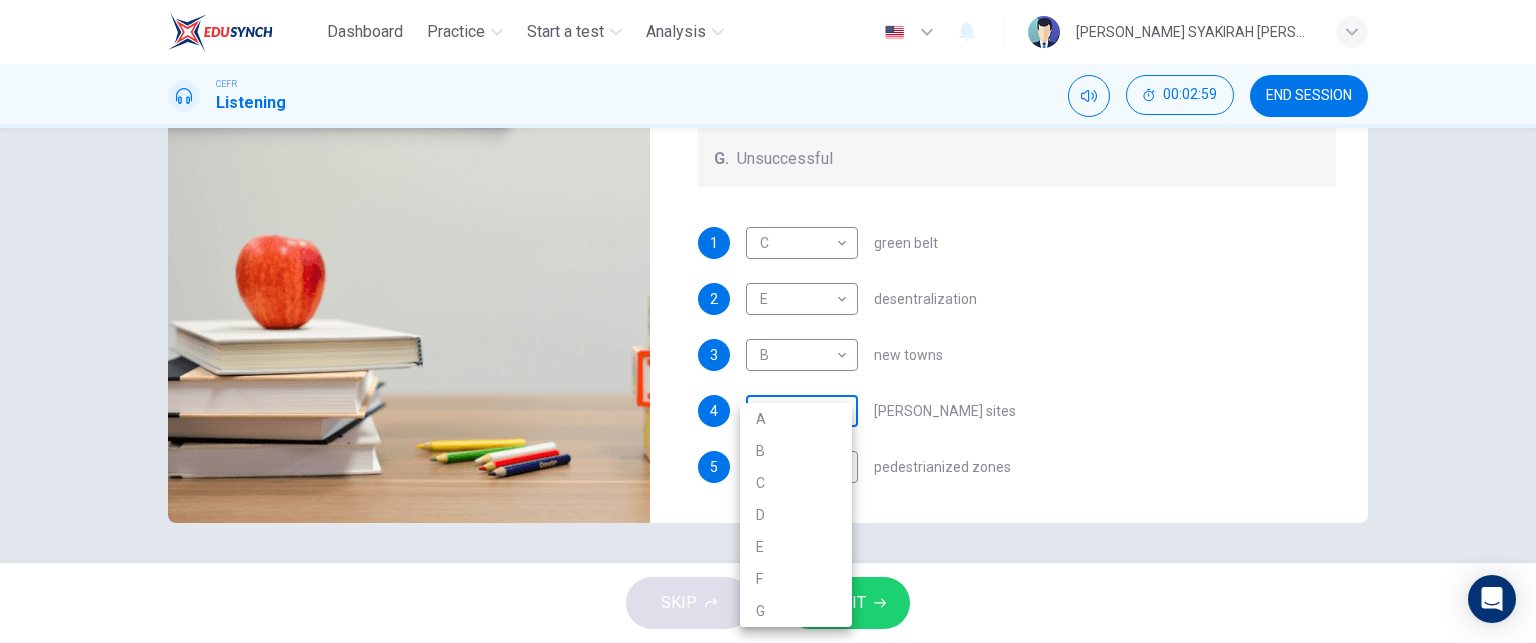 click on "Dashboard Practice Start a test Analysis English en ​ NUR NABILA SYAKIRAH BINTI AMRAN CEFR Listening 00:02:59 END SESSION Questions 1 - 5 How do the speakers describe the green urban planning options? Choose  FIVE  descriptions from the box and select the correct letter next to the questions. Descriptions A. Dangerous B. Too expensive C. Oversimplified  D. Disruptive E. Unpractical F. Successful G. Unsuccessful 1 C C ​ green belt 2 E E ​ desentralization 3 B B ​ new towns 4 ​ ​ brownfield sites 5 ​ ​ pedestrianized zones Case Study 03m 09s SKIP SUBMIT EduSynch - Online Language Proficiency Testing
Dashboard Practice Start a test Analysis Notifications © Copyright  2025 A B C D E F G" at bounding box center (768, 321) 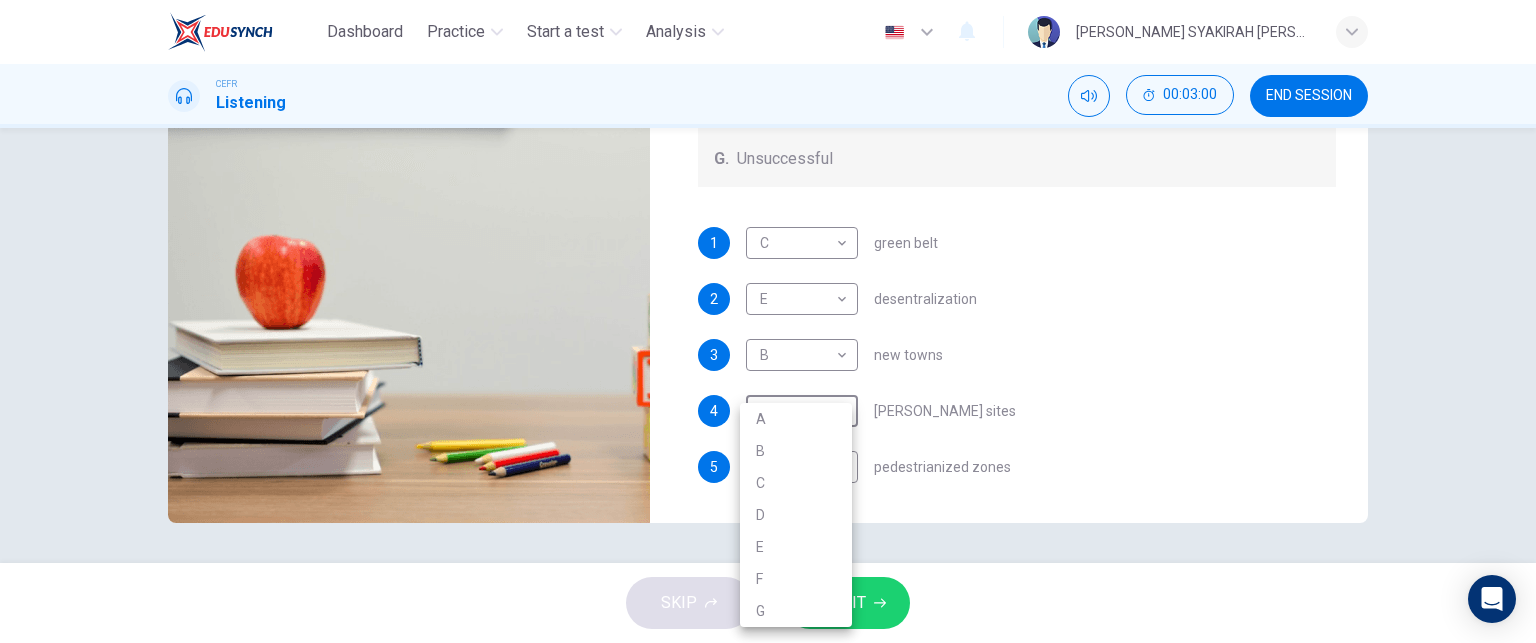 type on "48" 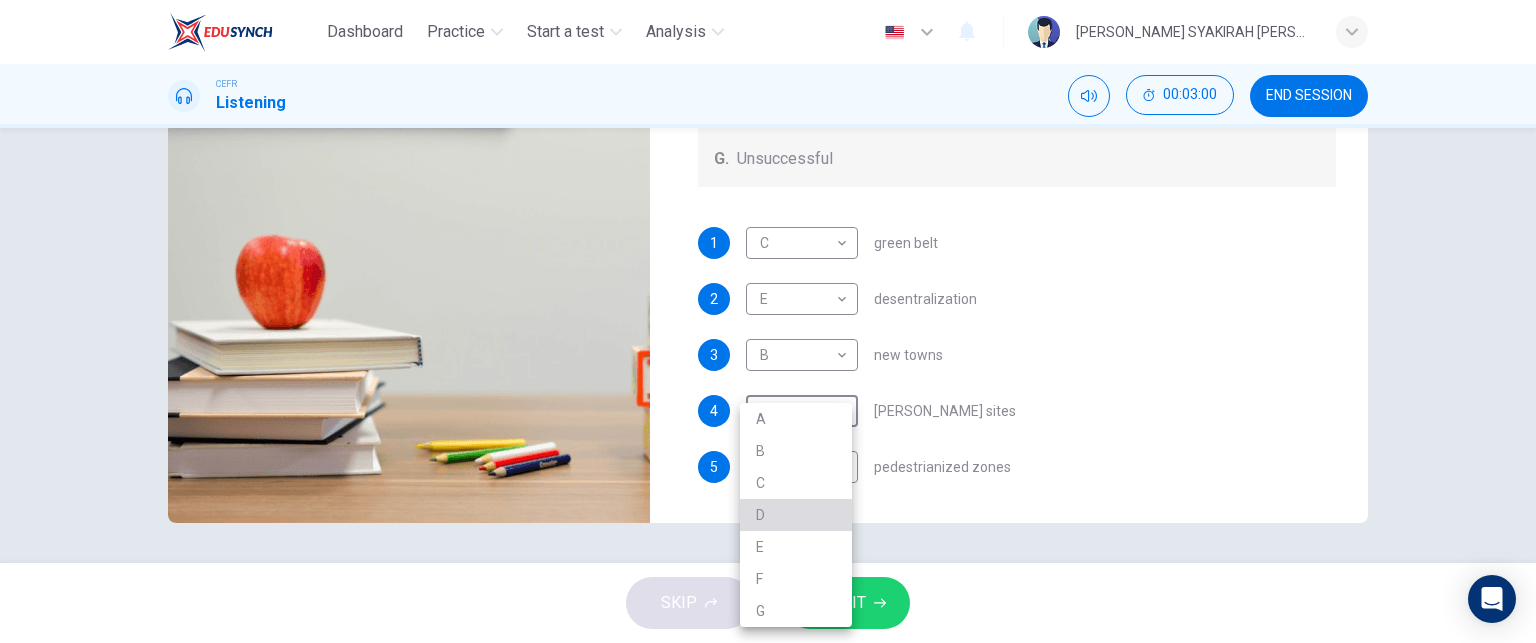 click on "D" at bounding box center [796, 515] 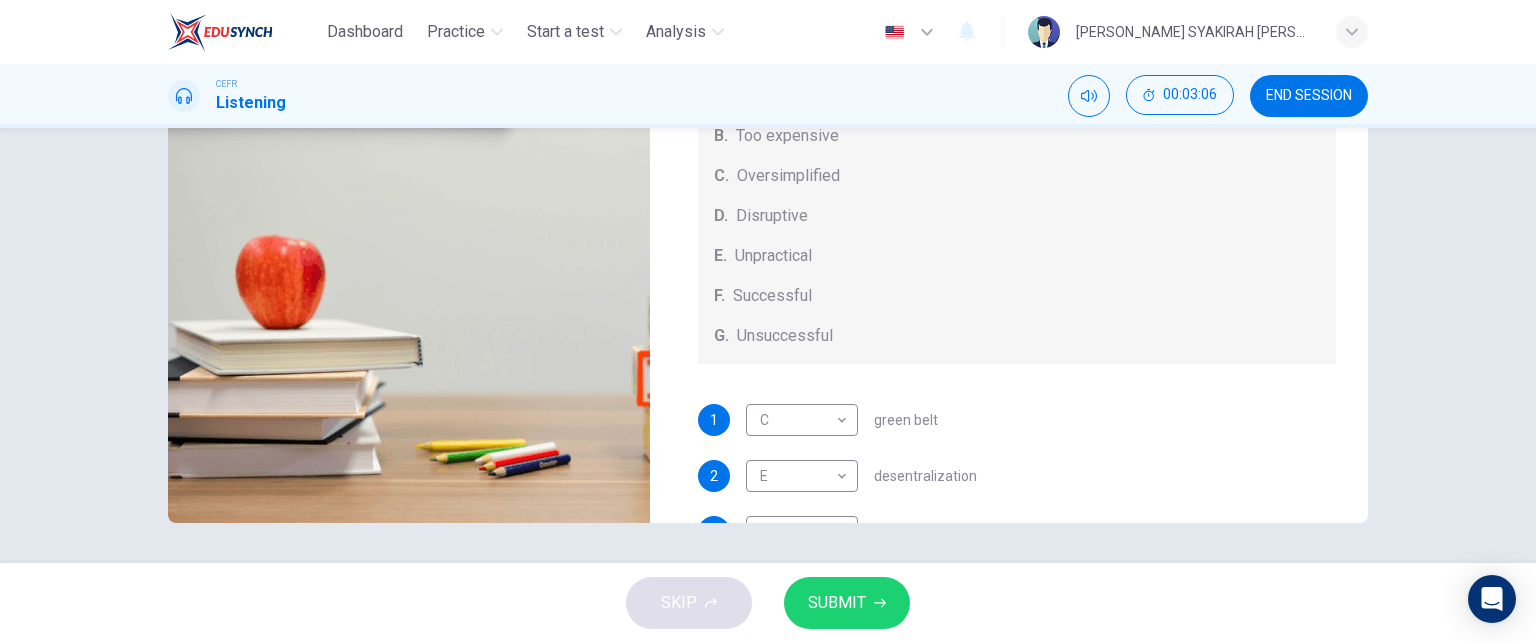 scroll, scrollTop: 0, scrollLeft: 0, axis: both 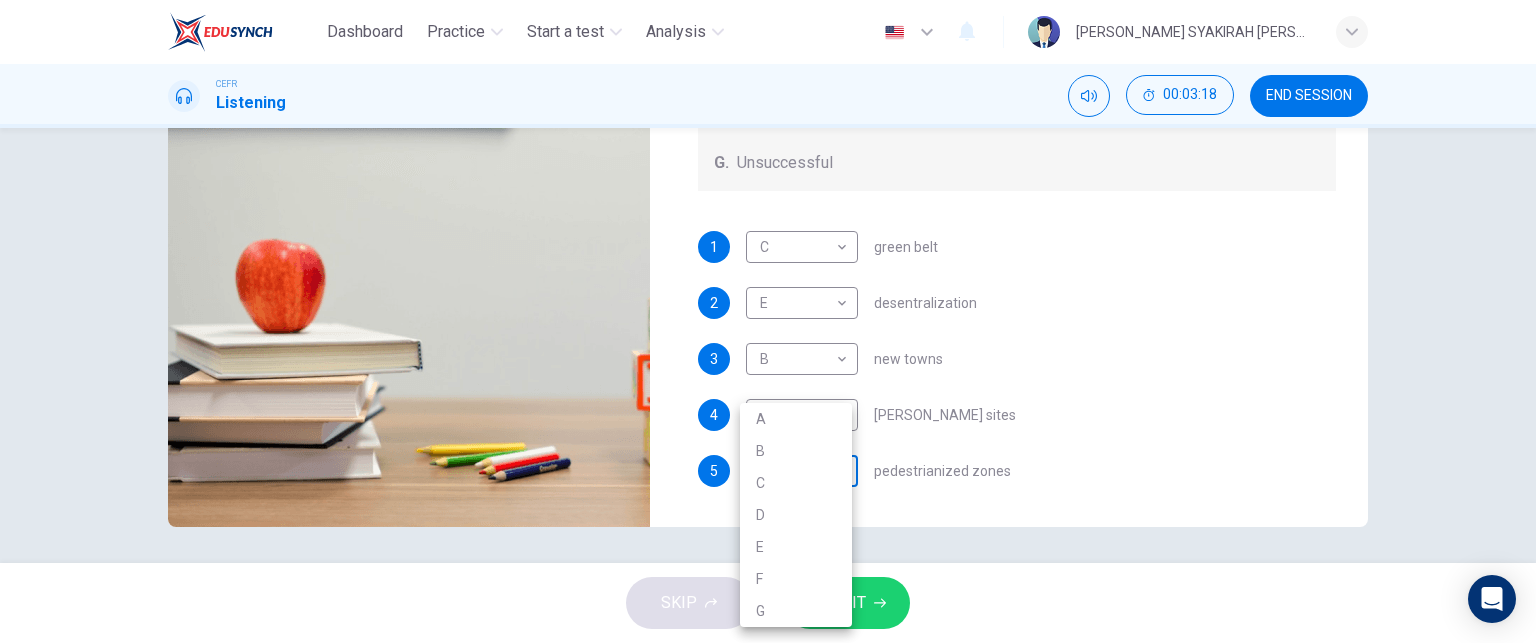 click on "Dashboard Practice Start a test Analysis English en ​ NUR NABILA SYAKIRAH BINTI AMRAN CEFR Listening 00:03:18 END SESSION Questions 1 - 5 How do the speakers describe the green urban planning options? Choose  FIVE  descriptions from the box and select the correct letter next to the questions. Descriptions A. Dangerous B. Too expensive C. Oversimplified  D. Disruptive E. Unpractical F. Successful G. Unsuccessful 1 C C ​ green belt 2 E E ​ desentralization 3 B B ​ new towns 4 D D ​ brownfield sites 5 ​ ​ pedestrianized zones Case Study 02m 50s SKIP SUBMIT EduSynch - Online Language Proficiency Testing
Dashboard Practice Start a test Analysis Notifications © Copyright  2025 A B C D E F G" at bounding box center (768, 321) 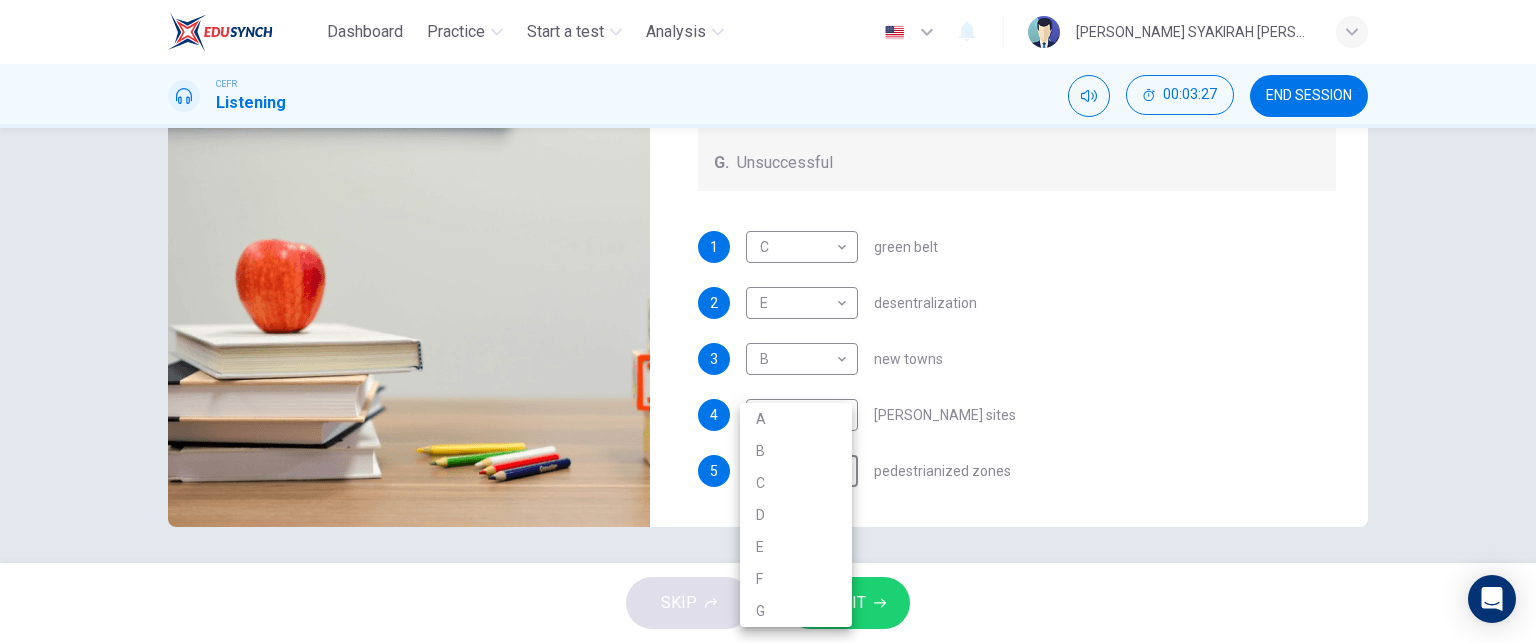 type on "56" 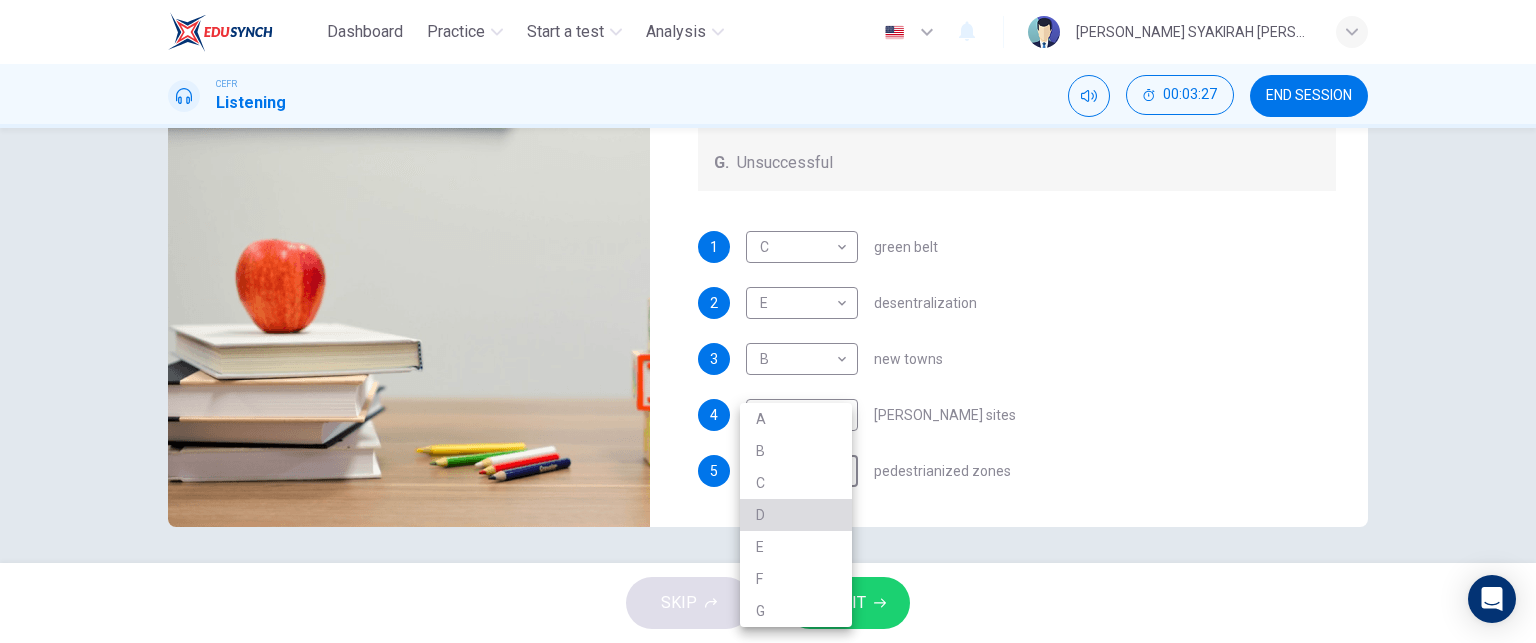 click on "D" at bounding box center [796, 515] 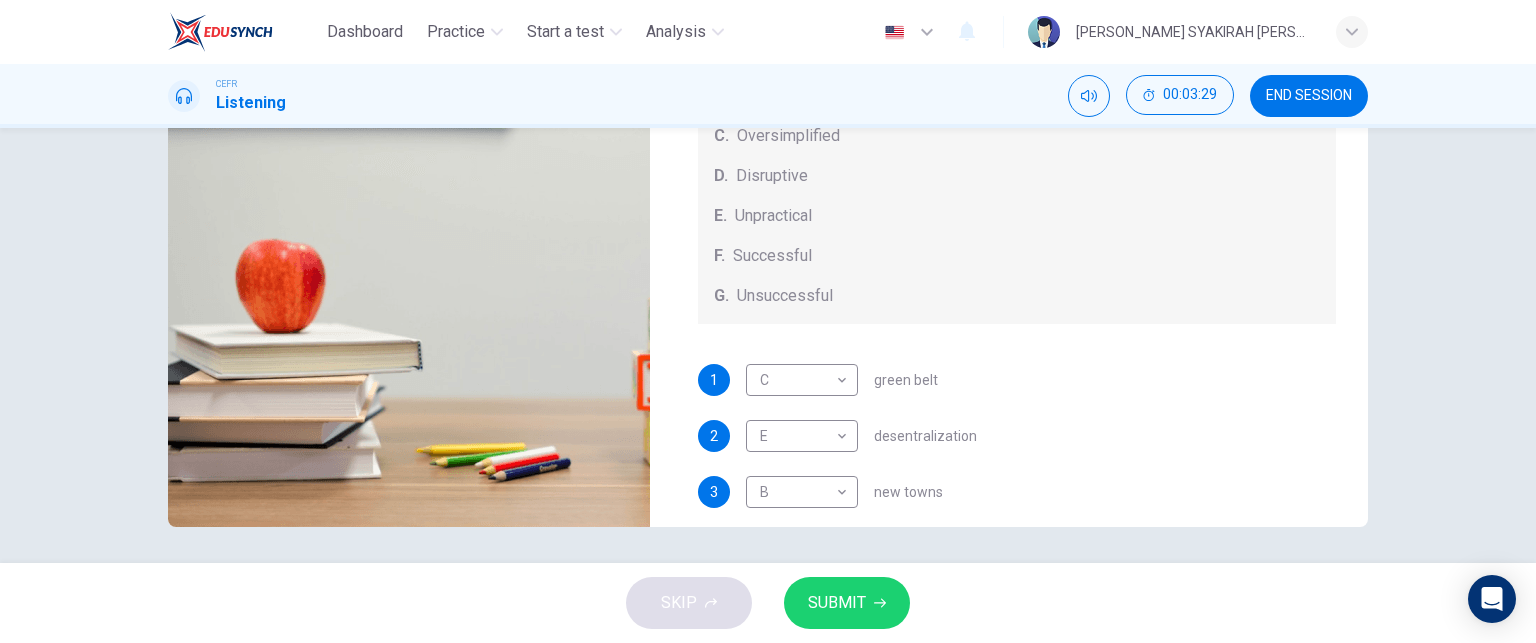 scroll, scrollTop: 0, scrollLeft: 0, axis: both 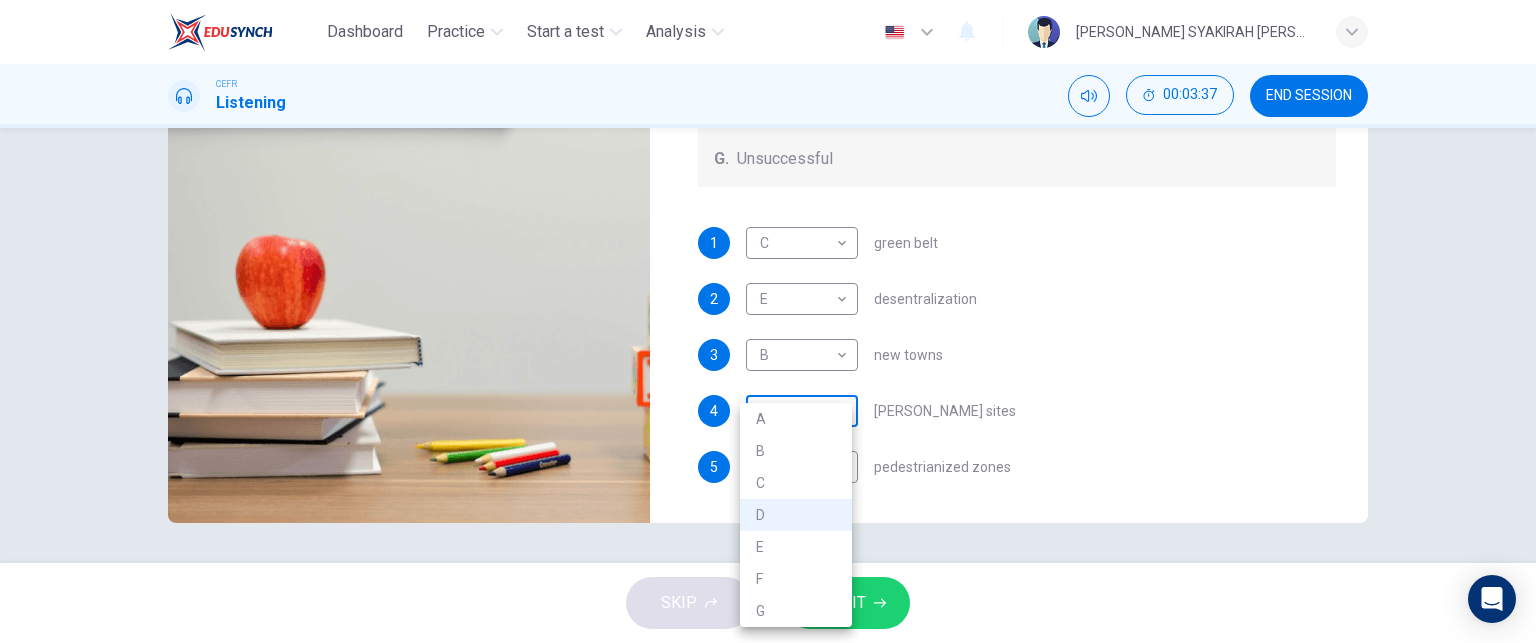 click on "Dashboard Practice Start a test Analysis English en ​ NUR NABILA SYAKIRAH BINTI AMRAN CEFR Listening 00:03:37 END SESSION Questions 1 - 5 How do the speakers describe the green urban planning options? Choose  FIVE  descriptions from the box and select the correct letter next to the questions. Descriptions A. Dangerous B. Too expensive C. Oversimplified  D. Disruptive E. Unpractical F. Successful G. Unsuccessful 1 C C ​ green belt 2 E E ​ desentralization 3 B B ​ new towns 4 D D ​ brownfield sites 5 D D ​ pedestrianized zones Case Study 02m 31s SKIP SUBMIT EduSynch - Online Language Proficiency Testing
Dashboard Practice Start a test Analysis Notifications © Copyright  2025 A B C D E F G" at bounding box center (768, 321) 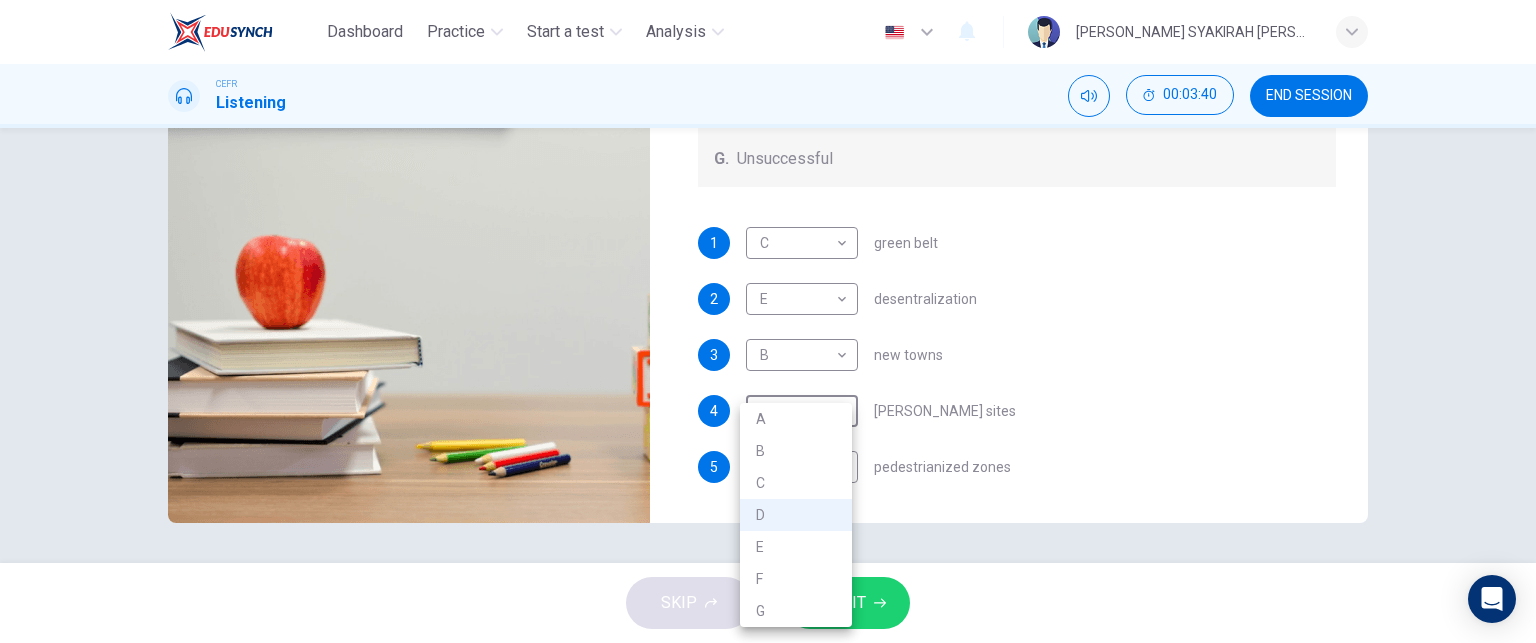 click at bounding box center (768, 321) 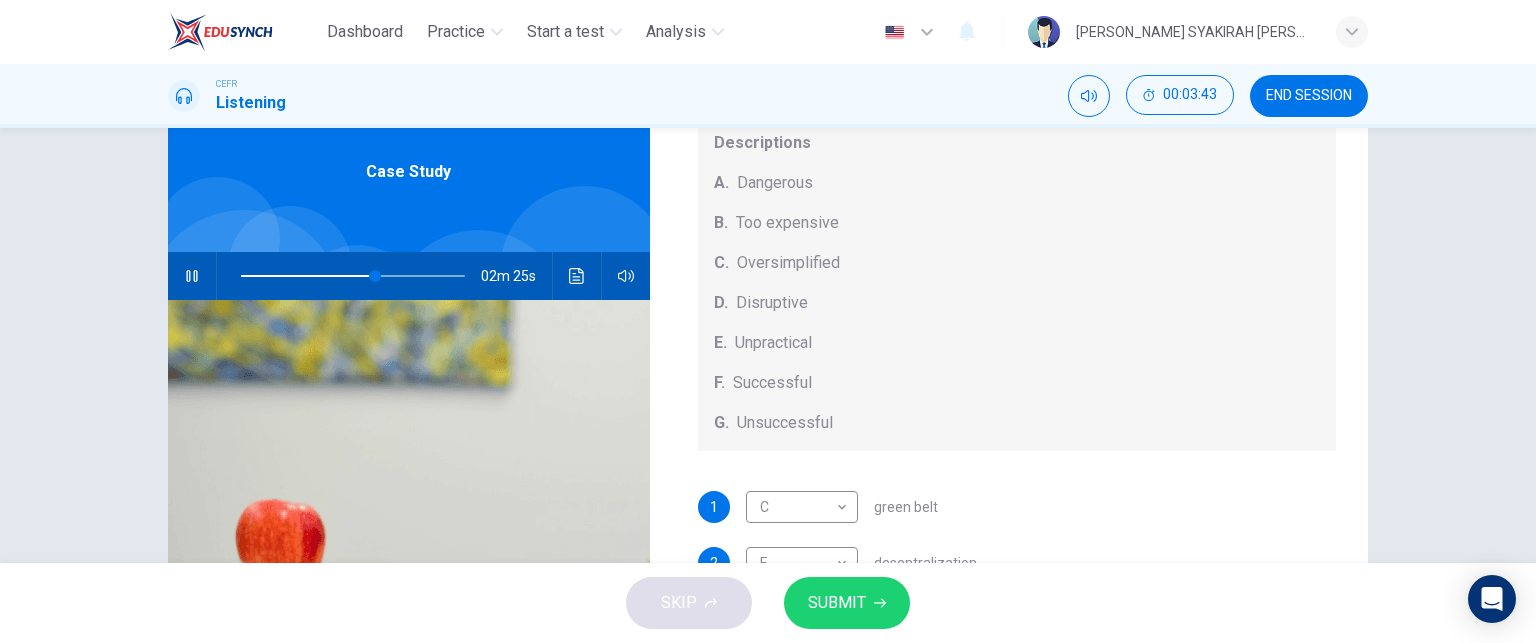 scroll, scrollTop: 340, scrollLeft: 0, axis: vertical 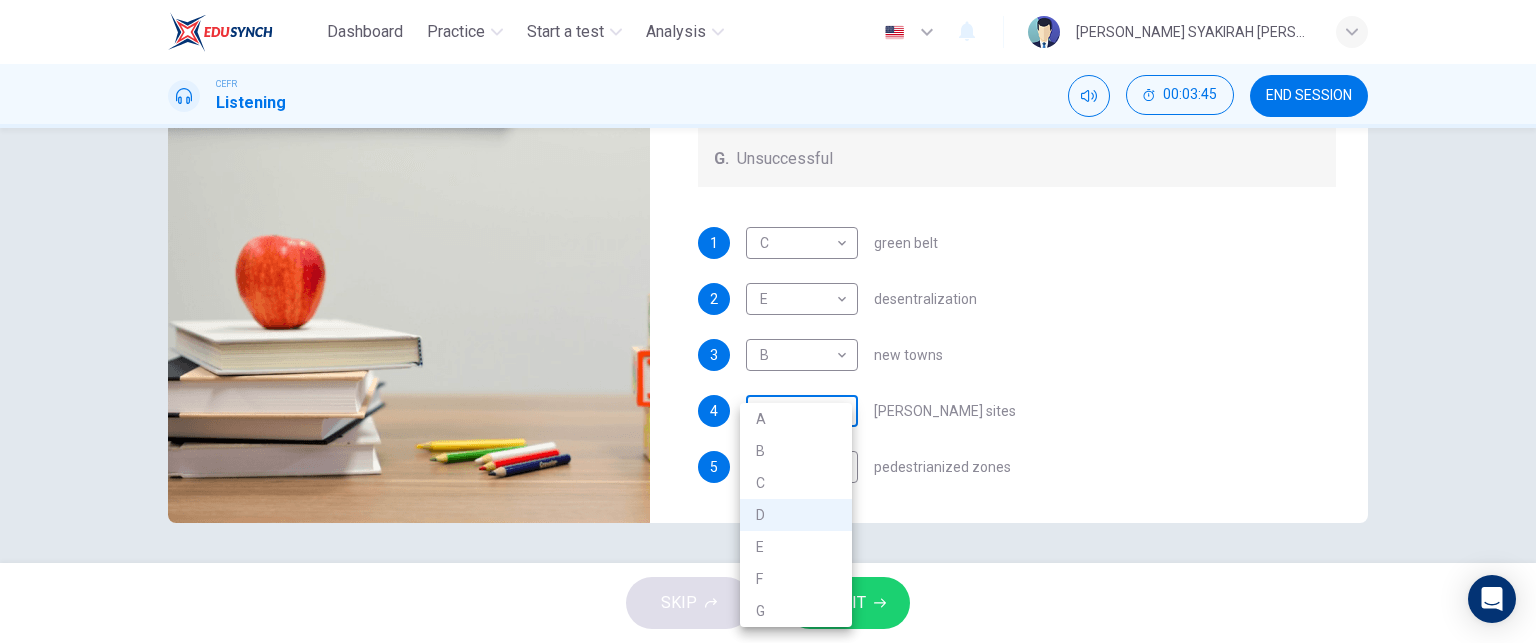 click on "Dashboard Practice Start a test Analysis English en ​ NUR NABILA SYAKIRAH BINTI AMRAN CEFR Listening 00:03:45 END SESSION Questions 1 - 5 How do the speakers describe the green urban planning options? Choose  FIVE  descriptions from the box and select the correct letter next to the questions. Descriptions A. Dangerous B. Too expensive C. Oversimplified  D. Disruptive E. Unpractical F. Successful G. Unsuccessful 1 C C ​ green belt 2 E E ​ desentralization 3 B B ​ new towns 4 D D ​ brownfield sites 5 D D ​ pedestrianized zones Case Study 02m 23s SKIP SUBMIT EduSynch - Online Language Proficiency Testing
Dashboard Practice Start a test Analysis Notifications © Copyright  2025 A B C D E F G" at bounding box center [768, 321] 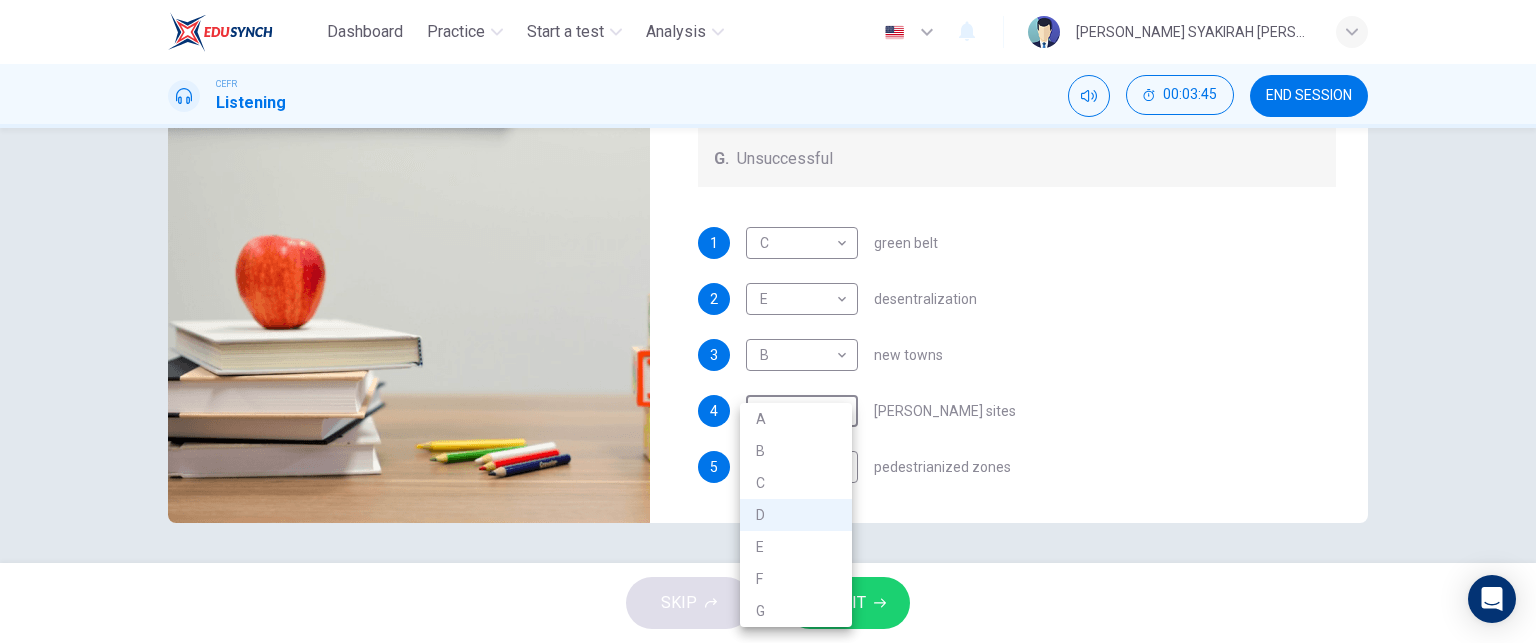 type on "61" 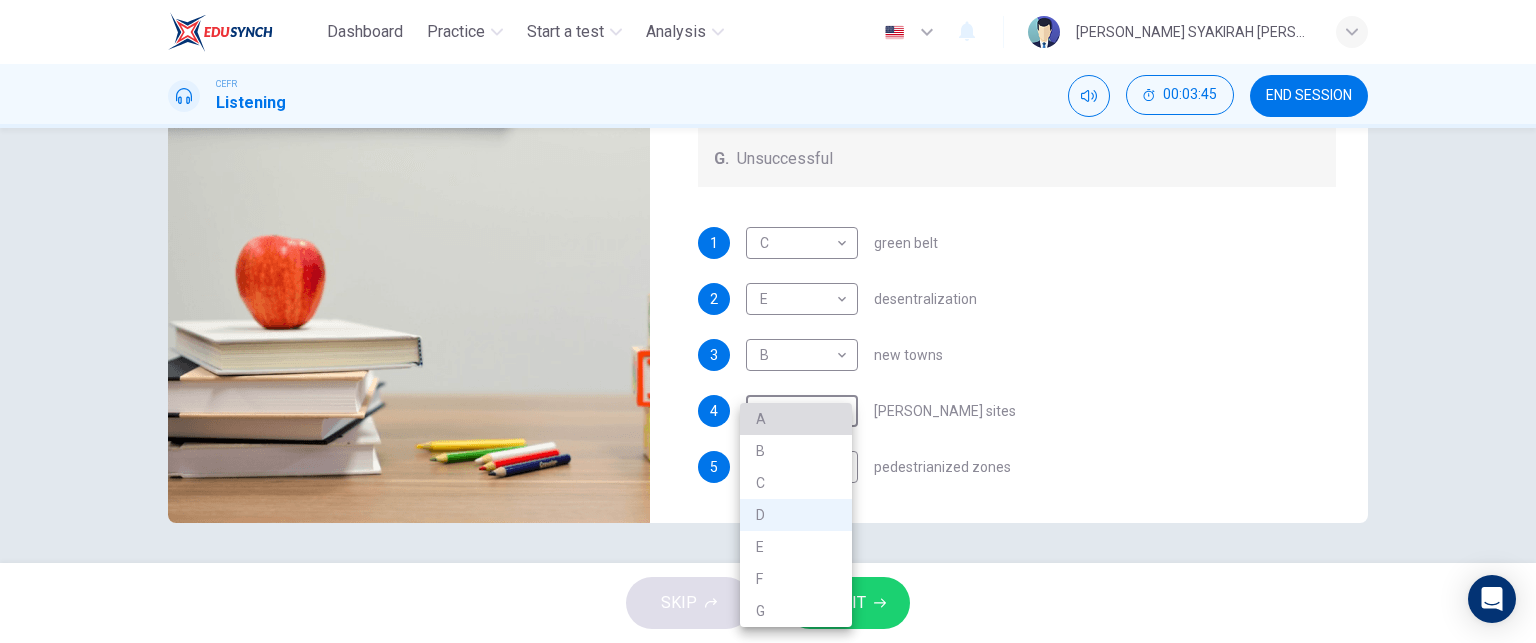 click on "A" at bounding box center (796, 419) 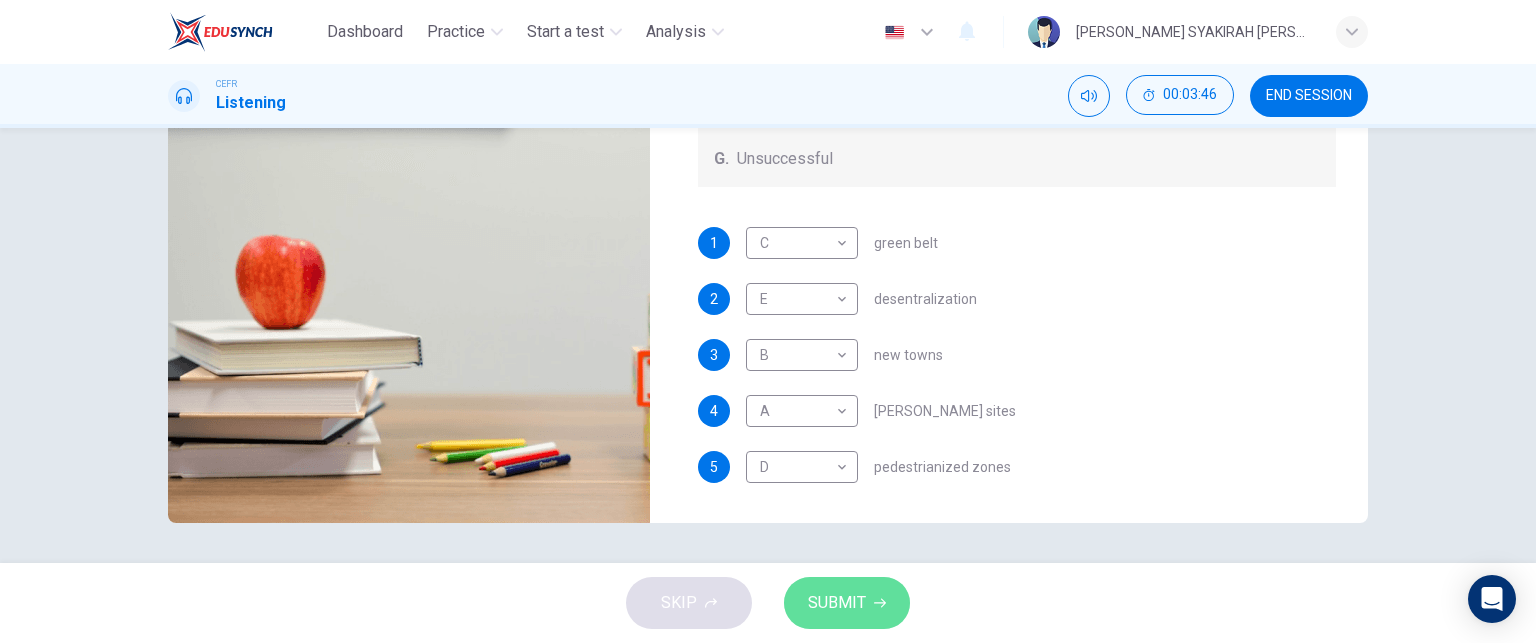 click on "SUBMIT" at bounding box center [837, 603] 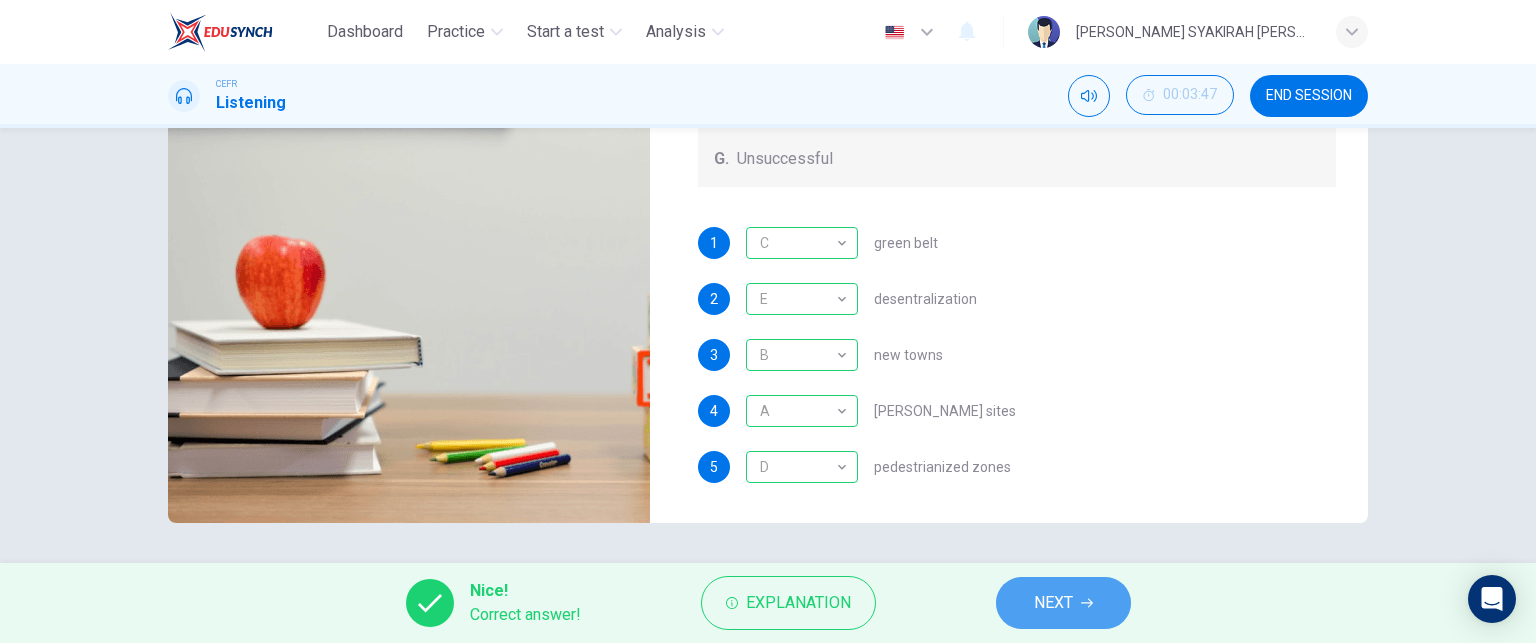 click on "NEXT" at bounding box center (1053, 603) 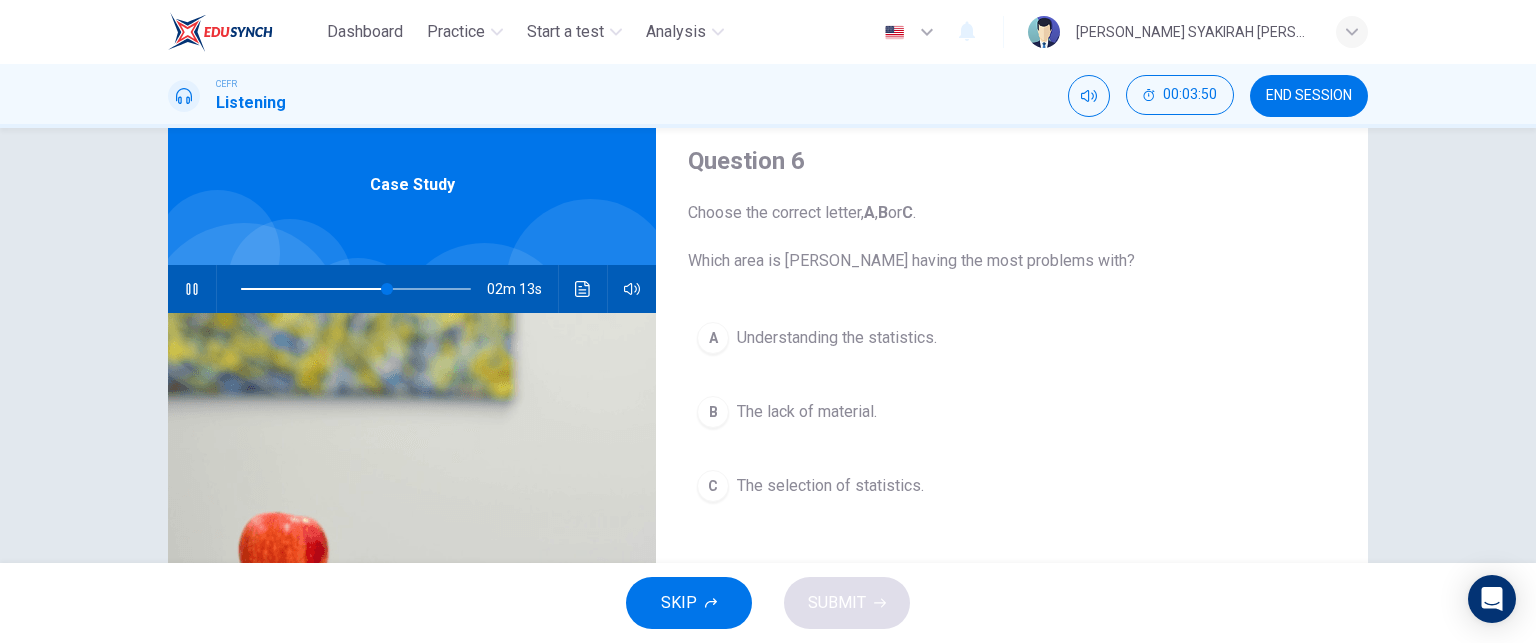 scroll, scrollTop: 64, scrollLeft: 0, axis: vertical 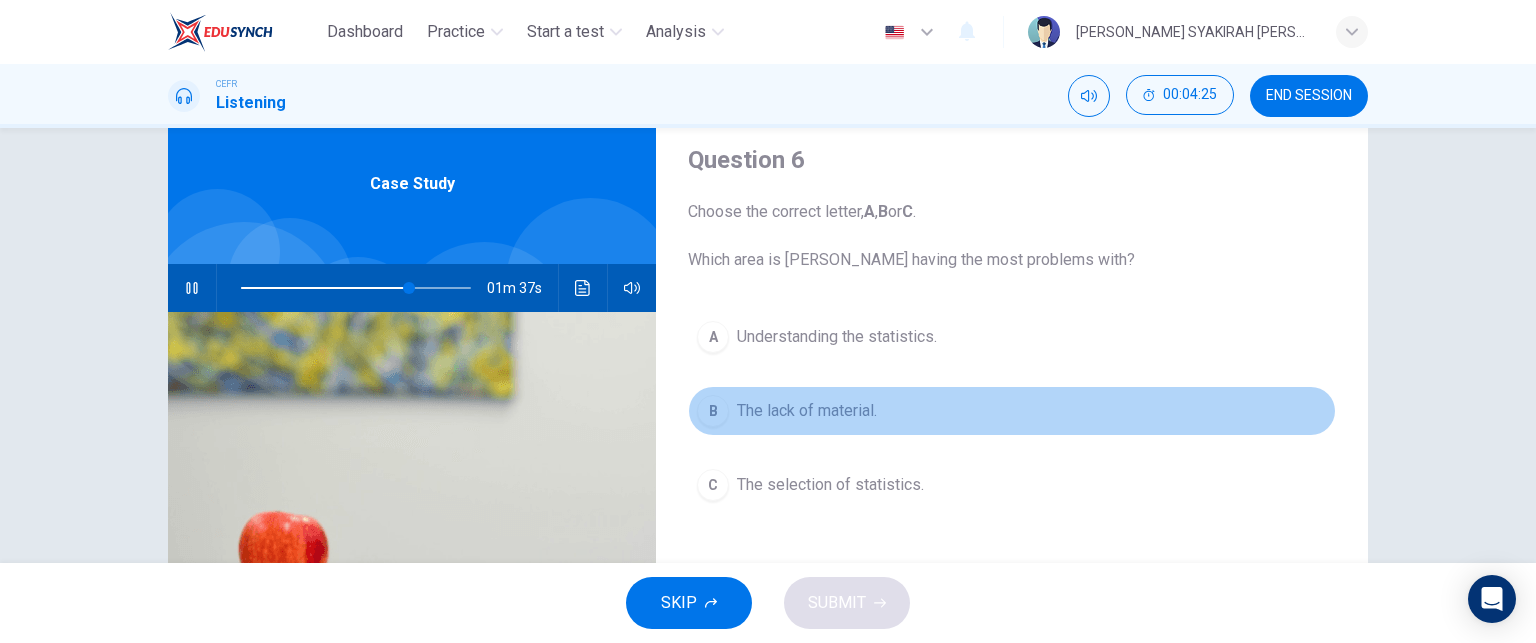 click on "The lack of material." at bounding box center (807, 411) 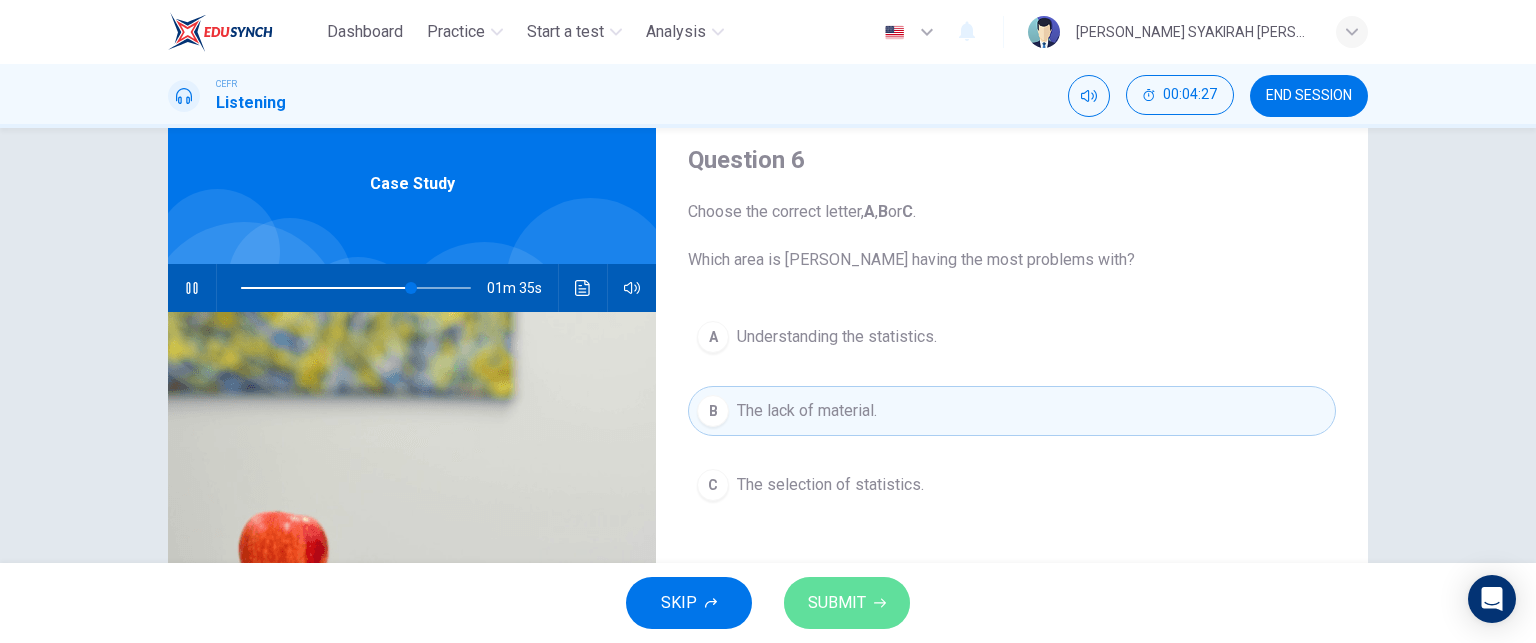 click on "SUBMIT" at bounding box center (837, 603) 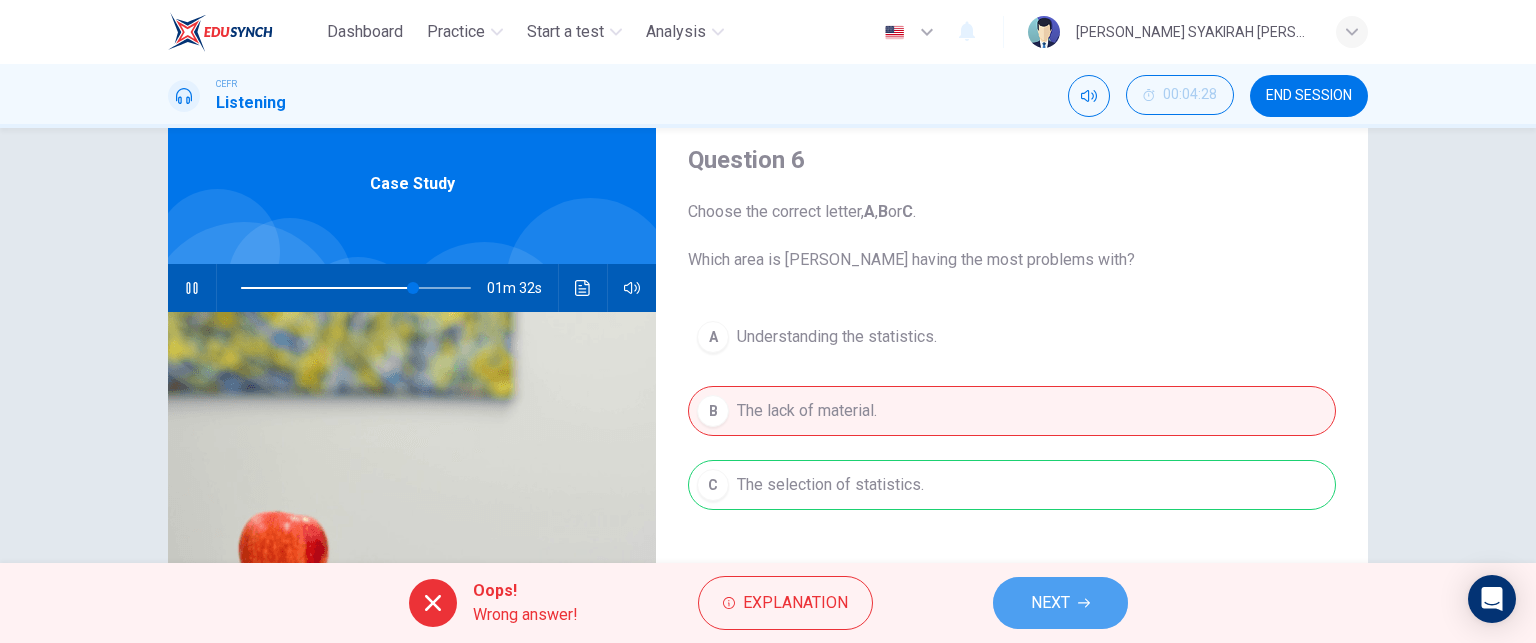 click on "NEXT" at bounding box center (1060, 603) 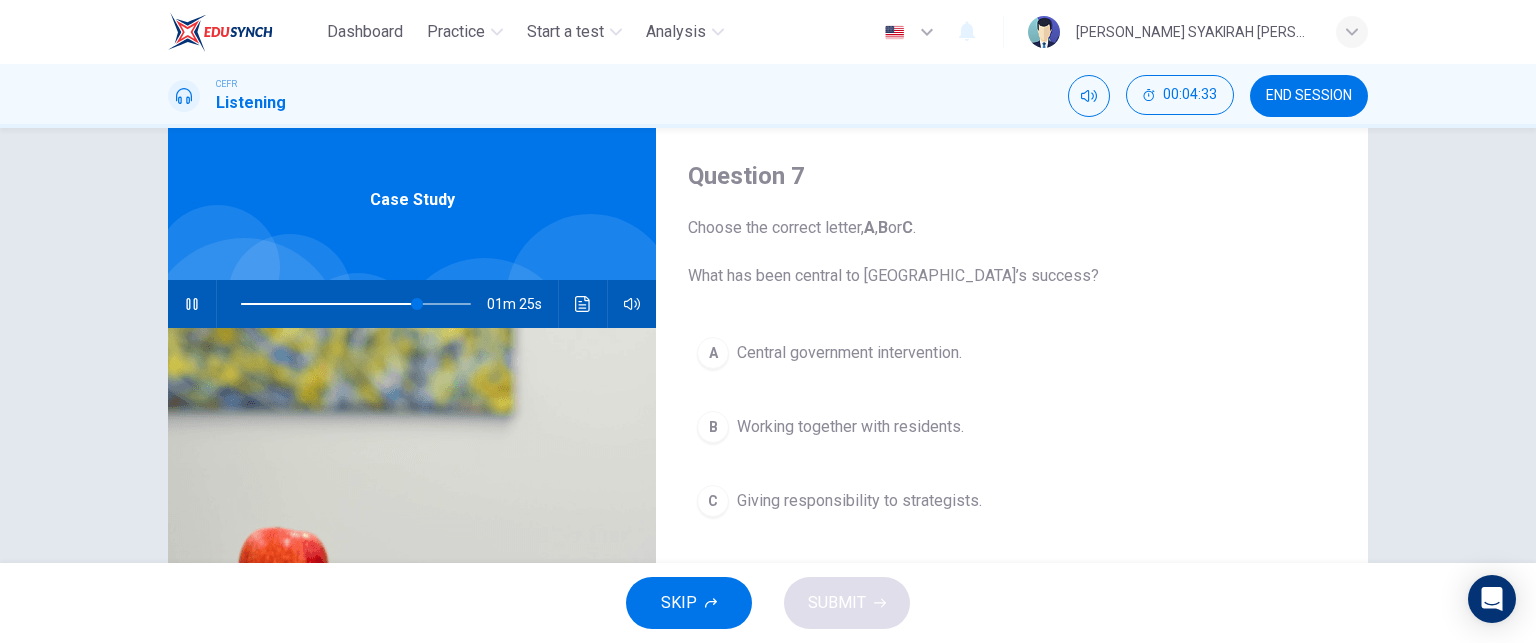 scroll, scrollTop: 55, scrollLeft: 0, axis: vertical 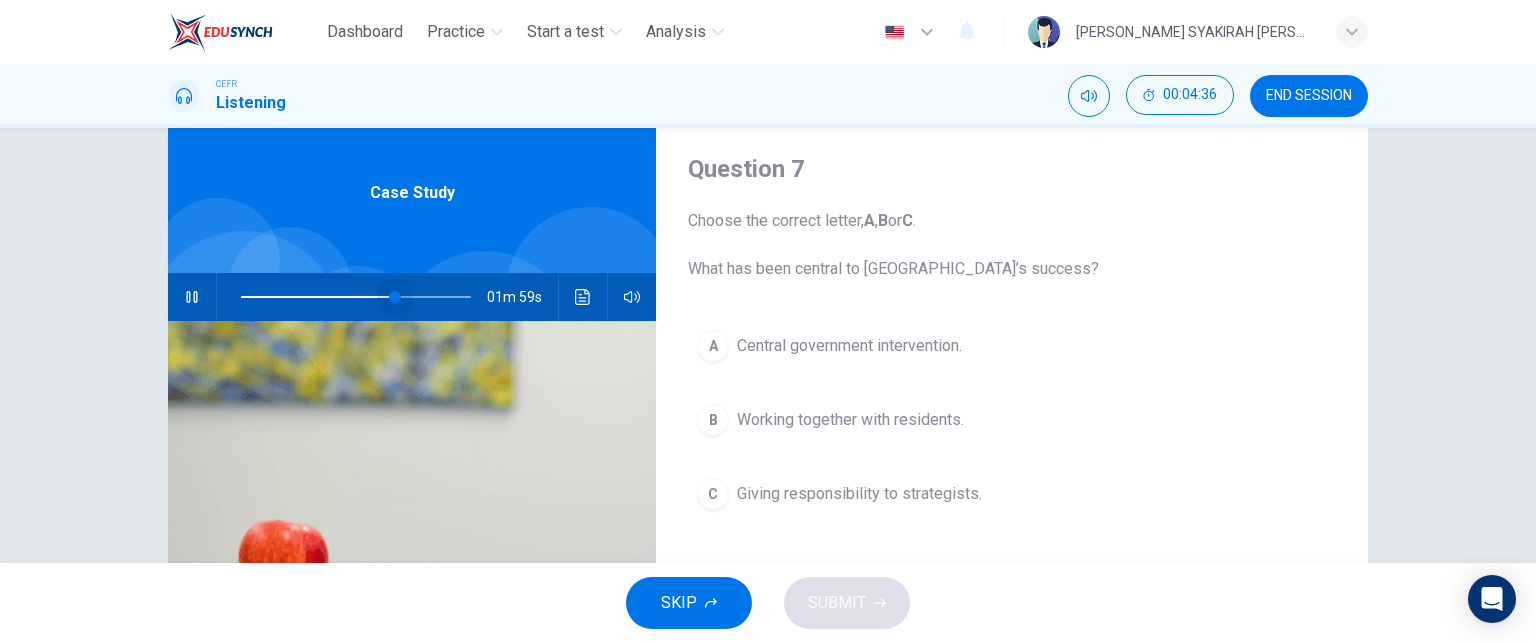 click at bounding box center [356, 297] 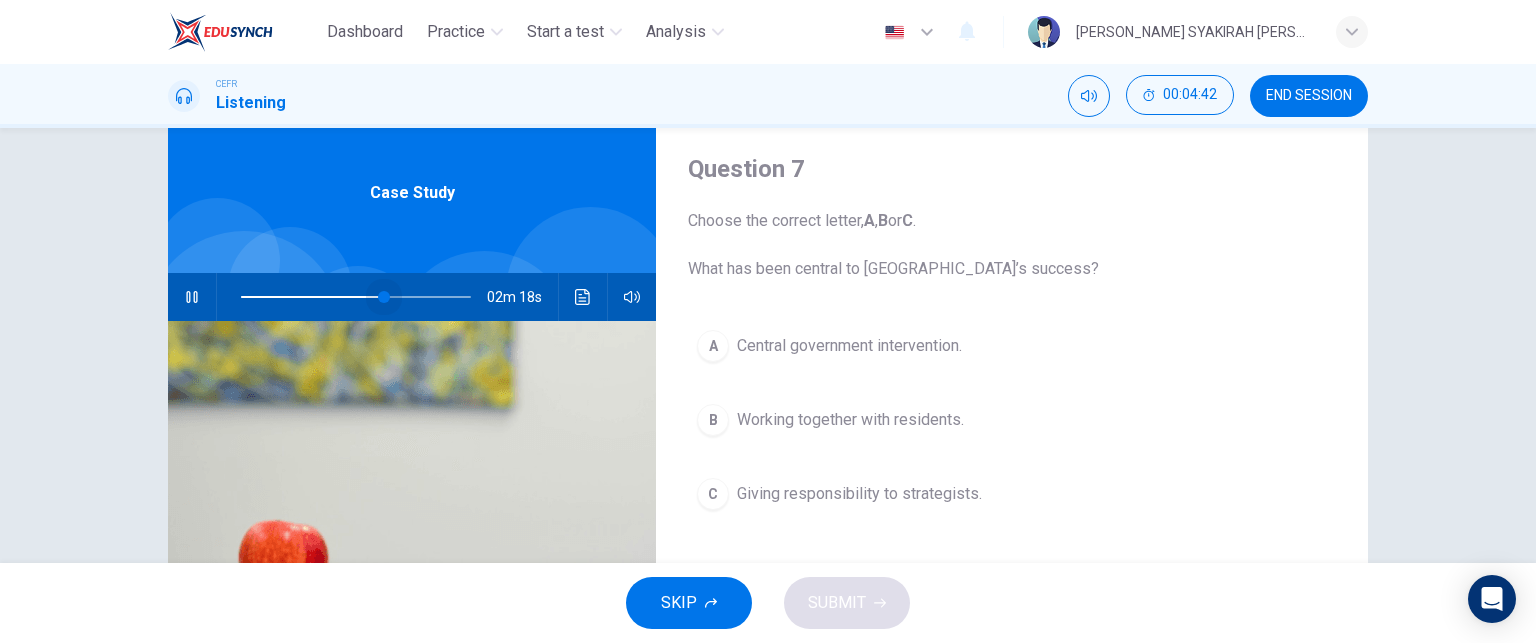 click at bounding box center (384, 297) 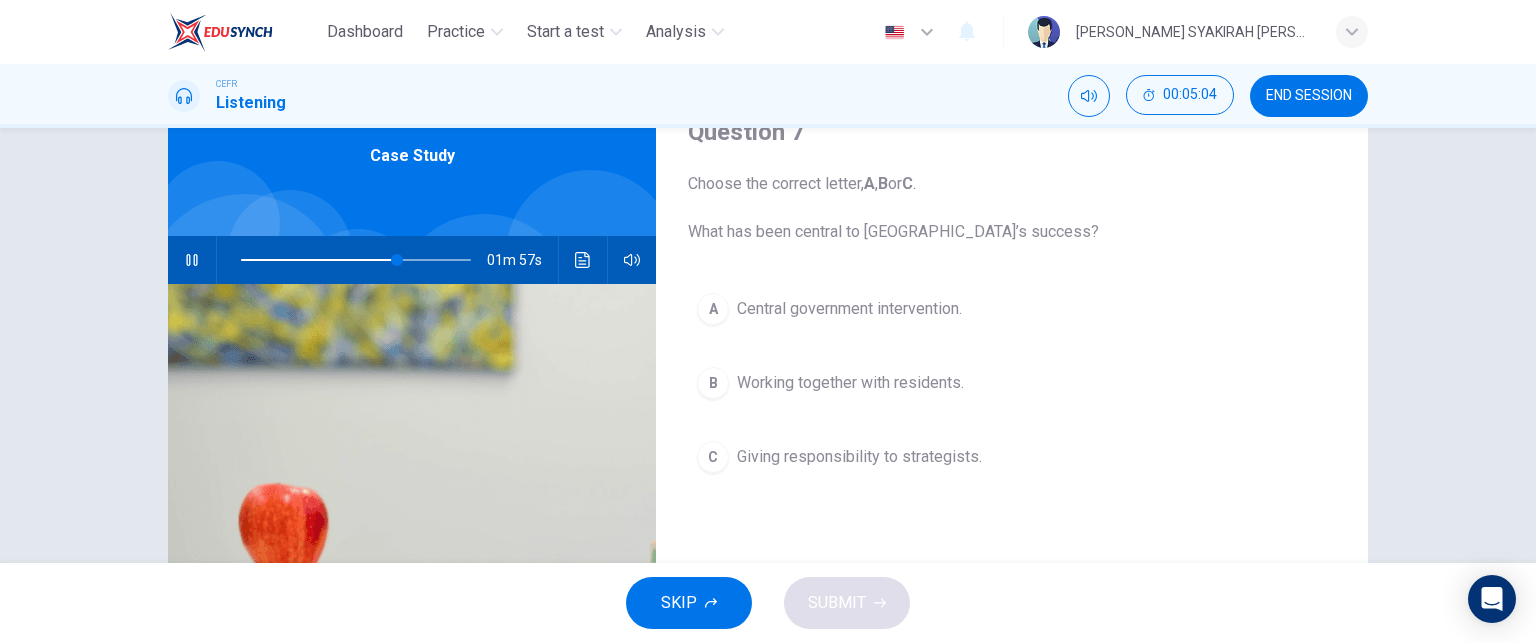 scroll, scrollTop: 94, scrollLeft: 0, axis: vertical 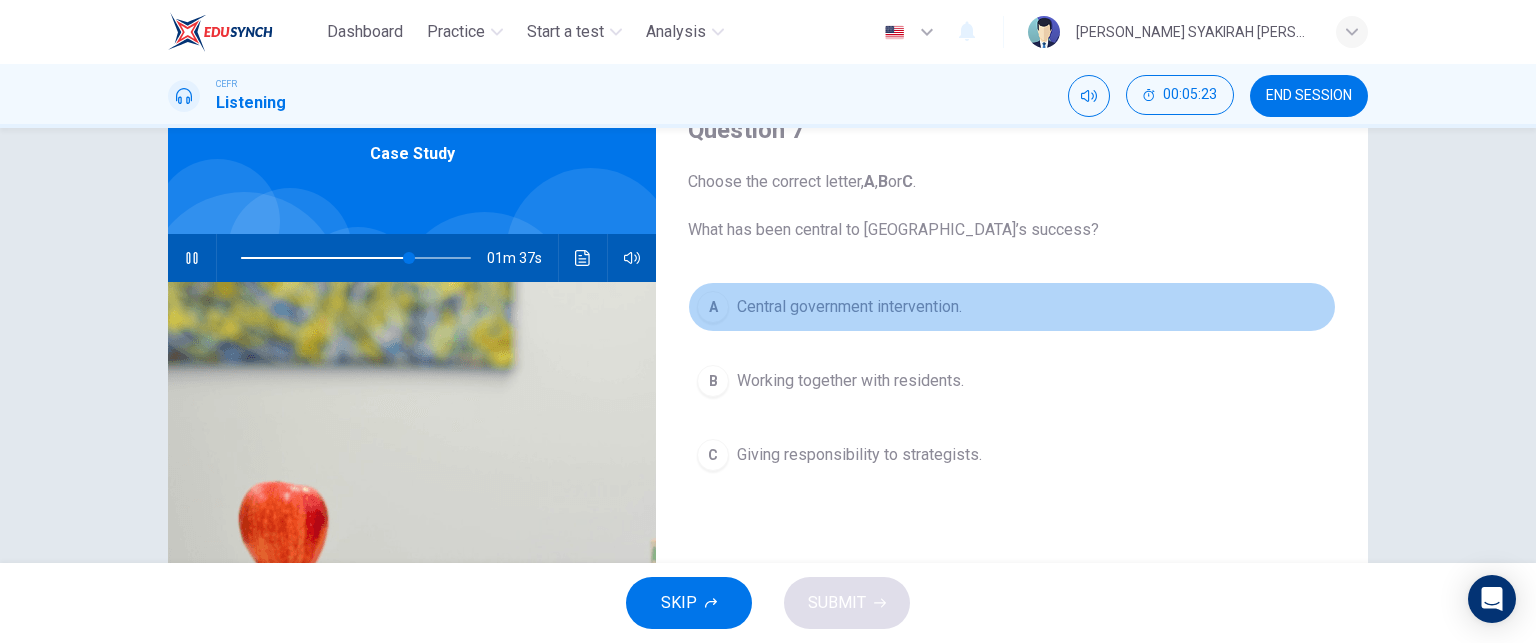 click on "Central government intervention." at bounding box center (849, 307) 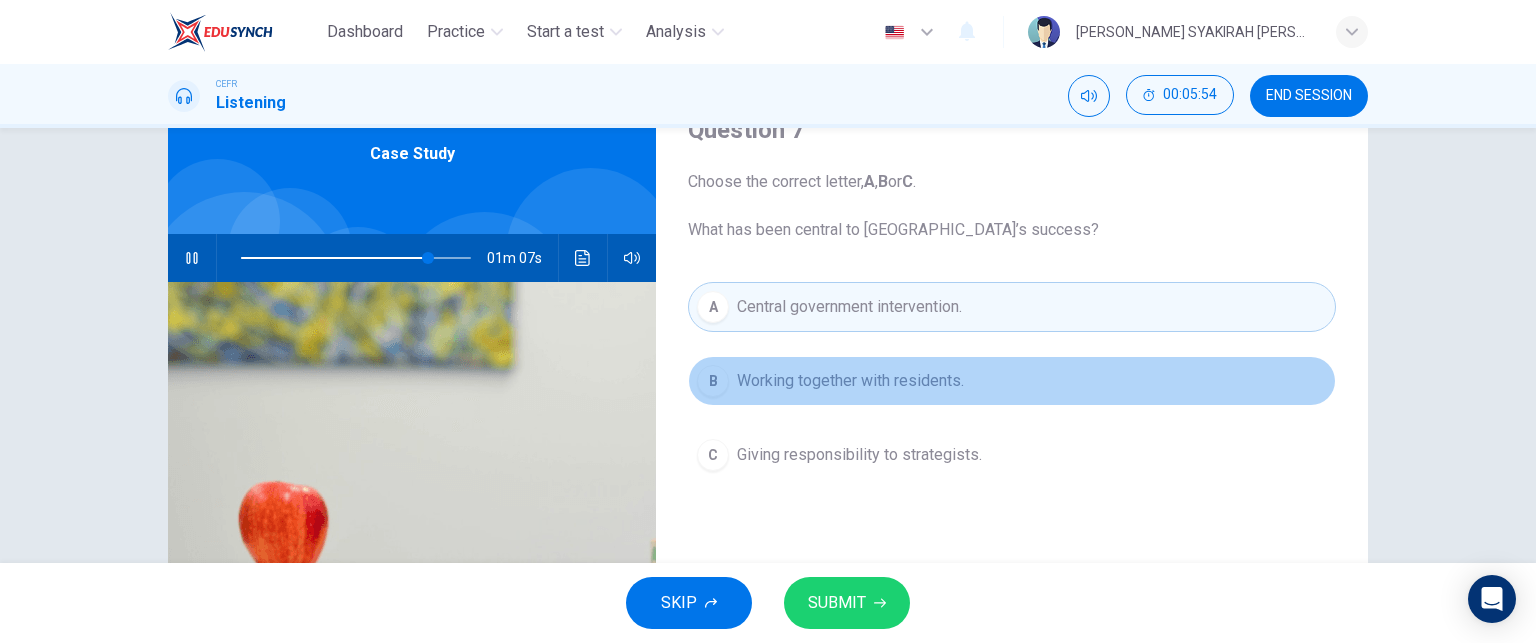 click on "Working together with residents." at bounding box center [850, 381] 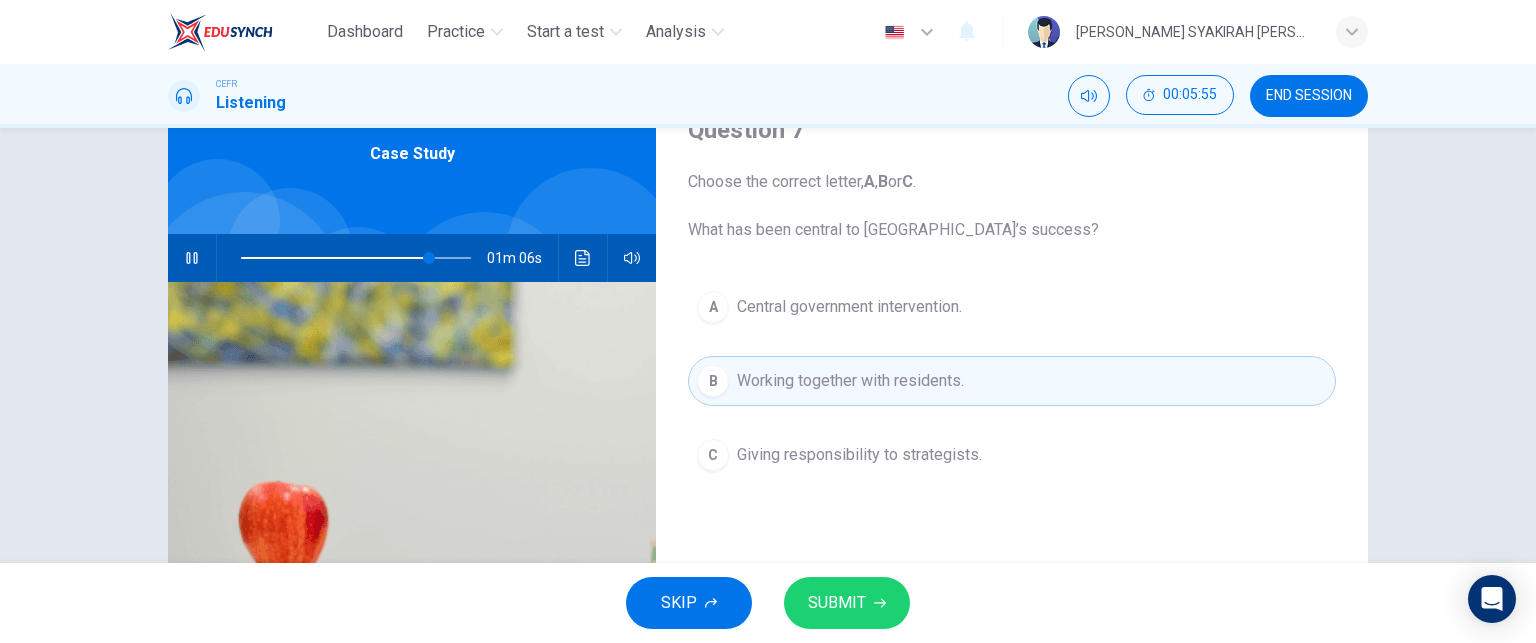 click on "SUBMIT" at bounding box center [837, 603] 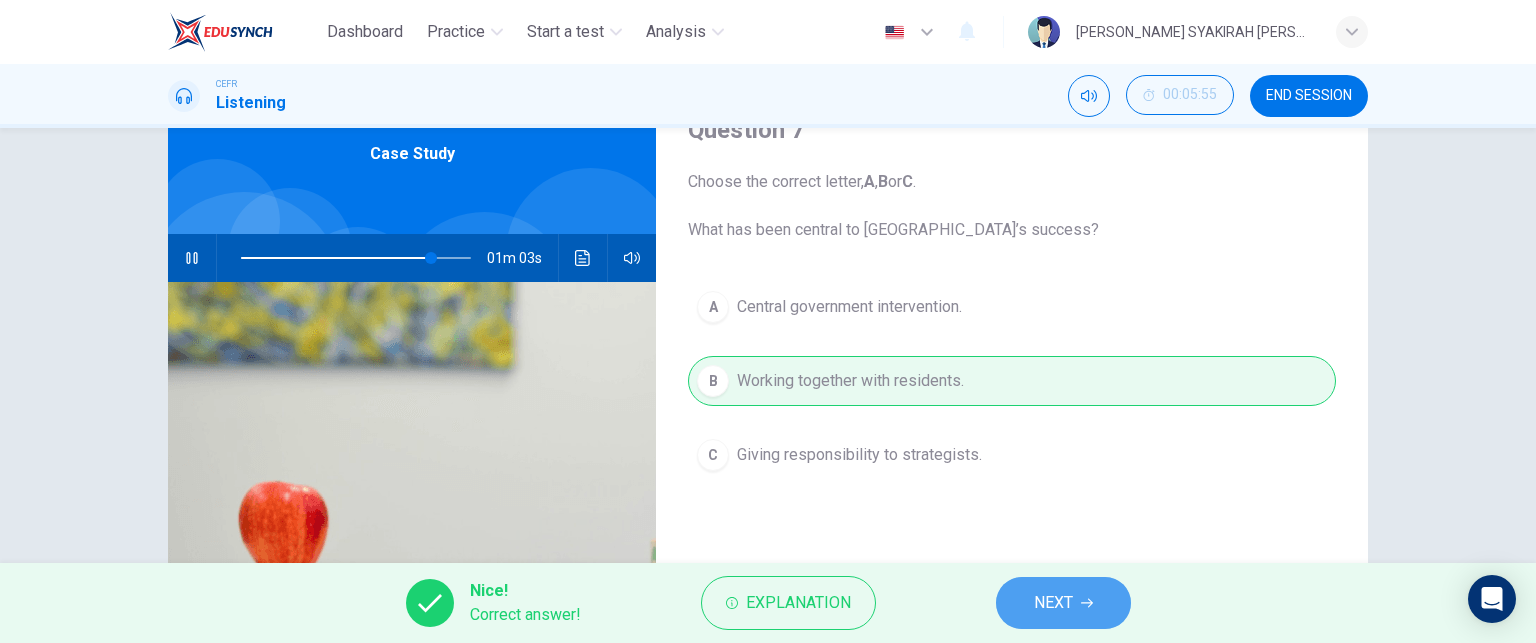 click on "NEXT" at bounding box center [1053, 603] 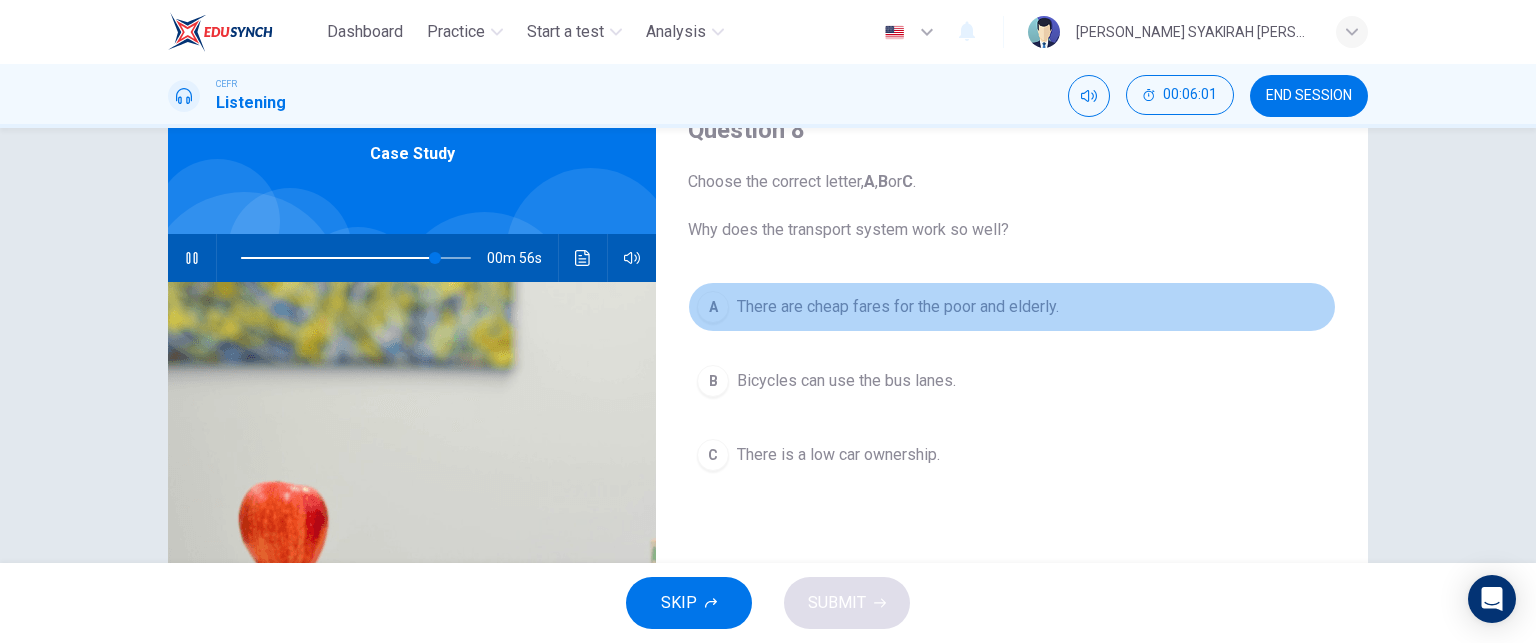 click on "A There are cheap fares for the poor and elderly." at bounding box center (1012, 307) 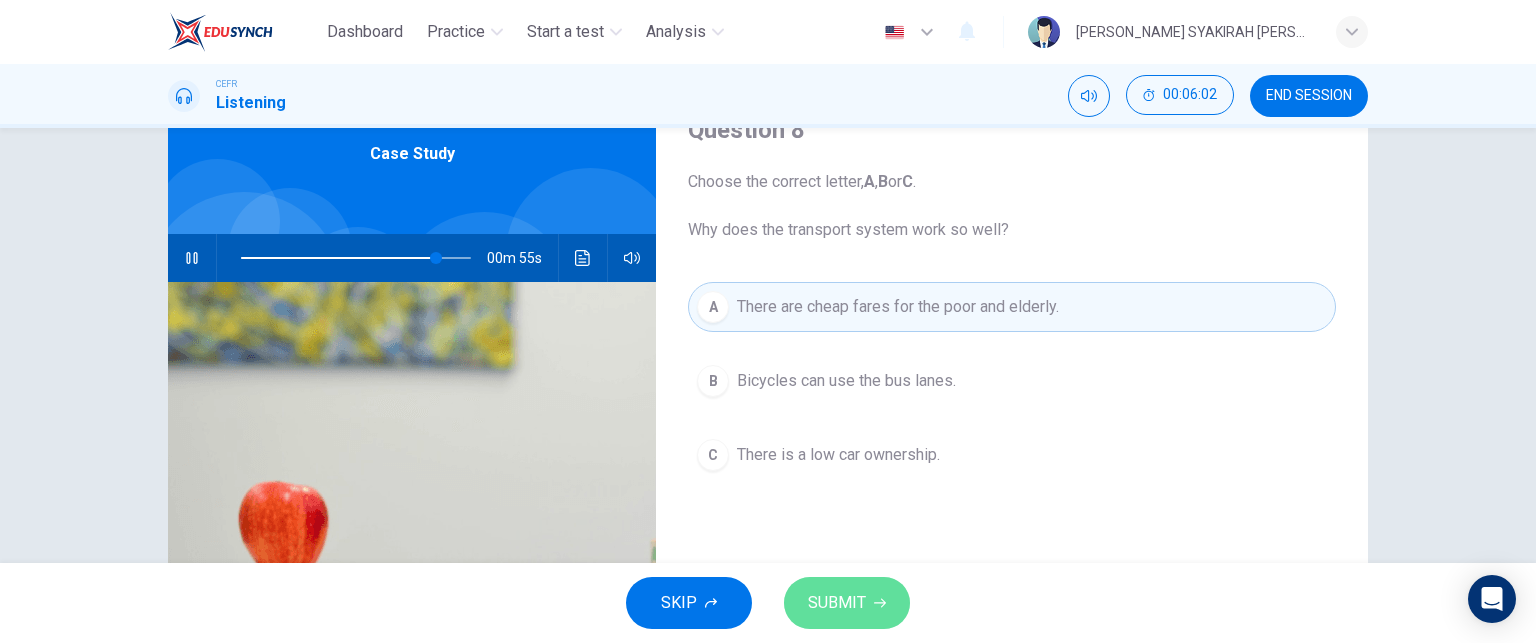 click on "SUBMIT" at bounding box center (837, 603) 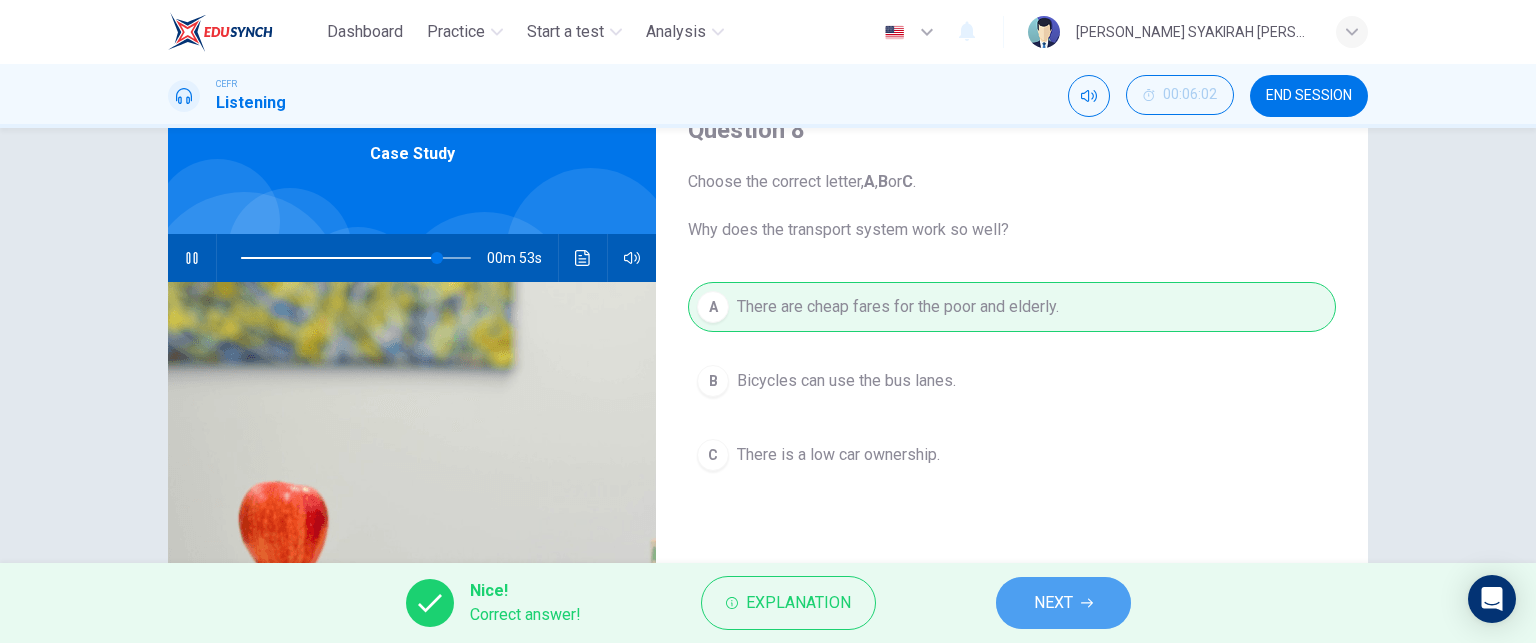 click on "NEXT" at bounding box center [1063, 603] 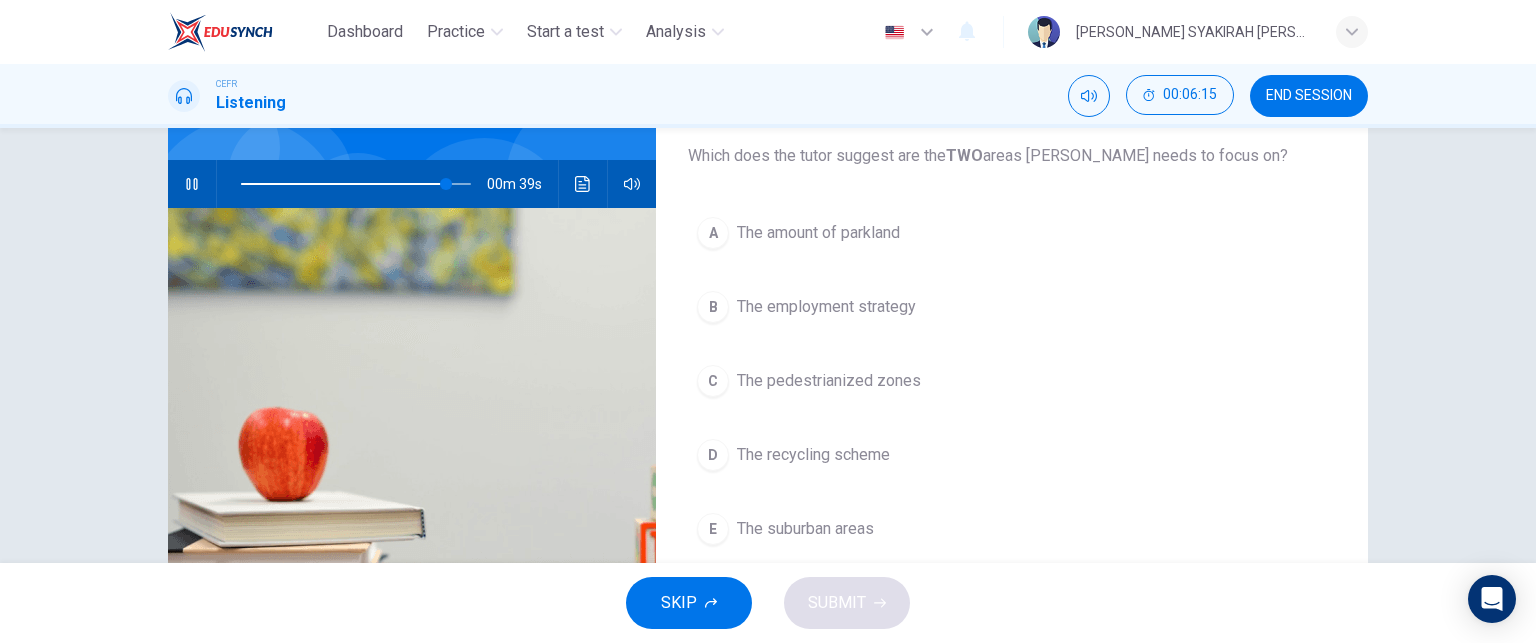 scroll, scrollTop: 170, scrollLeft: 0, axis: vertical 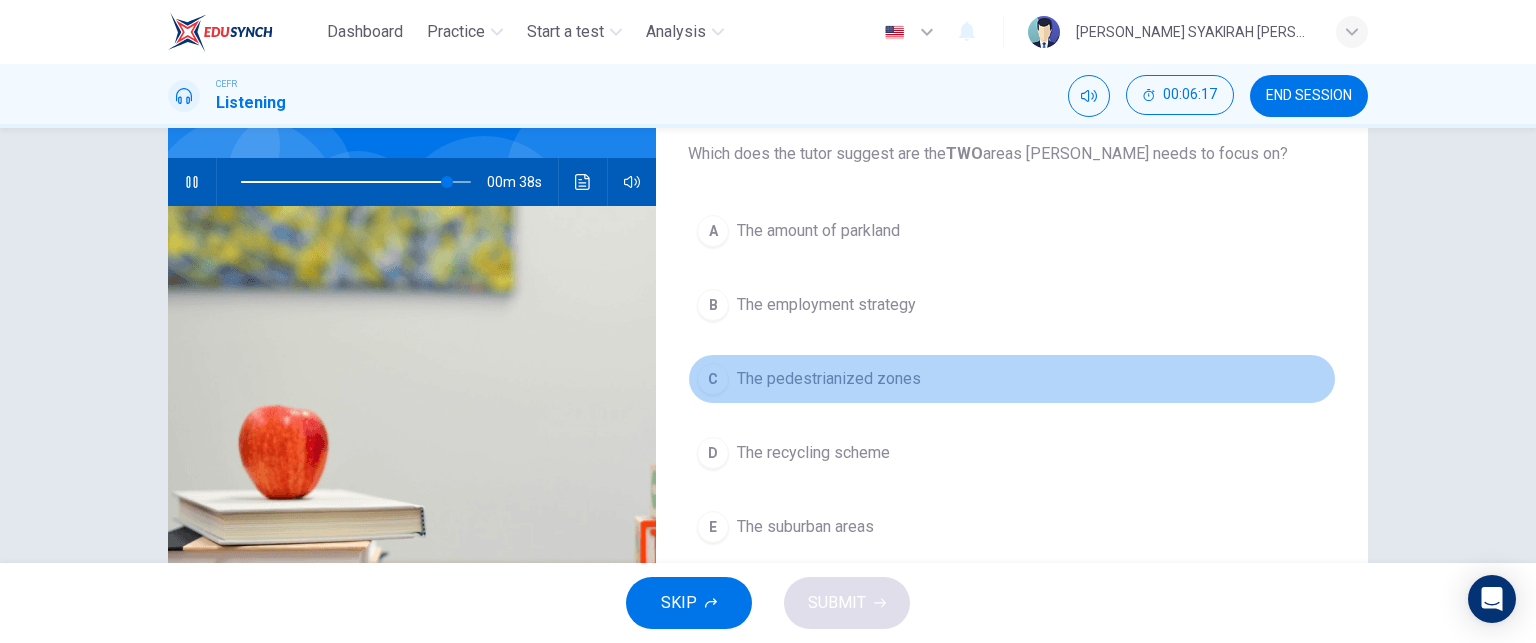 click on "The pedestrianized zones" at bounding box center [829, 379] 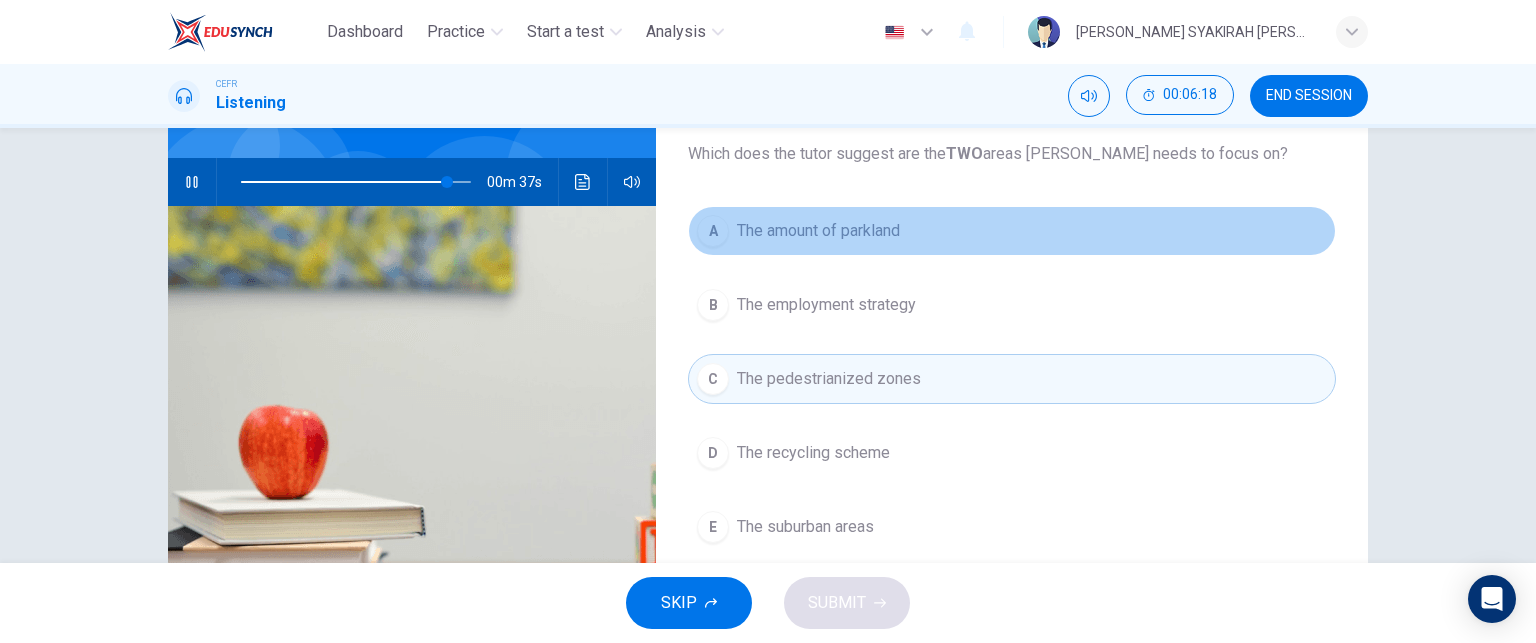 click on "The amount of parkland" at bounding box center (818, 231) 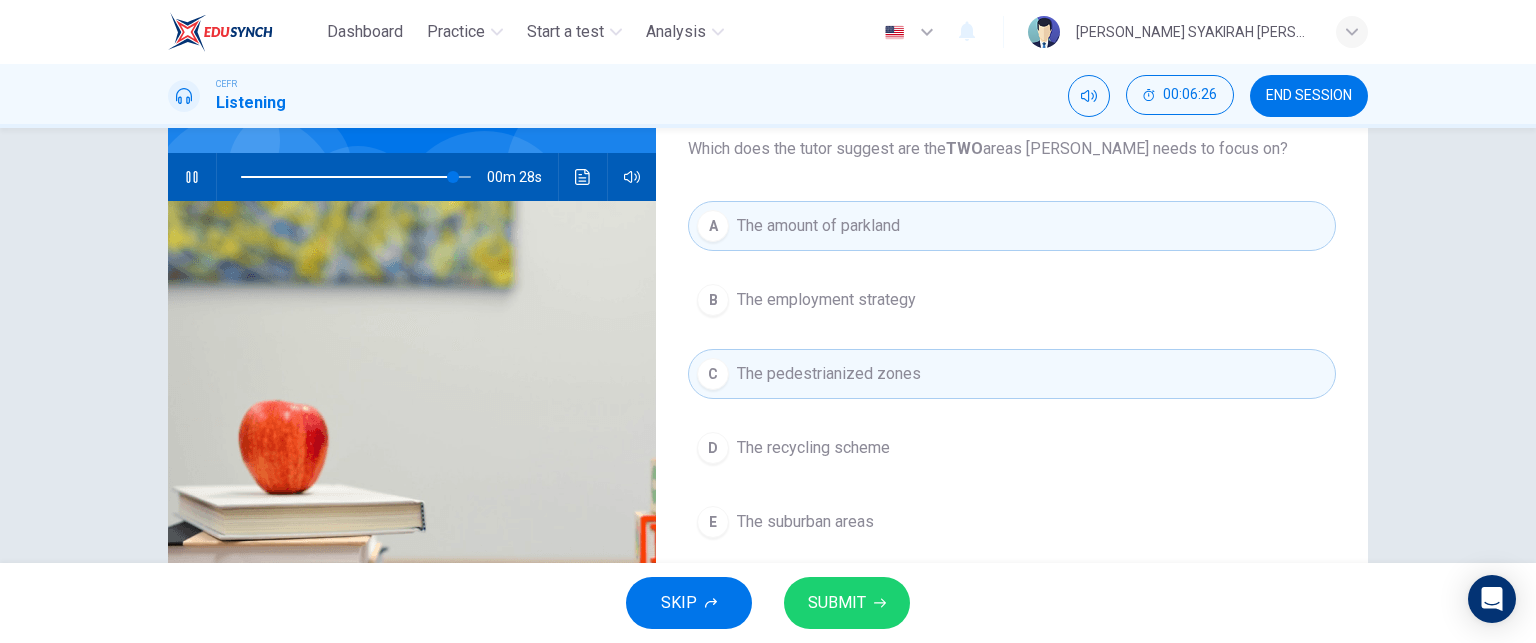 scroll, scrollTop: 172, scrollLeft: 0, axis: vertical 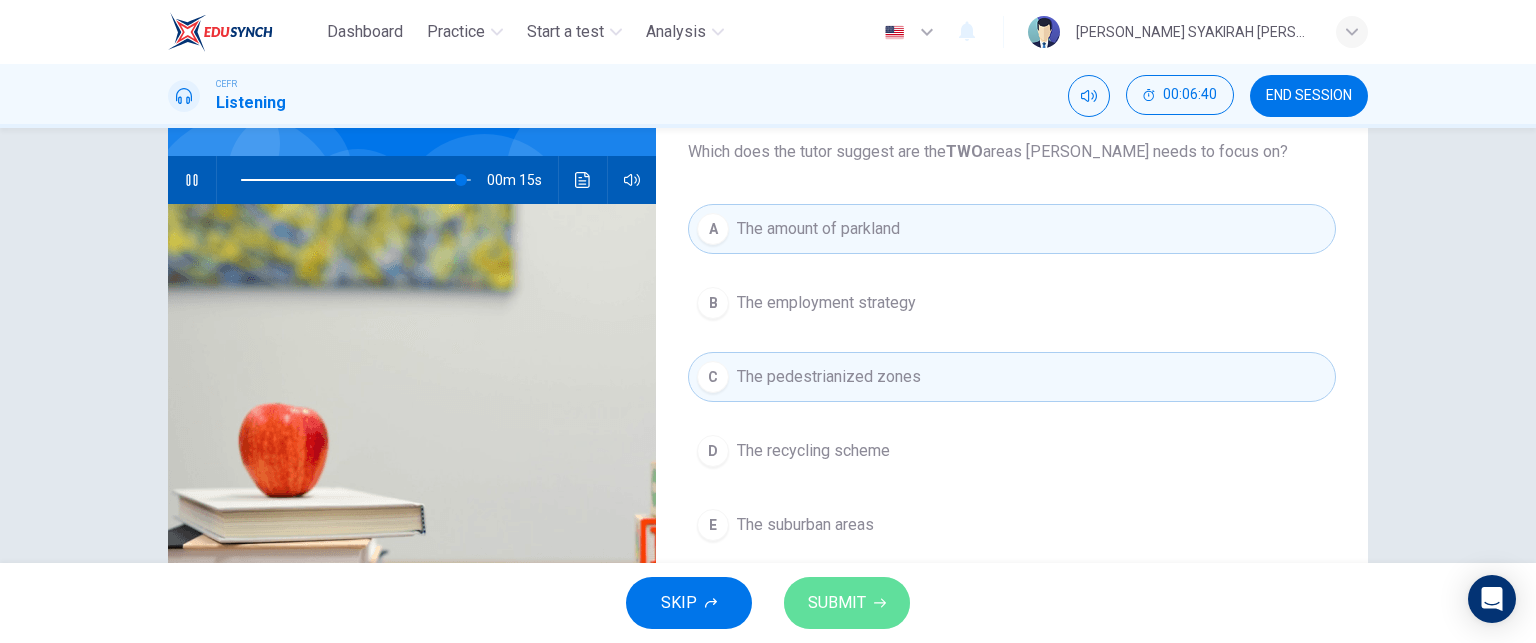 click on "SUBMIT" at bounding box center [837, 603] 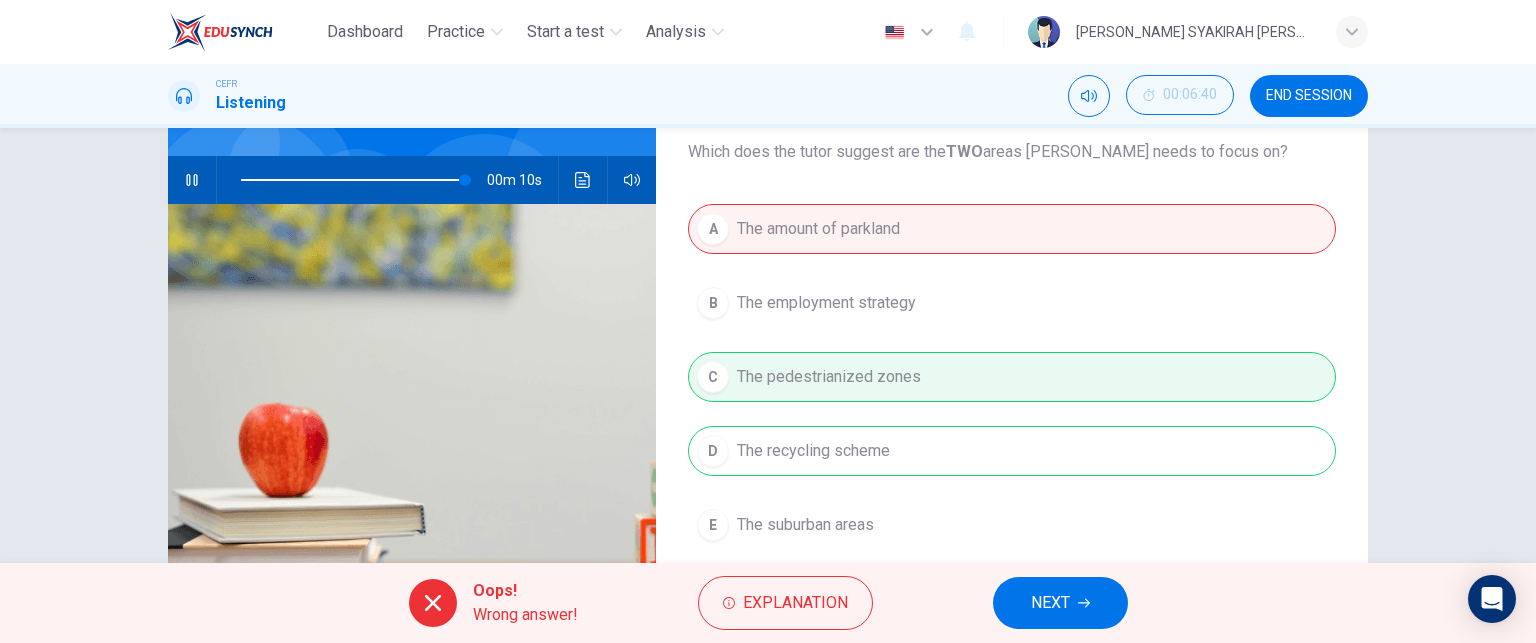 type on "97" 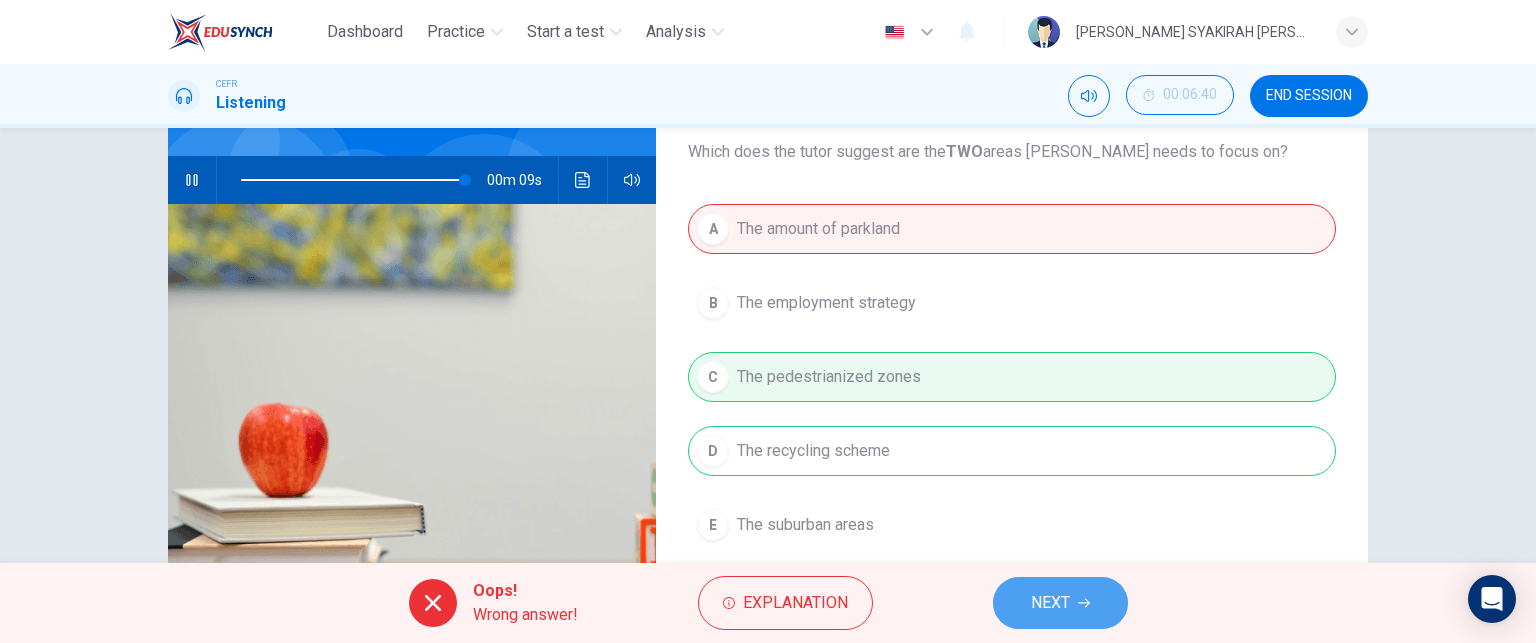 click on "NEXT" at bounding box center (1060, 603) 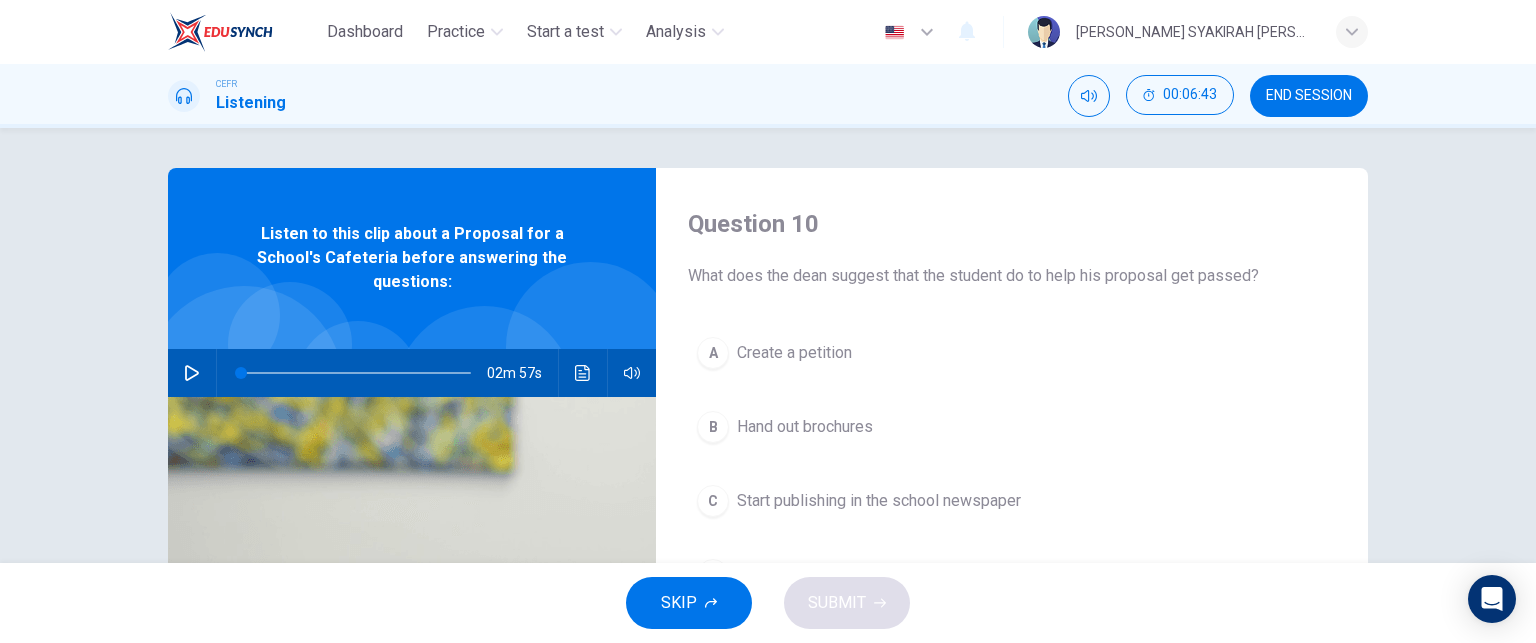click 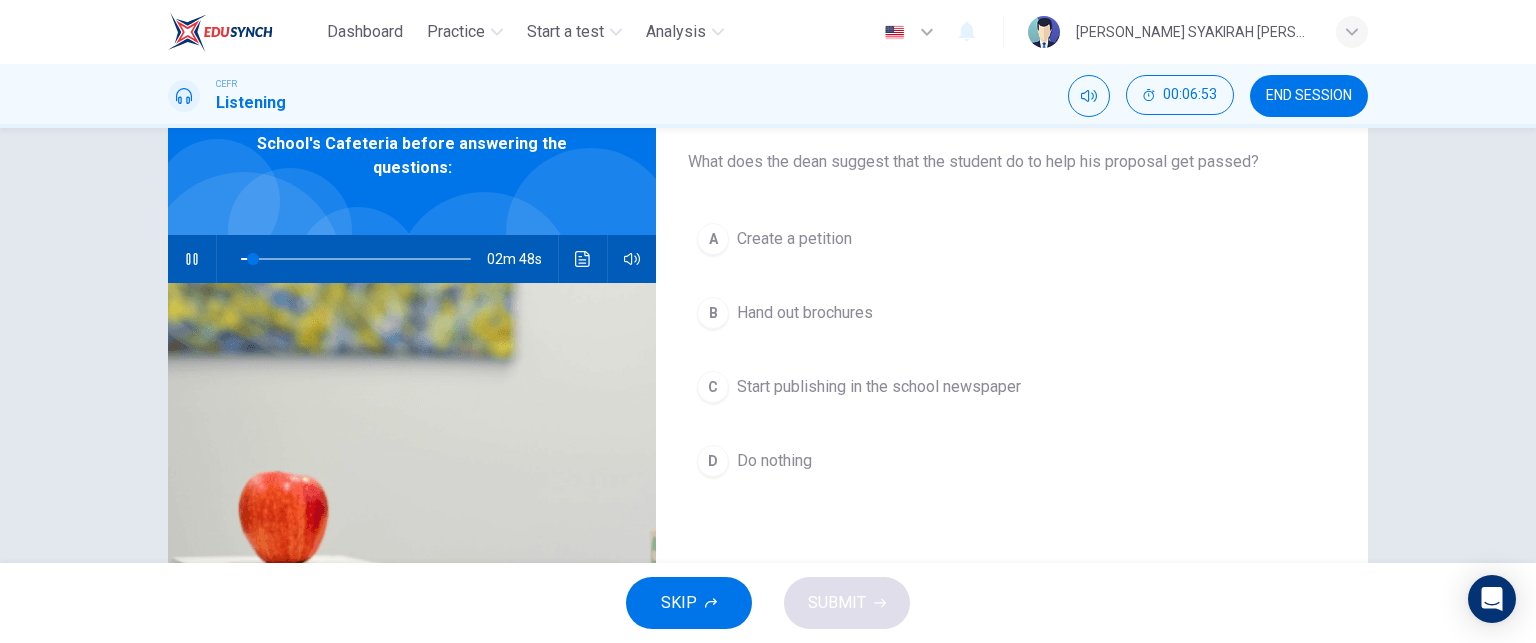 scroll, scrollTop: 114, scrollLeft: 0, axis: vertical 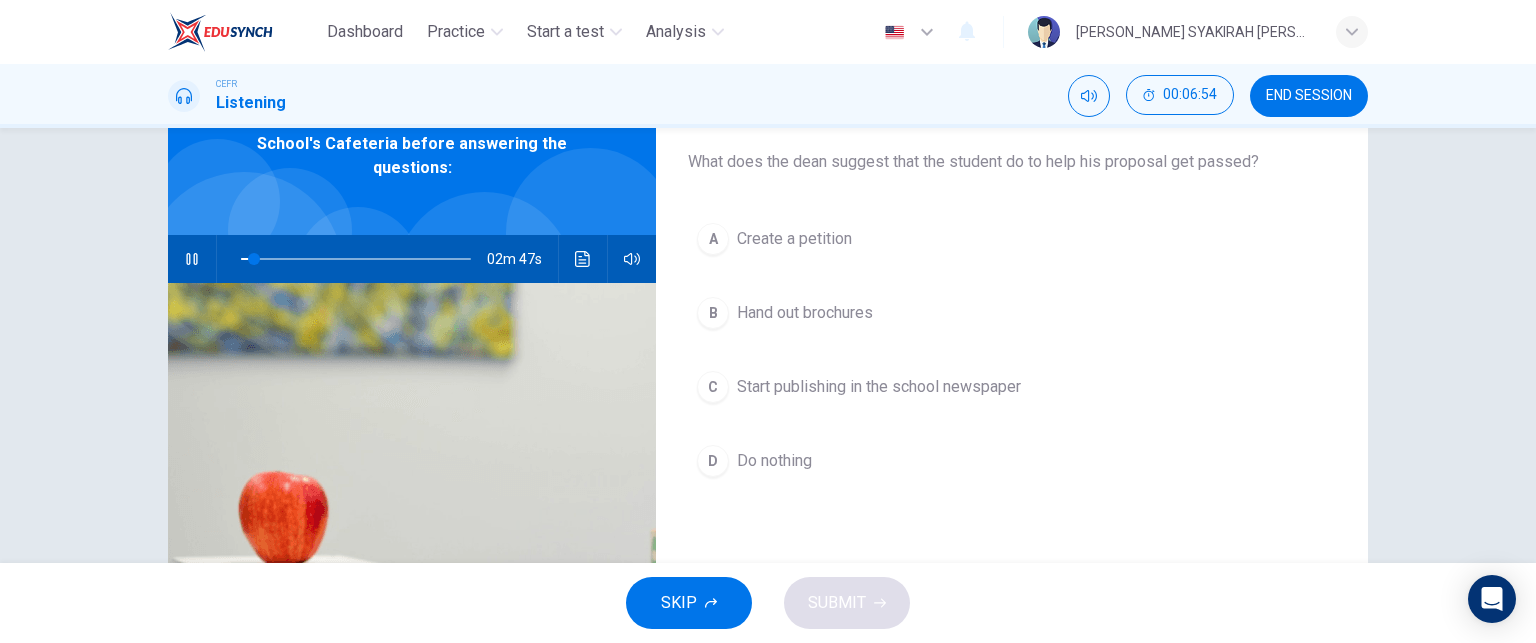 type on "6" 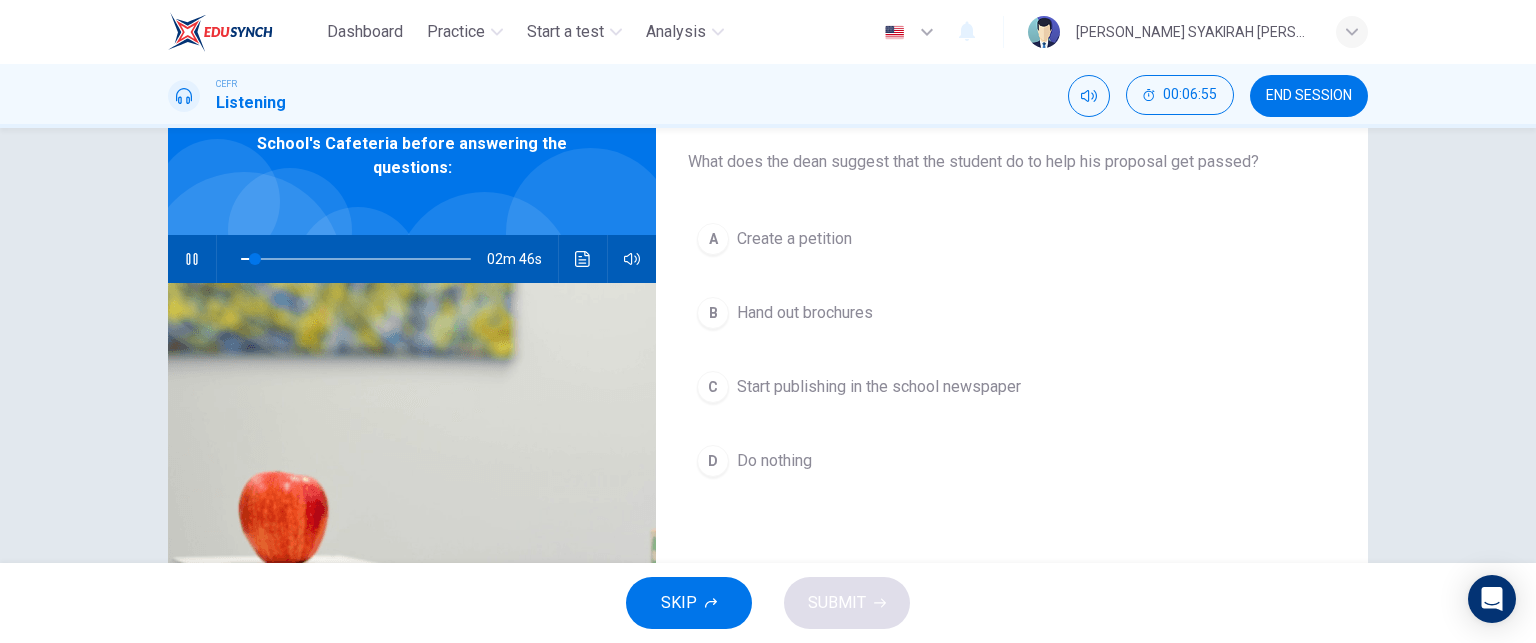 type 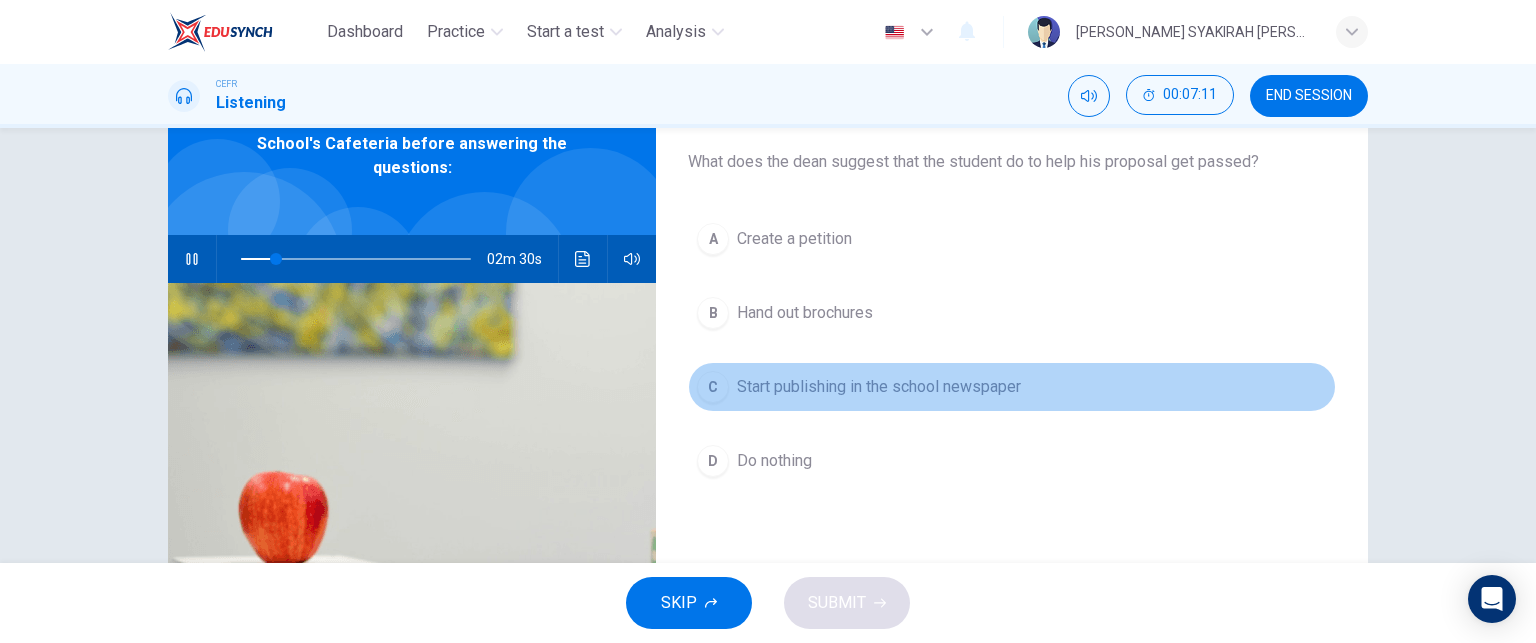 click on "Start publishing in the school newspaper" at bounding box center [879, 387] 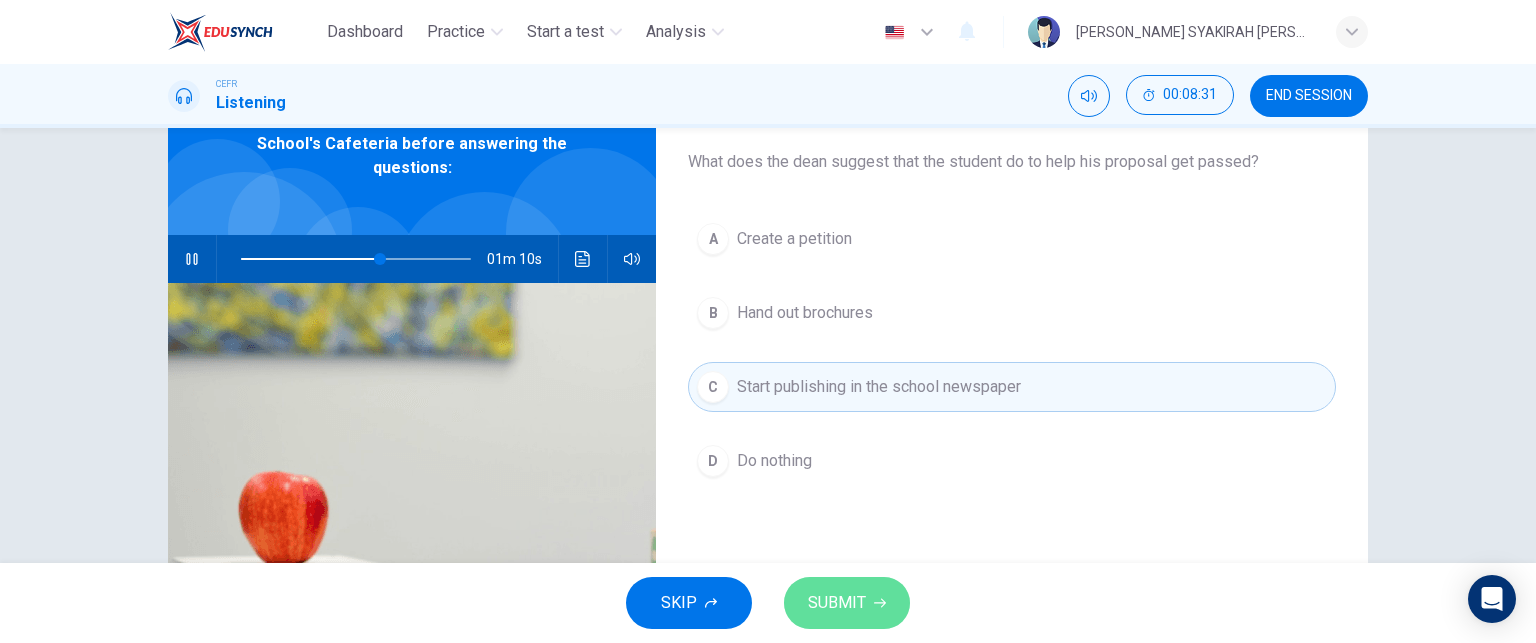 click on "SUBMIT" at bounding box center (837, 603) 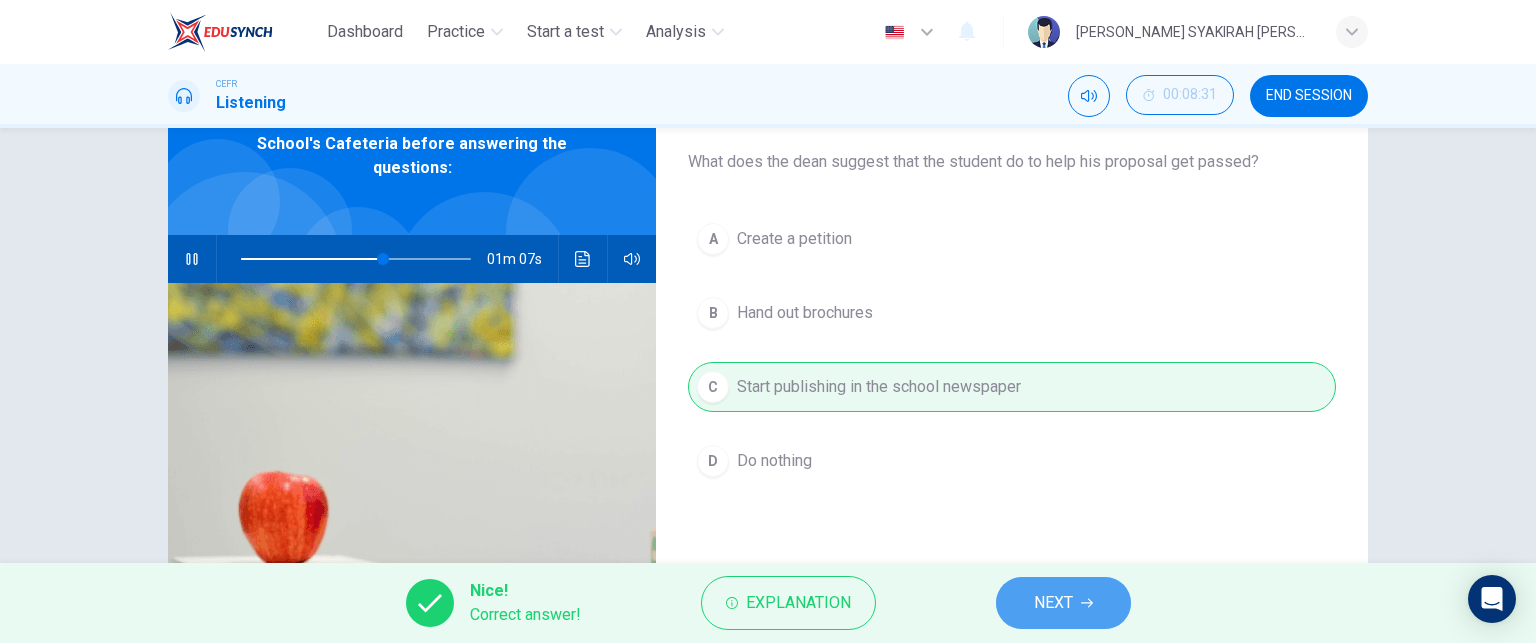 click on "NEXT" at bounding box center [1063, 603] 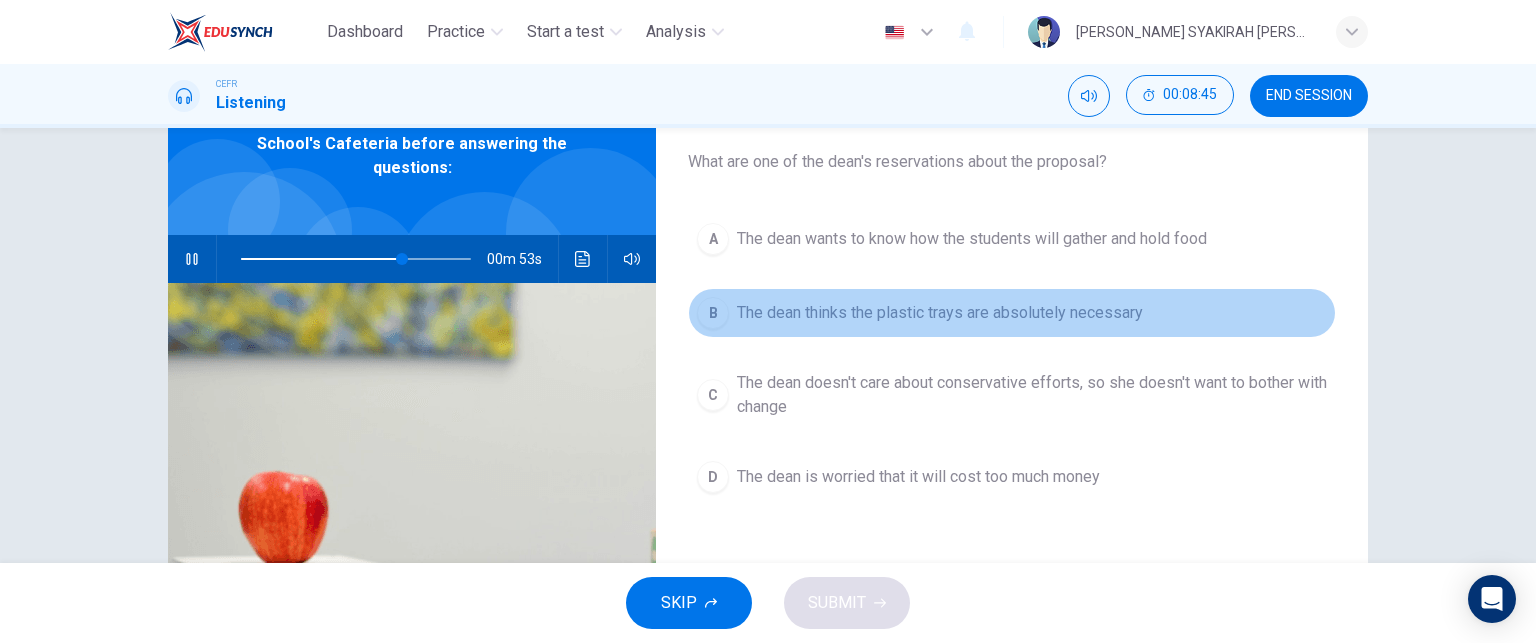 click on "The dean thinks the plastic trays are absolutely necessary" at bounding box center [940, 313] 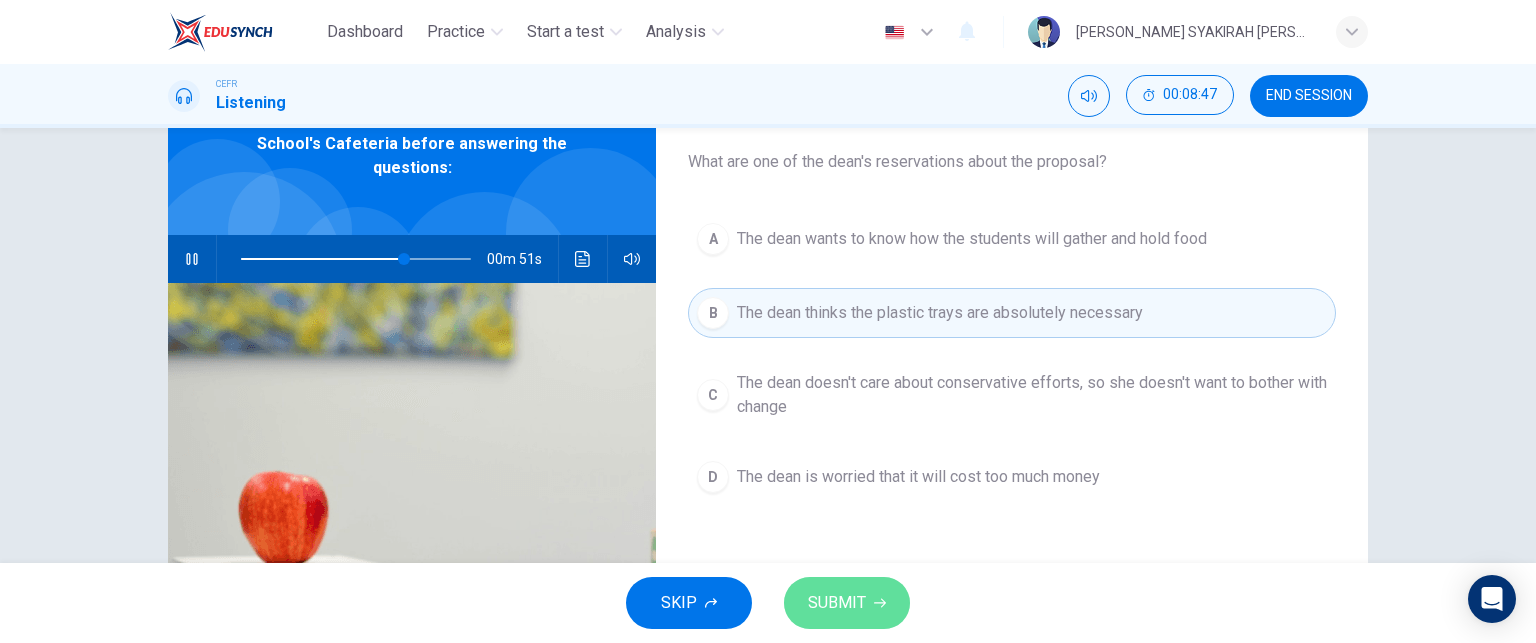 click on "SUBMIT" at bounding box center [837, 603] 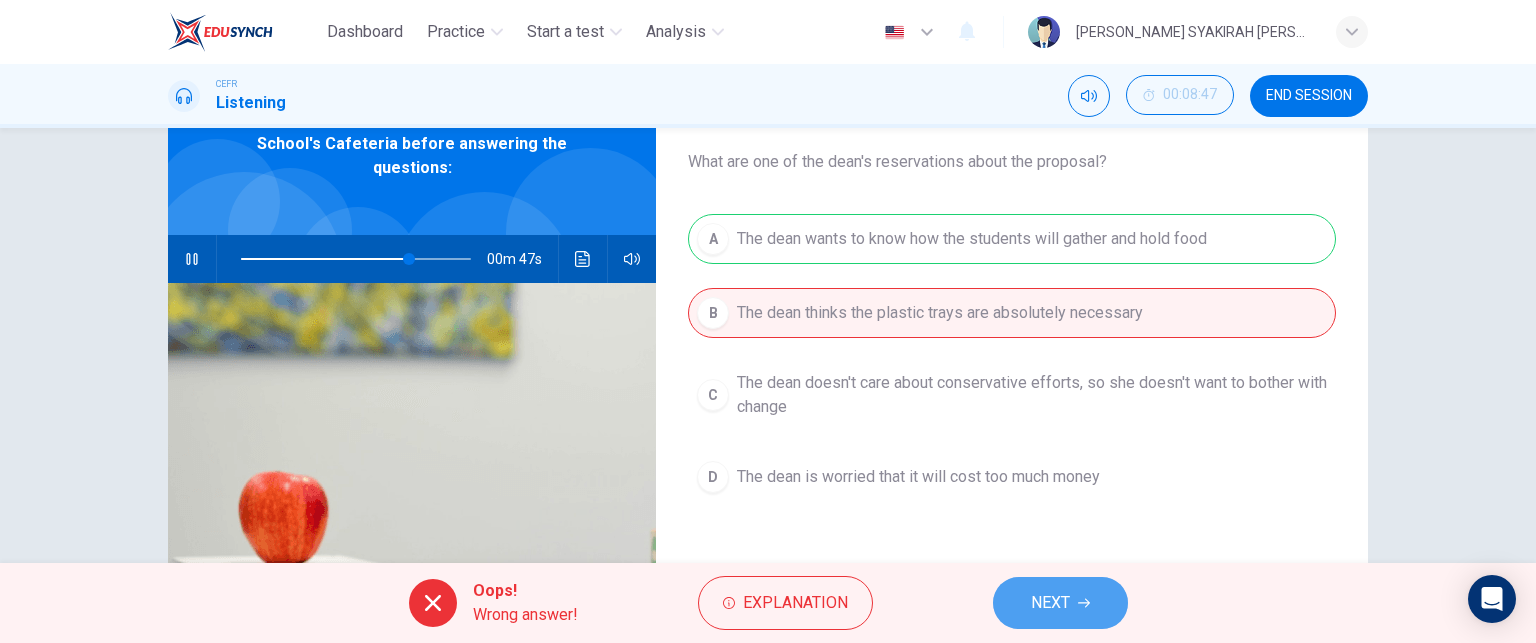 click on "NEXT" at bounding box center [1060, 603] 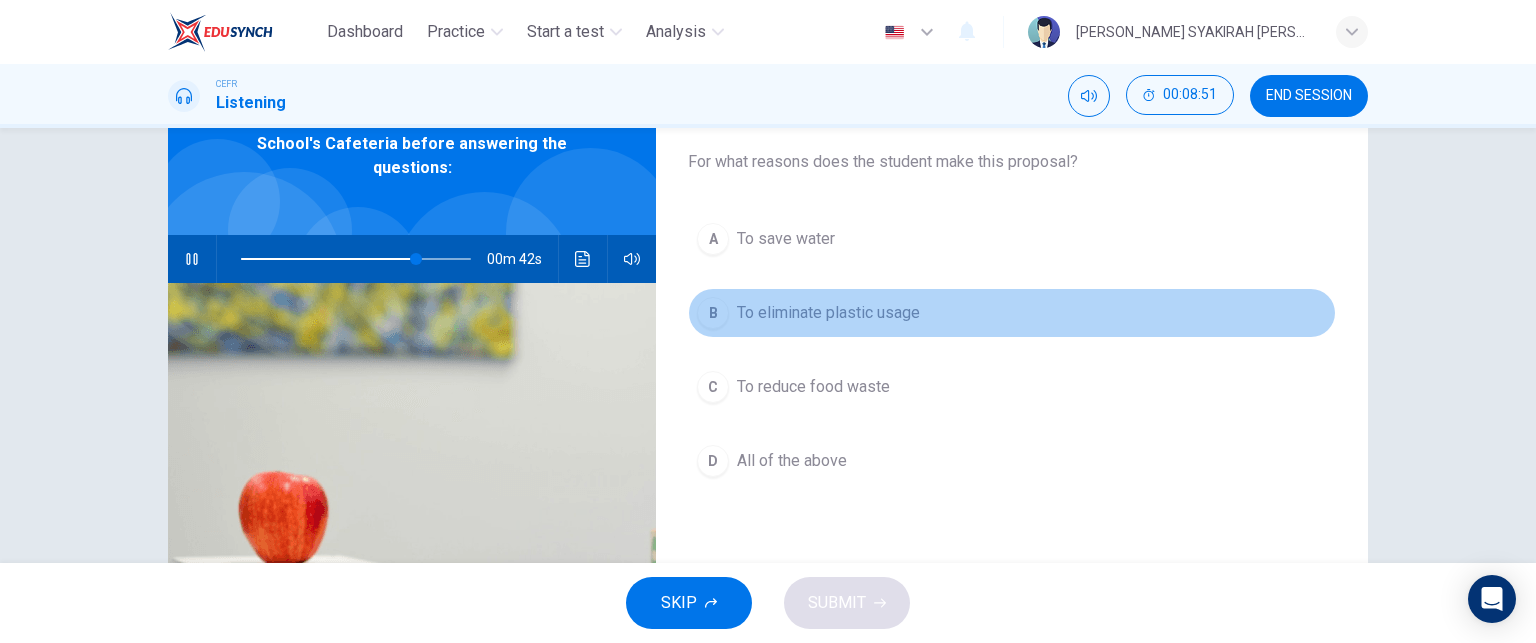 click on "To eliminate plastic usage" at bounding box center [828, 313] 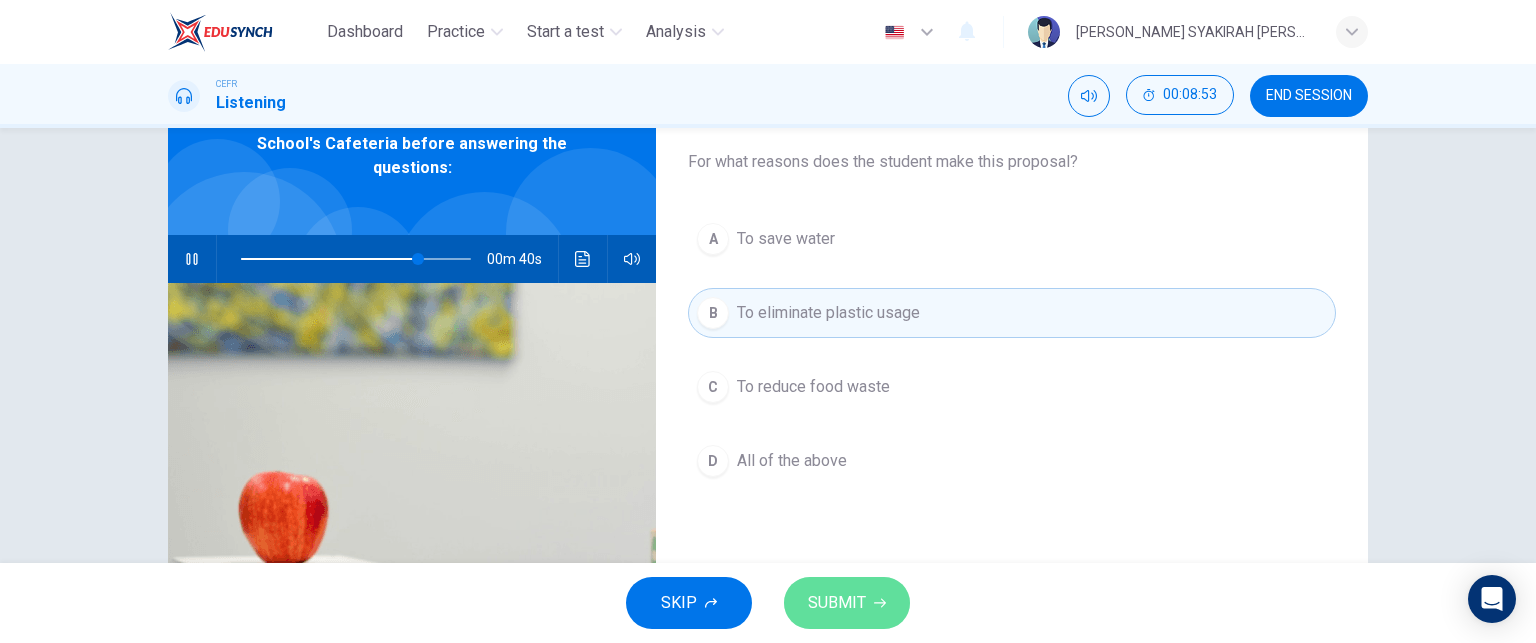 click on "SUBMIT" at bounding box center [837, 603] 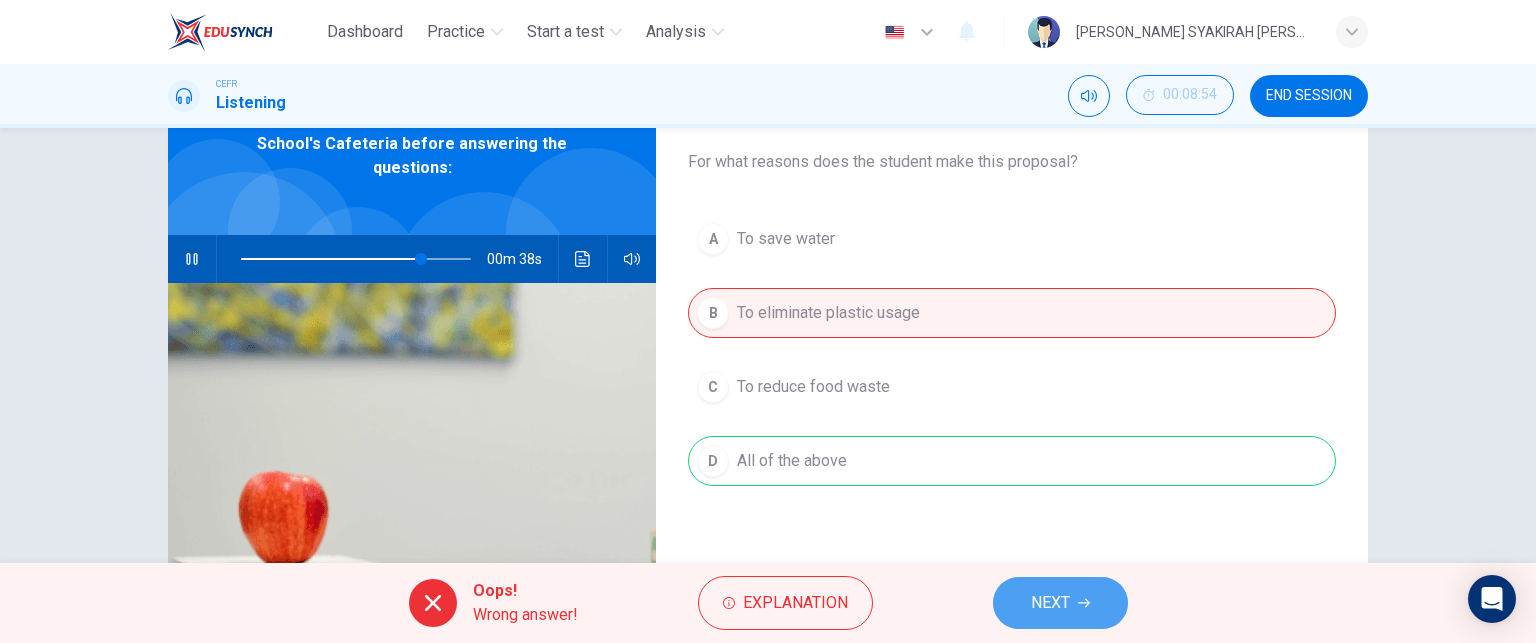 click on "NEXT" at bounding box center (1060, 603) 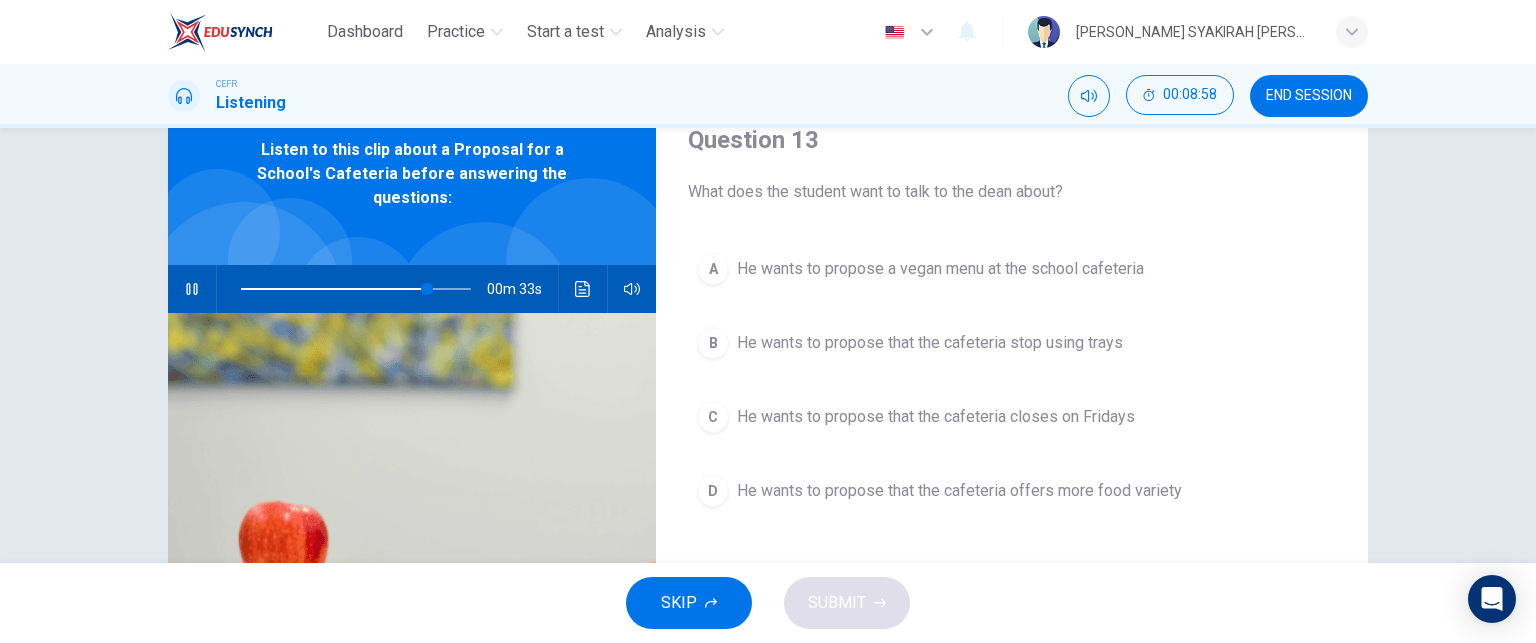scroll, scrollTop: 86, scrollLeft: 0, axis: vertical 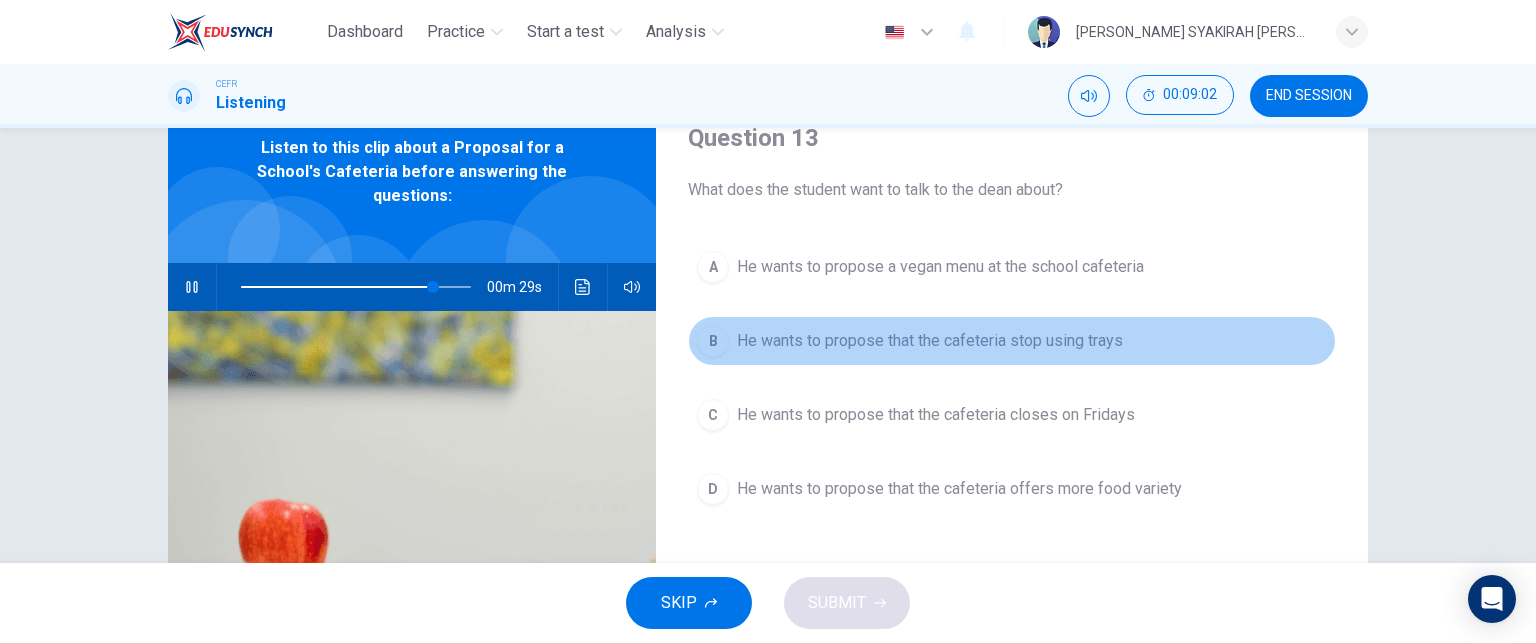 click on "He wants to propose that the cafeteria stop using trays" at bounding box center [930, 341] 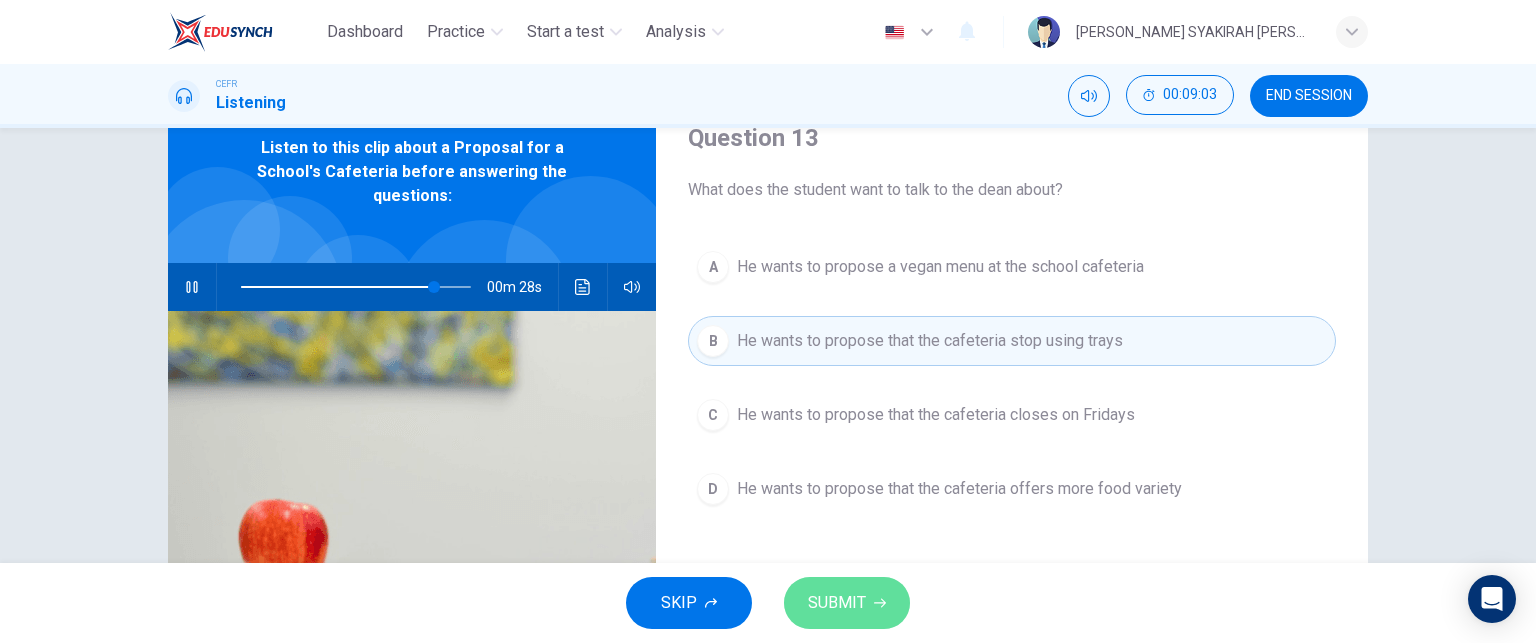 click on "SUBMIT" at bounding box center (837, 603) 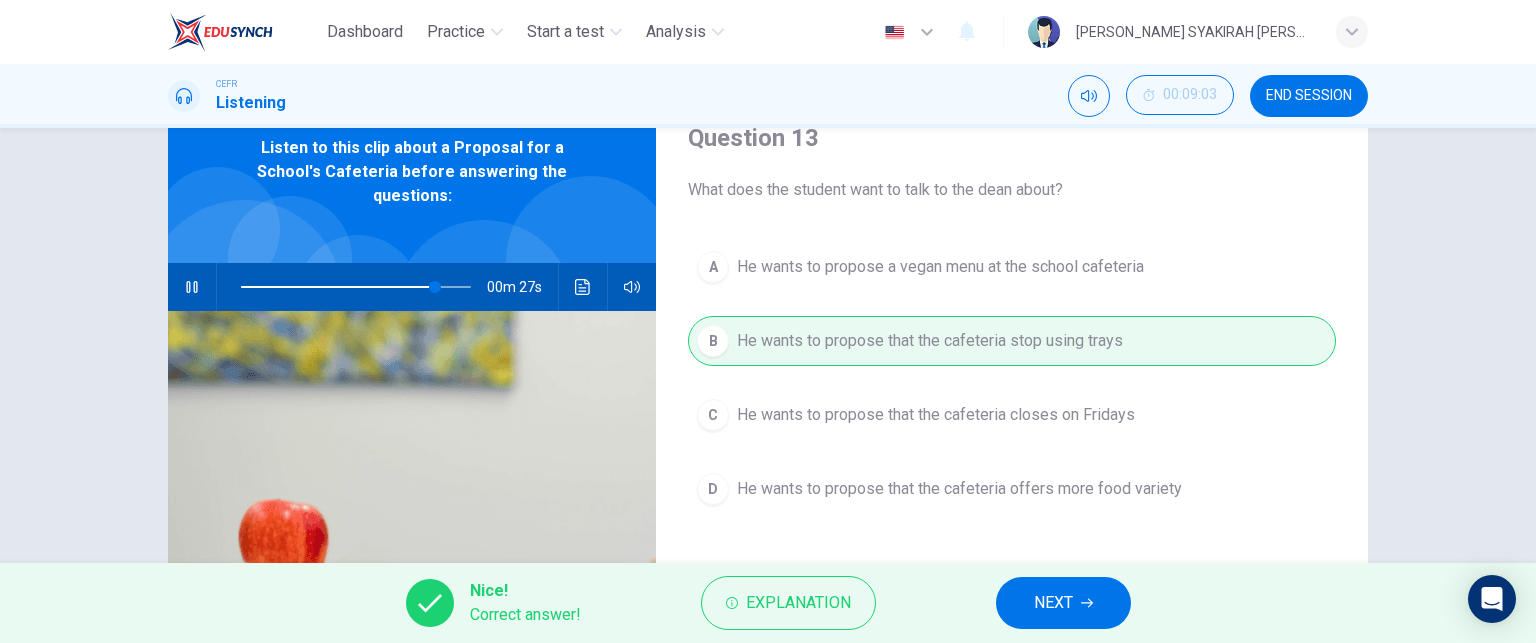 type on "85" 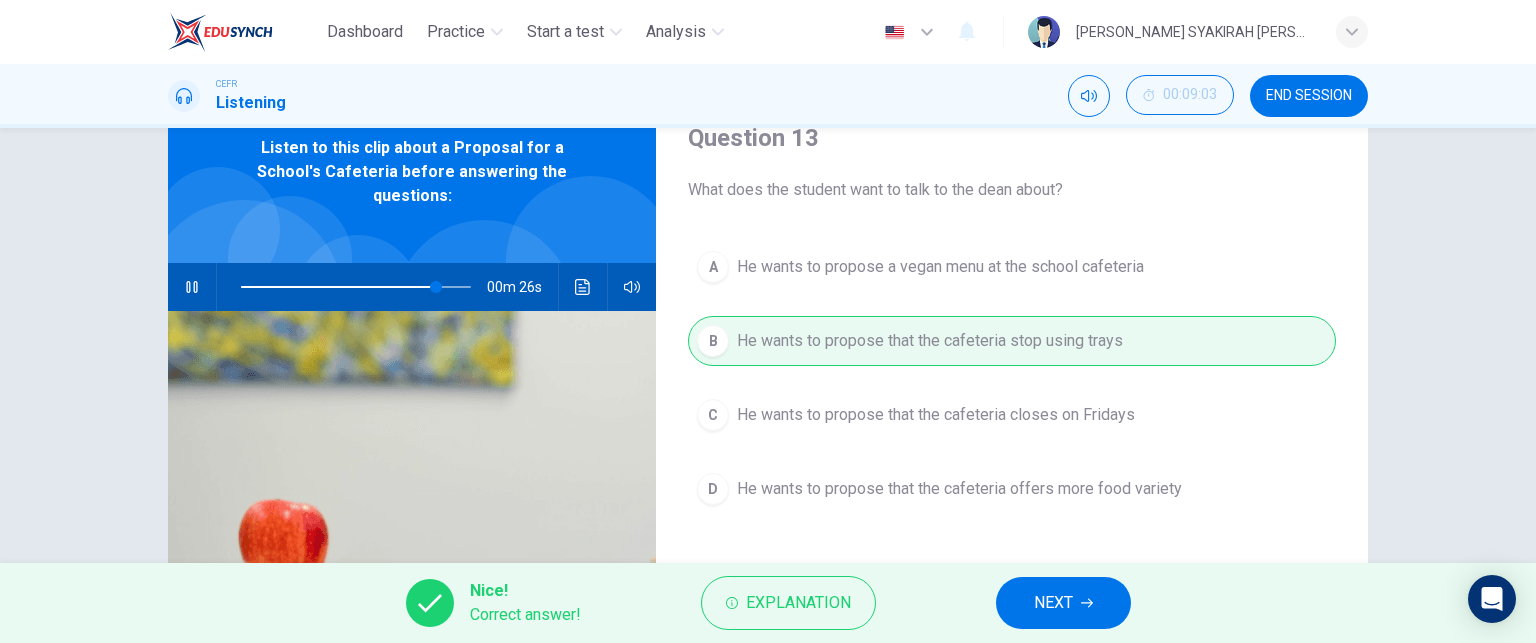 click on "NEXT" at bounding box center [1053, 603] 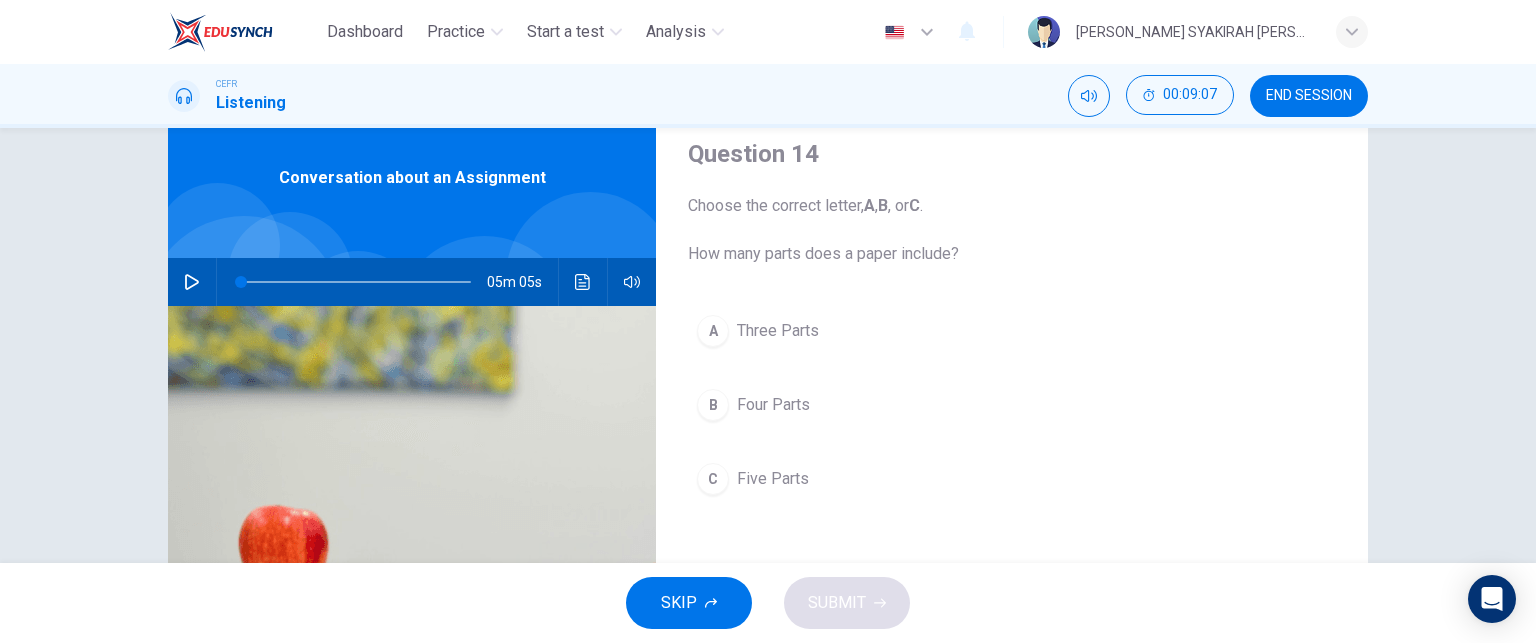 scroll, scrollTop: 71, scrollLeft: 0, axis: vertical 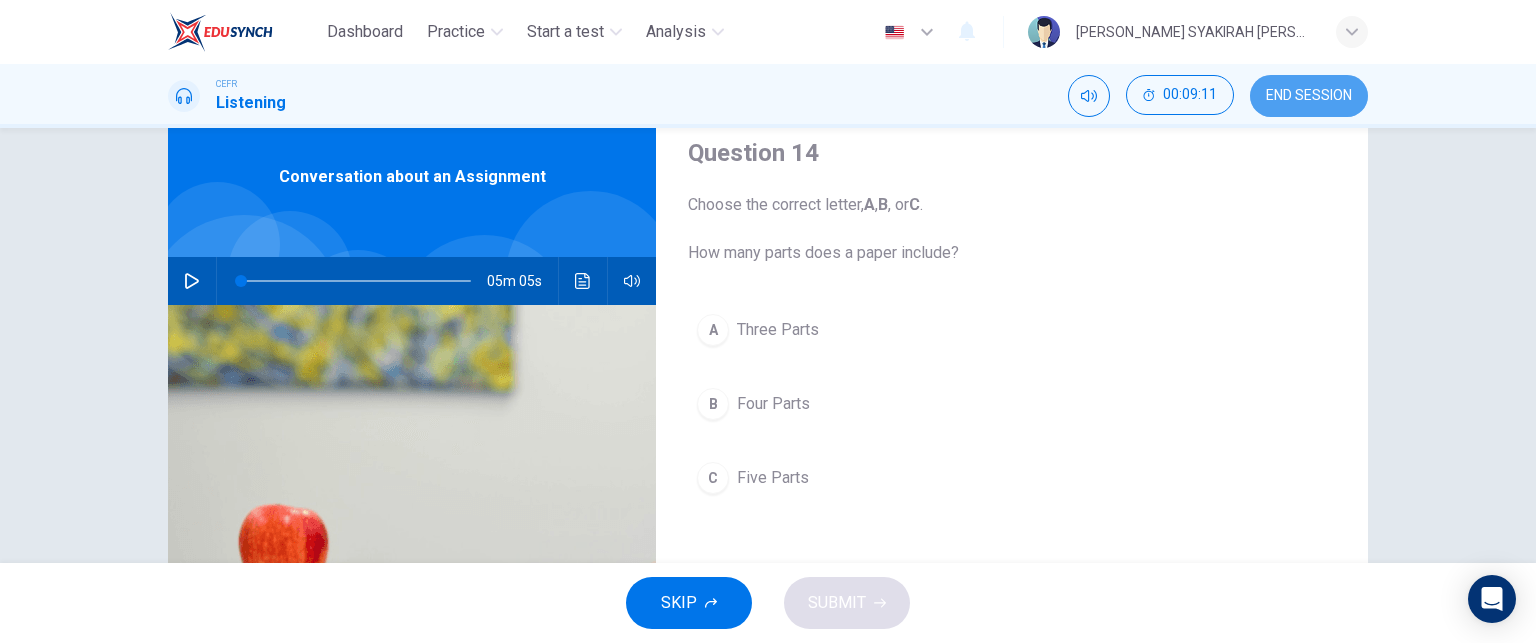 click on "END SESSION" at bounding box center [1309, 96] 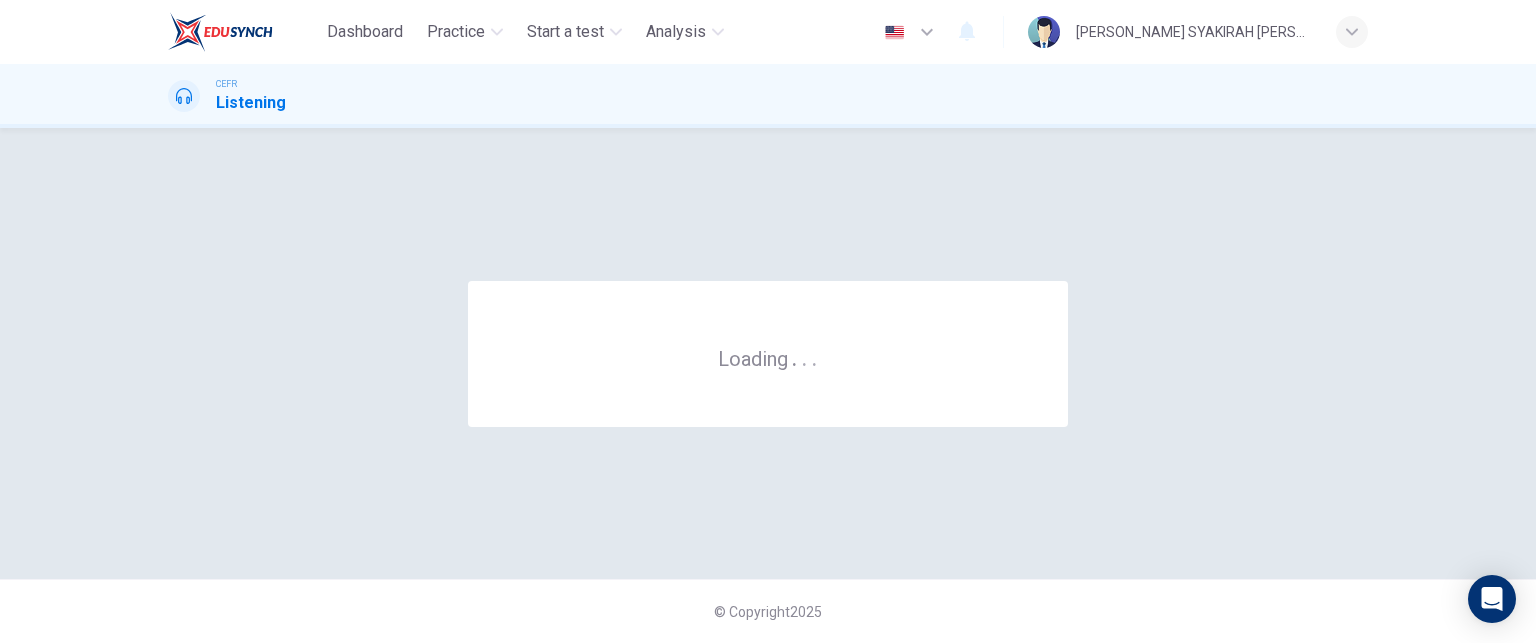 scroll, scrollTop: 0, scrollLeft: 0, axis: both 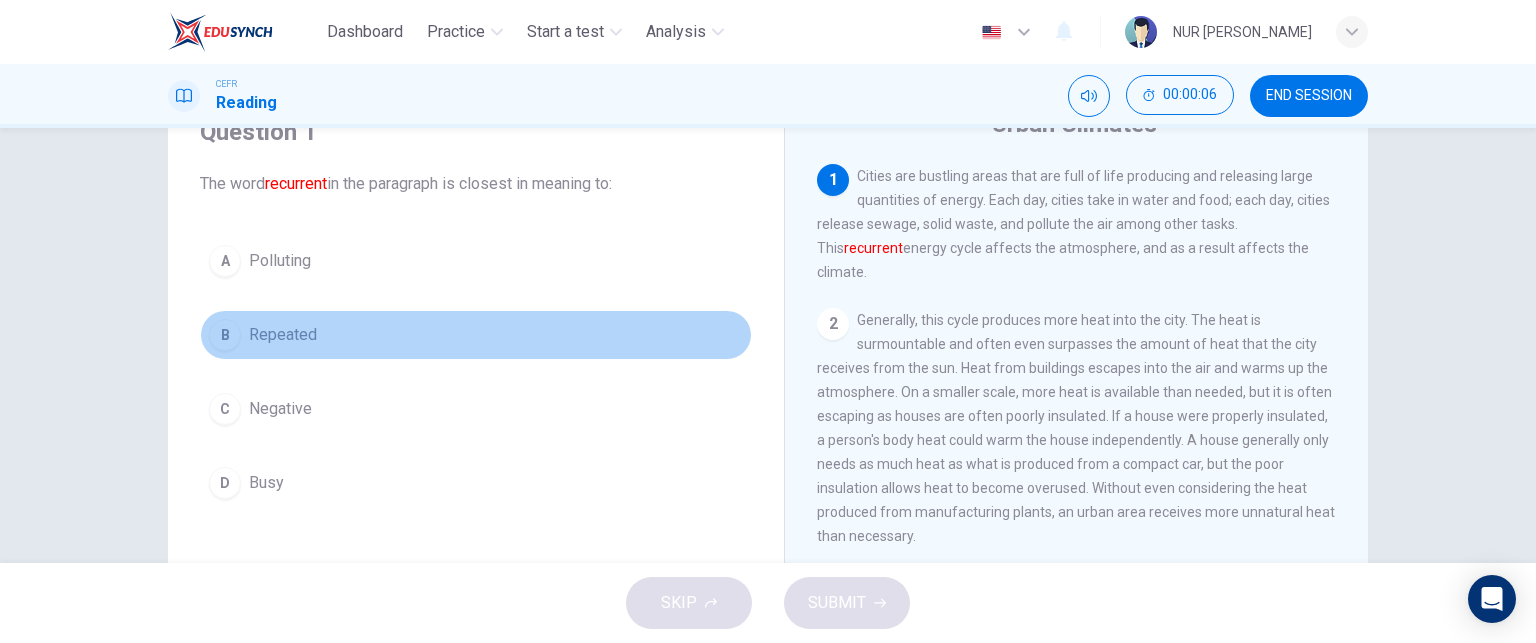 click on "Repeated" at bounding box center [283, 335] 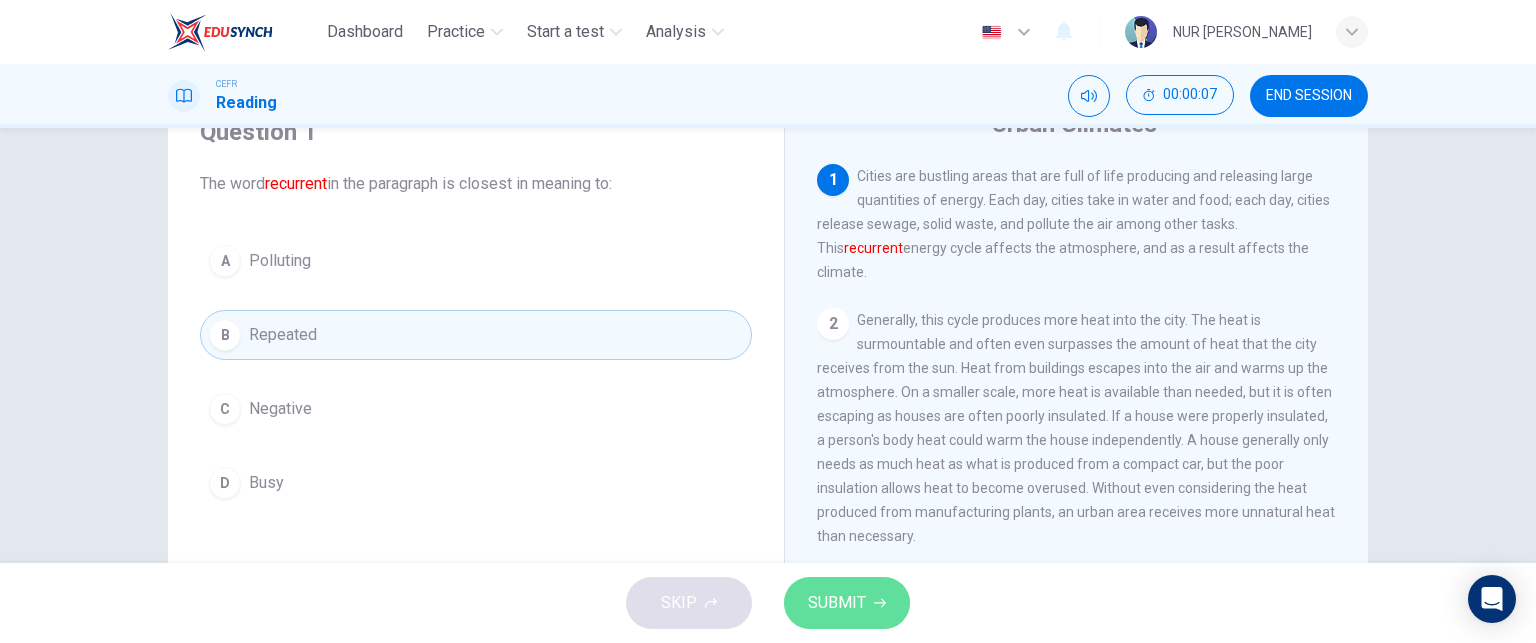 click on "SUBMIT" at bounding box center (837, 603) 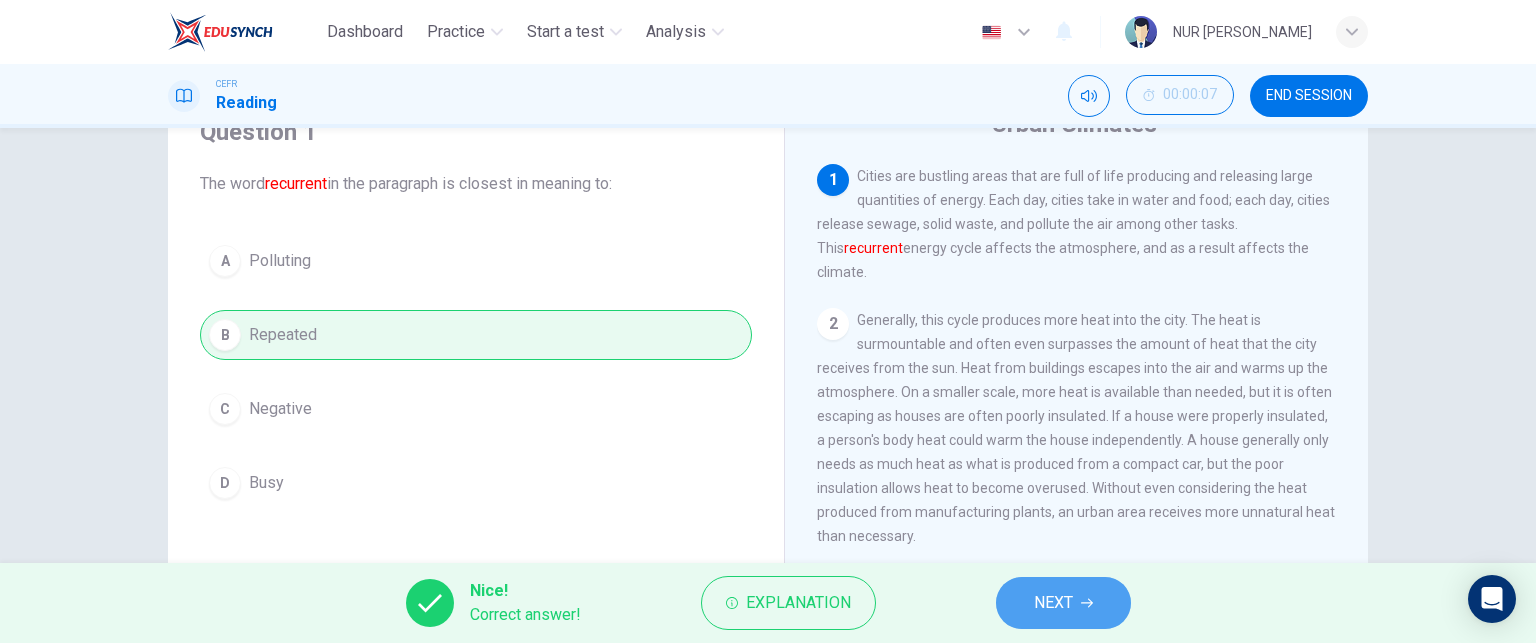 click on "NEXT" at bounding box center (1063, 603) 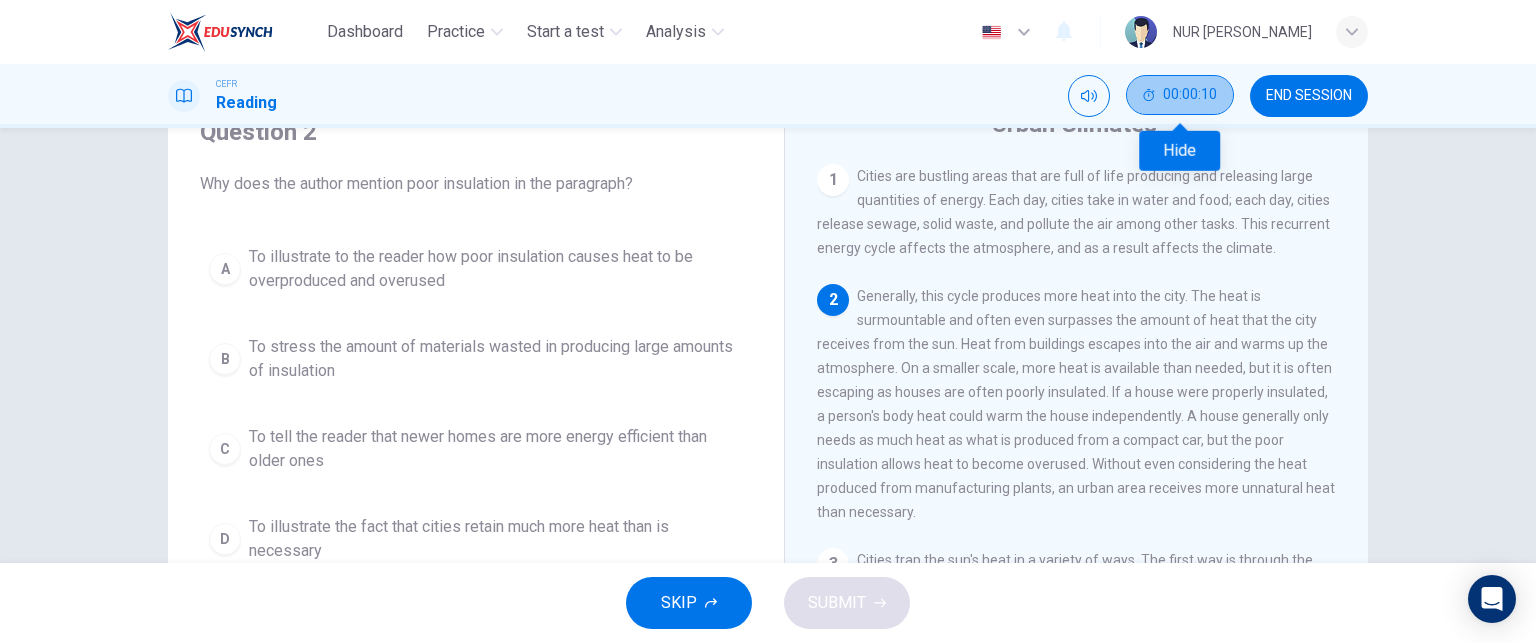 click on "00:00:10" at bounding box center (1180, 95) 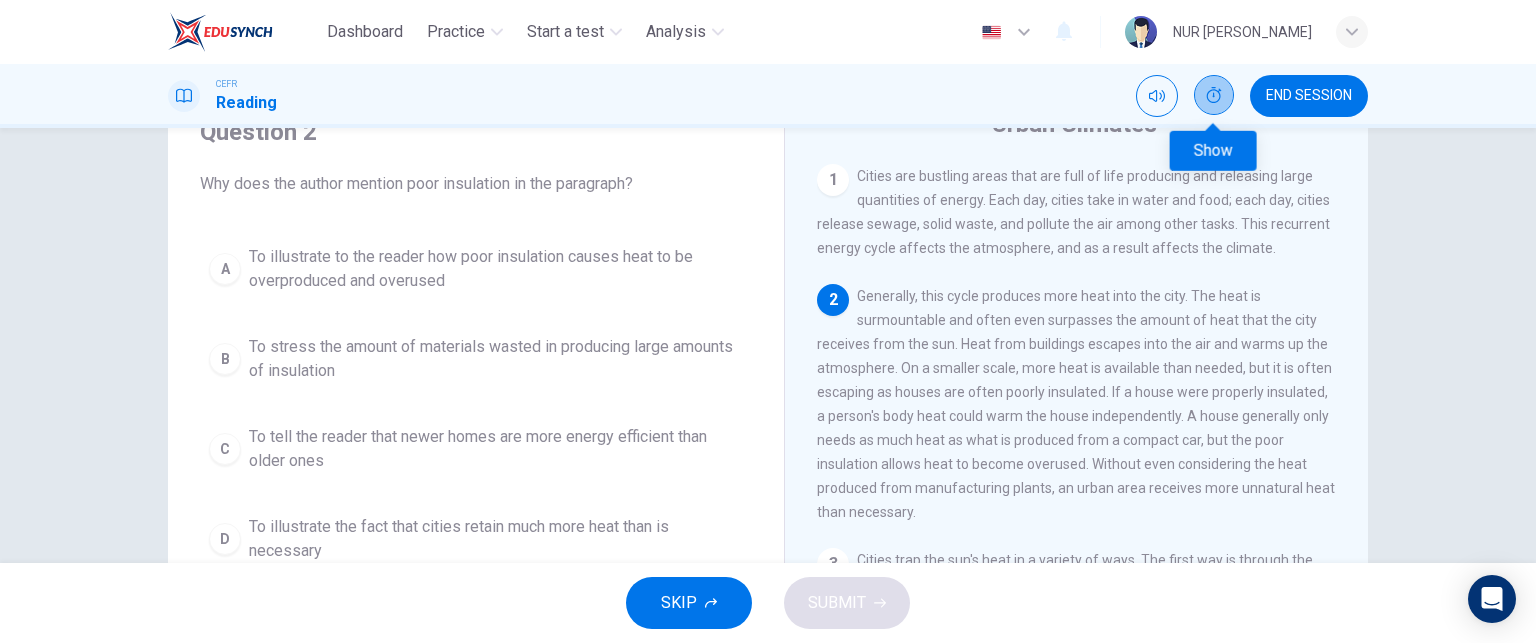 click at bounding box center [1214, 95] 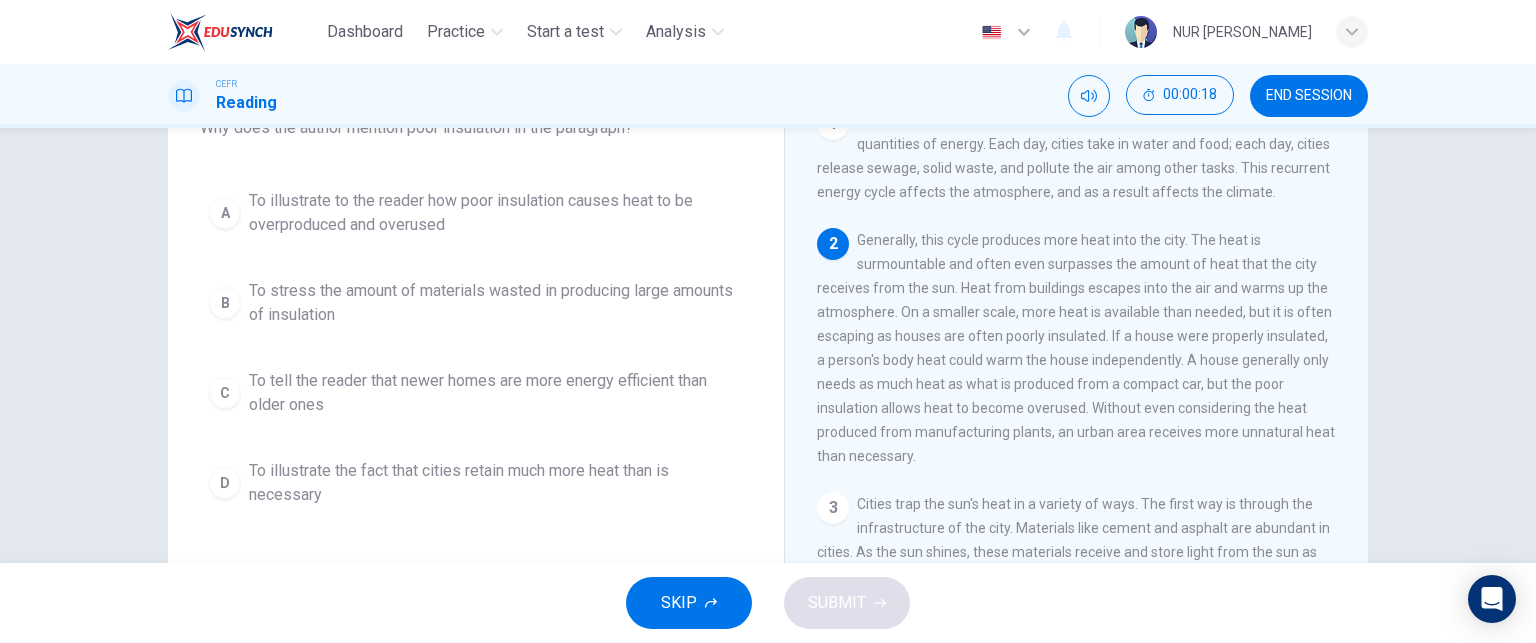 scroll, scrollTop: 148, scrollLeft: 0, axis: vertical 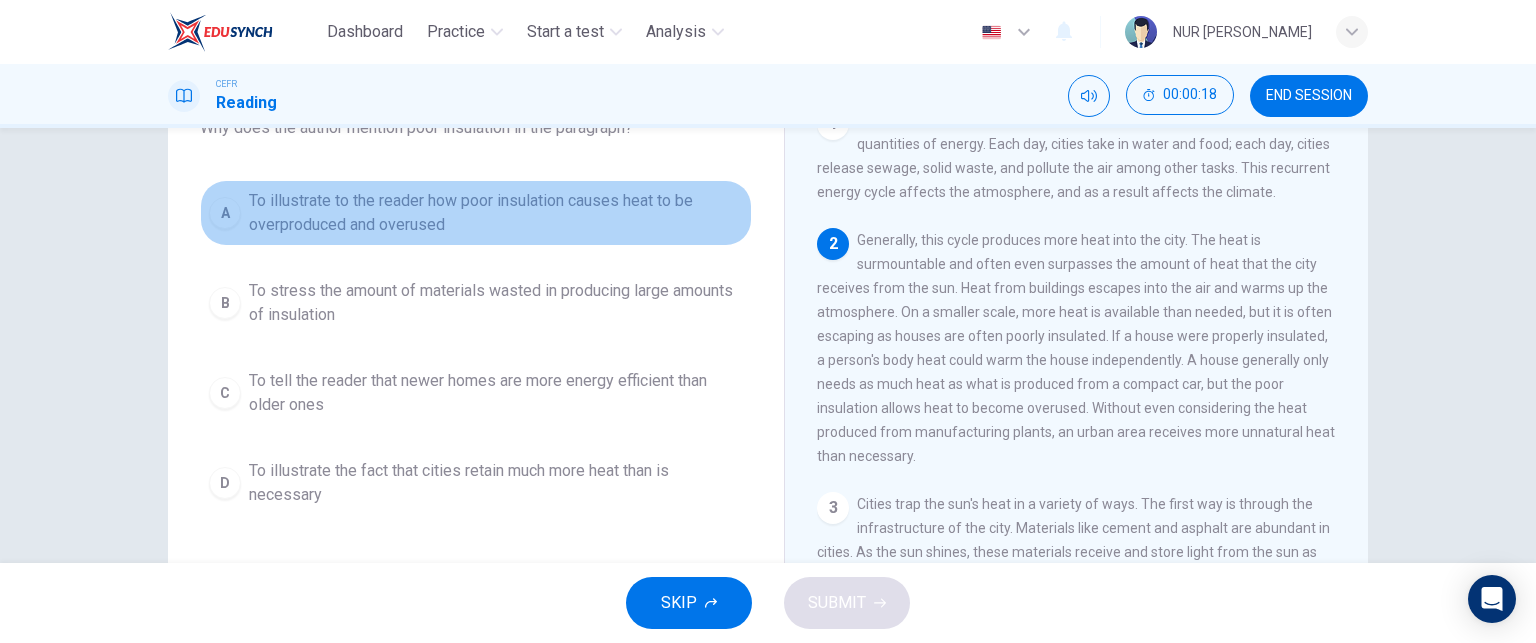 click on "To illustrate to the reader how poor insulation causes heat to be overproduced and overused" at bounding box center [496, 213] 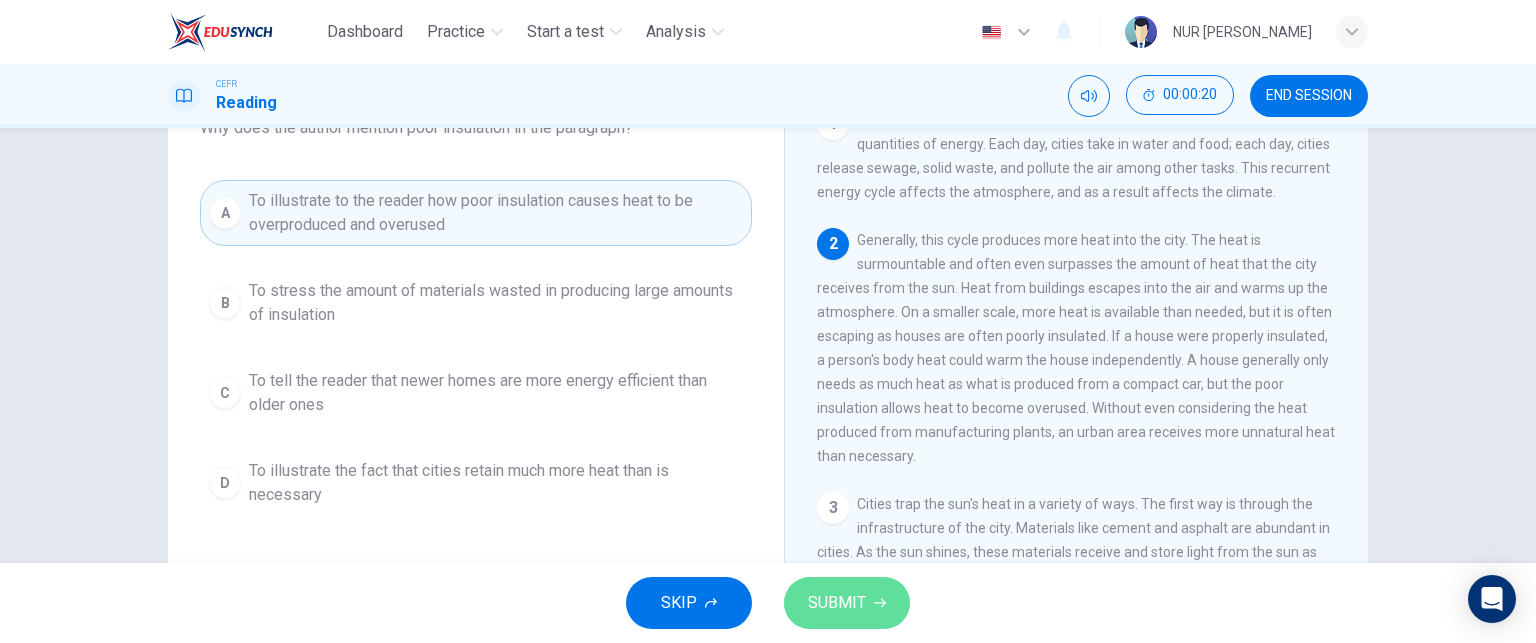 click on "SUBMIT" at bounding box center [837, 603] 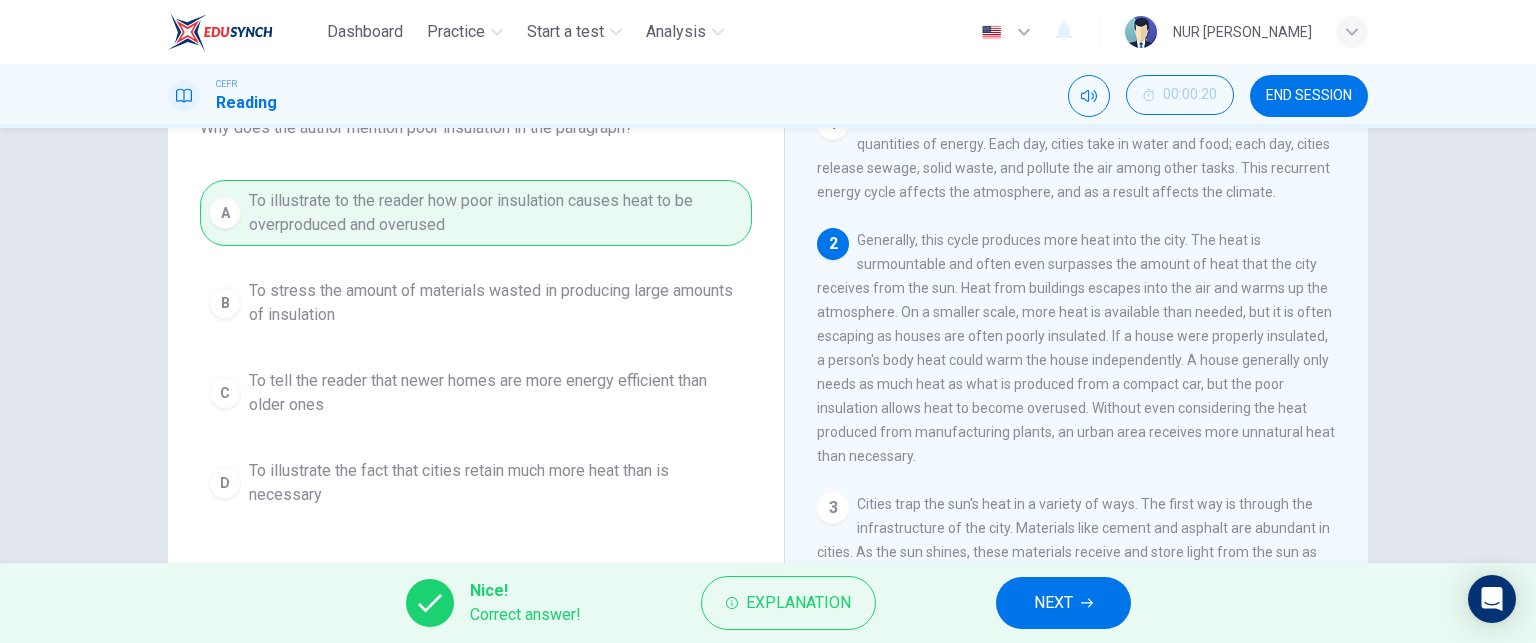 click on "NEXT" at bounding box center [1063, 603] 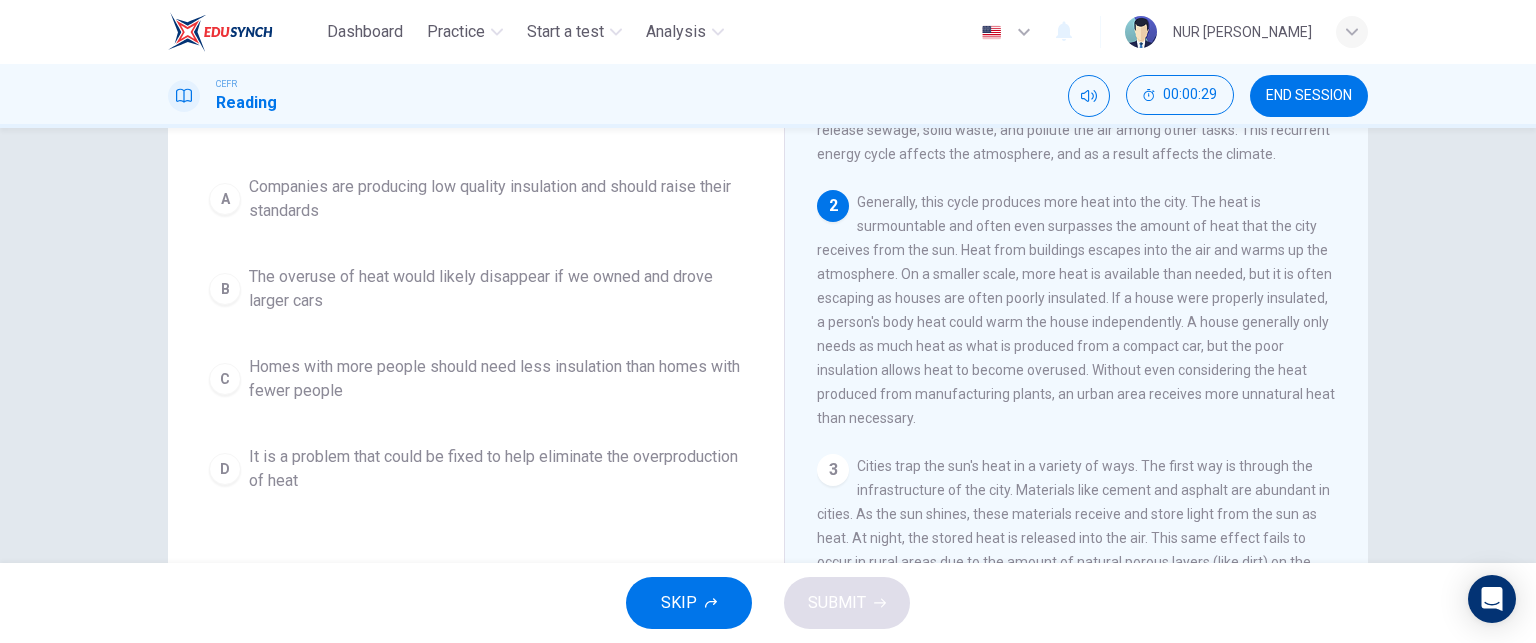 scroll, scrollTop: 187, scrollLeft: 0, axis: vertical 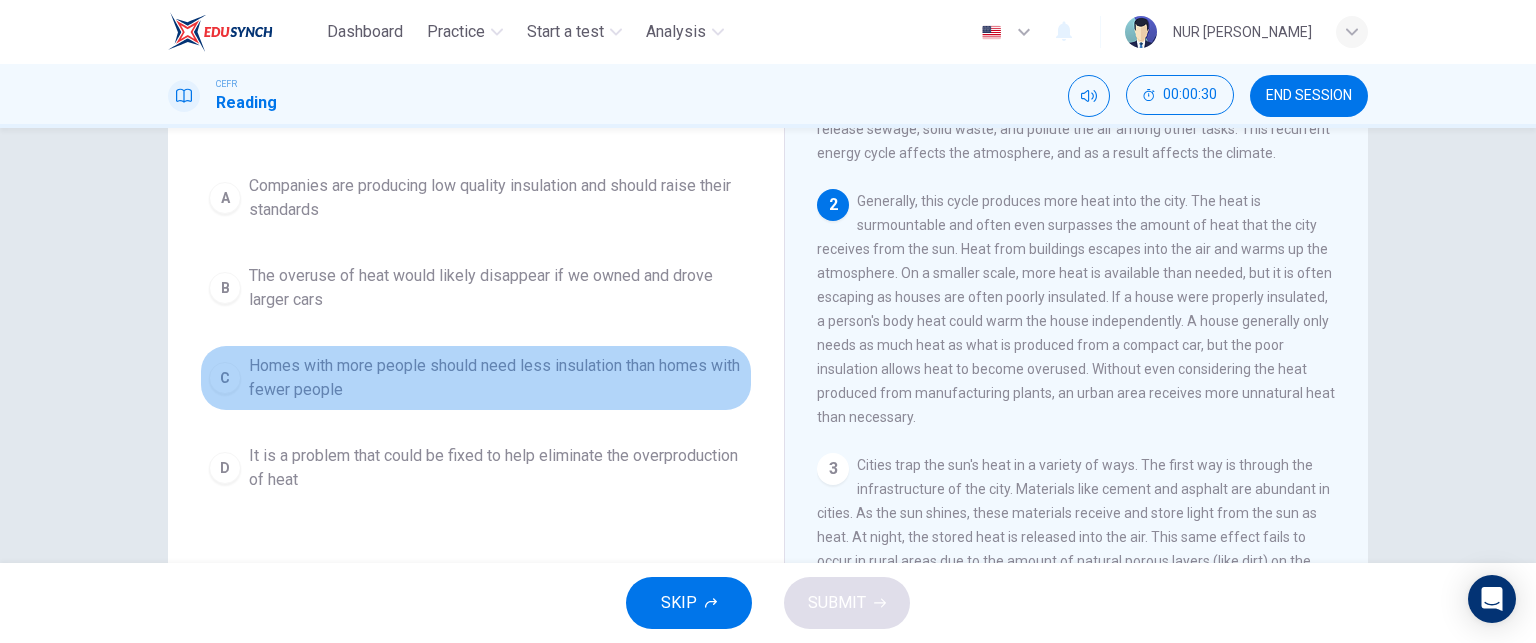 click on "Homes with more people should need less insulation than homes with fewer people" at bounding box center [496, 378] 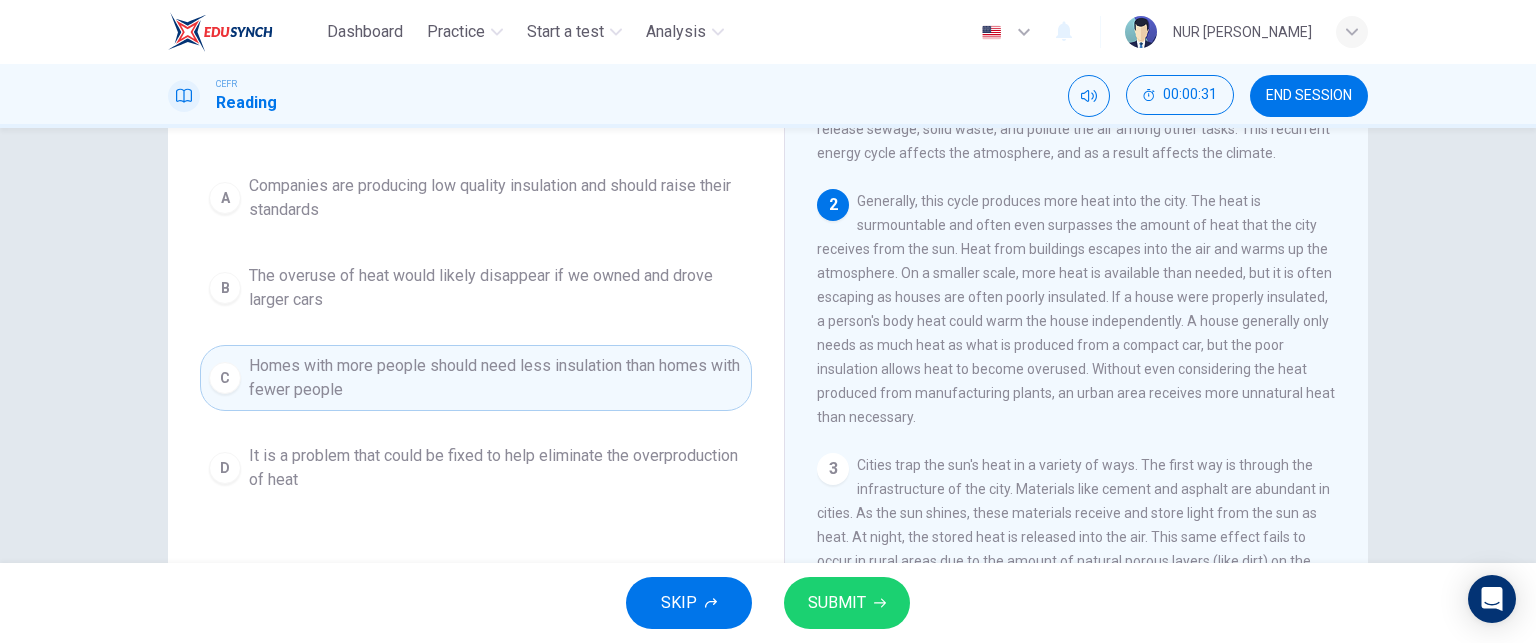 click on "SUBMIT" at bounding box center [837, 603] 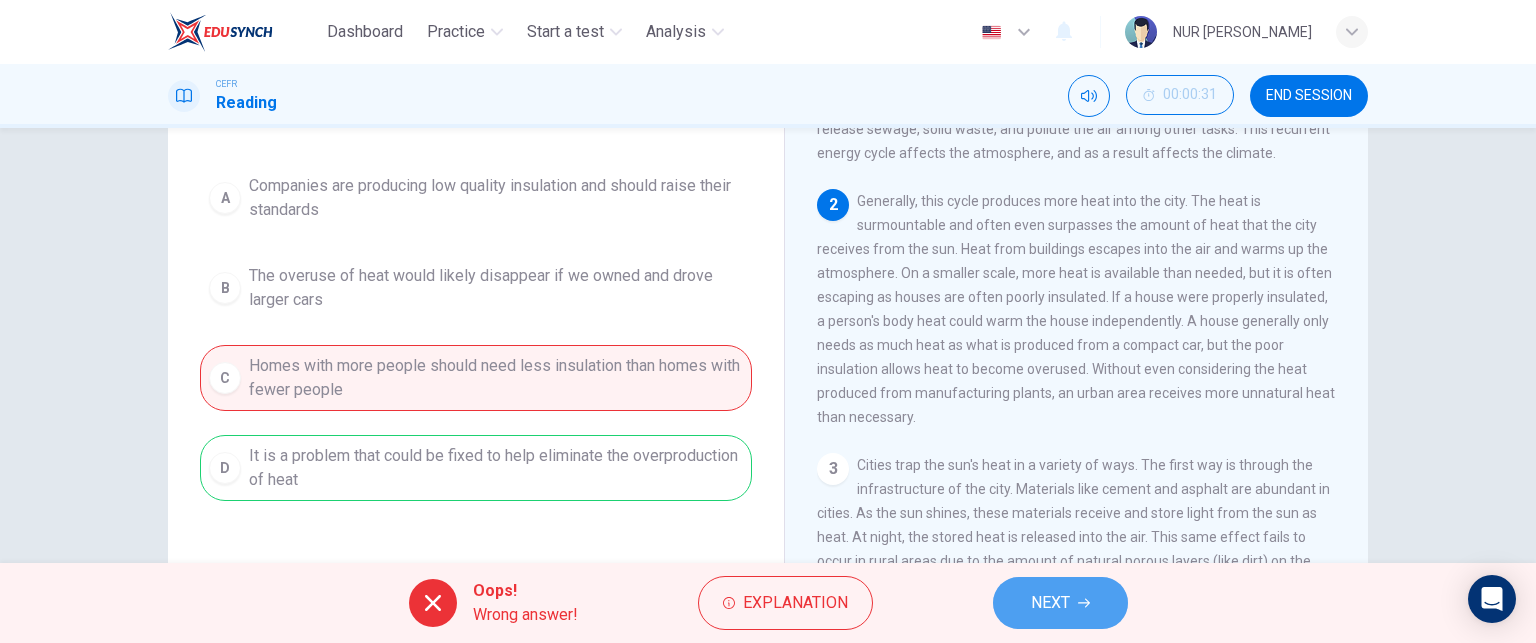 click on "NEXT" at bounding box center (1050, 603) 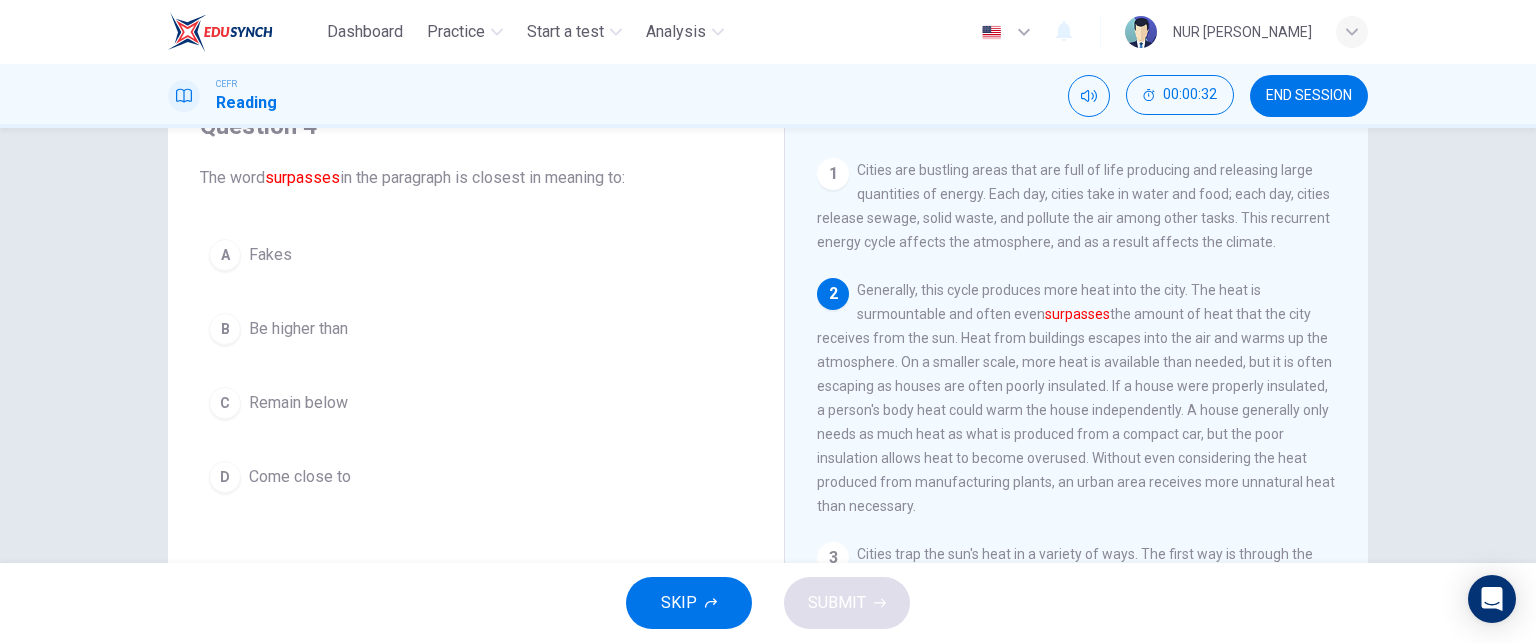 scroll, scrollTop: 95, scrollLeft: 0, axis: vertical 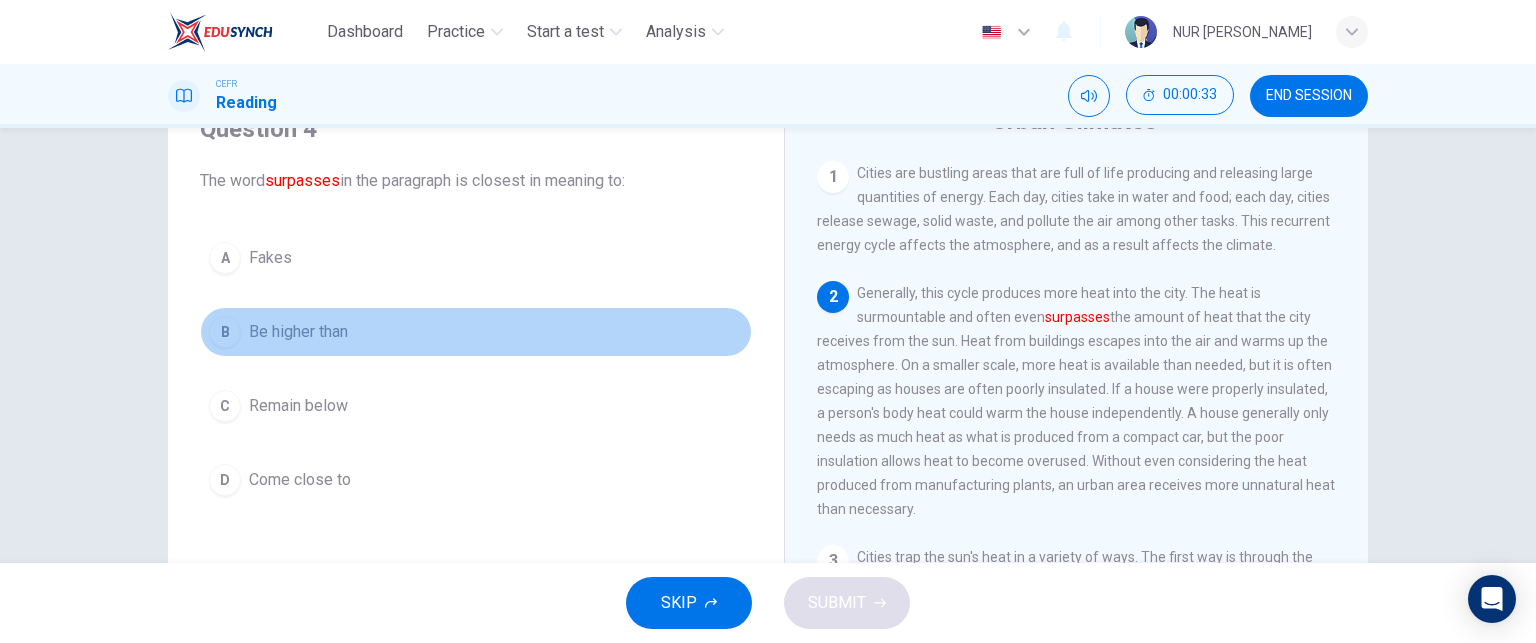 click on "B Be higher than" at bounding box center [476, 332] 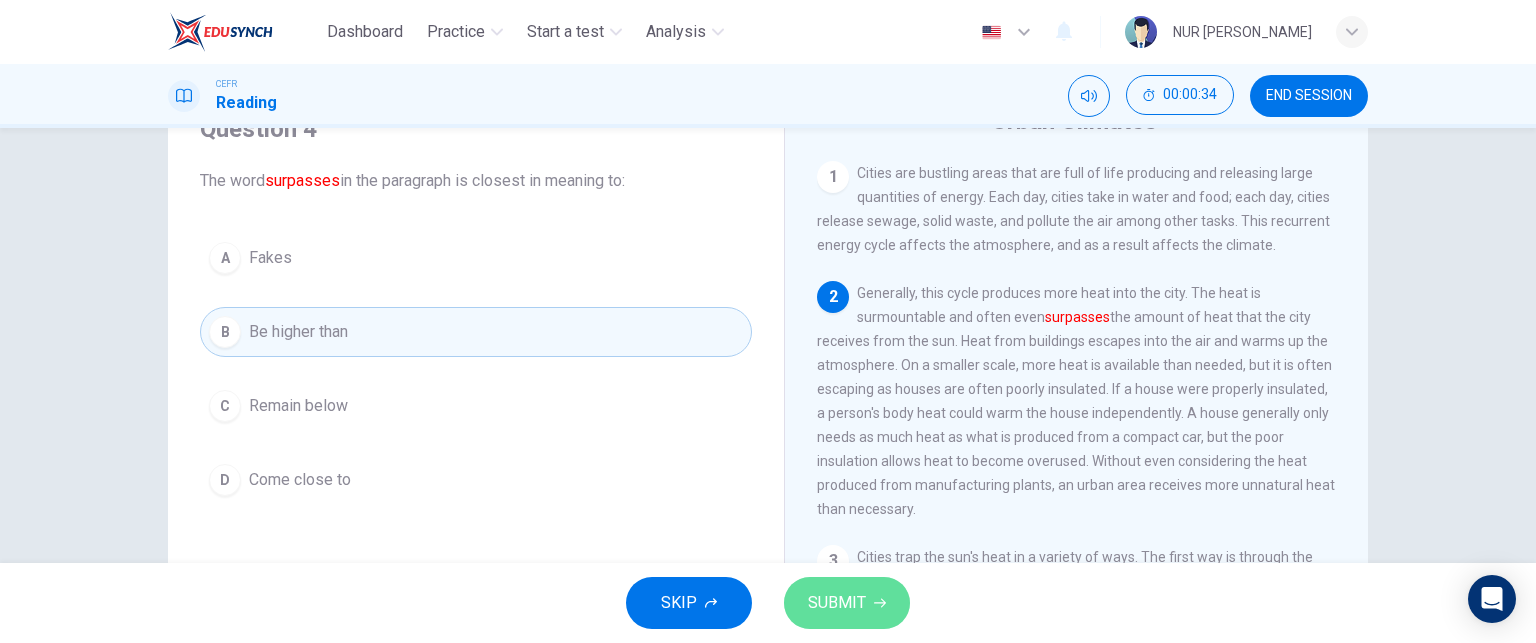 click on "SUBMIT" at bounding box center [837, 603] 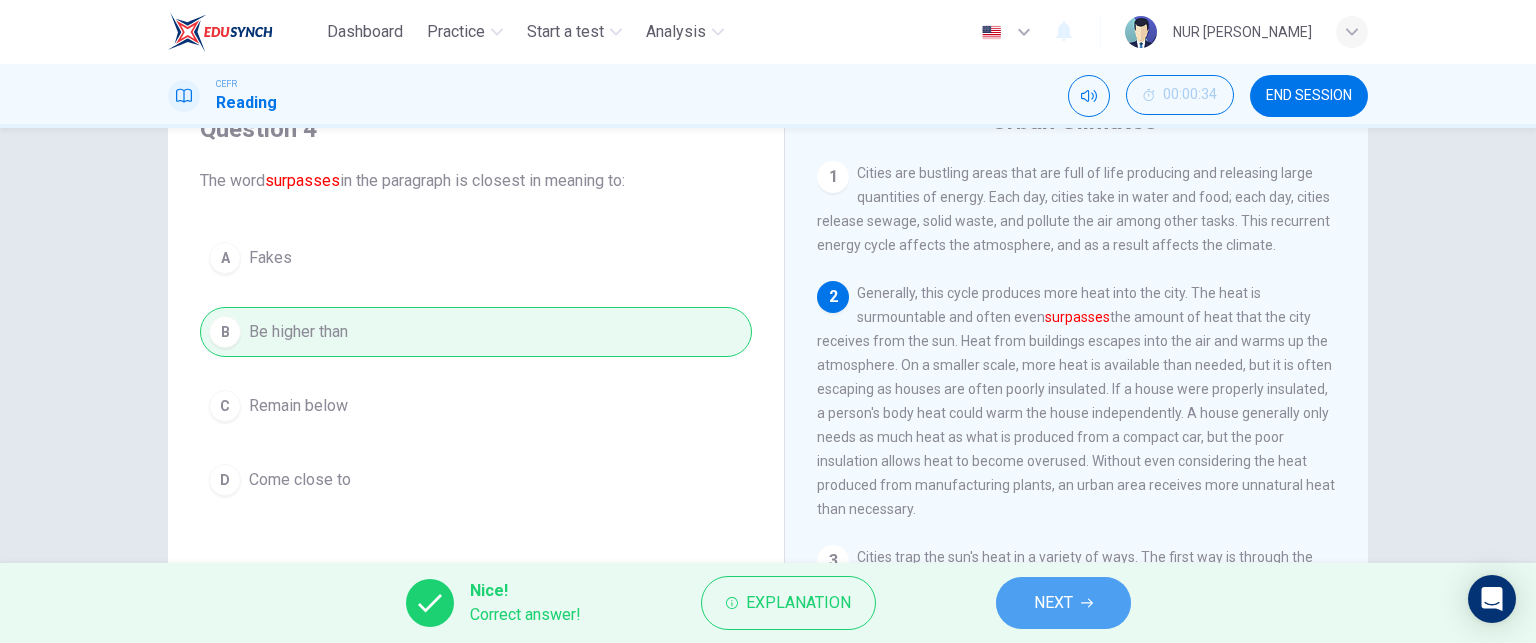 click on "NEXT" at bounding box center (1063, 603) 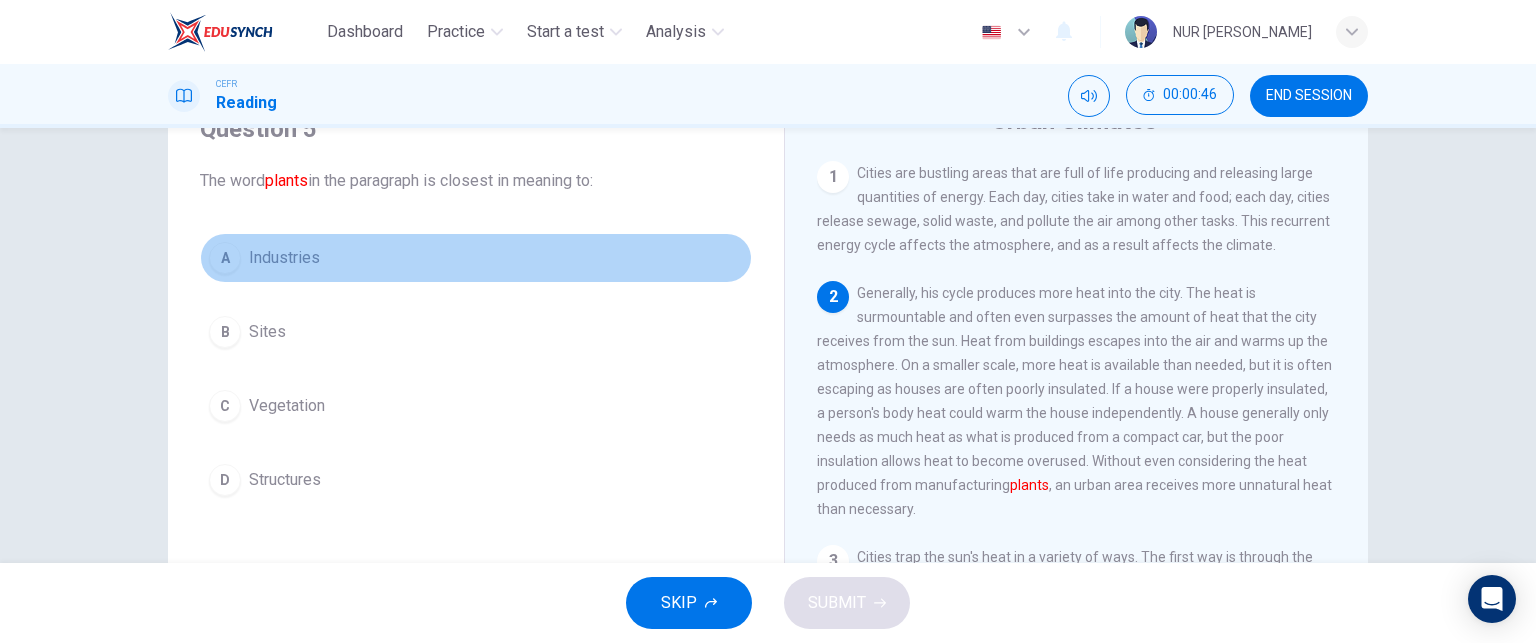 click on "Industries" at bounding box center (284, 258) 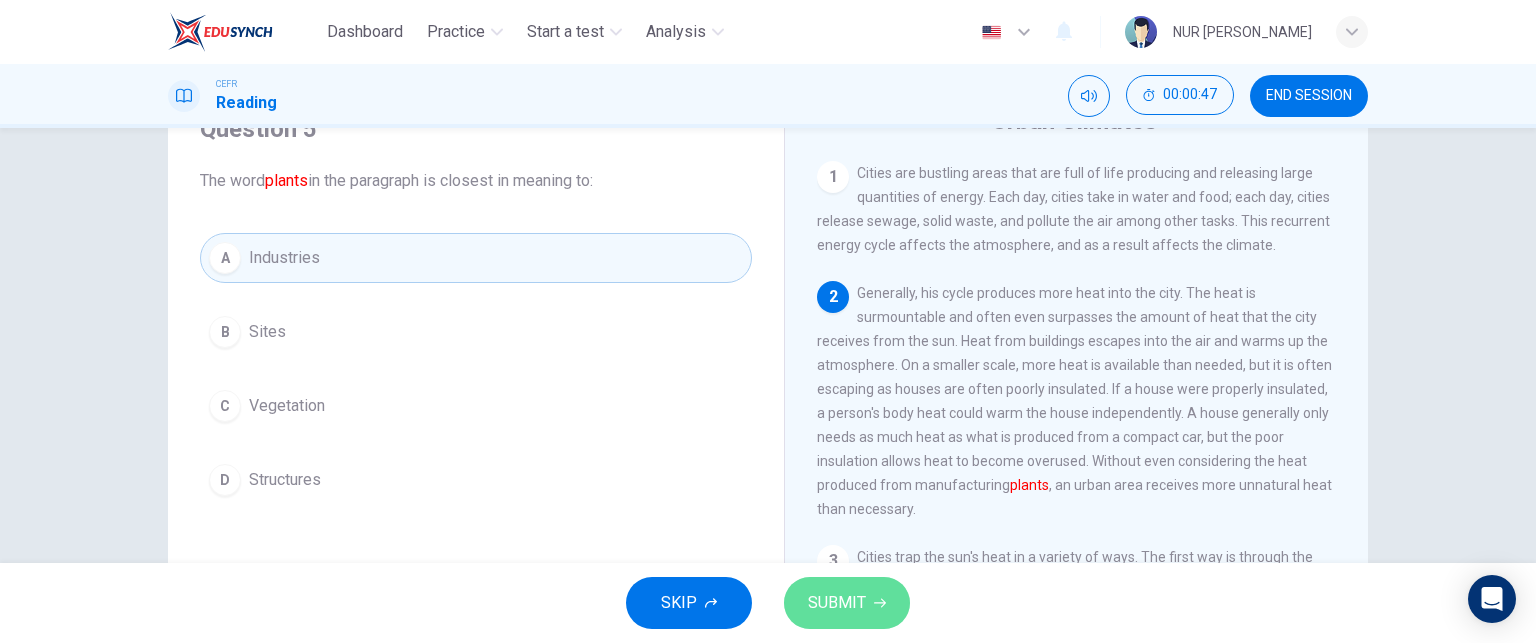 click on "SUBMIT" at bounding box center [847, 603] 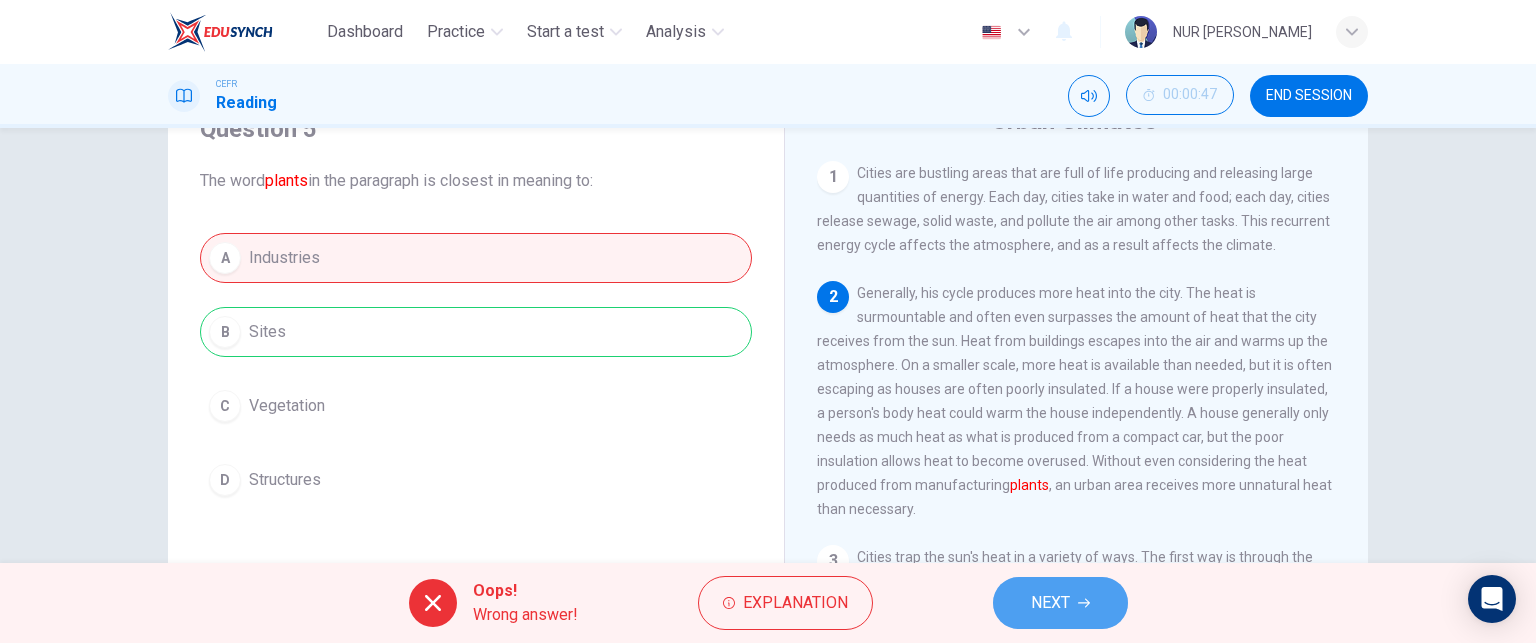 click on "NEXT" at bounding box center (1050, 603) 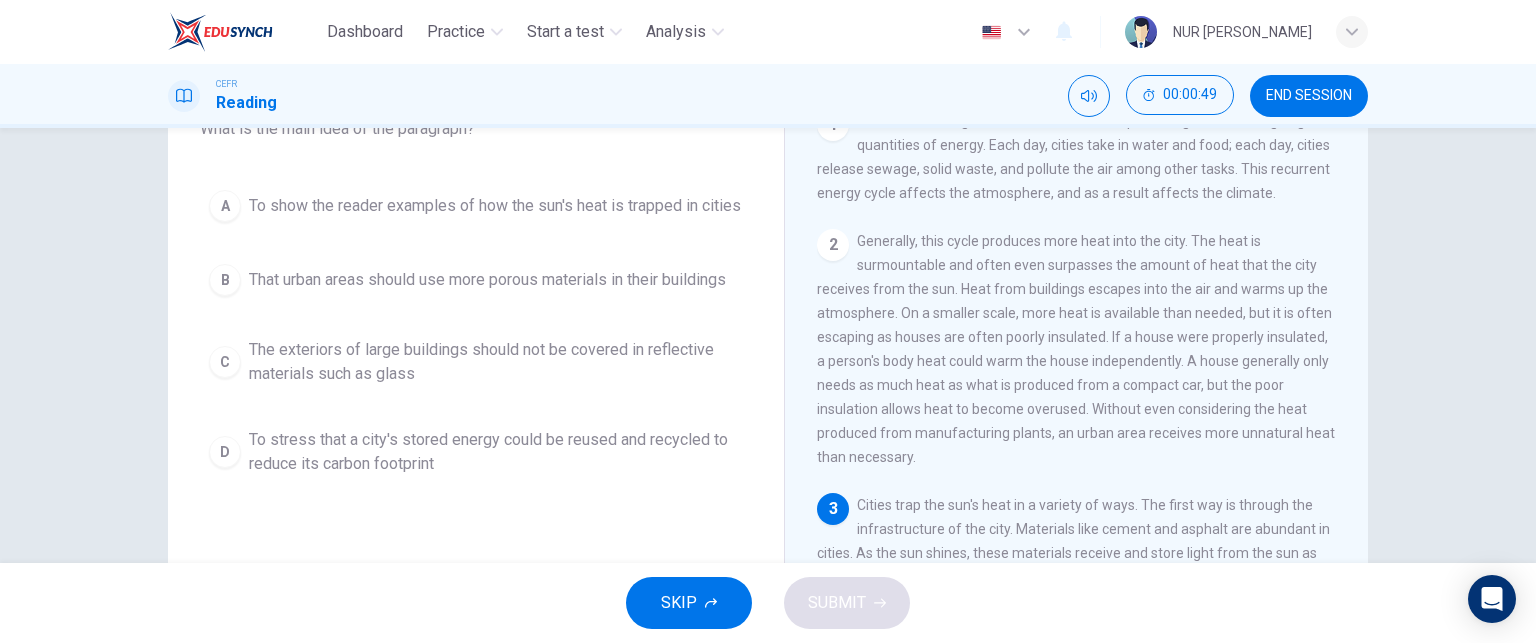 scroll, scrollTop: 148, scrollLeft: 0, axis: vertical 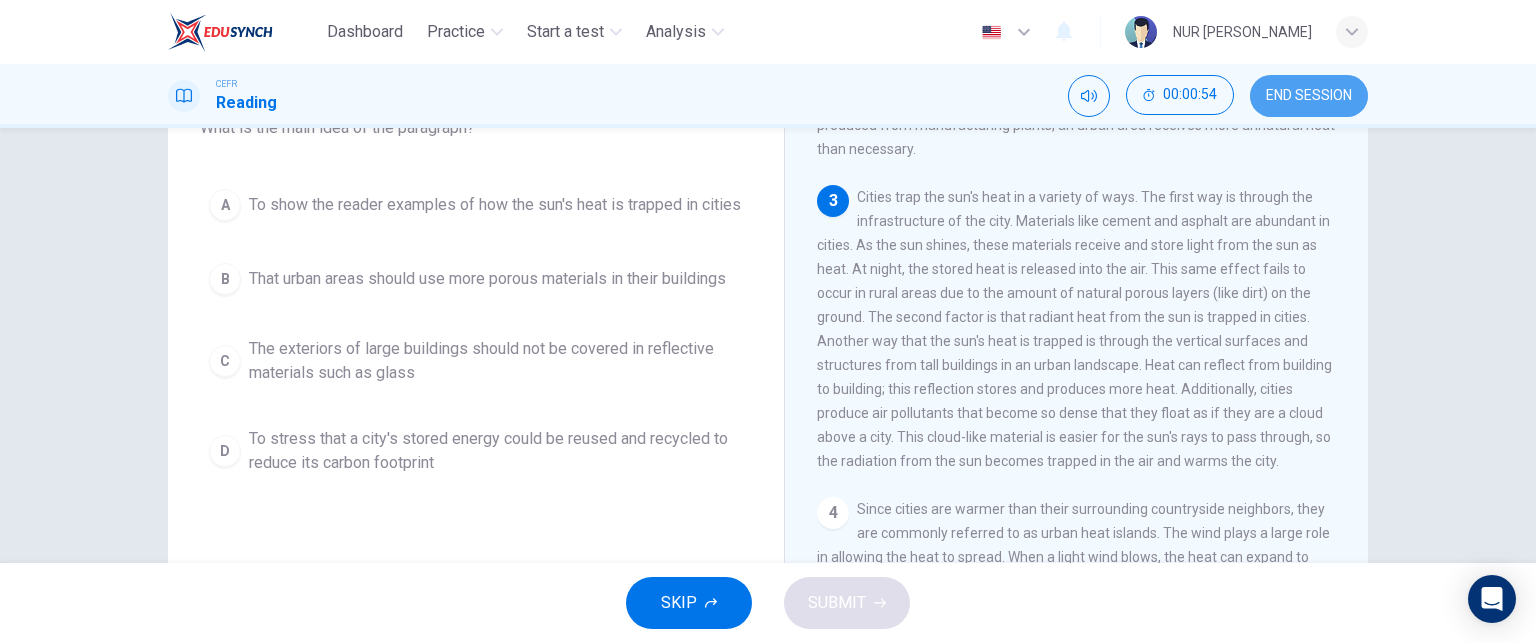 click on "END SESSION" at bounding box center [1309, 96] 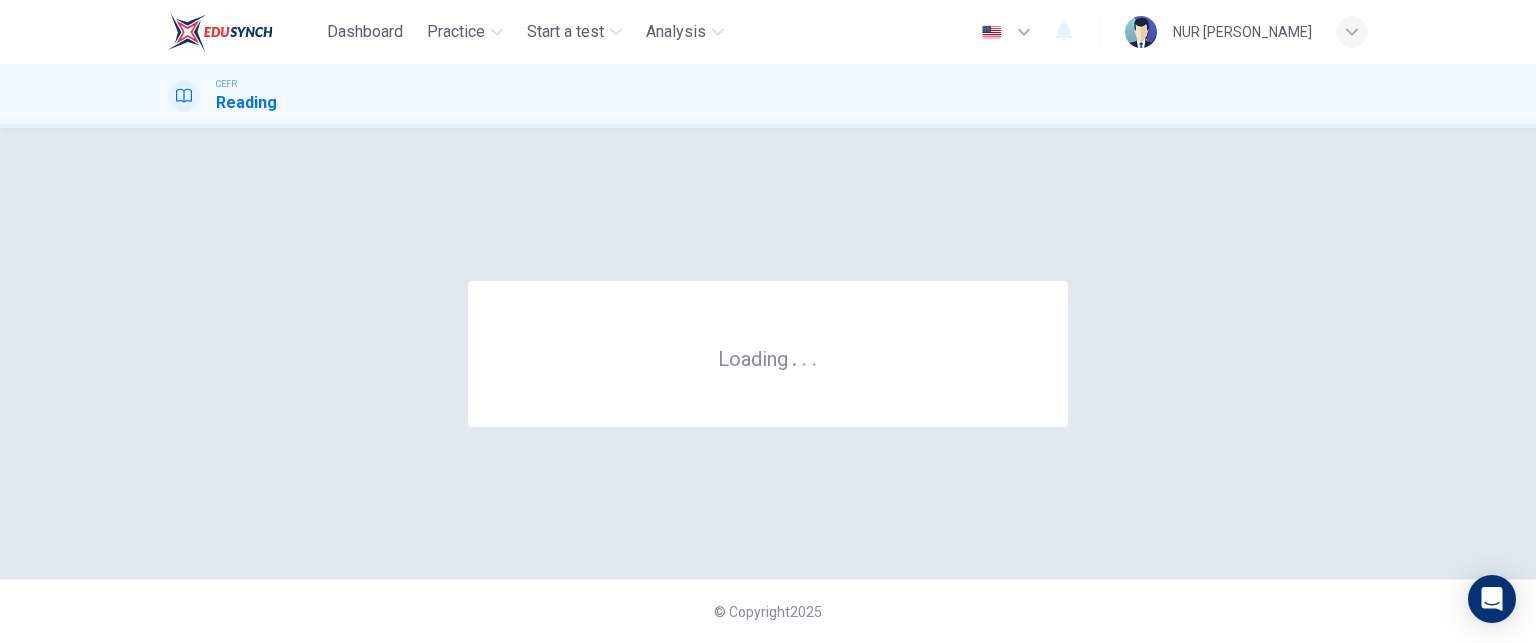 scroll, scrollTop: 0, scrollLeft: 0, axis: both 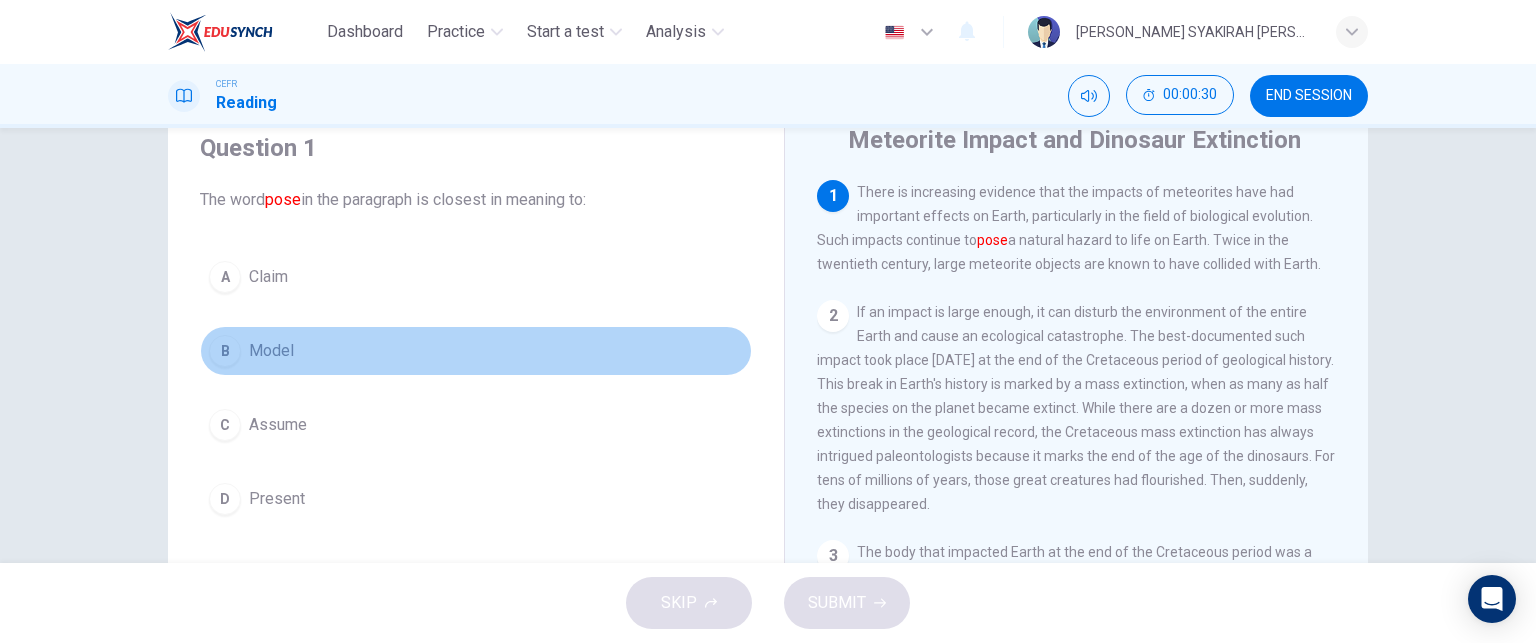 click on "B Model" at bounding box center (476, 351) 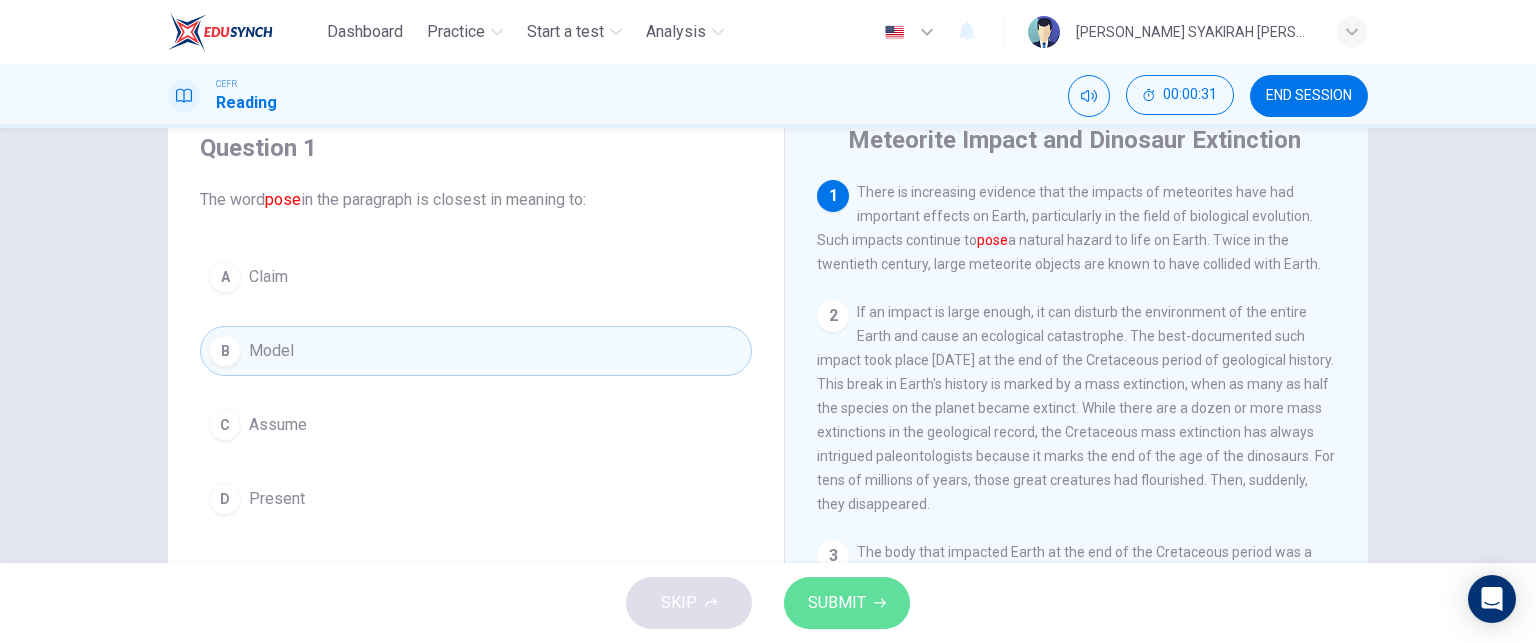 click on "SUBMIT" at bounding box center (847, 603) 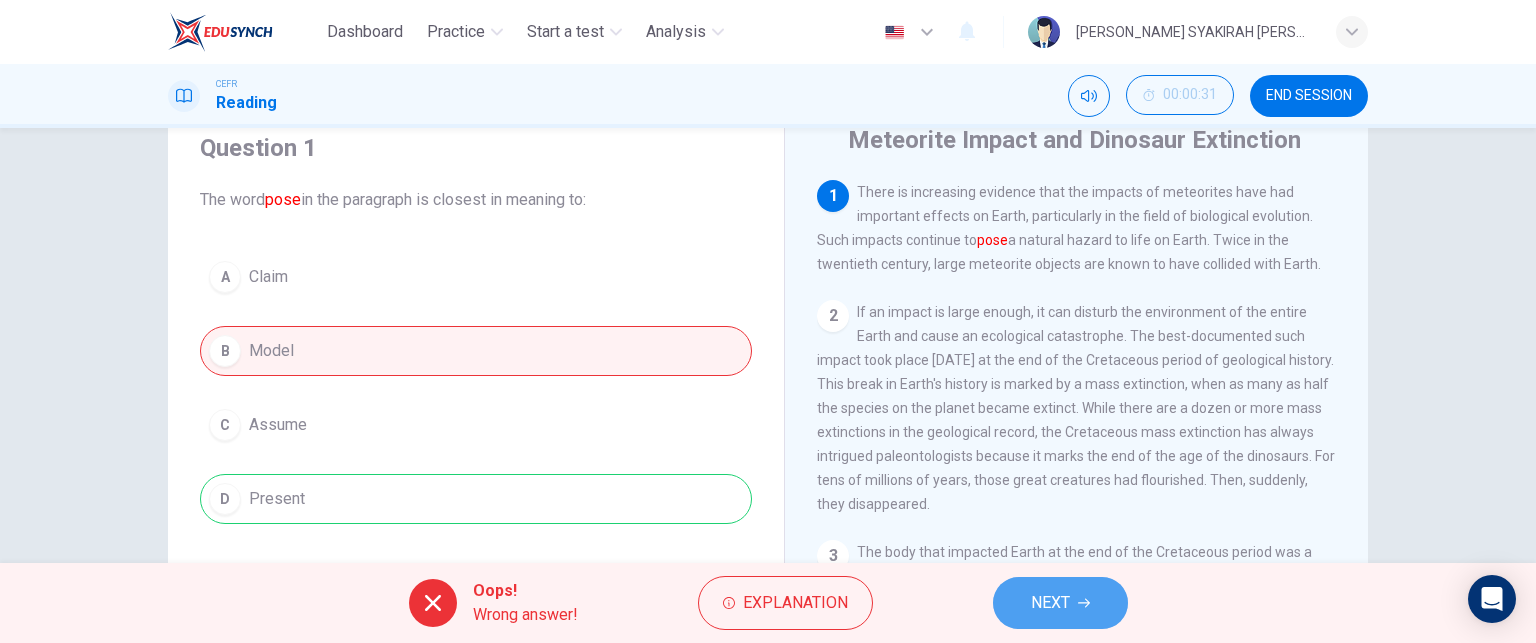 click on "NEXT" at bounding box center (1050, 603) 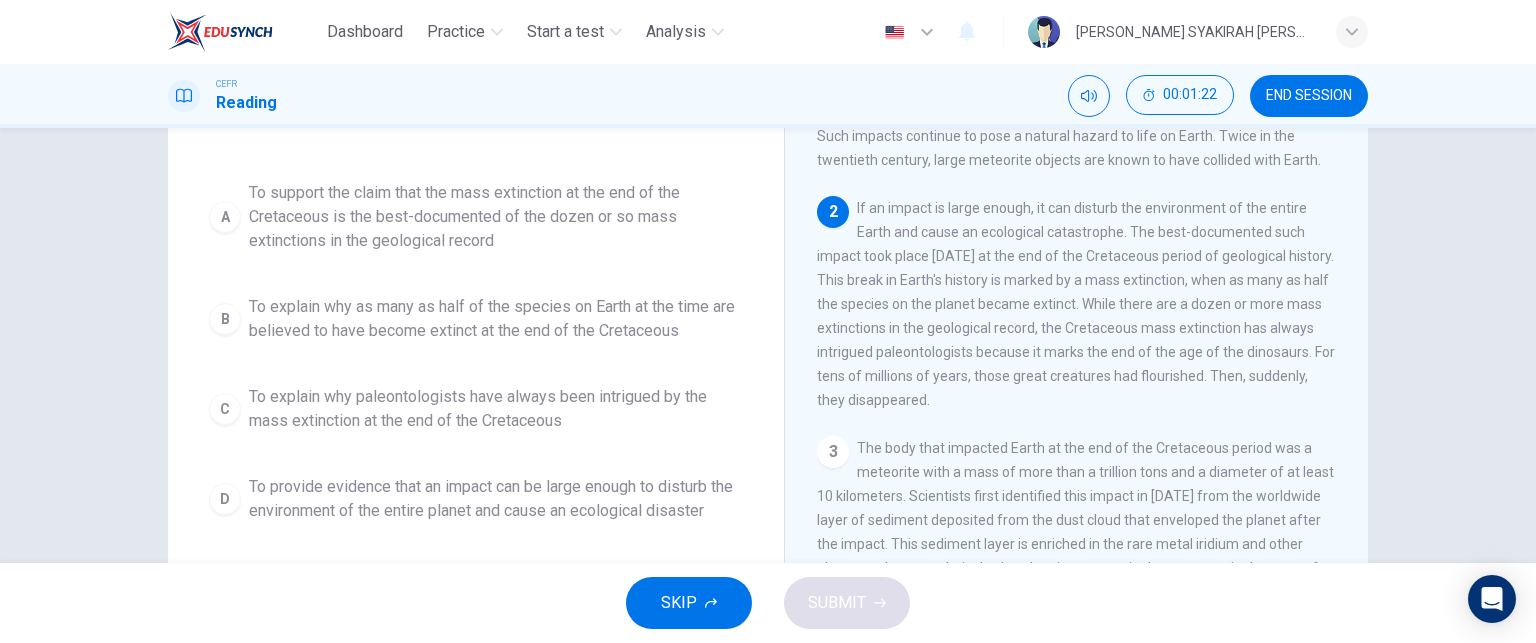 scroll, scrollTop: 203, scrollLeft: 0, axis: vertical 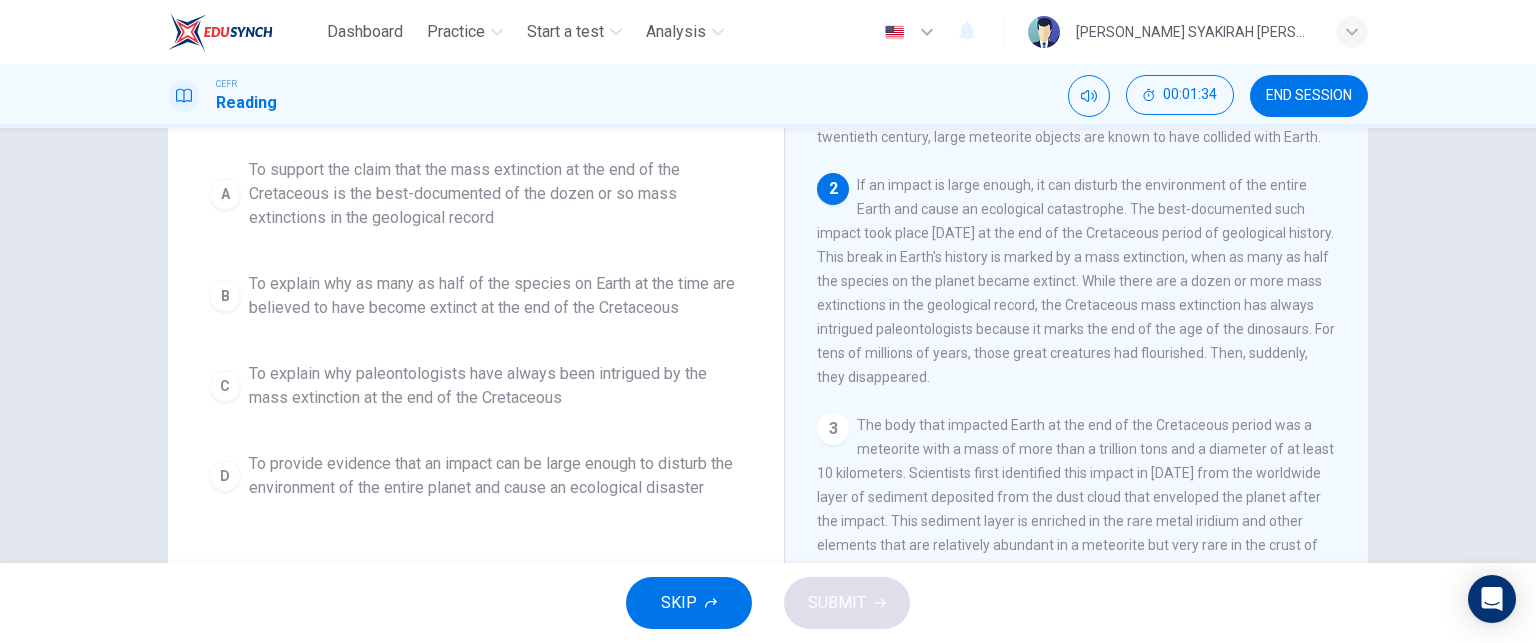 click on "To support the claim that the mass extinction at the end of the Cretaceous is the best-documented of the dozen or so mass extinctions in the geological record" at bounding box center [496, 194] 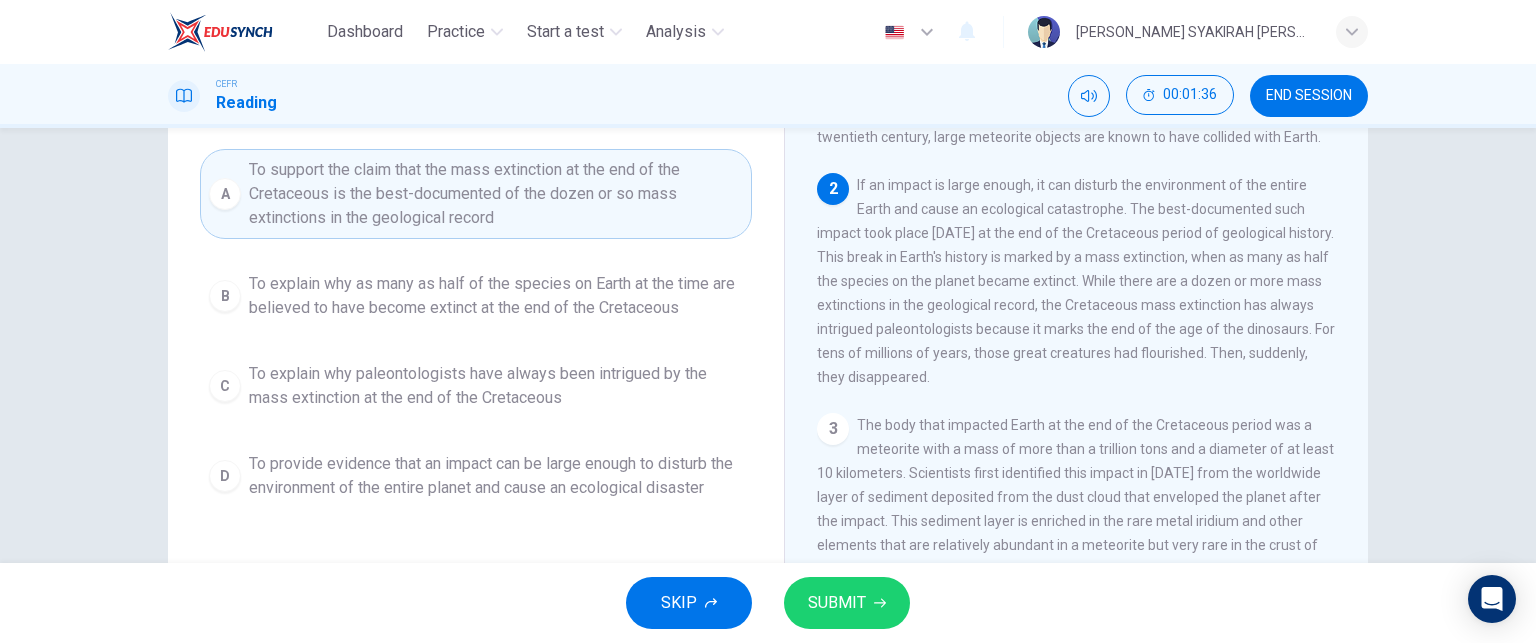 click on "SKIP SUBMIT" at bounding box center (768, 603) 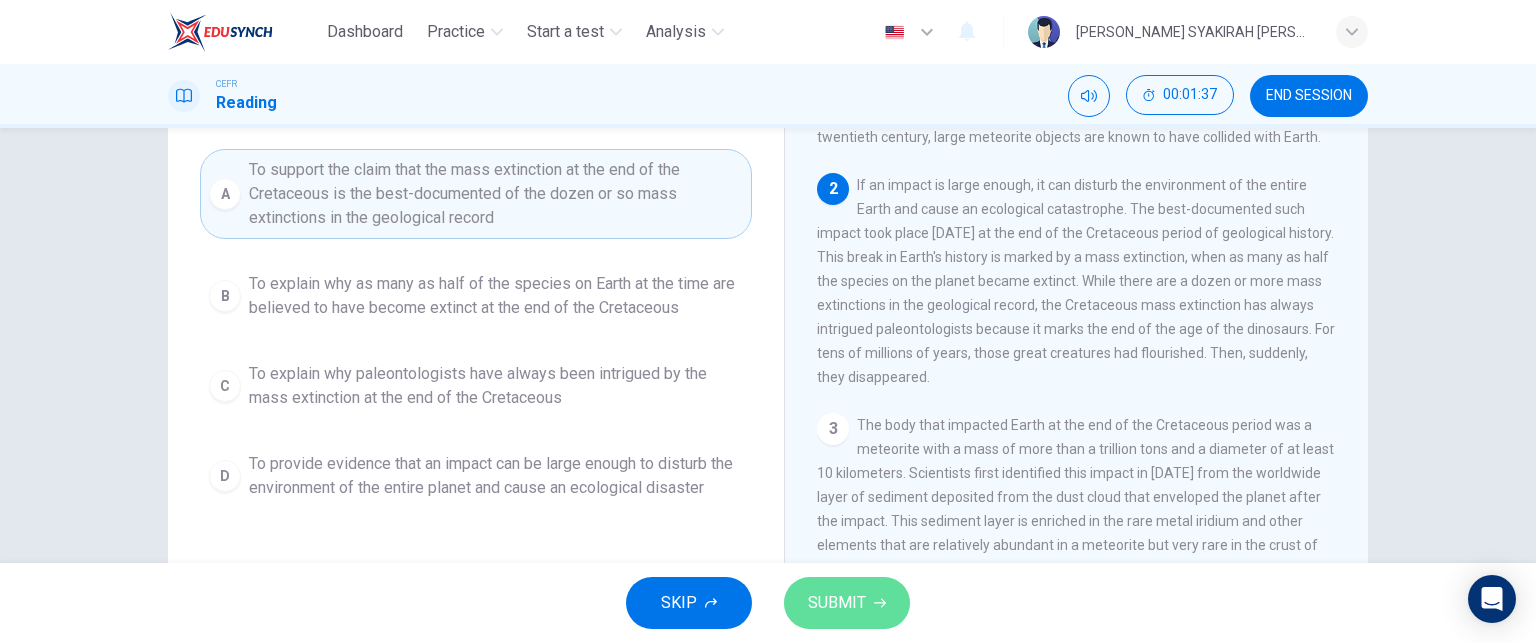 click on "SUBMIT" at bounding box center (837, 603) 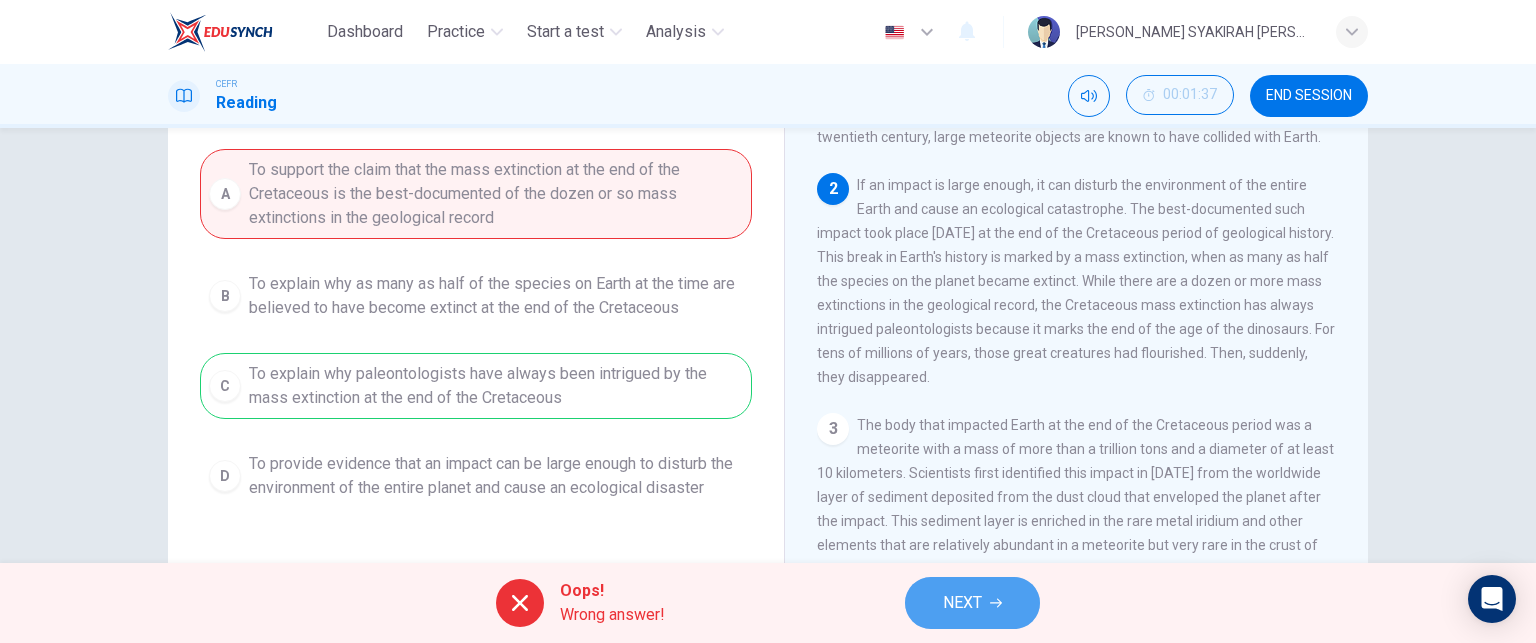 click on "NEXT" at bounding box center (972, 603) 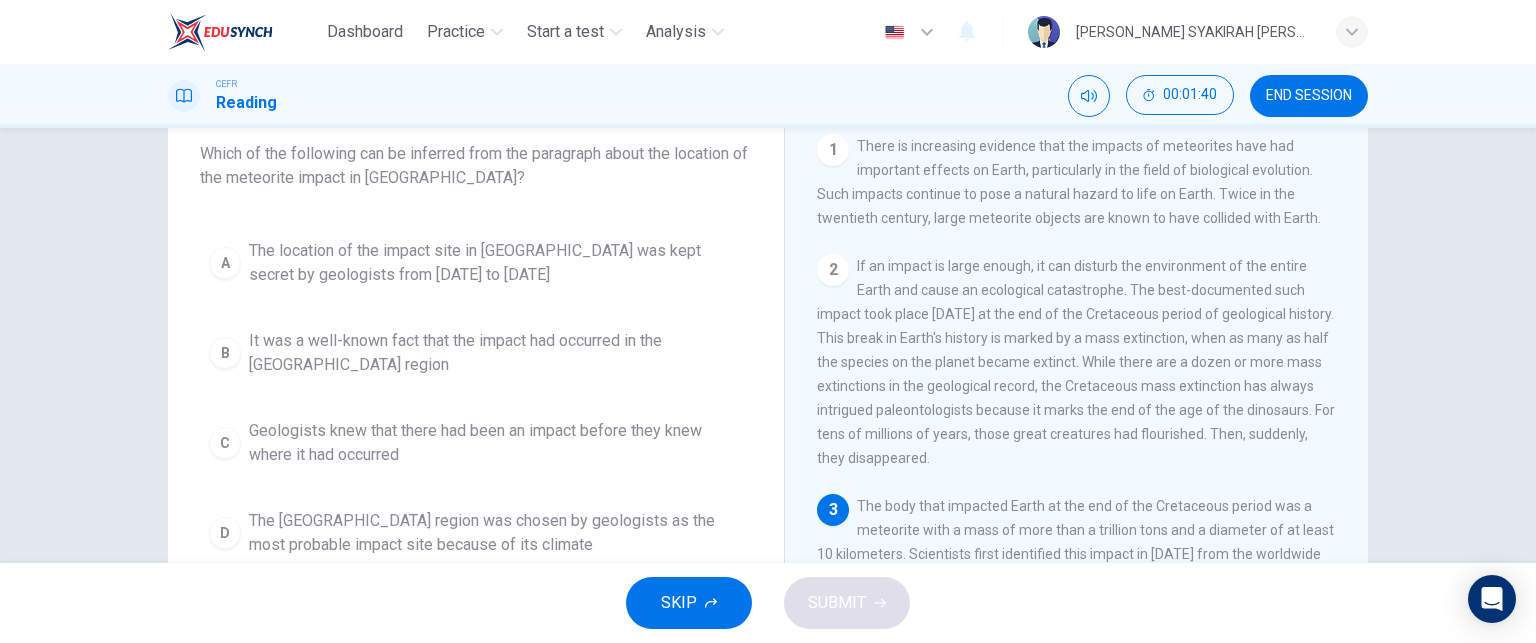 scroll, scrollTop: 132, scrollLeft: 0, axis: vertical 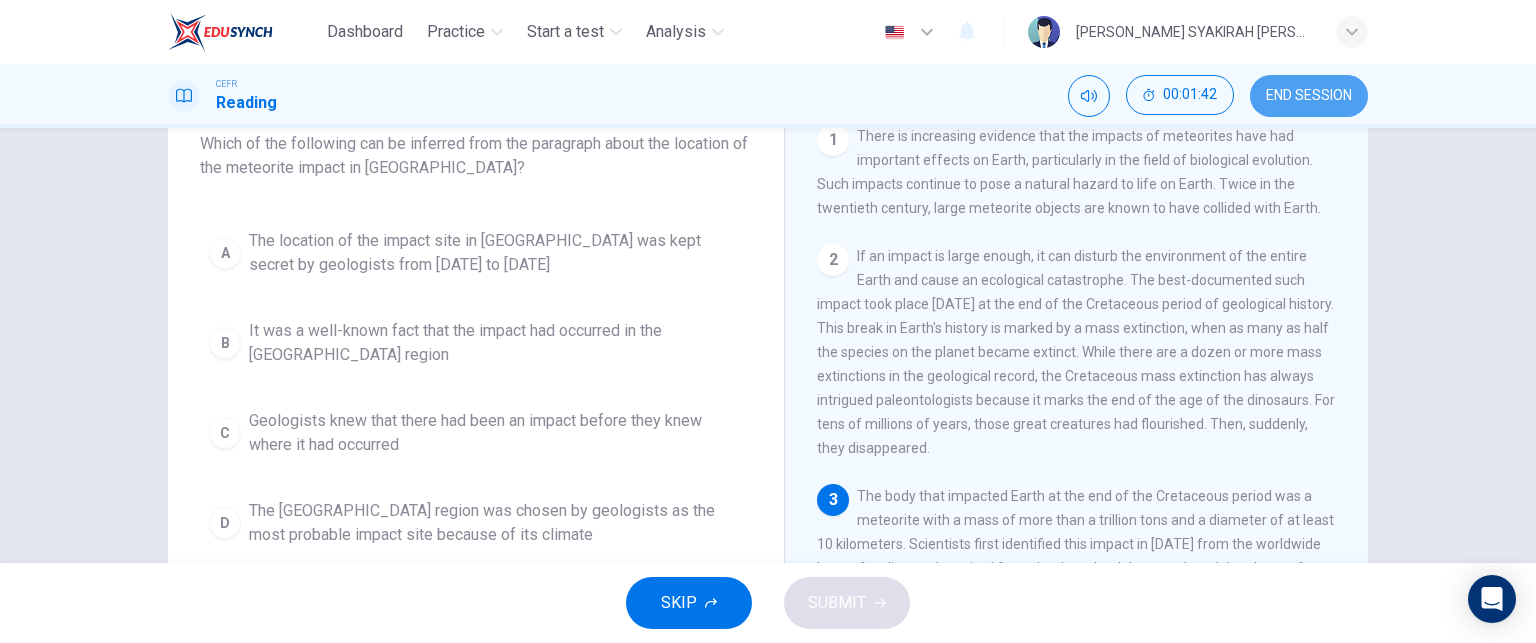 click on "END SESSION" at bounding box center [1309, 96] 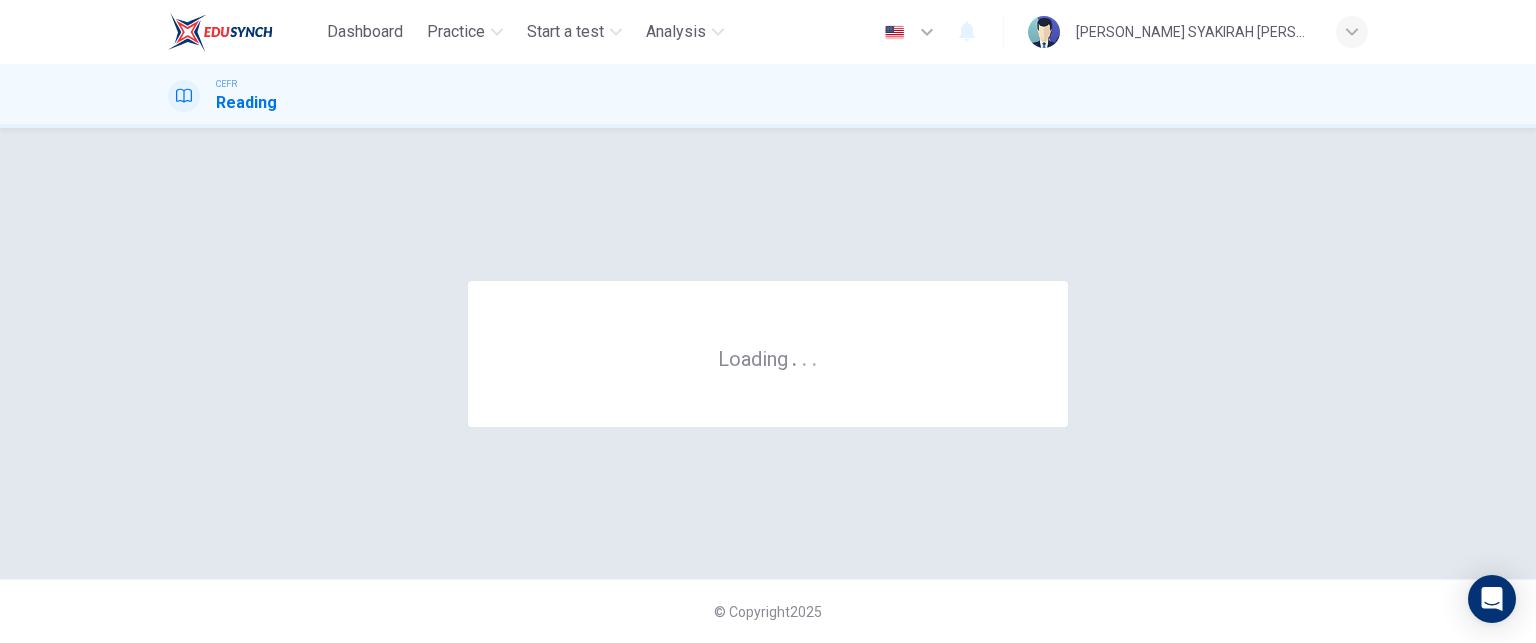 scroll, scrollTop: 0, scrollLeft: 0, axis: both 